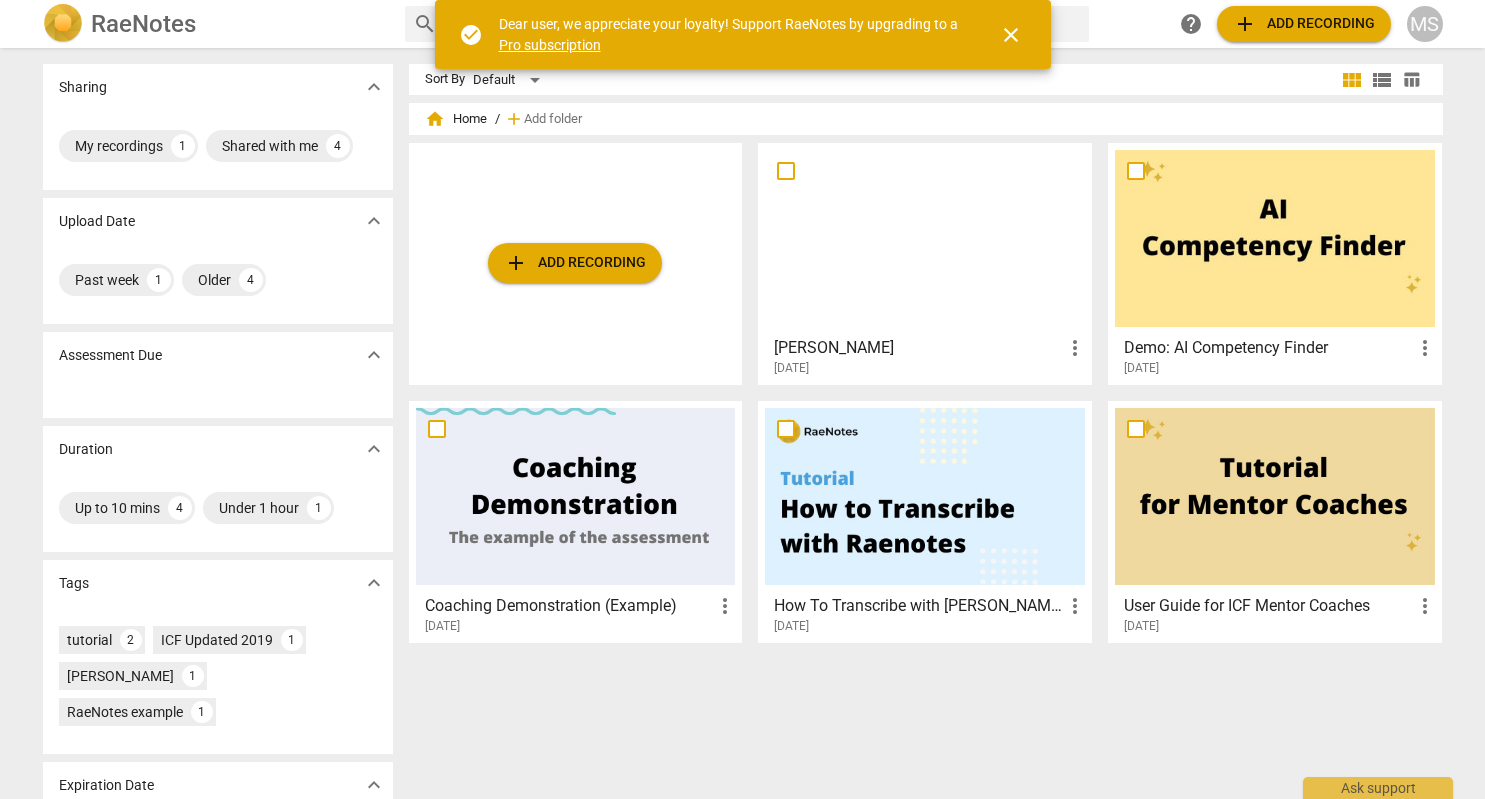 scroll, scrollTop: 0, scrollLeft: 0, axis: both 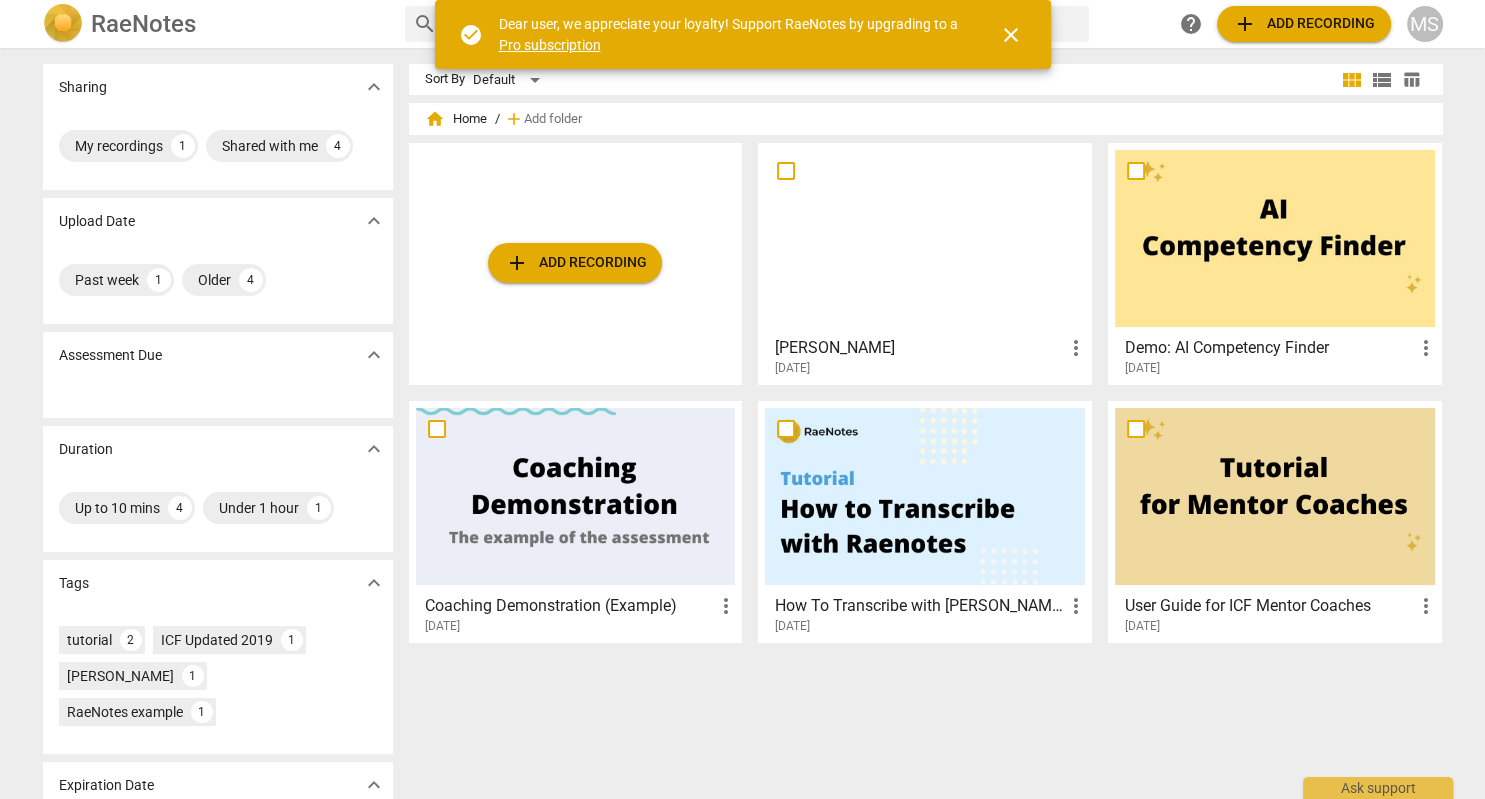click at bounding box center [925, 238] 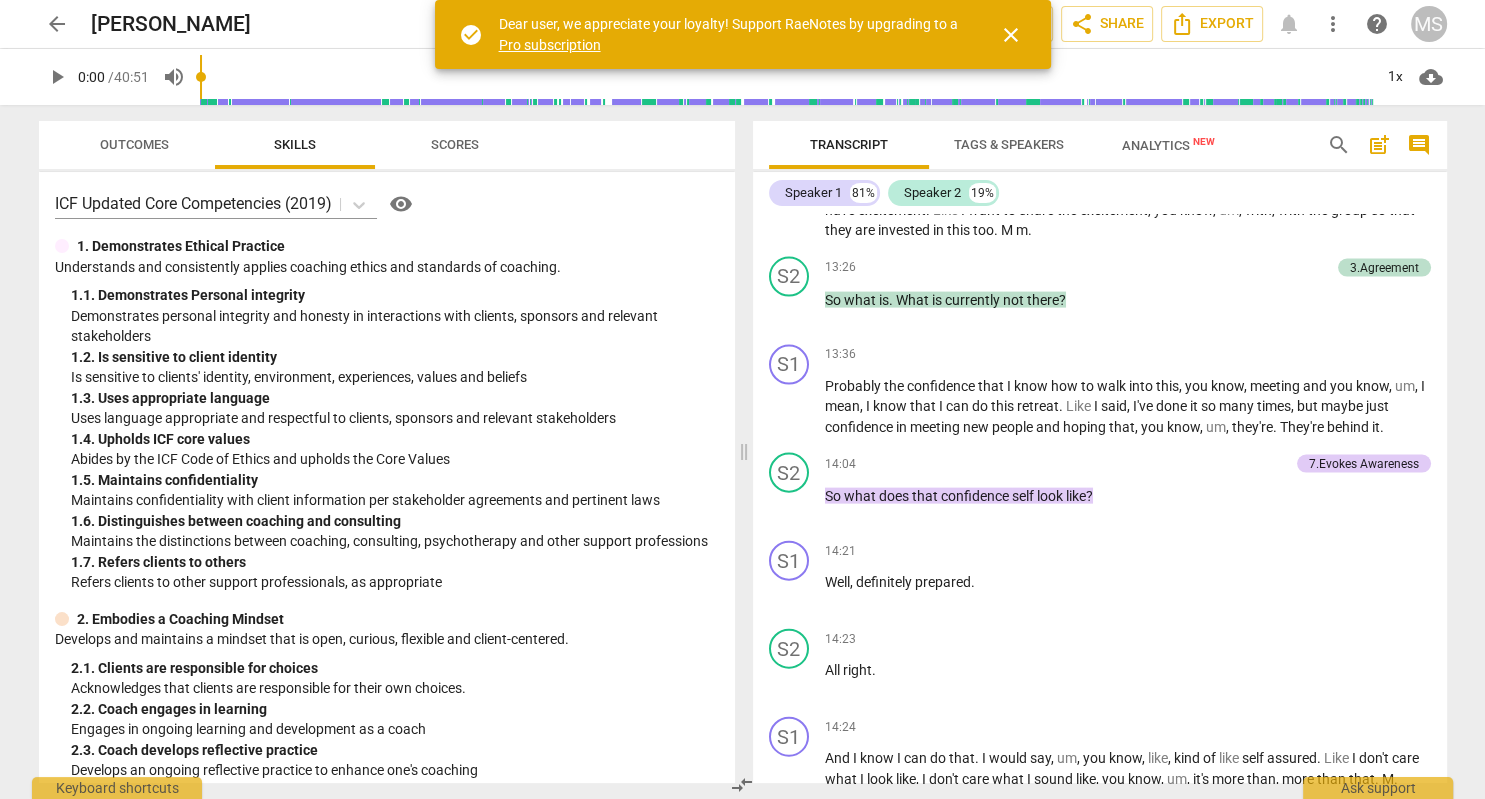 scroll, scrollTop: 4286, scrollLeft: 0, axis: vertical 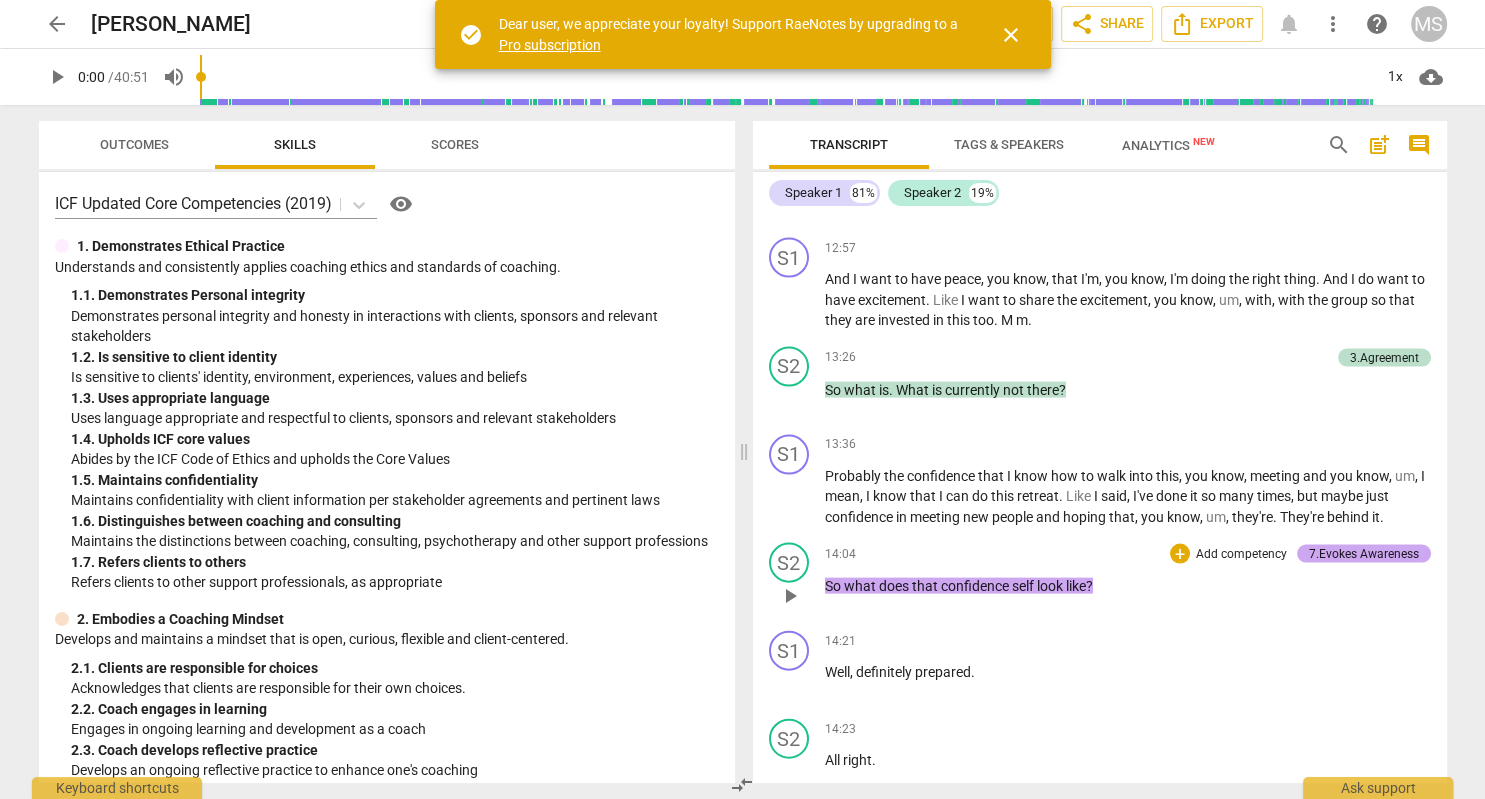 click on "7.Evokes Awareness" at bounding box center (1364, 554) 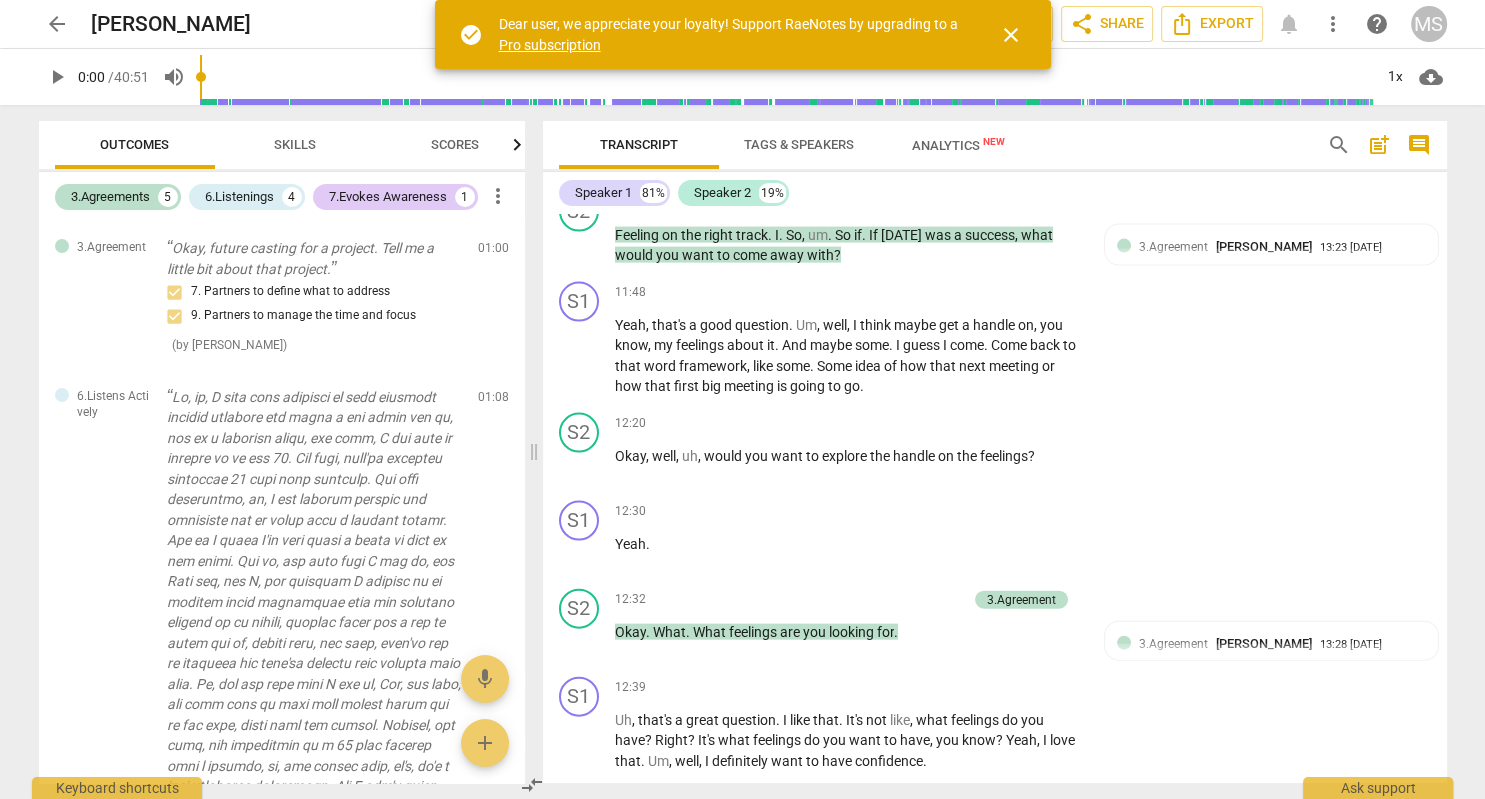 scroll, scrollTop: 4882, scrollLeft: 0, axis: vertical 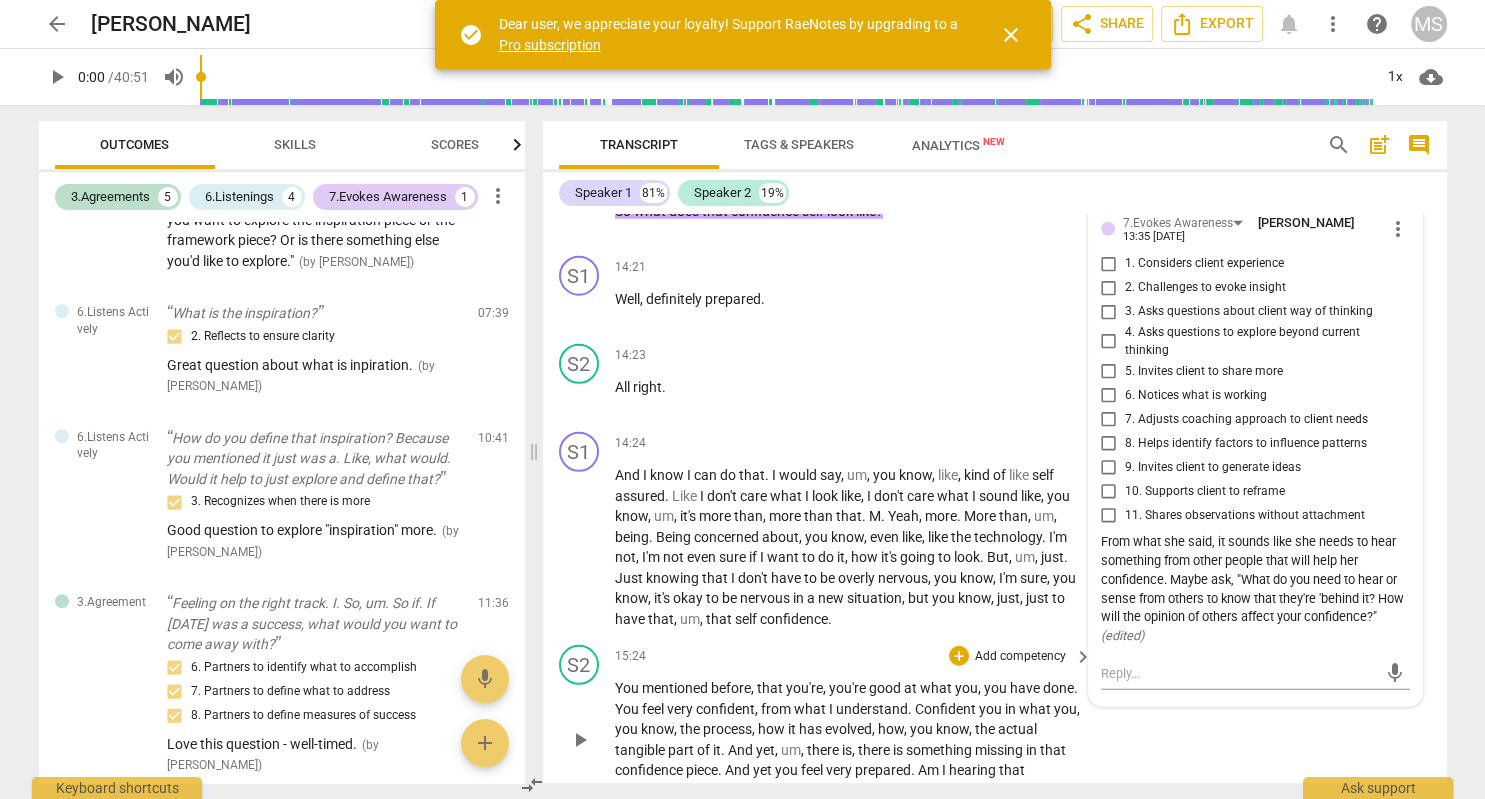 click on "S2 play_arrow pause 15:24 + Add competency keyboard_arrow_right You   mentioned   before ,   that   you're ,   you're   good   at   what   you ,   you   have   done .   You   feel   very   confident ,   from   what   I   understand .   Confident   you   in   what   you ,   you   know ,   the   process ,   how   it   has   evolved ,   how ,   you   know ,   the   actual   tangible   part   of   it .   And   yet ,   um ,   there   is ,   there   is   something   missing   in   that   confidence   piece .   And   yet   you   feel   very   prepared .   Am   I   hearing   that   correctly ?" at bounding box center (995, 723) 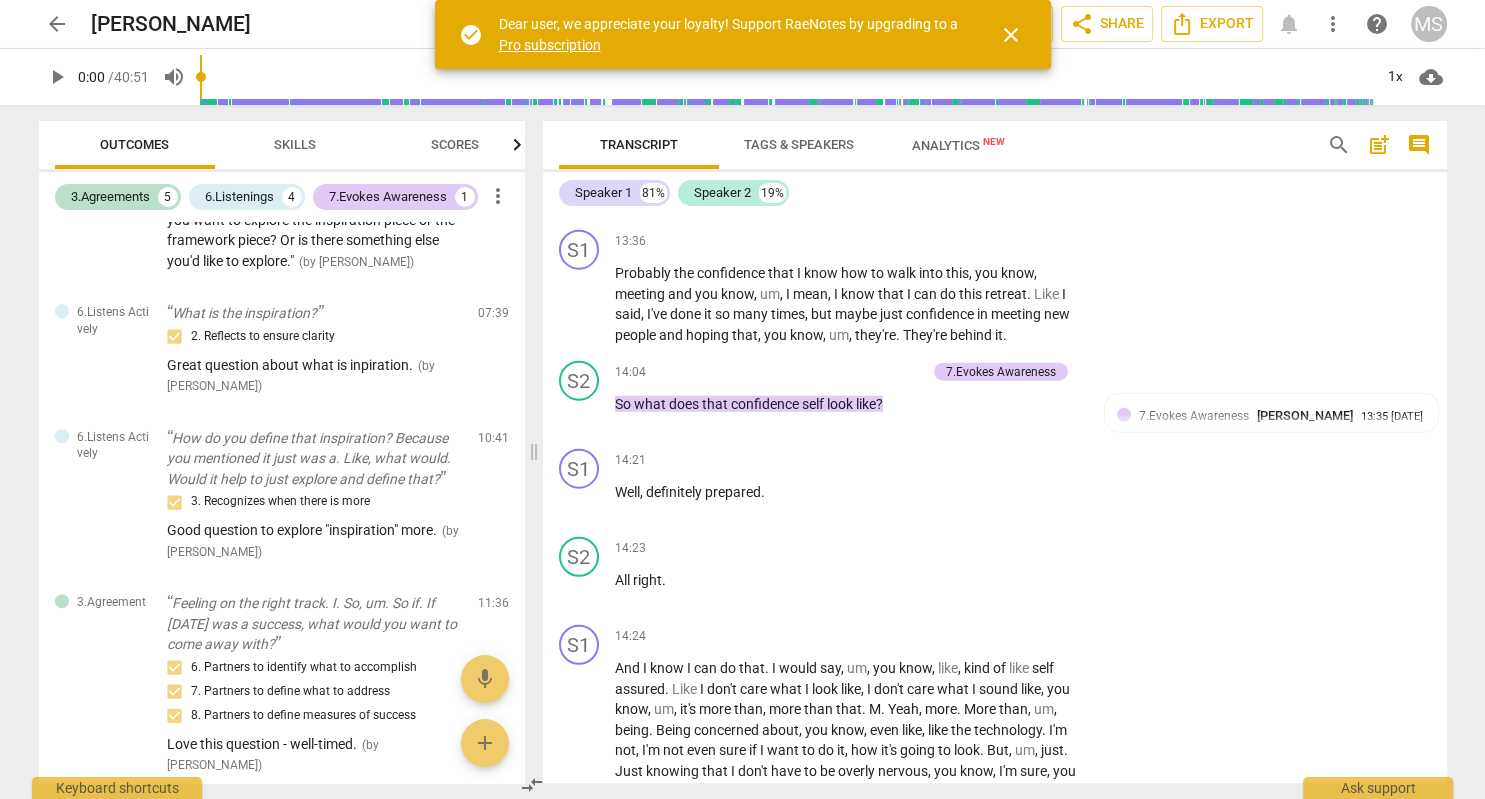 scroll, scrollTop: 5076, scrollLeft: 0, axis: vertical 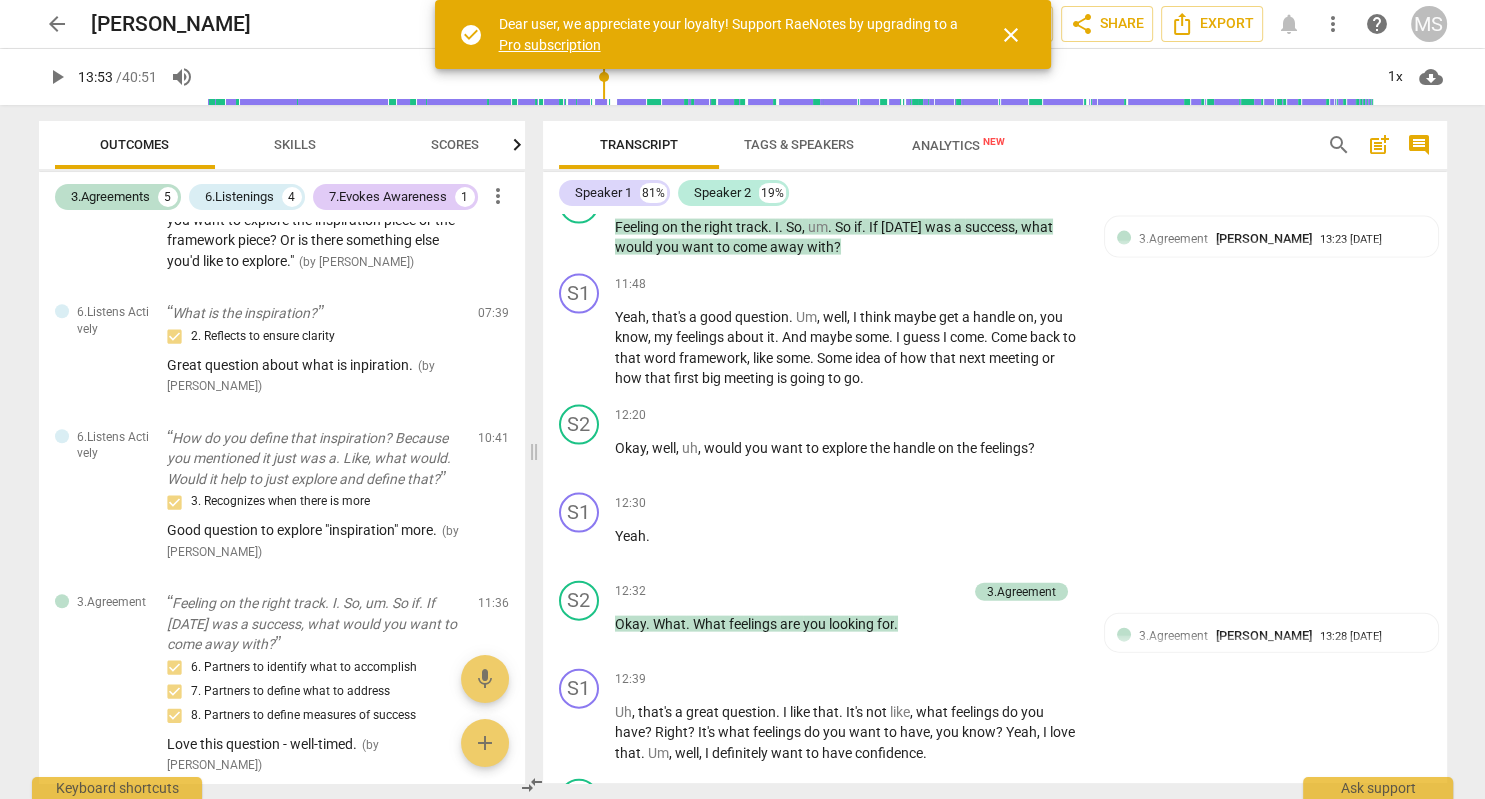 drag, startPoint x: 205, startPoint y: 76, endPoint x: 606, endPoint y: 120, distance: 403.40674 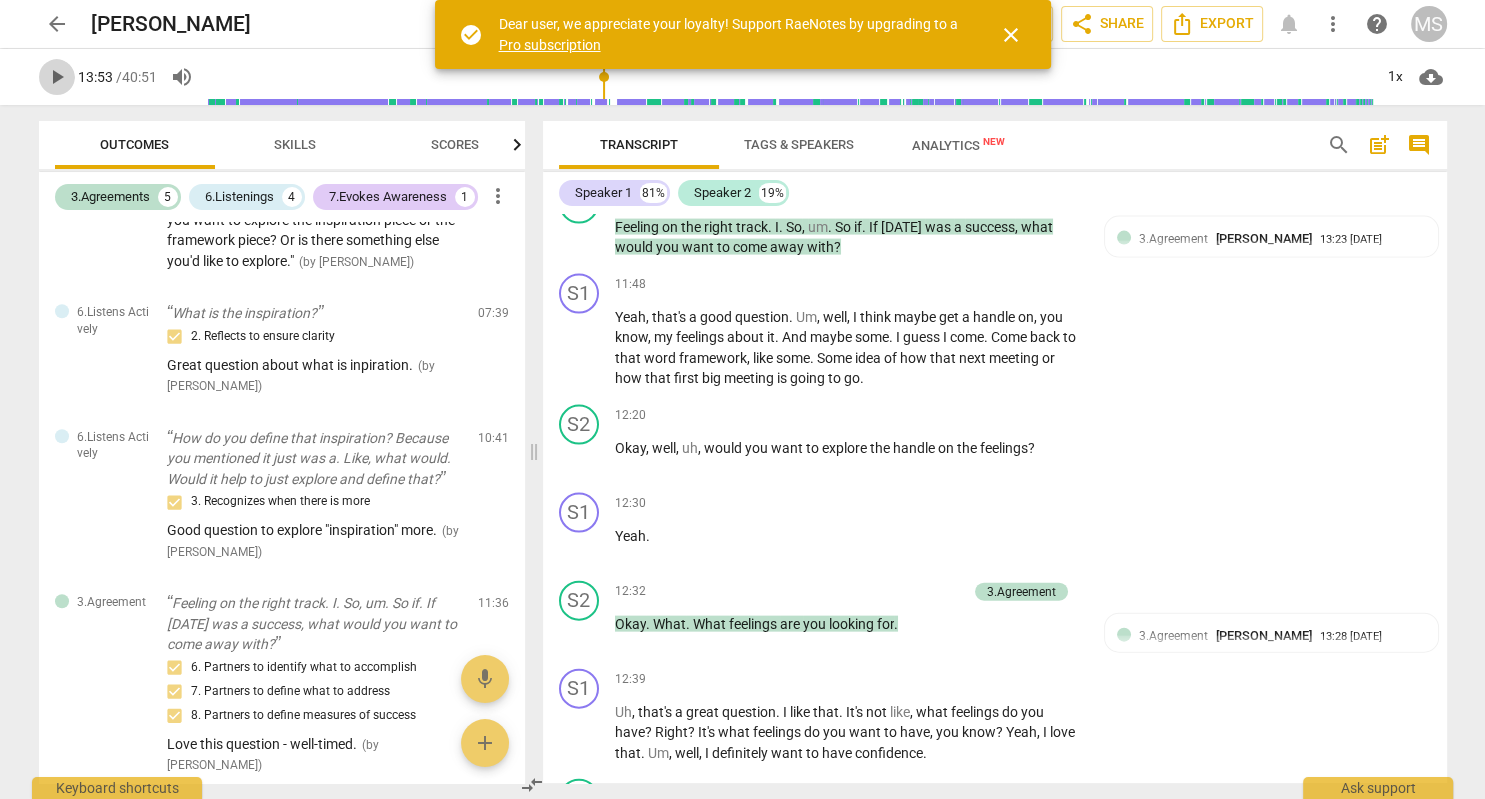 click on "play_arrow" at bounding box center (57, 77) 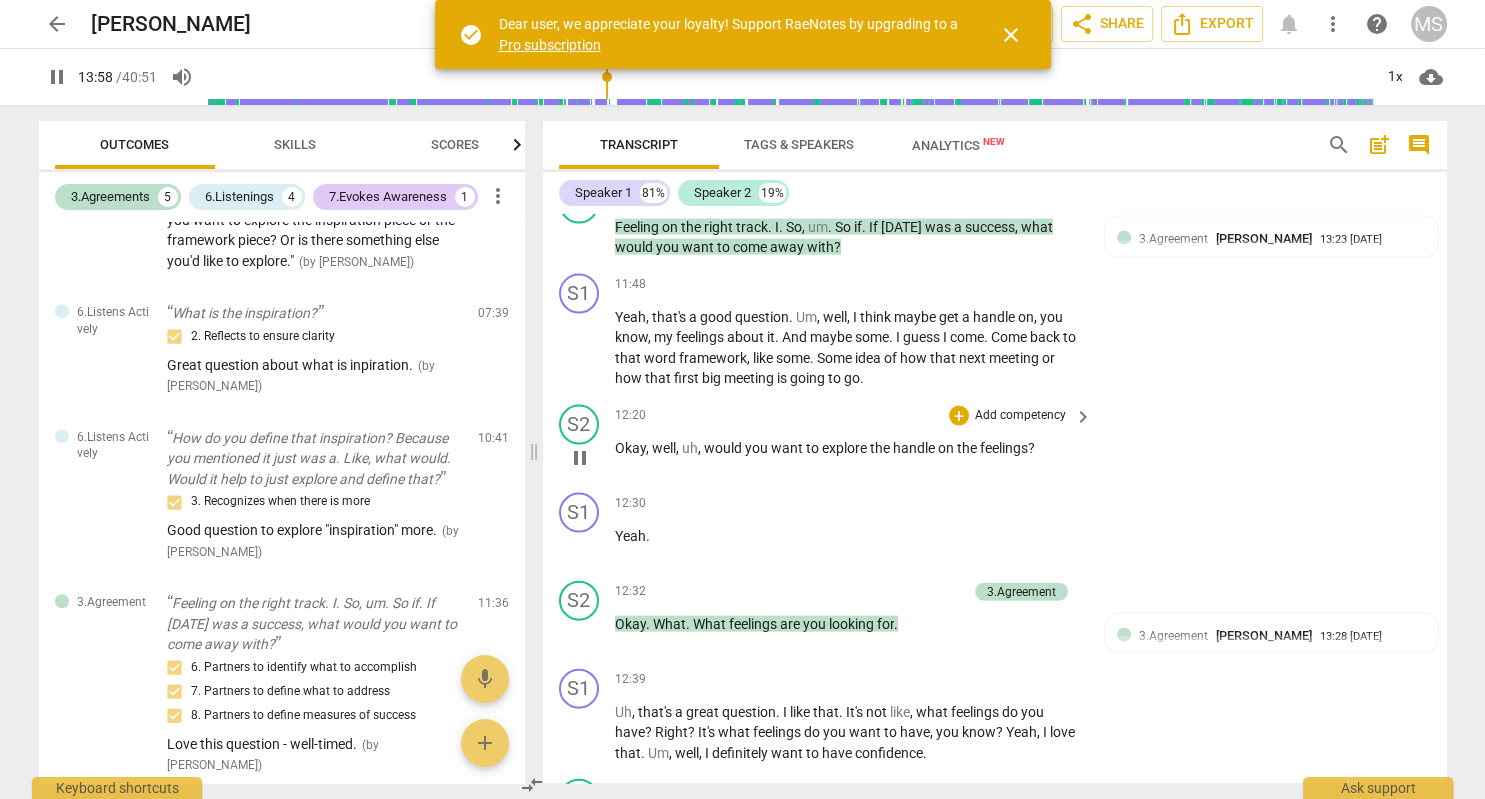 scroll, scrollTop: 5165, scrollLeft: 0, axis: vertical 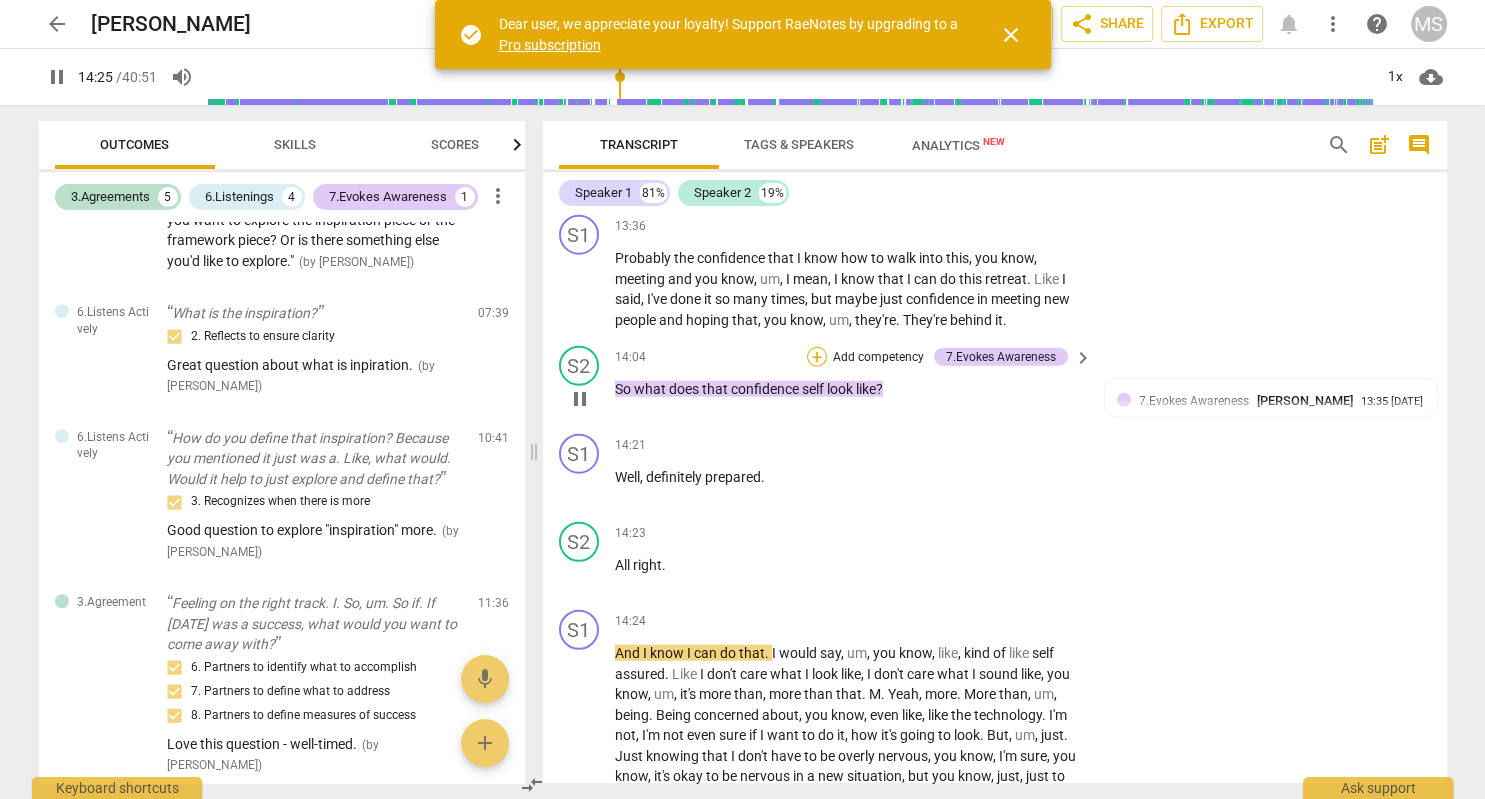 click on "+" at bounding box center (817, 357) 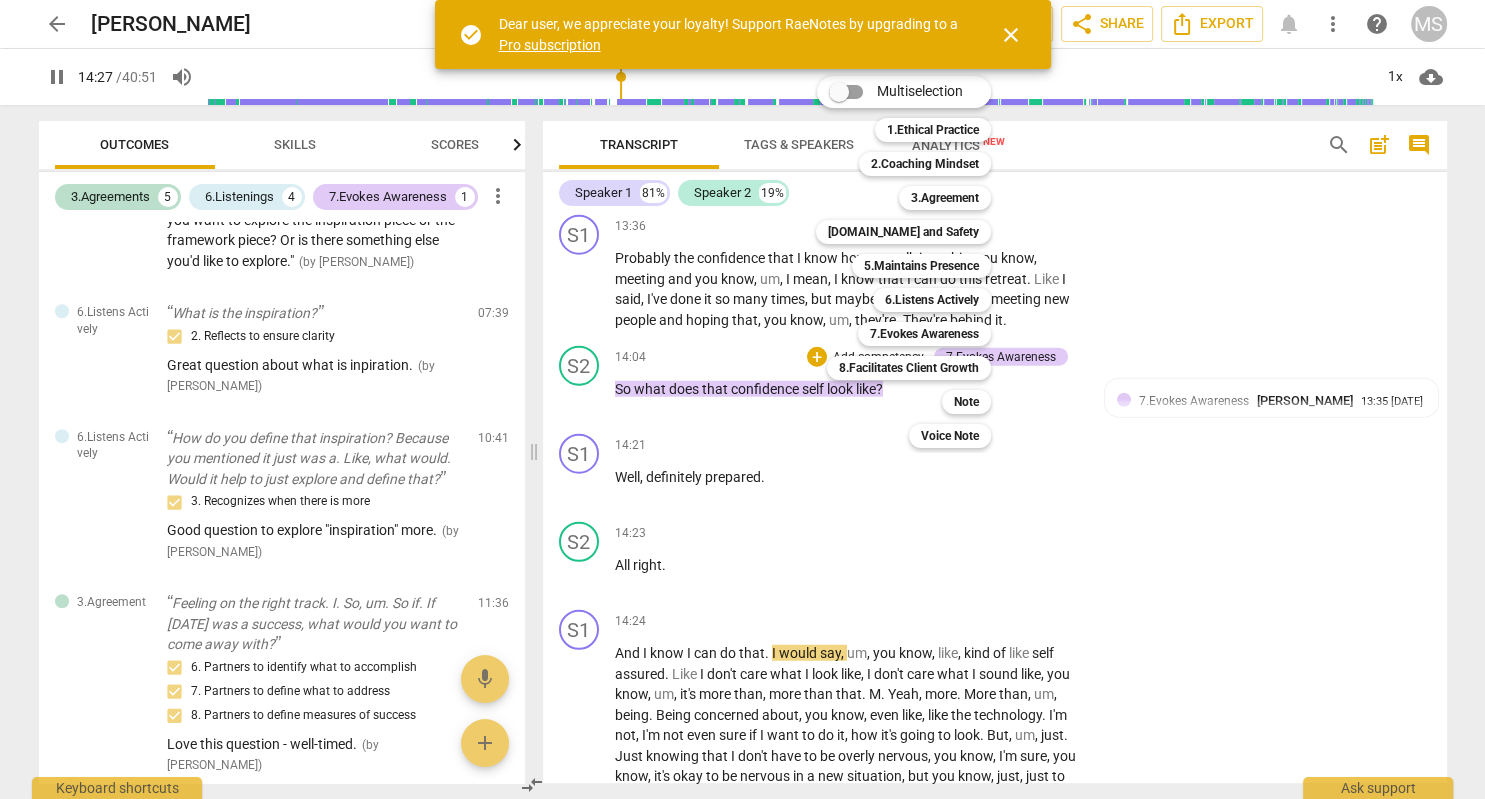 click at bounding box center (742, 399) 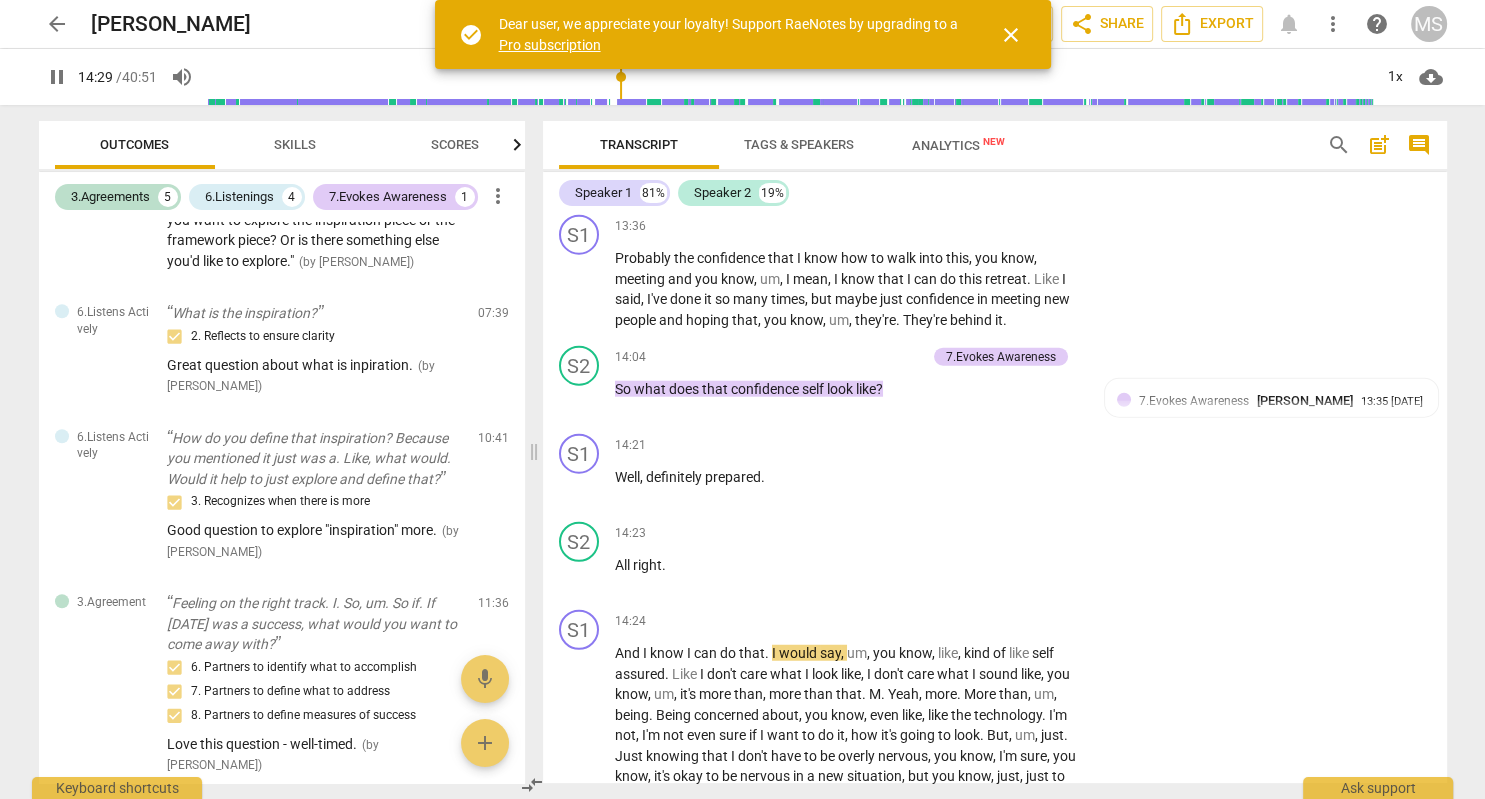 click on "pause" at bounding box center (57, 77) 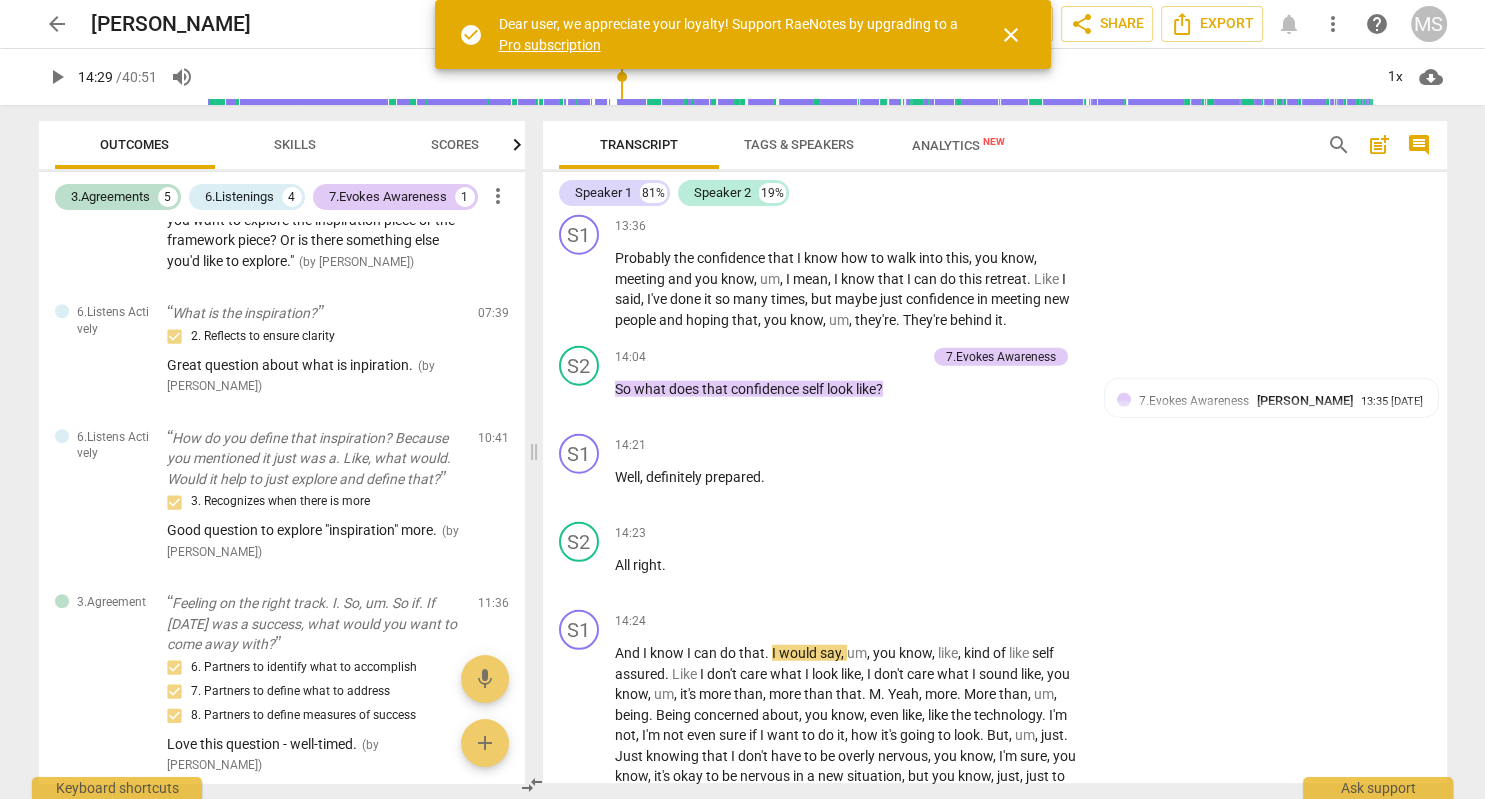 type on "869" 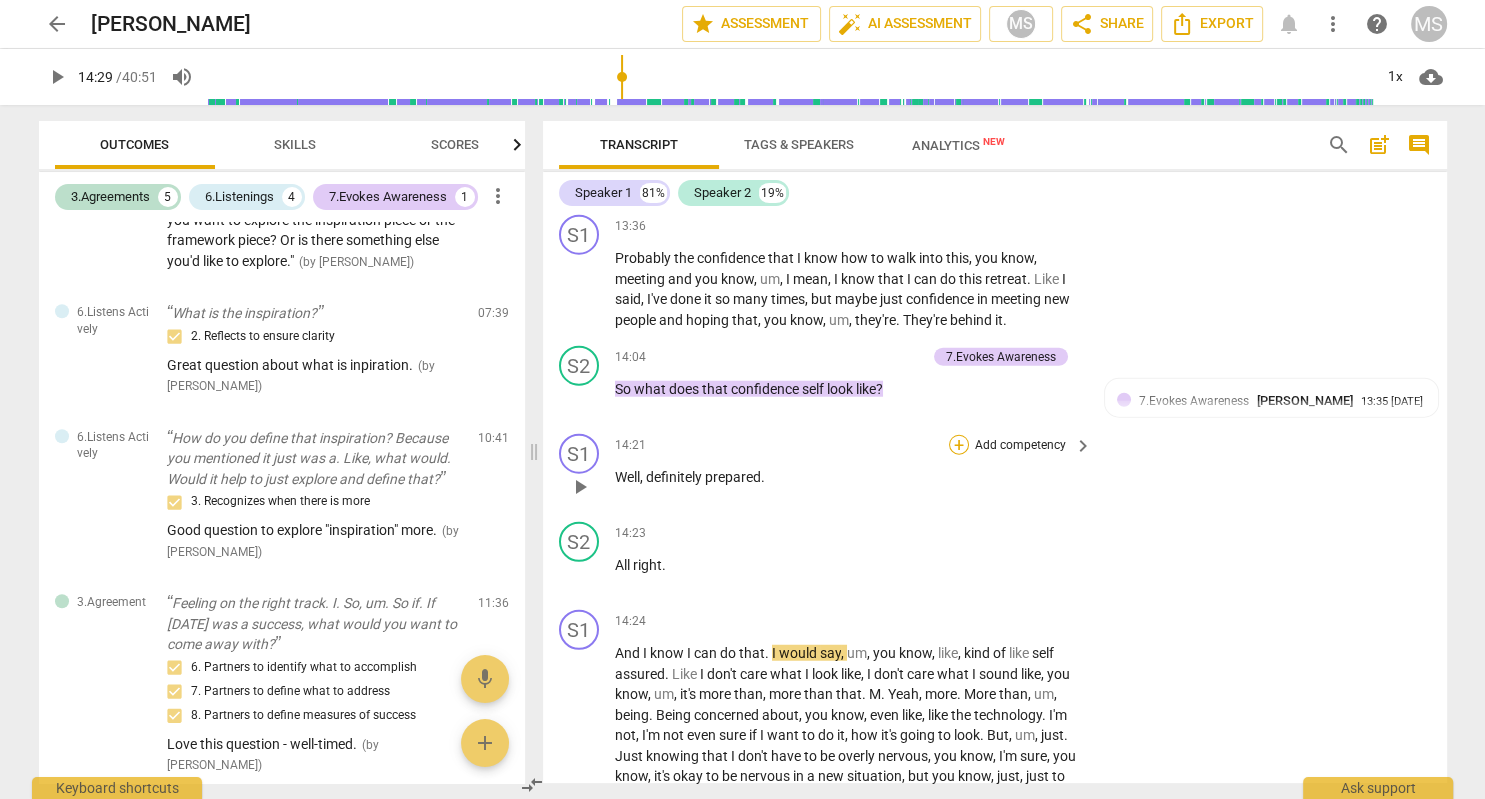 click on "+" at bounding box center (959, 445) 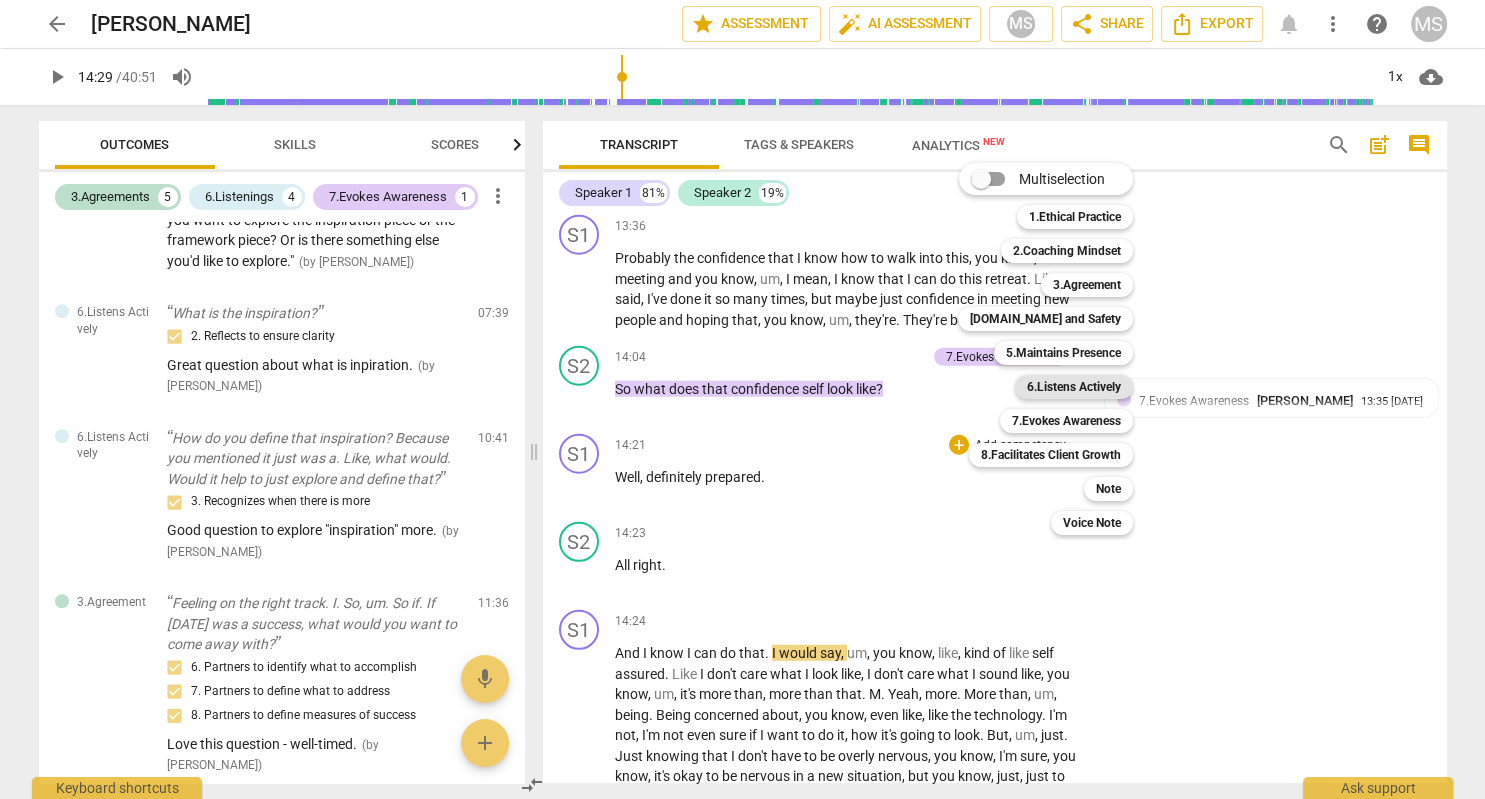 click on "6.Listens Actively" at bounding box center [1074, 387] 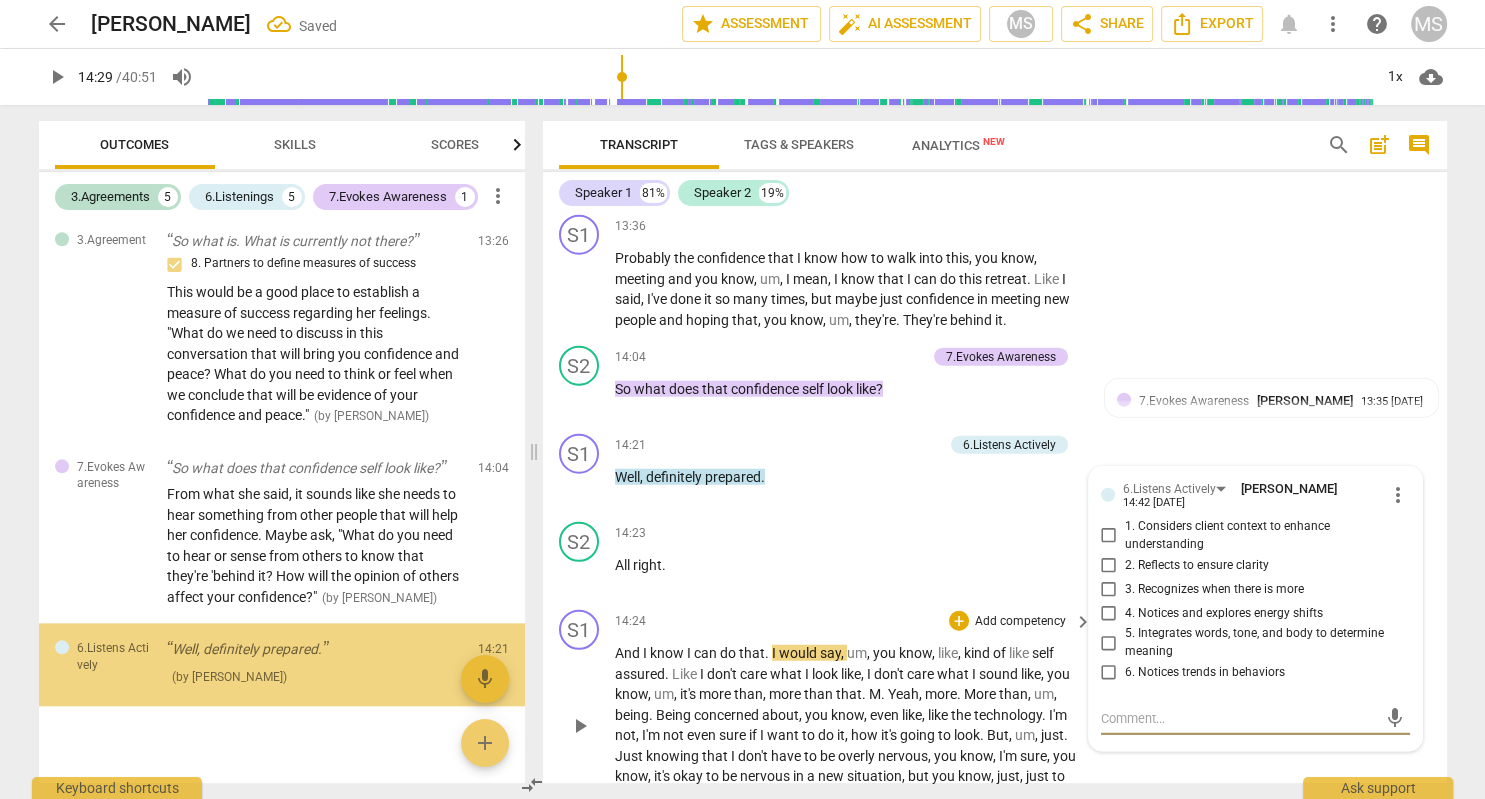 scroll, scrollTop: 2195, scrollLeft: 0, axis: vertical 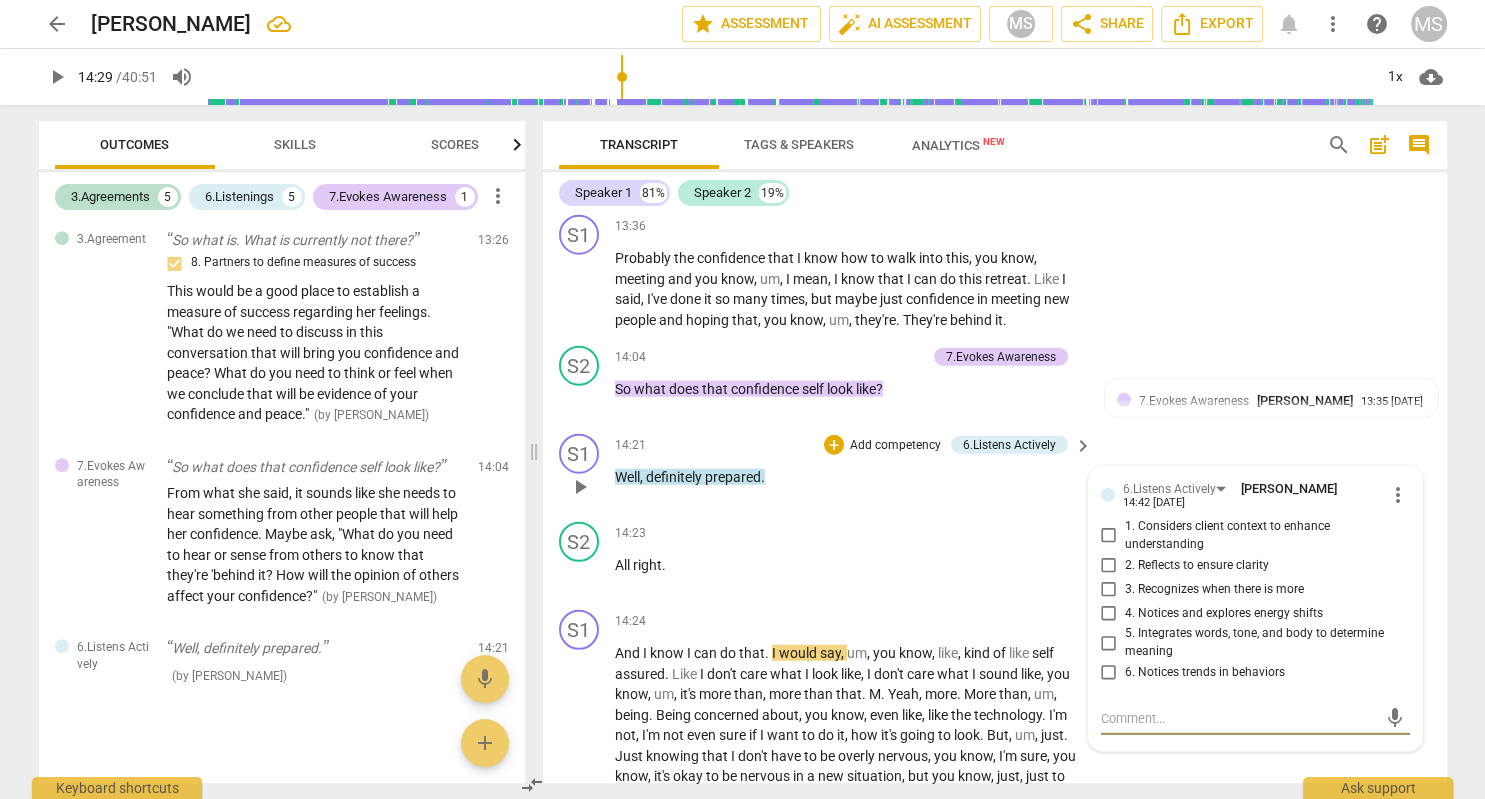 type on "S" 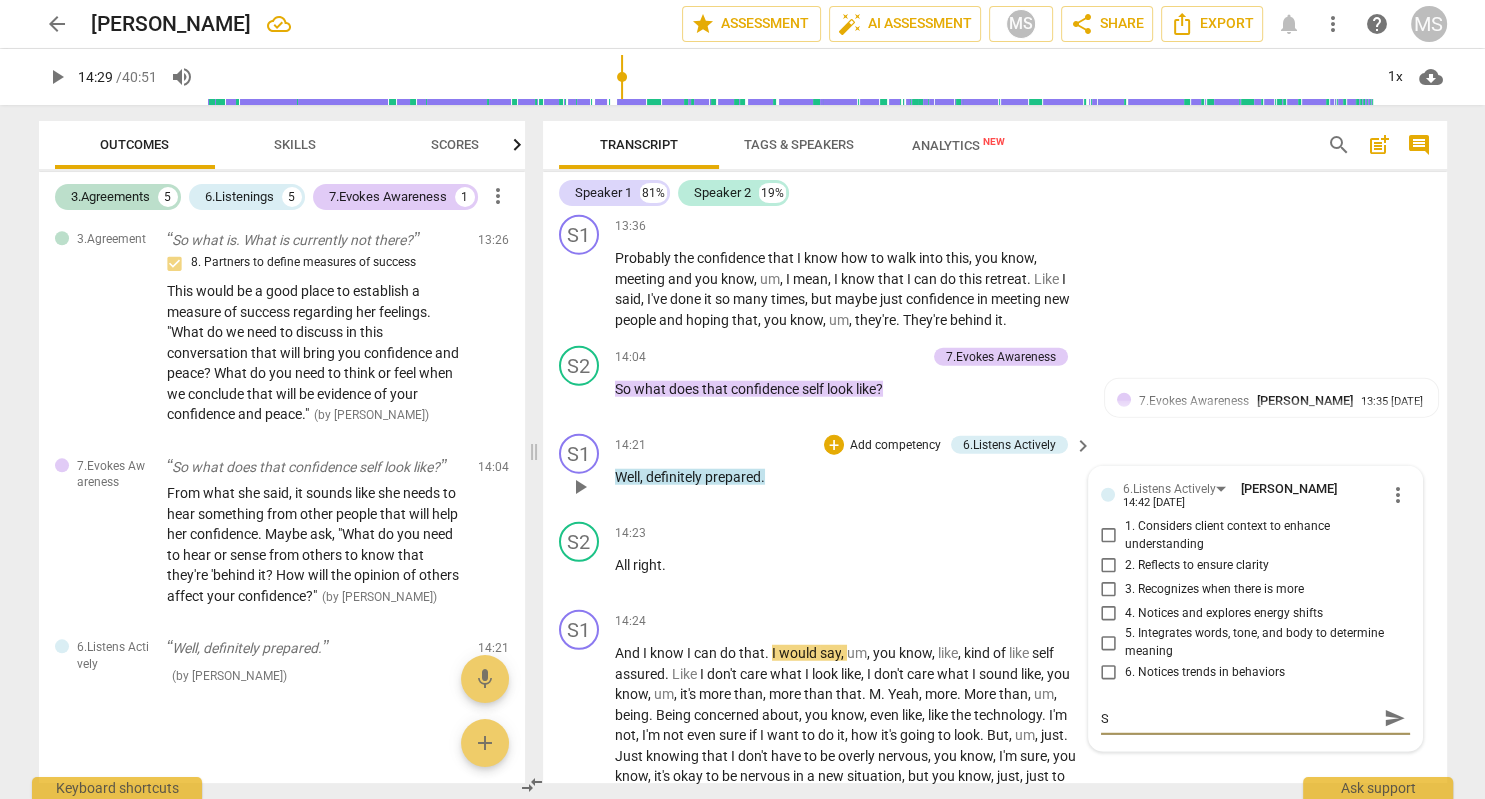 type on "Sh" 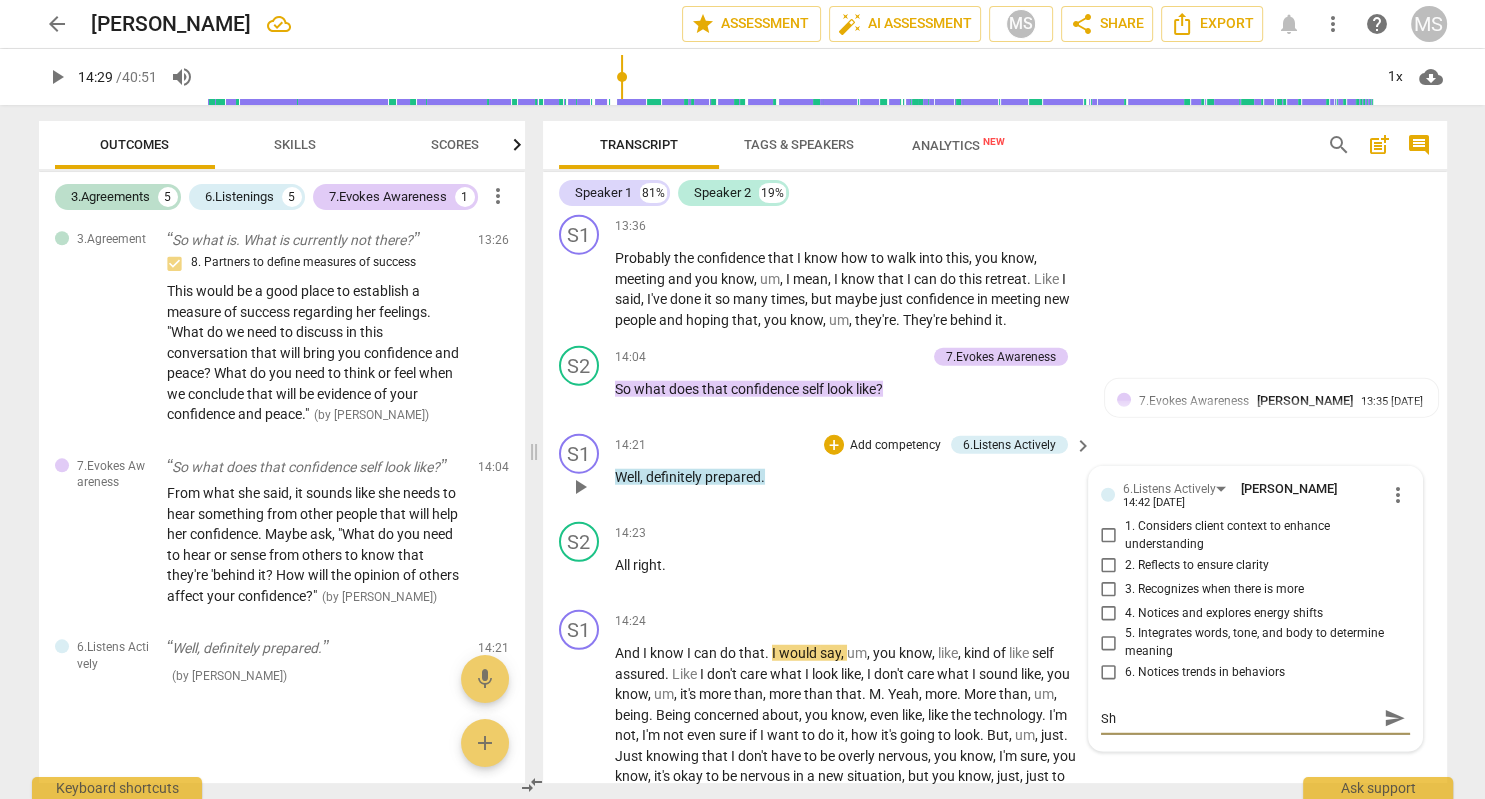 type on "She" 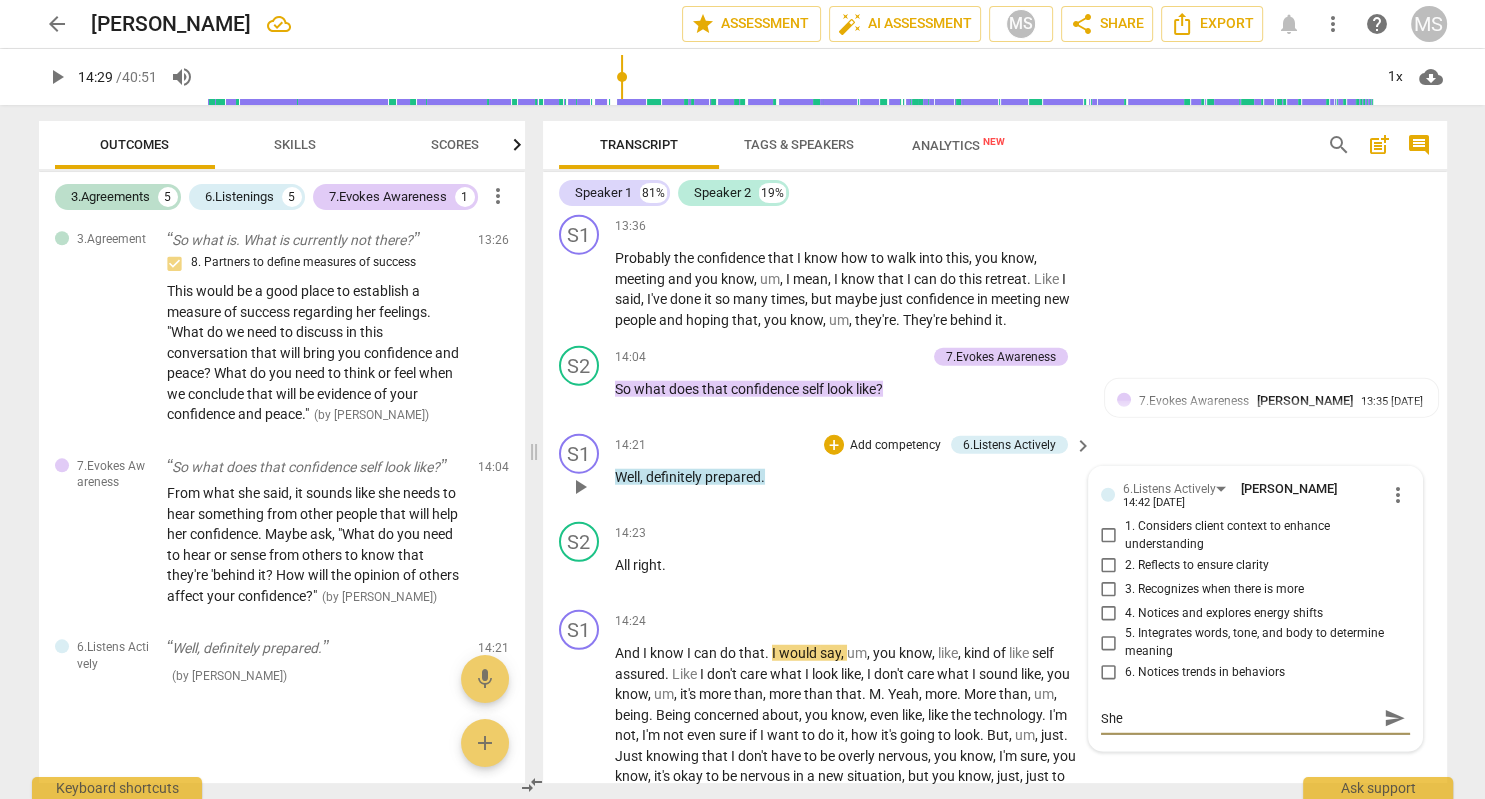 type on "She" 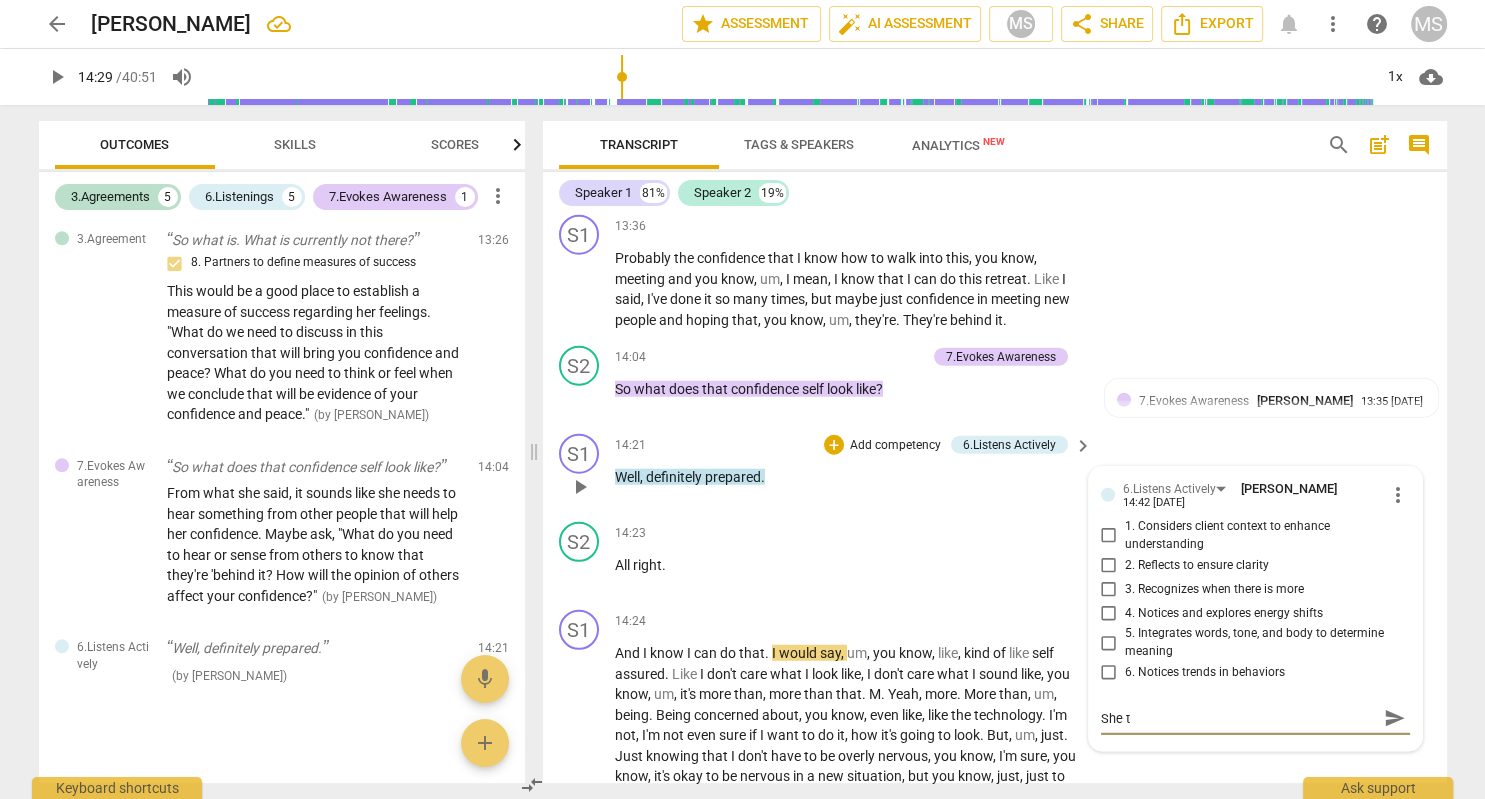 type on "She th" 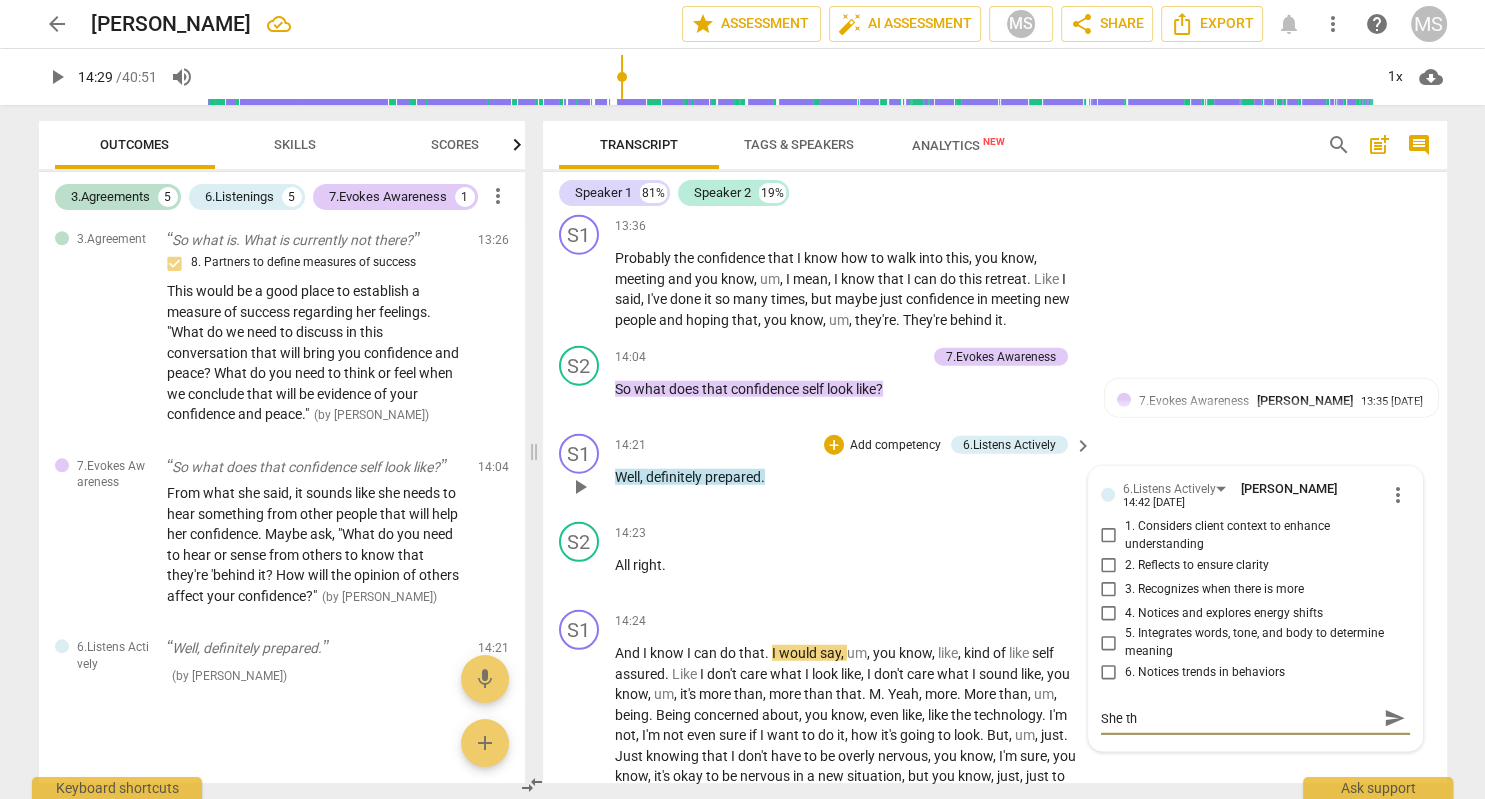 type on "She tho" 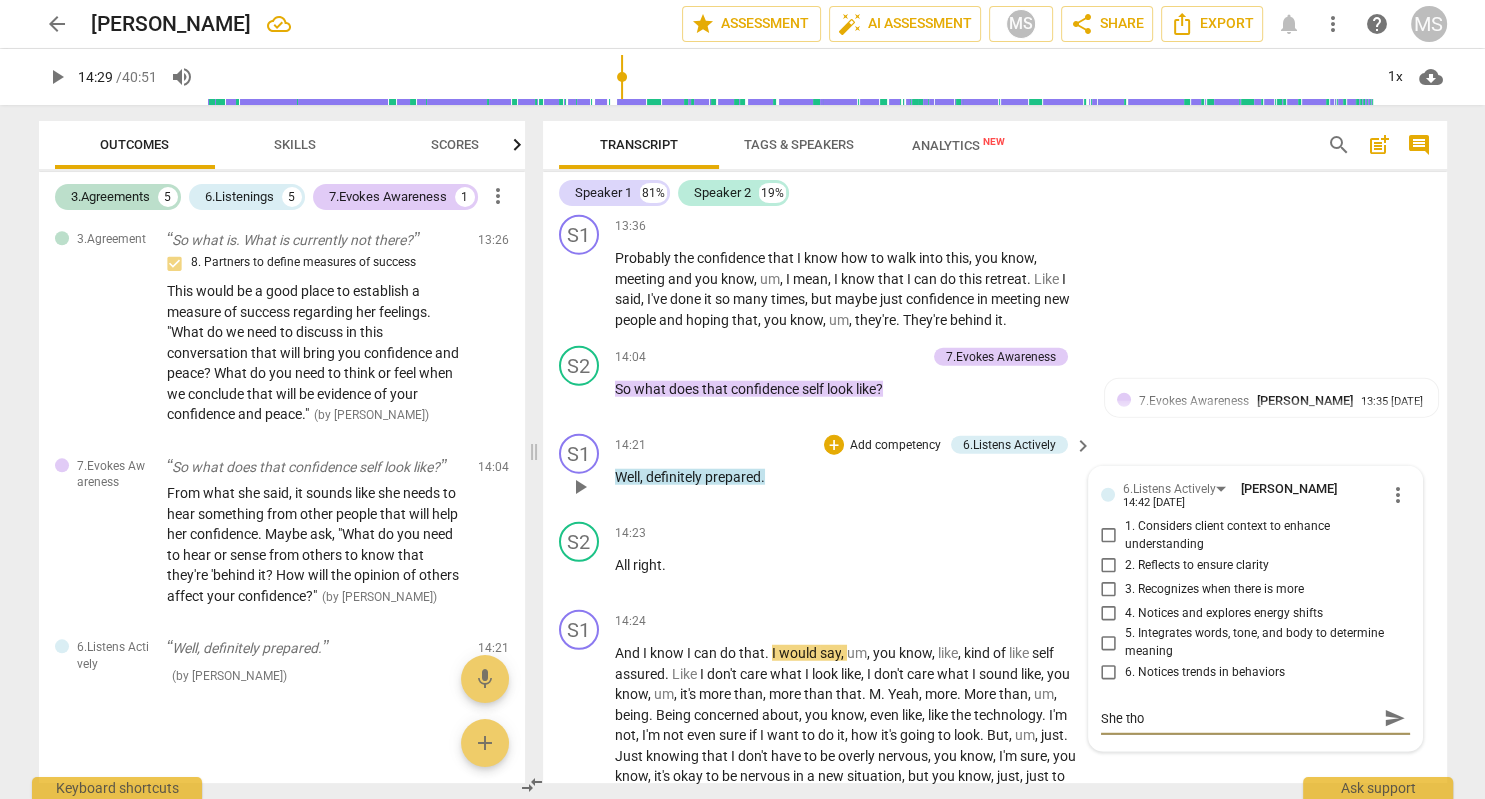 type on "She thou" 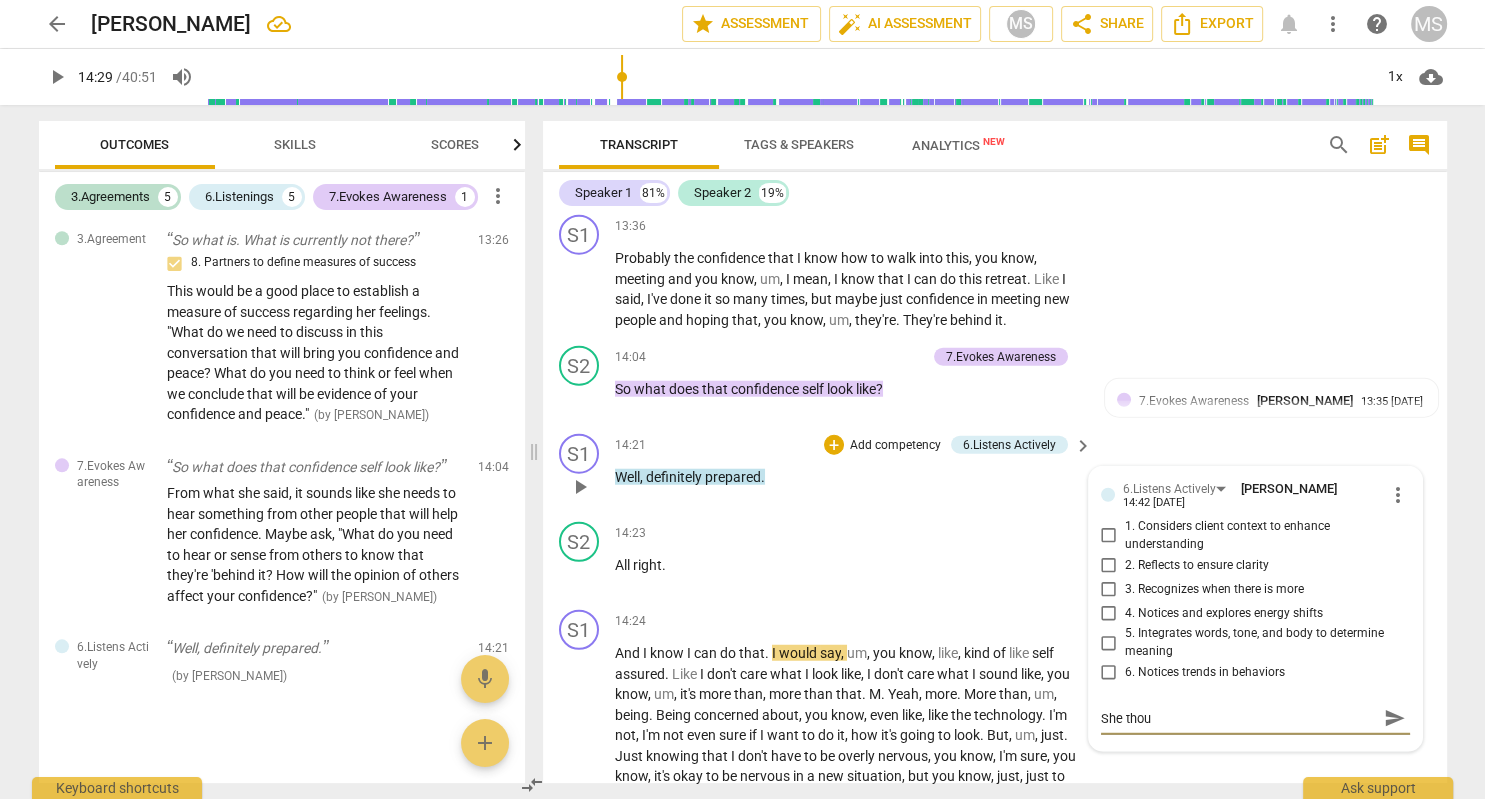 type on "She thoug" 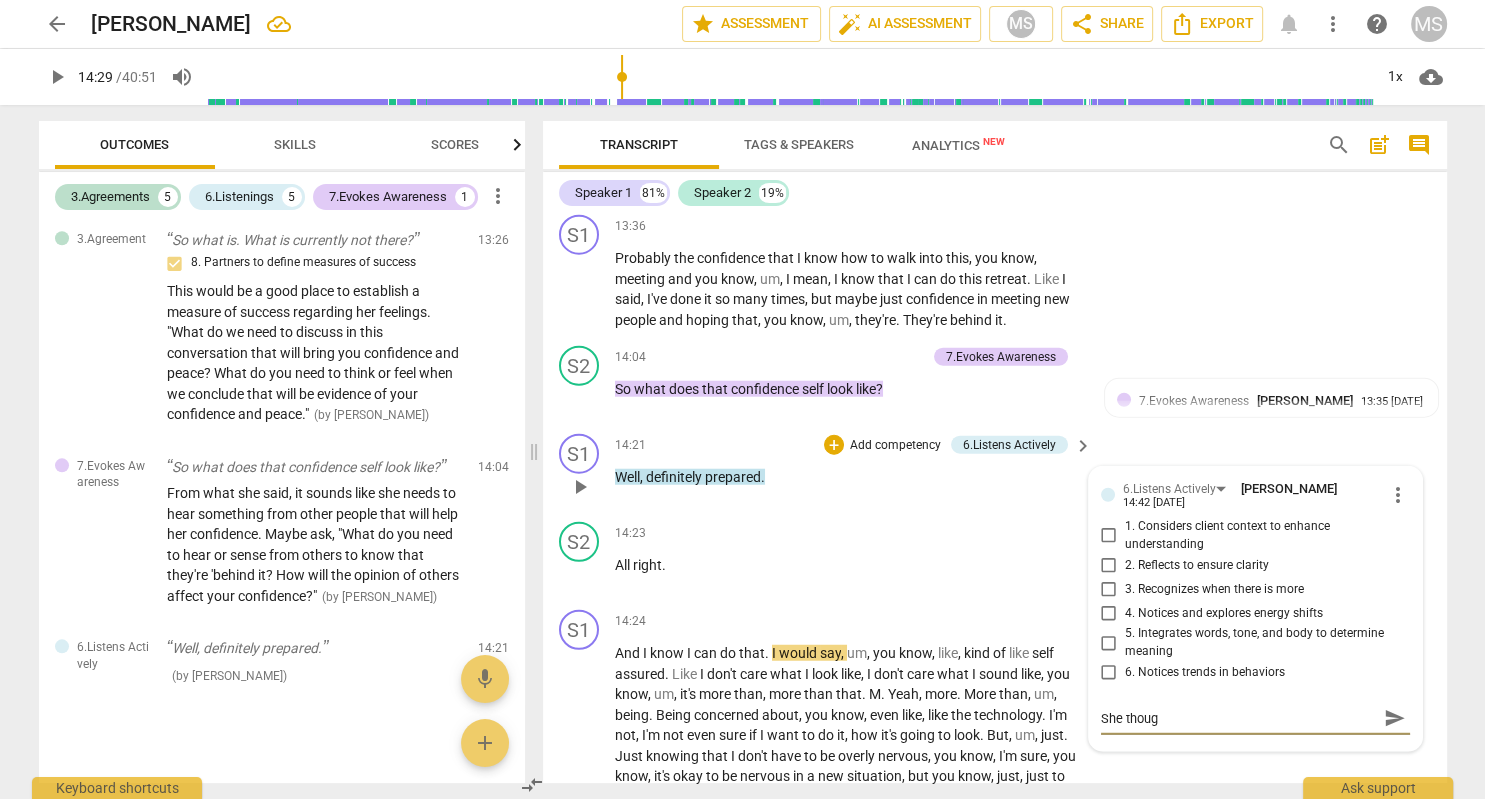 type on "She though" 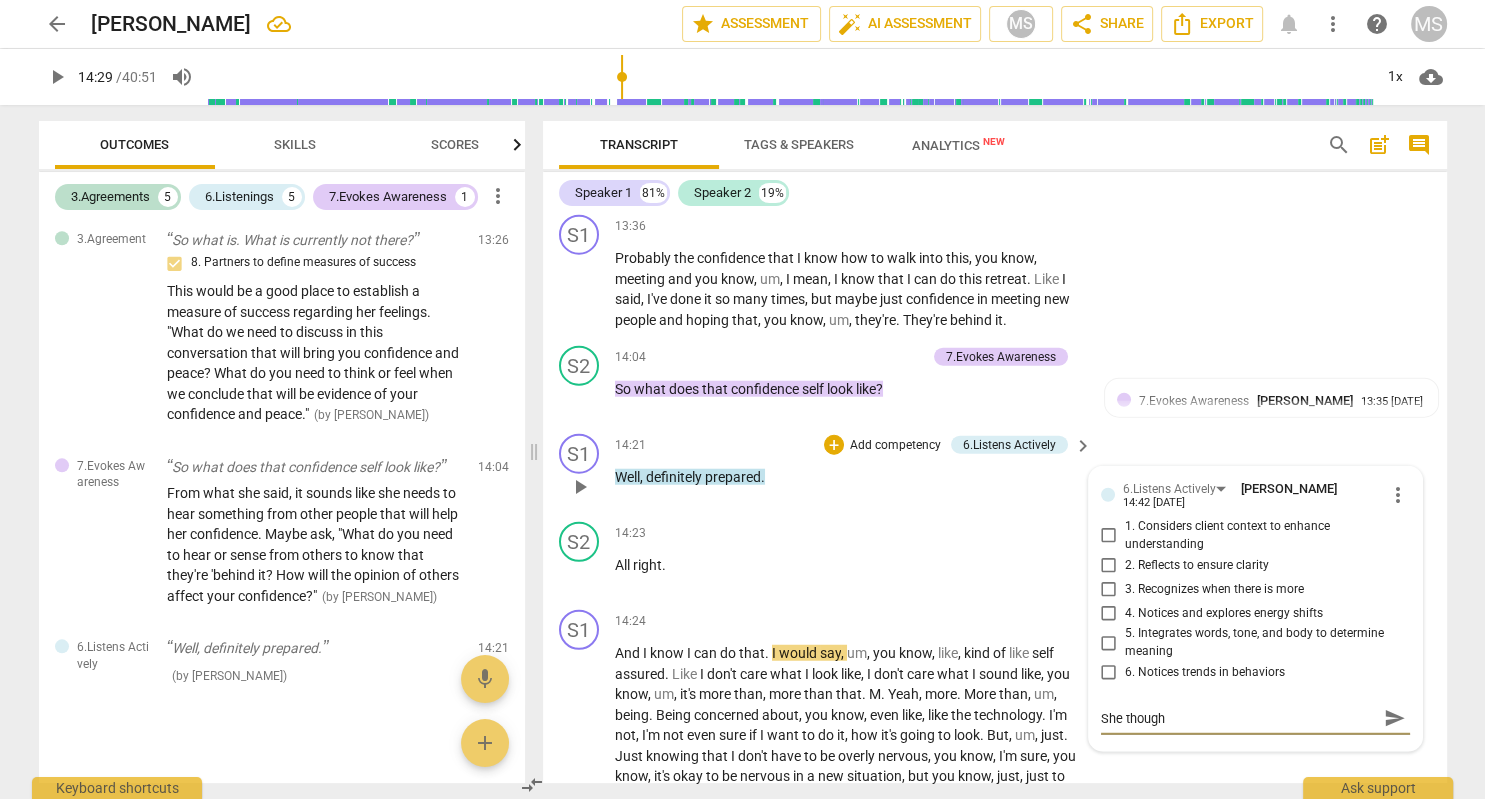 type on "She thought" 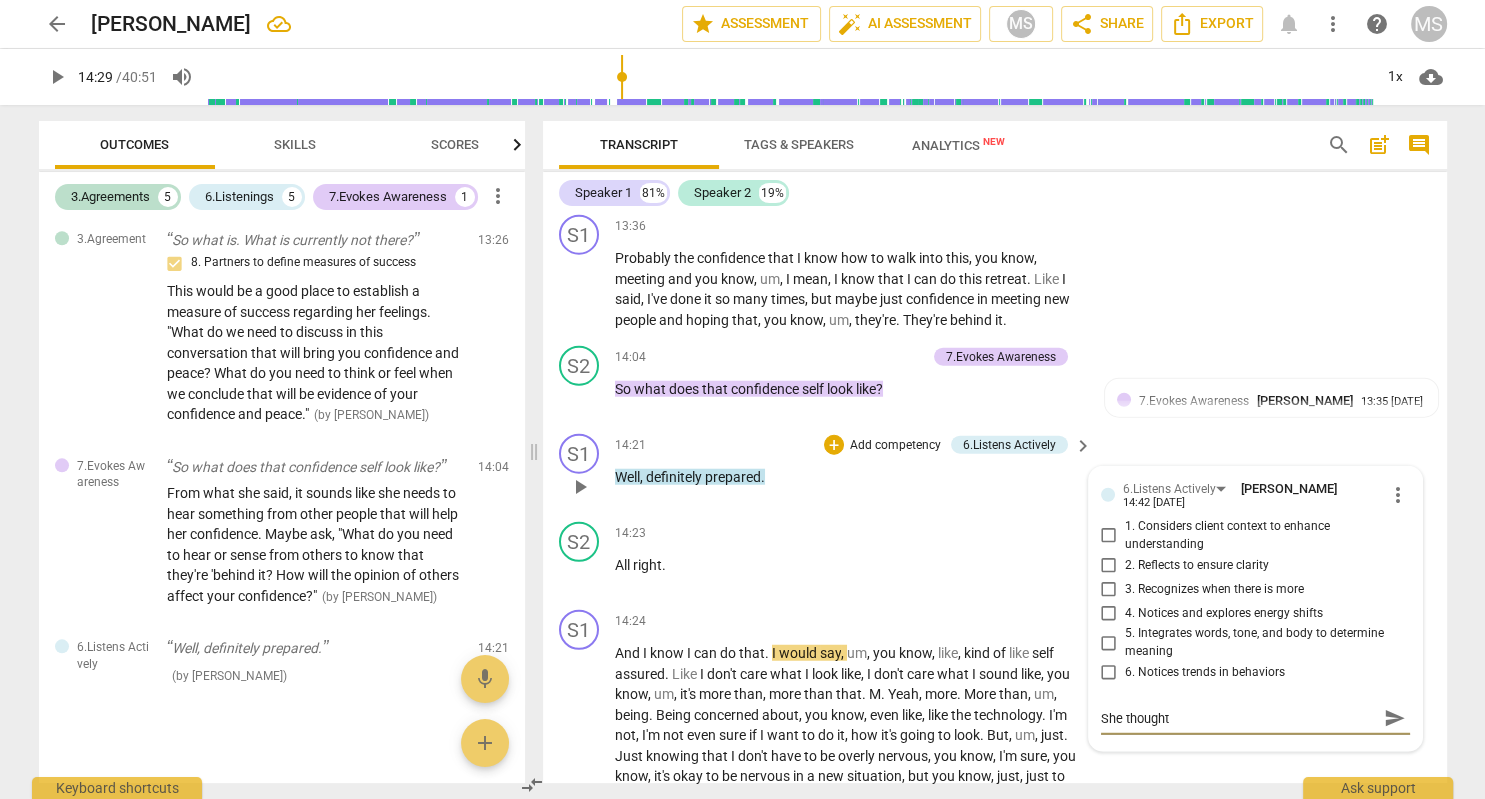 type on "She thought" 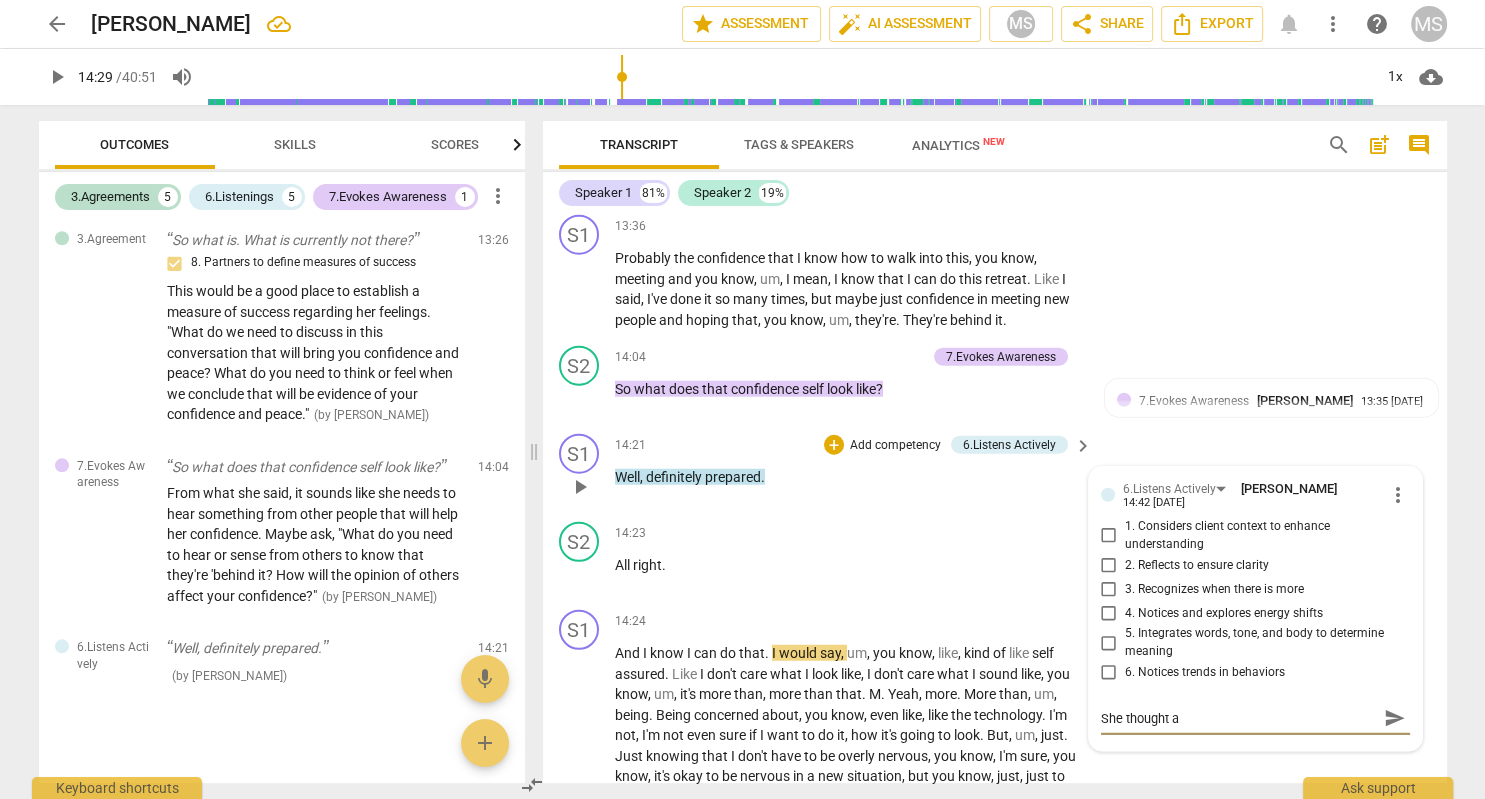 type on "She thought ab" 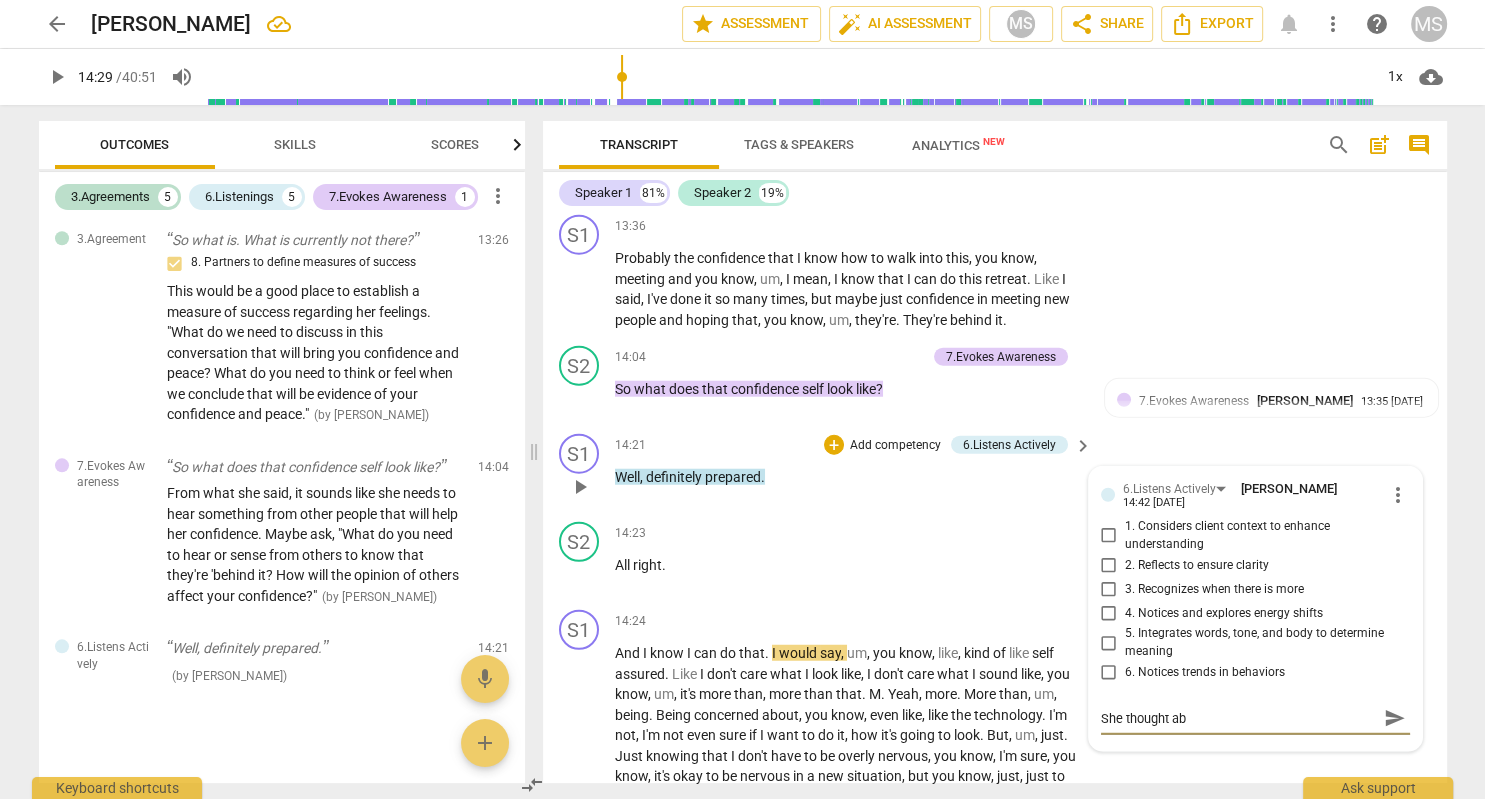 type on "She thought abo" 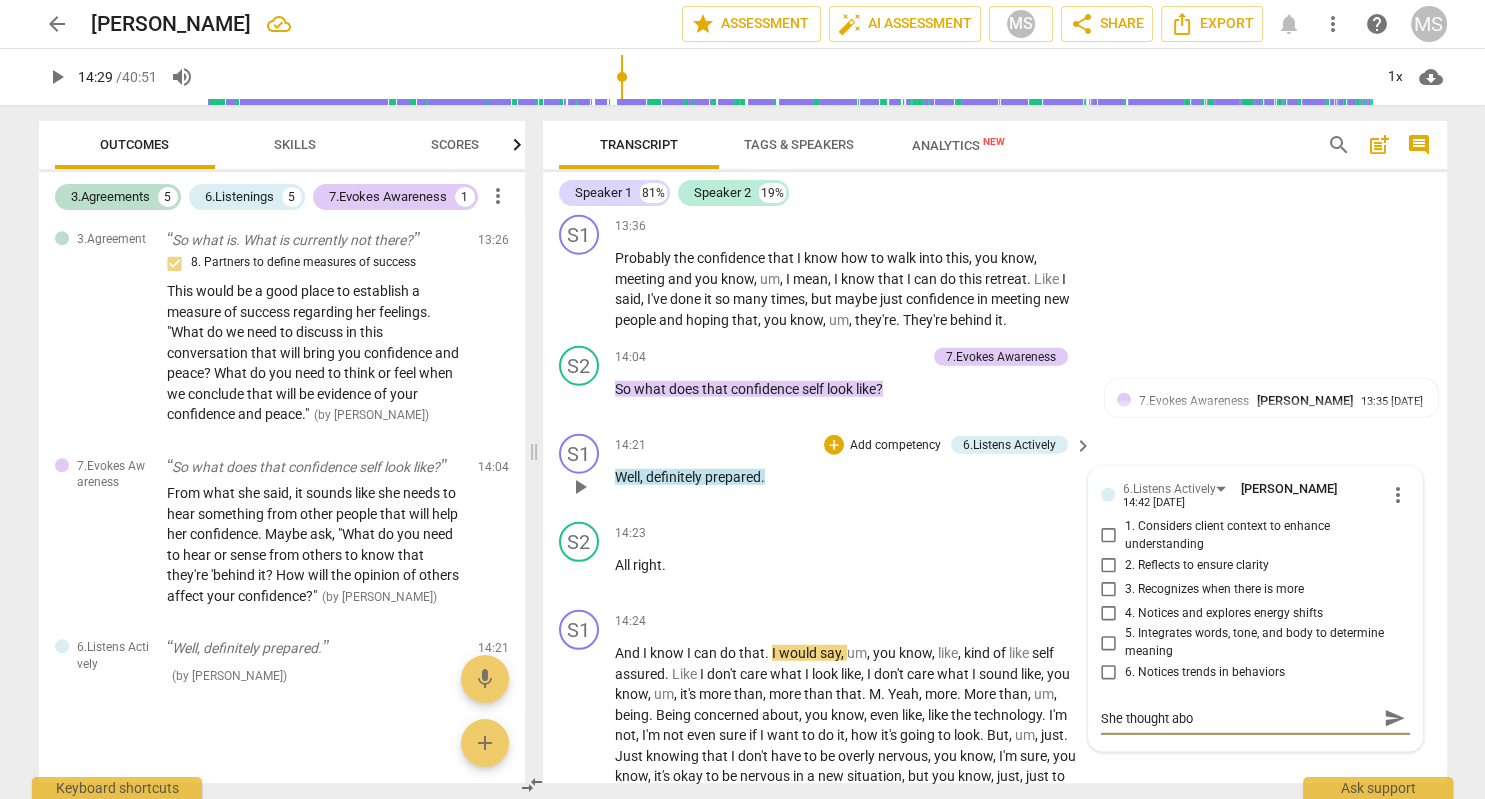 type on "She thought abou" 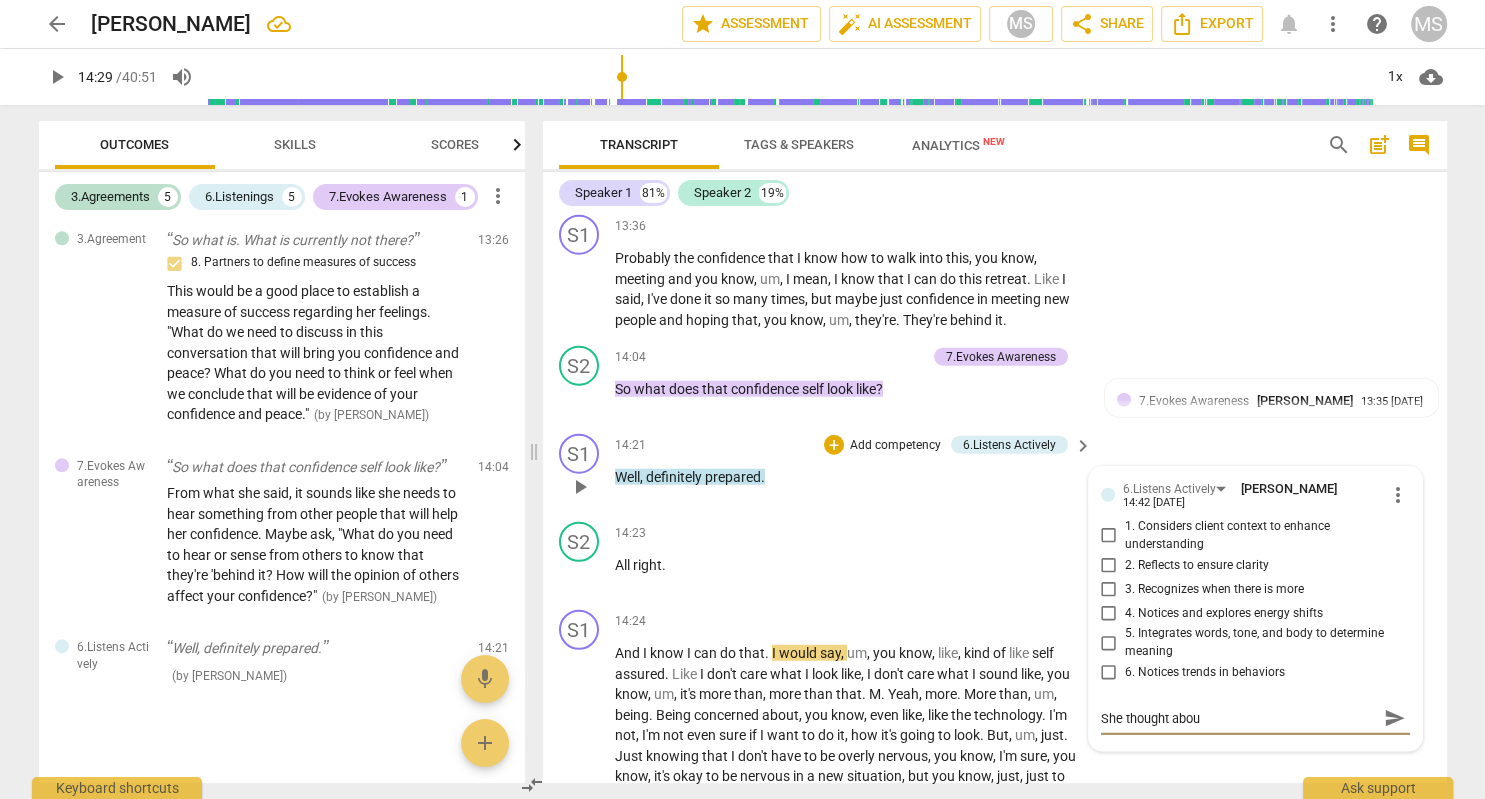 type on "She thought about" 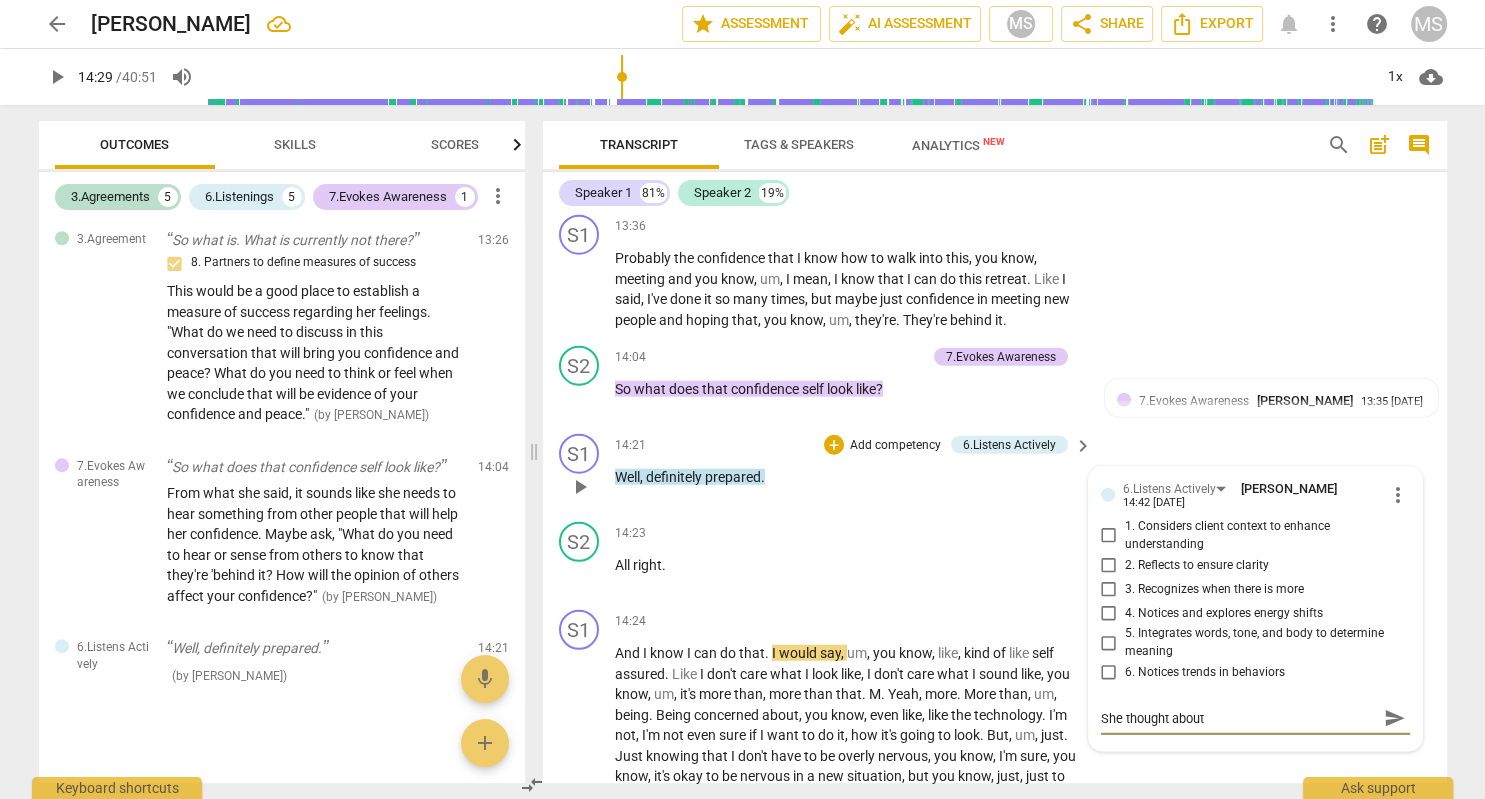 type on "She thought about" 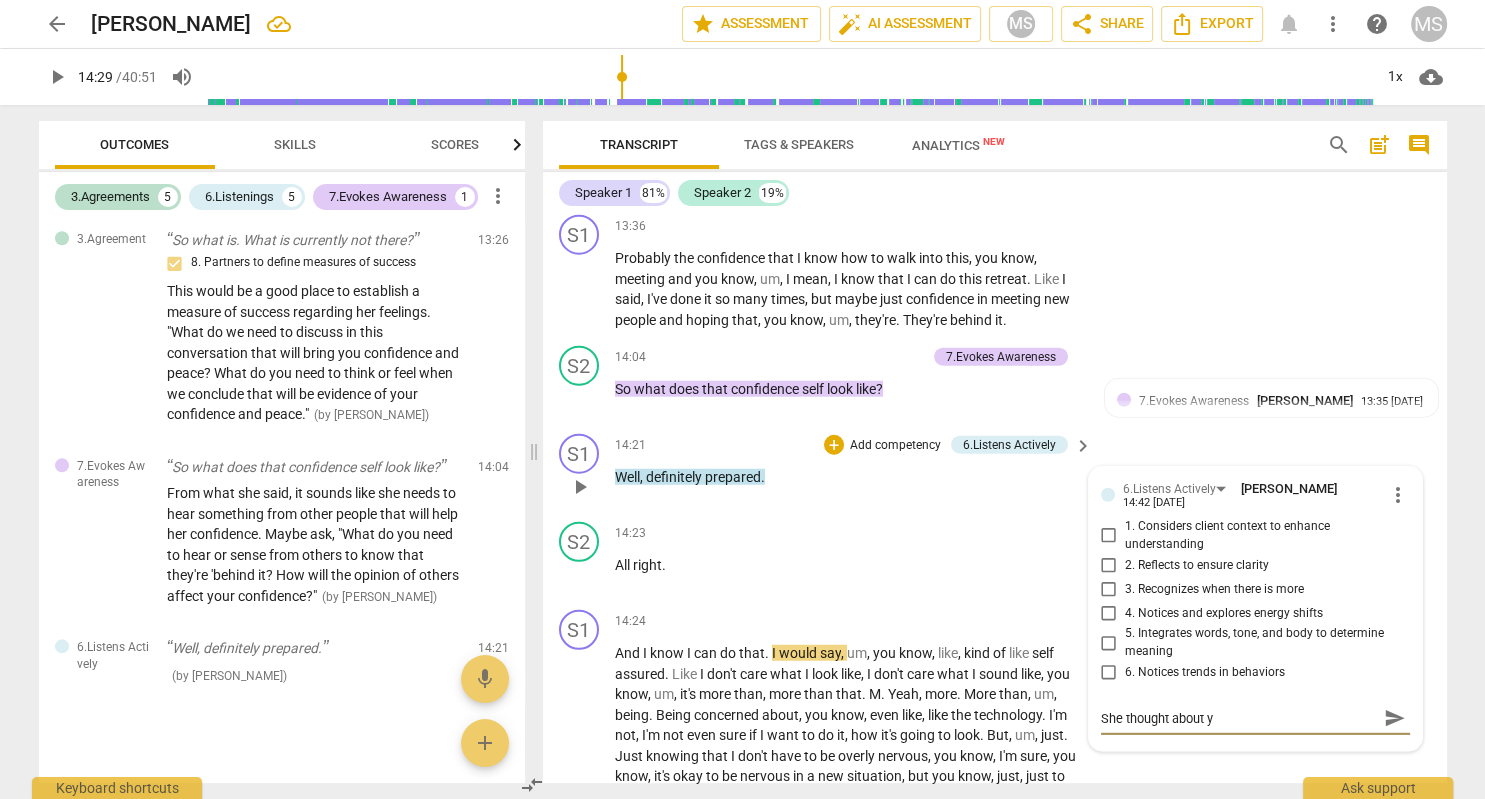 type on "She thought about yo" 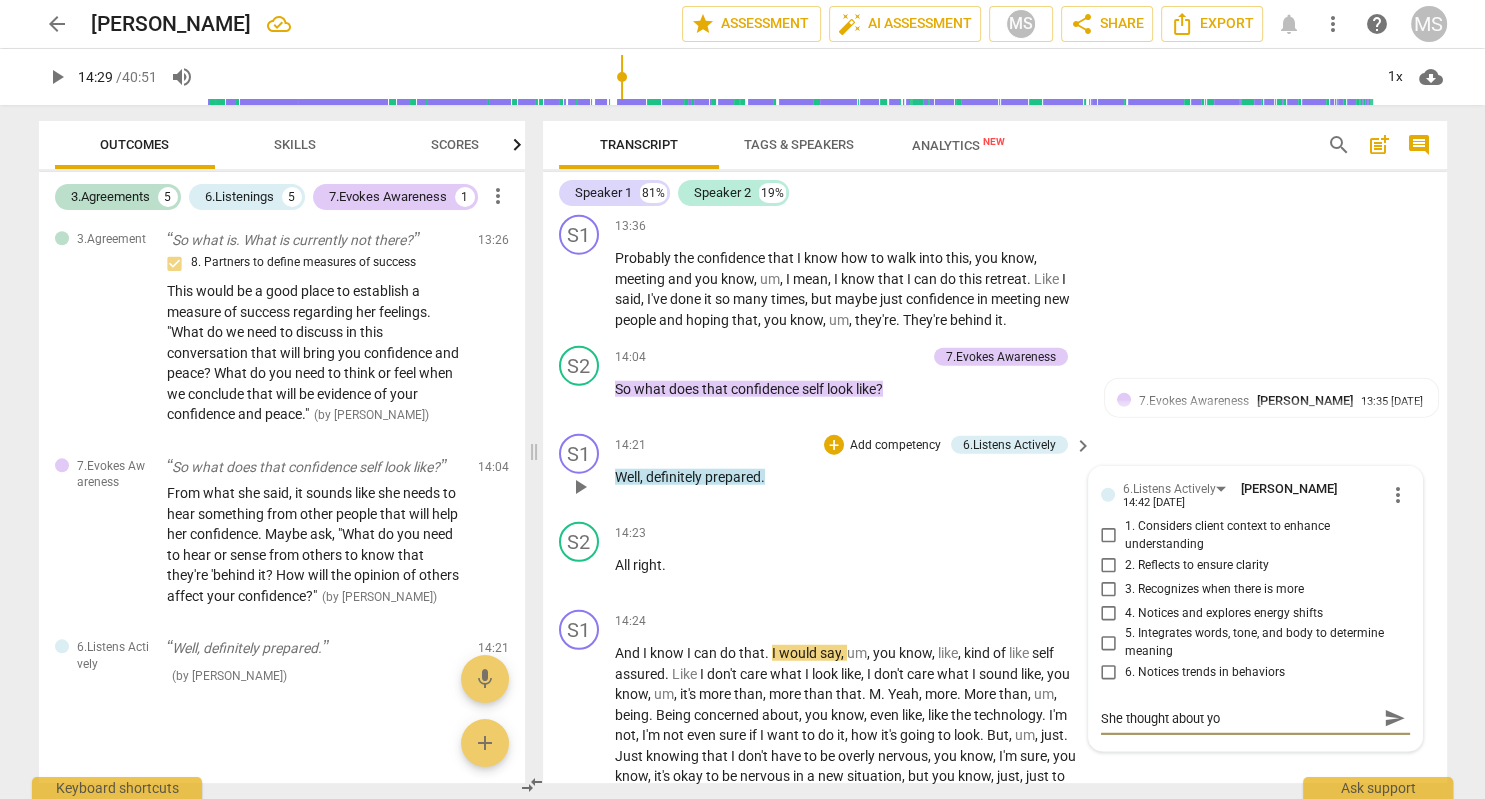 type on "She thought about you" 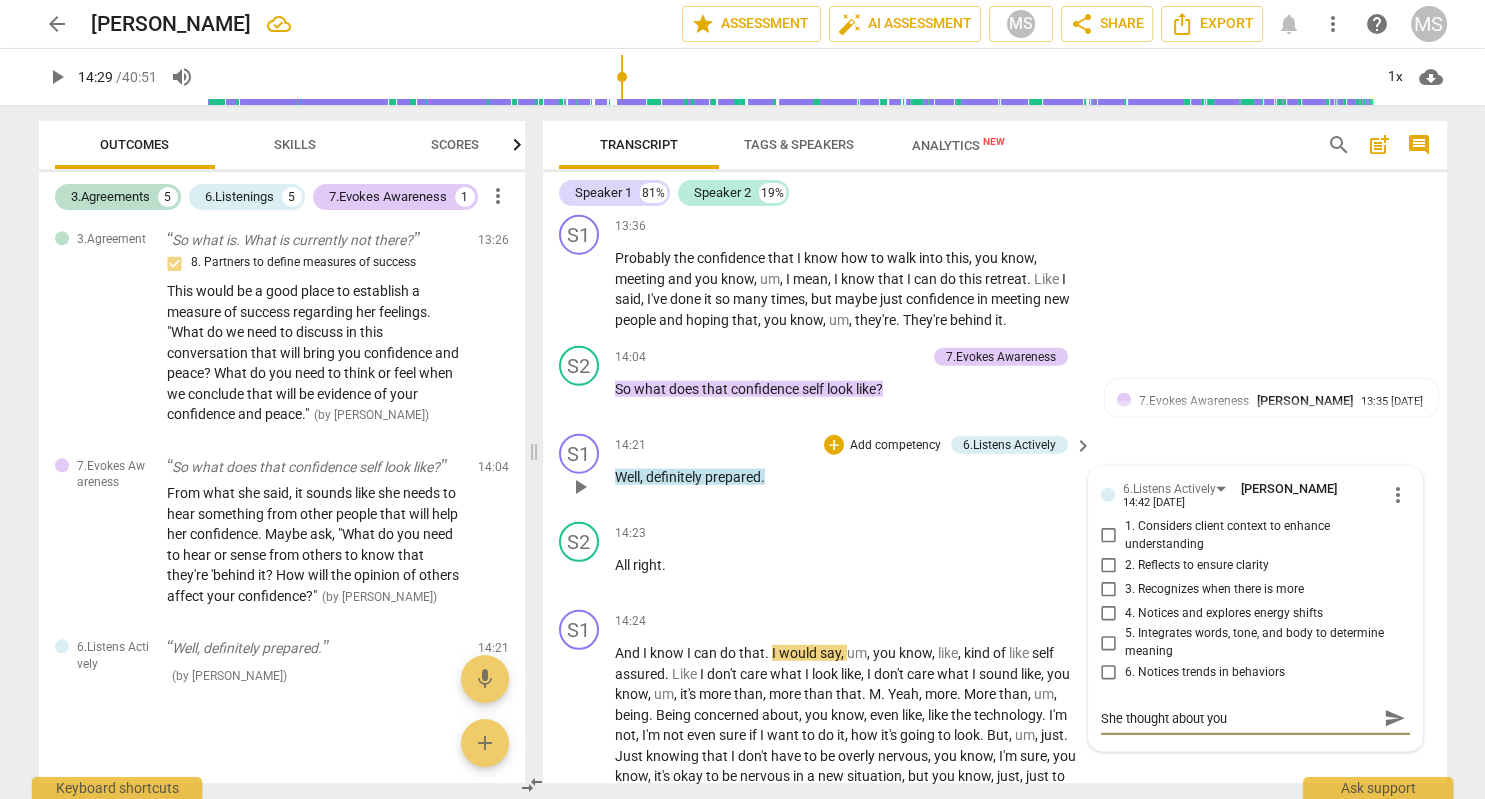 type on "She thought about your" 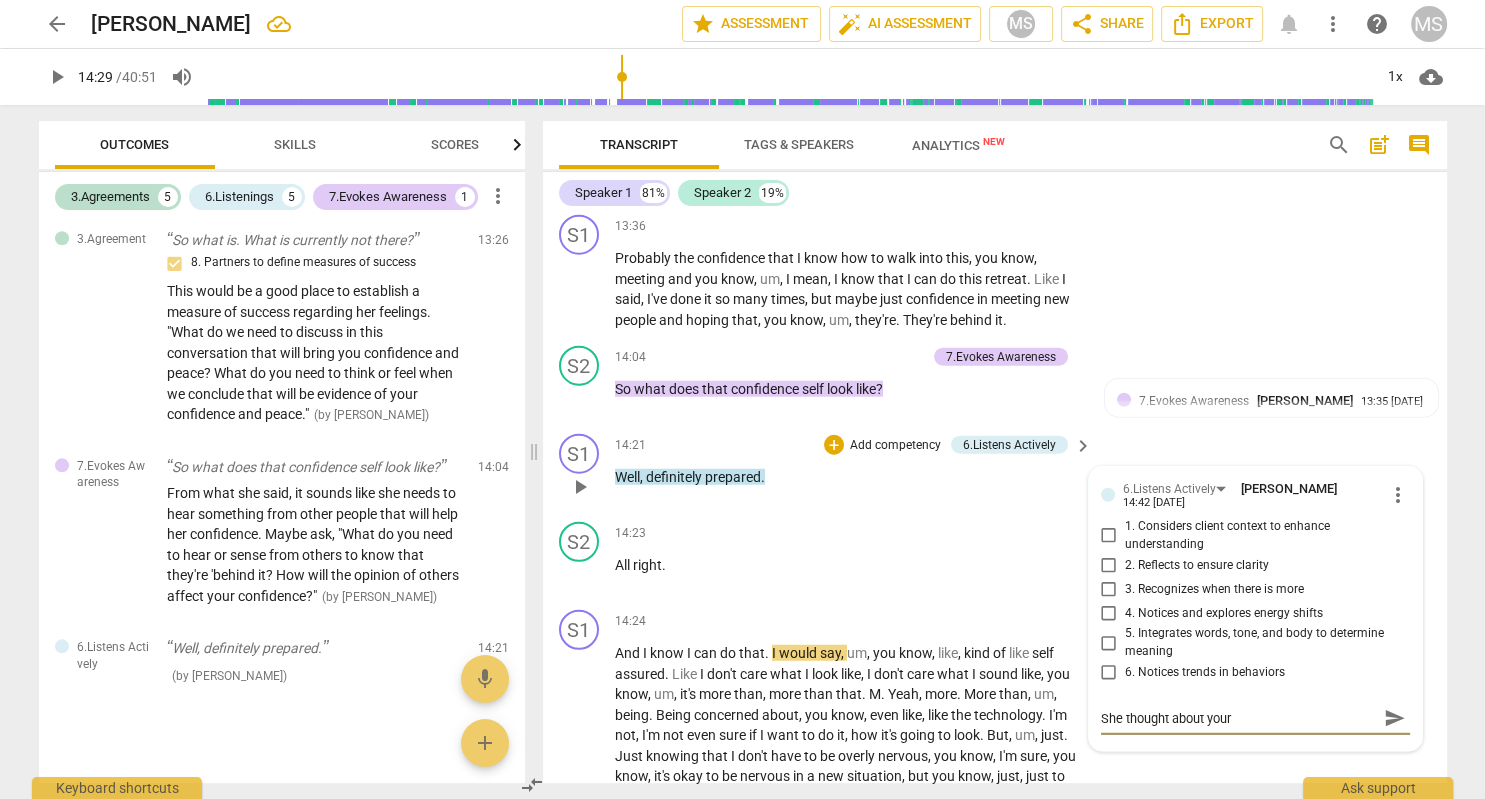 type on "She thought about your" 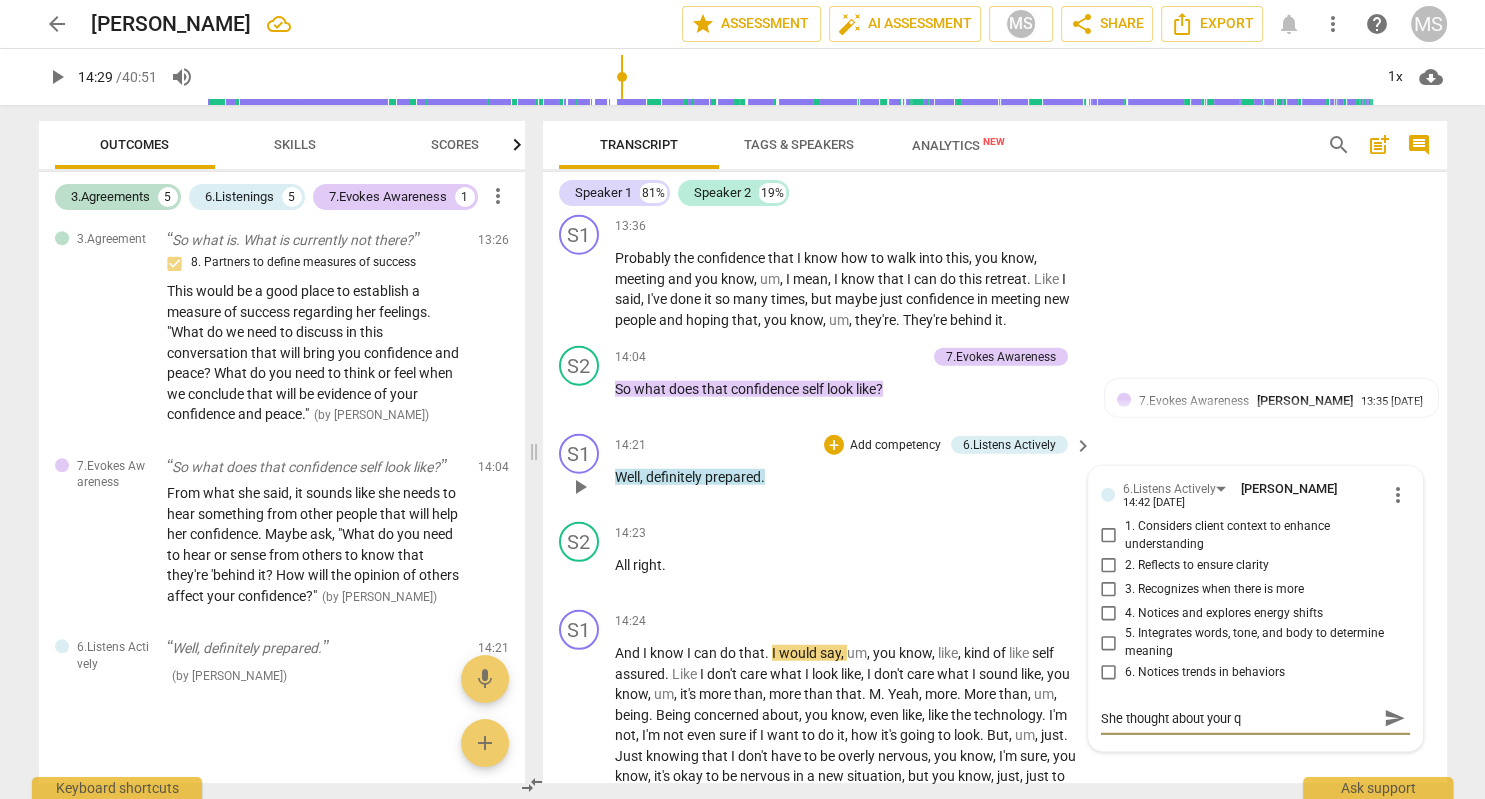 type on "She thought about your qu" 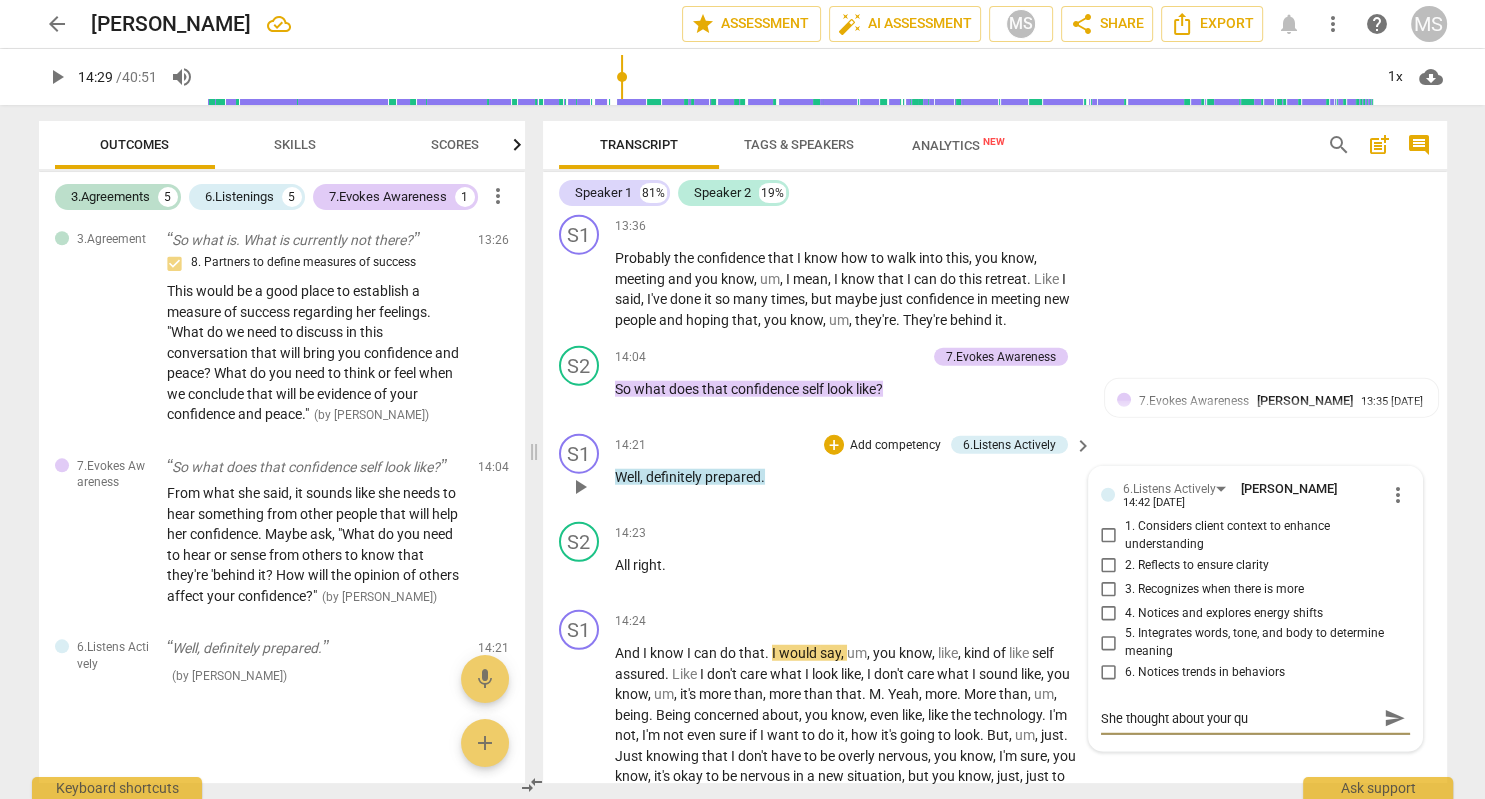 type on "She thought about your que" 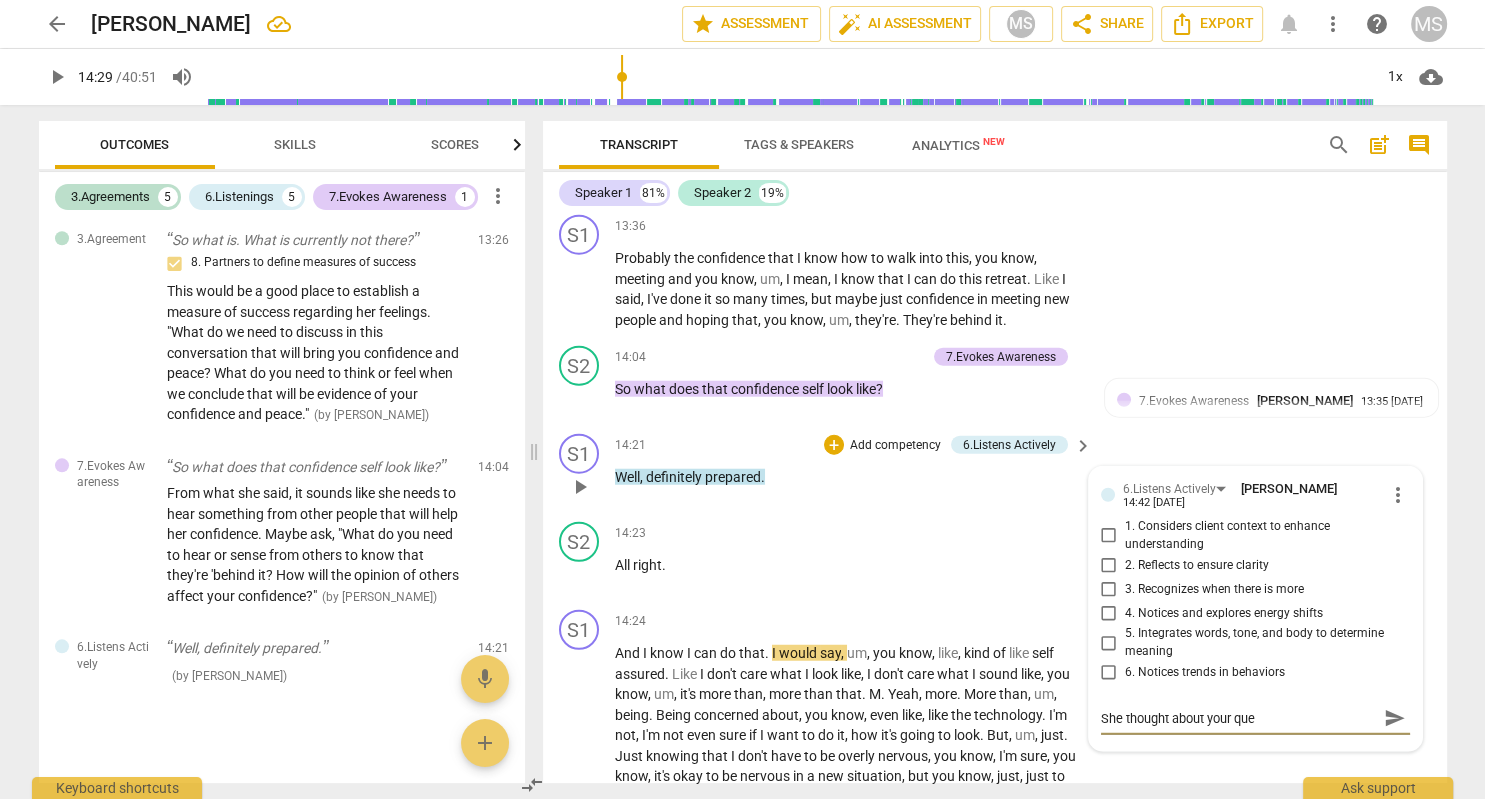 type on "She thought about your ques" 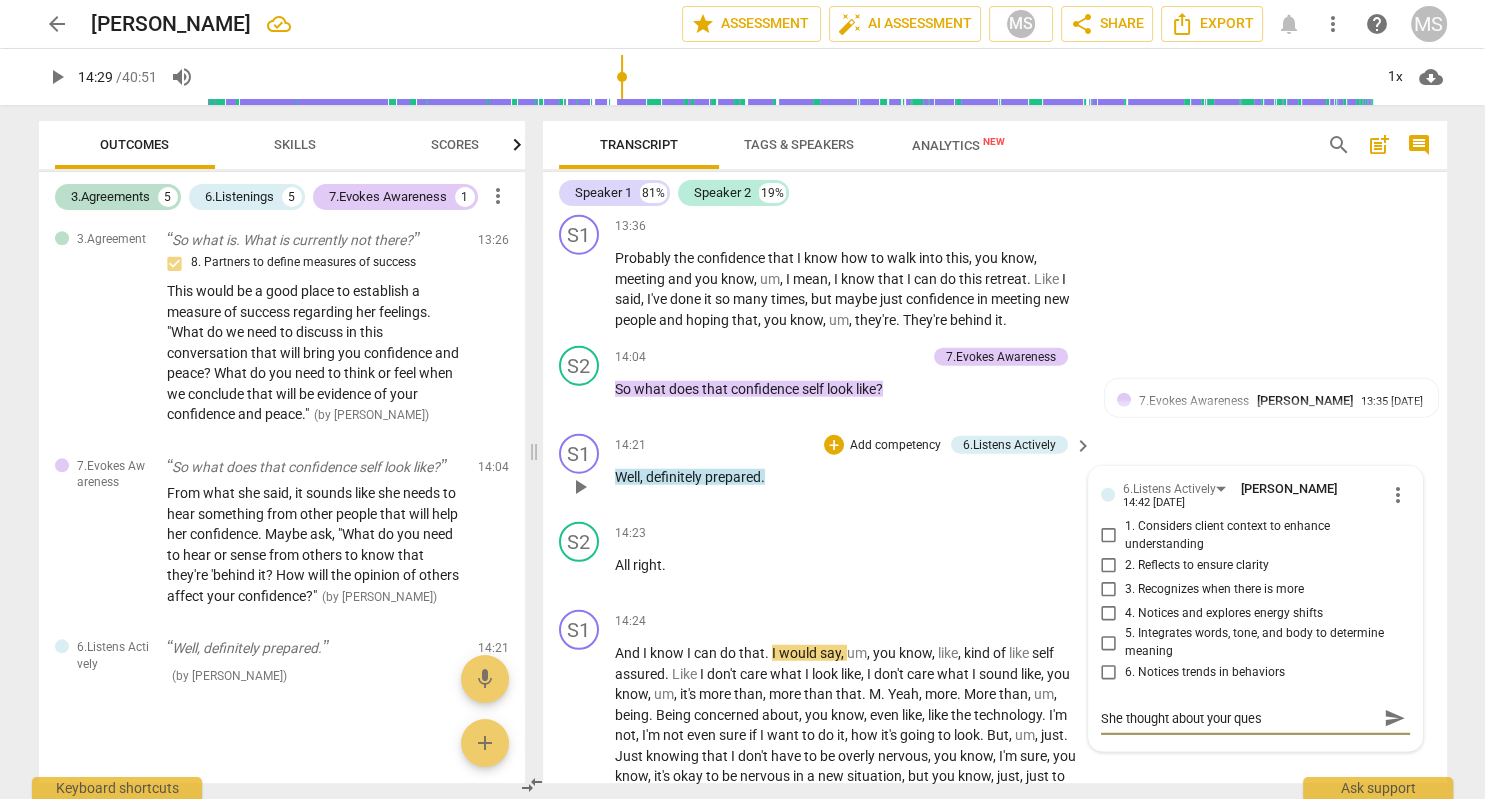 type on "She thought about your quest" 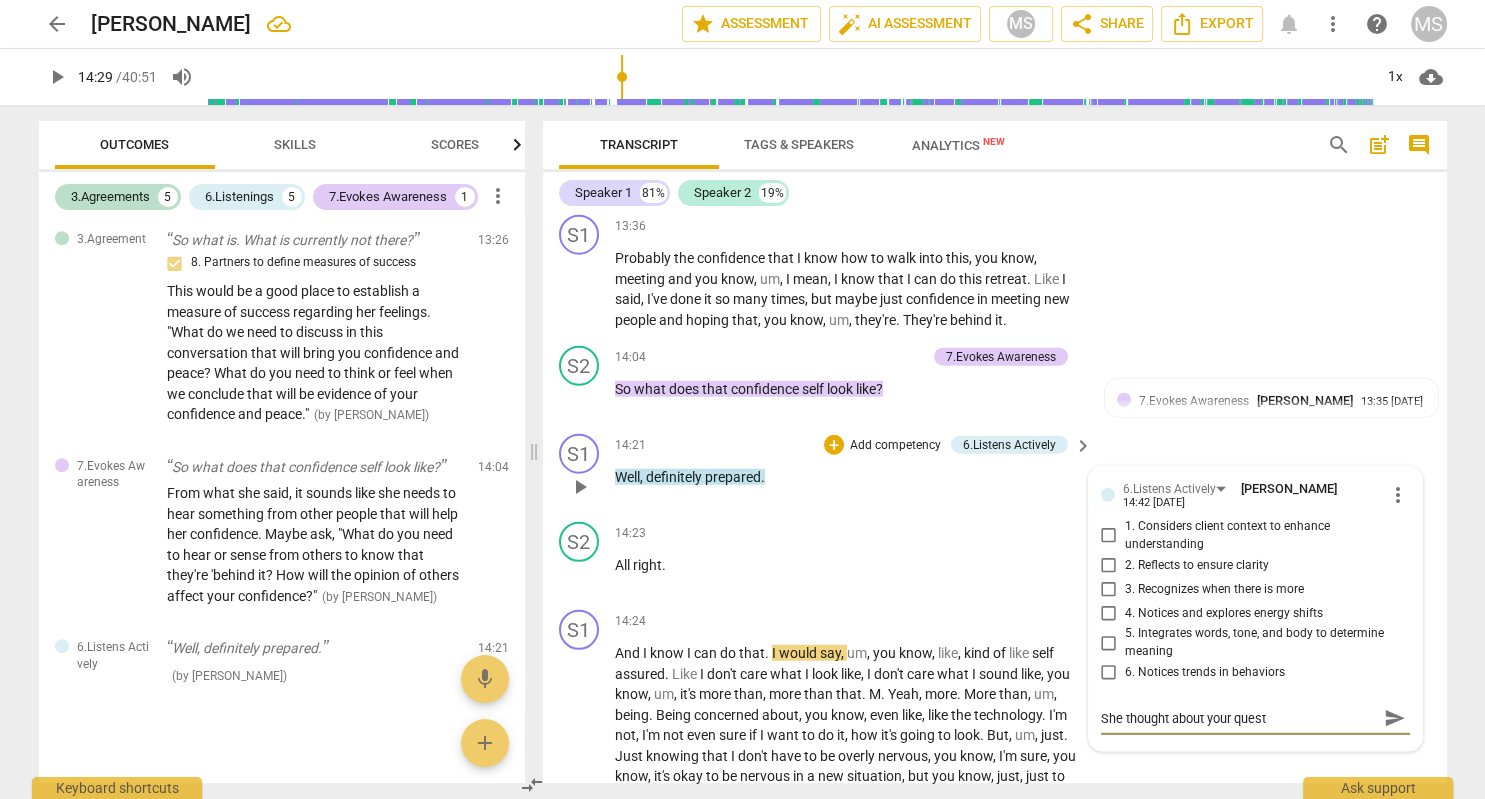 type on "She thought about your questi" 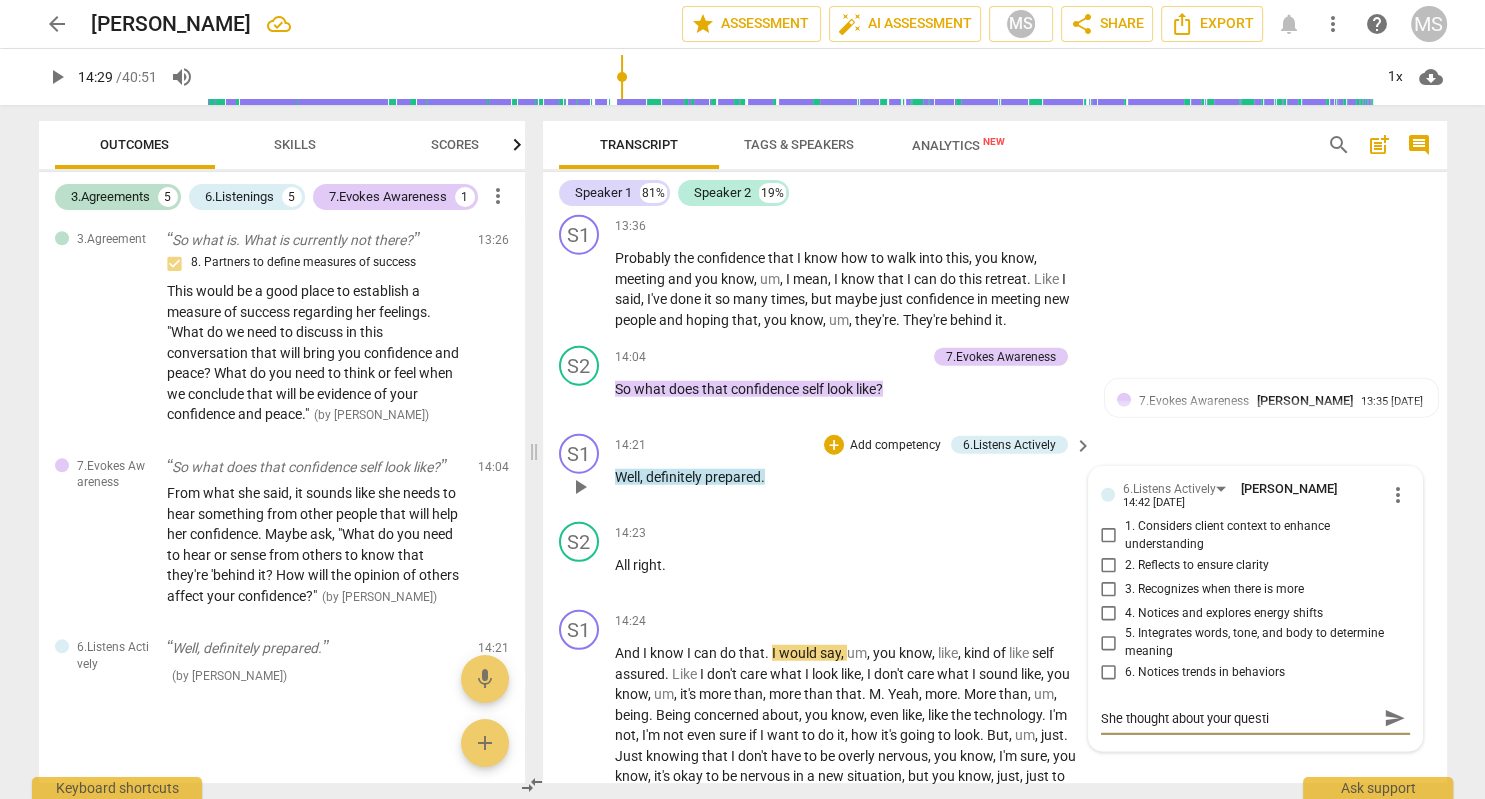 type on "She thought about your questio" 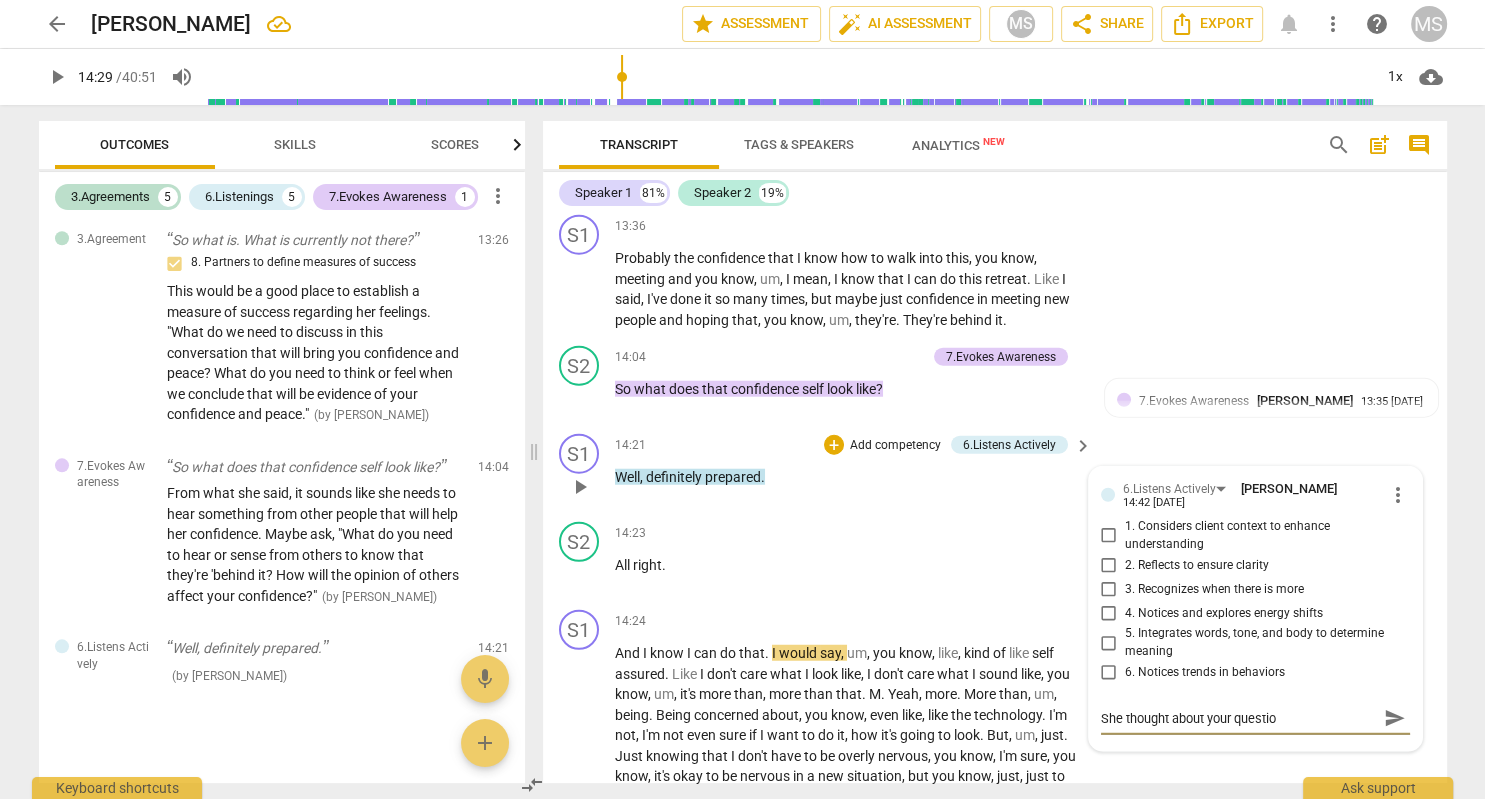 type on "She thought about your question" 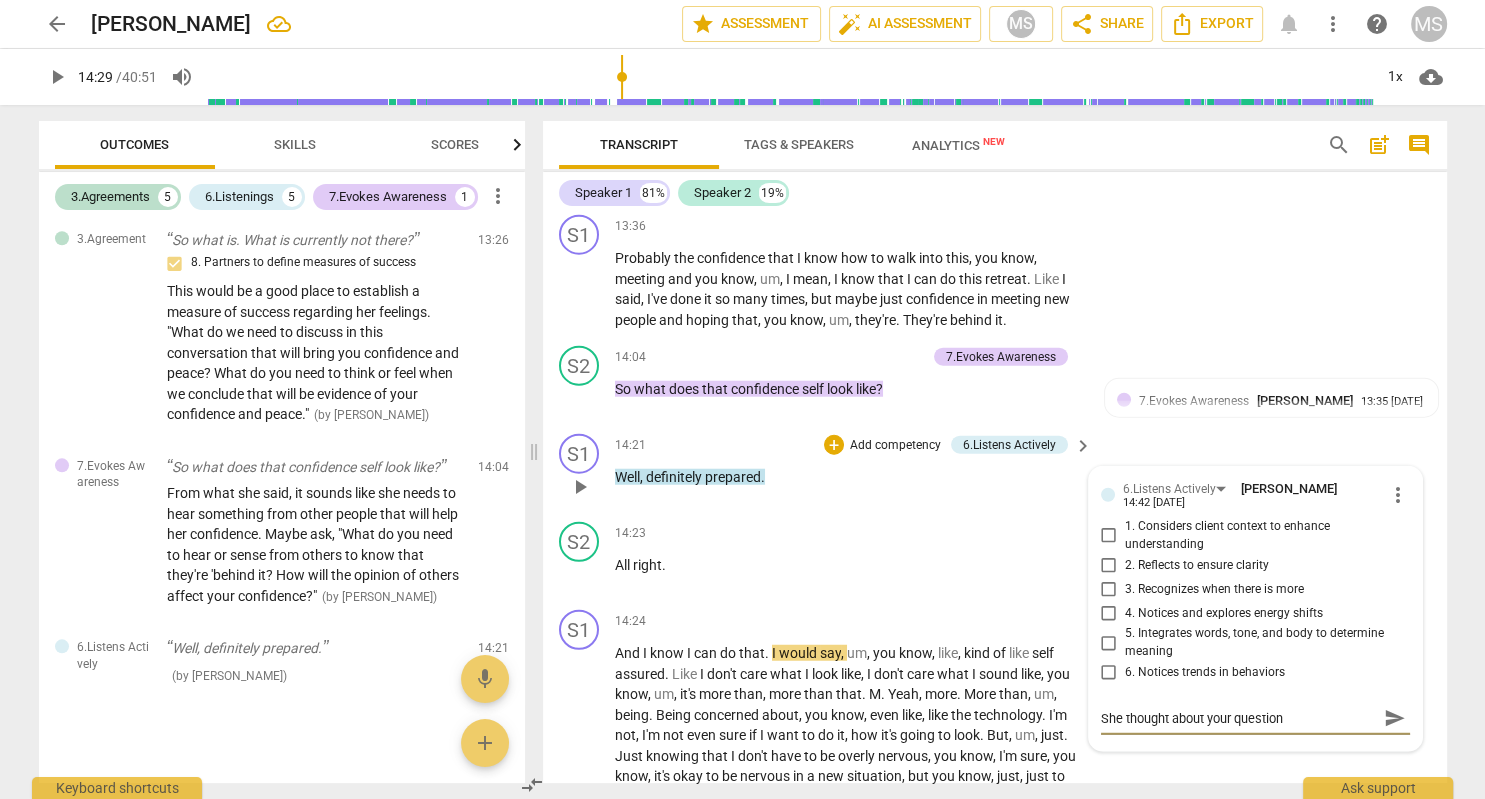 type on "She thought about your question" 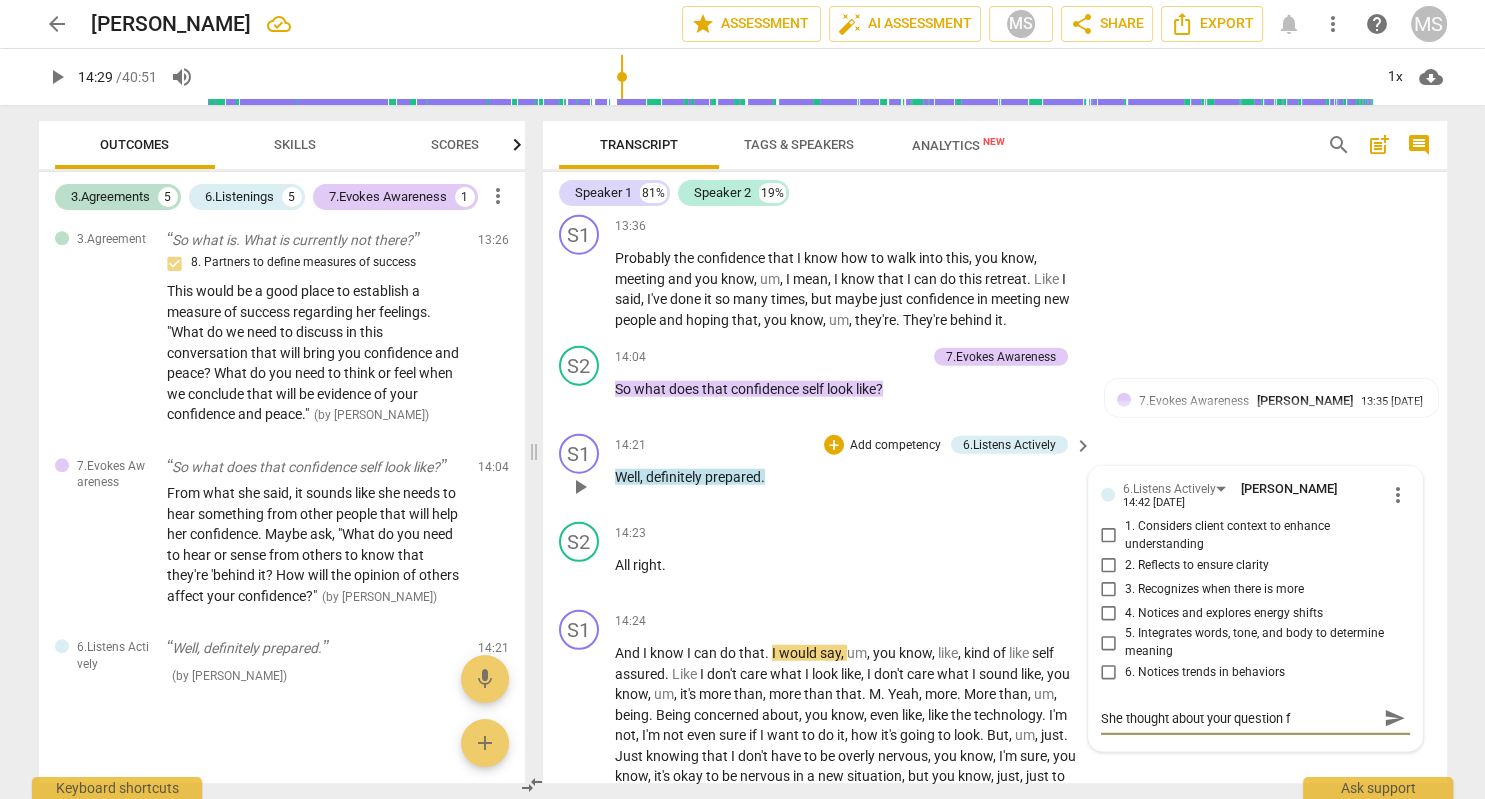 type on "She thought about your question fo" 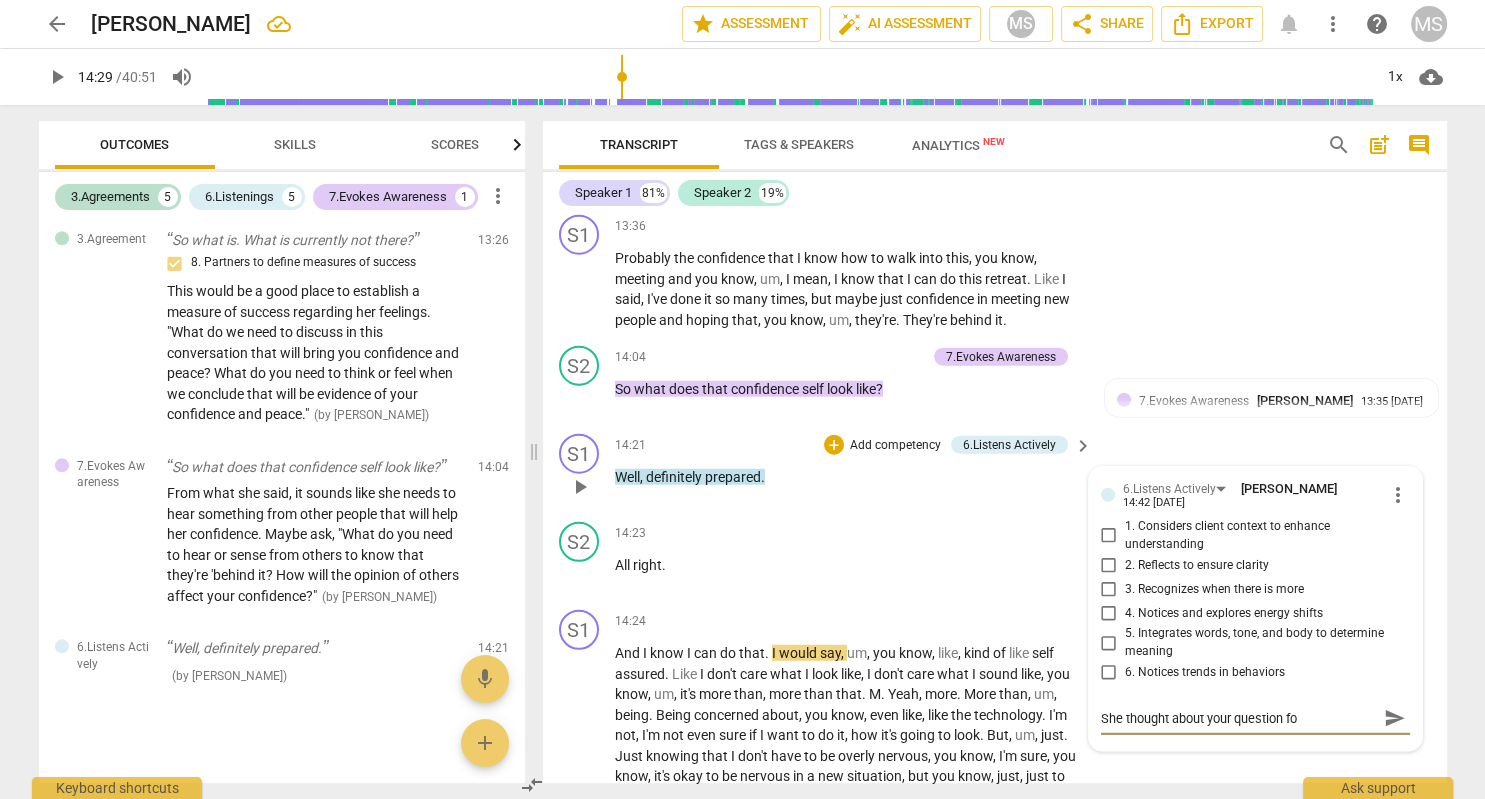 type on "She thought about your question for" 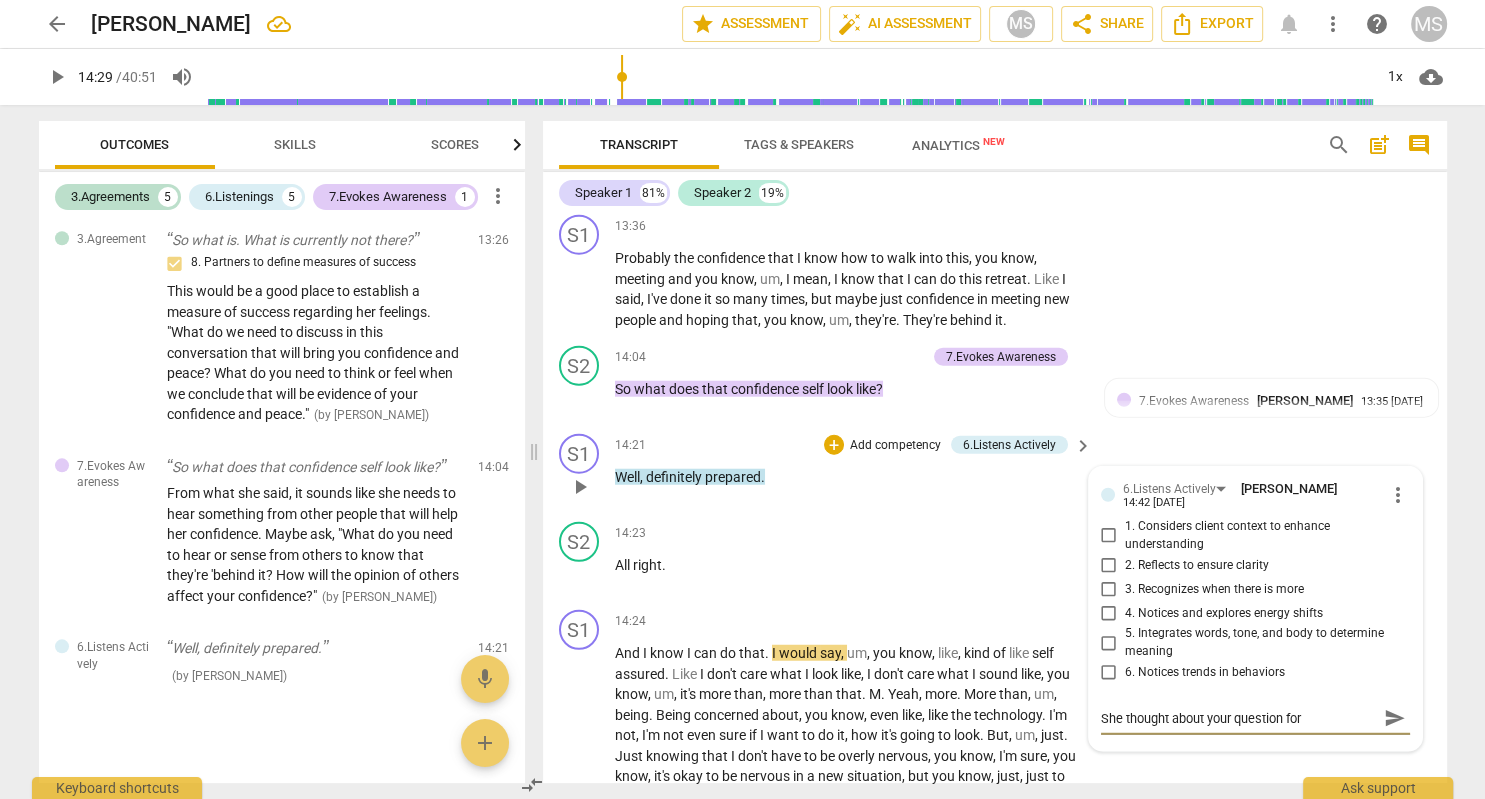 type on "She thought about your question for" 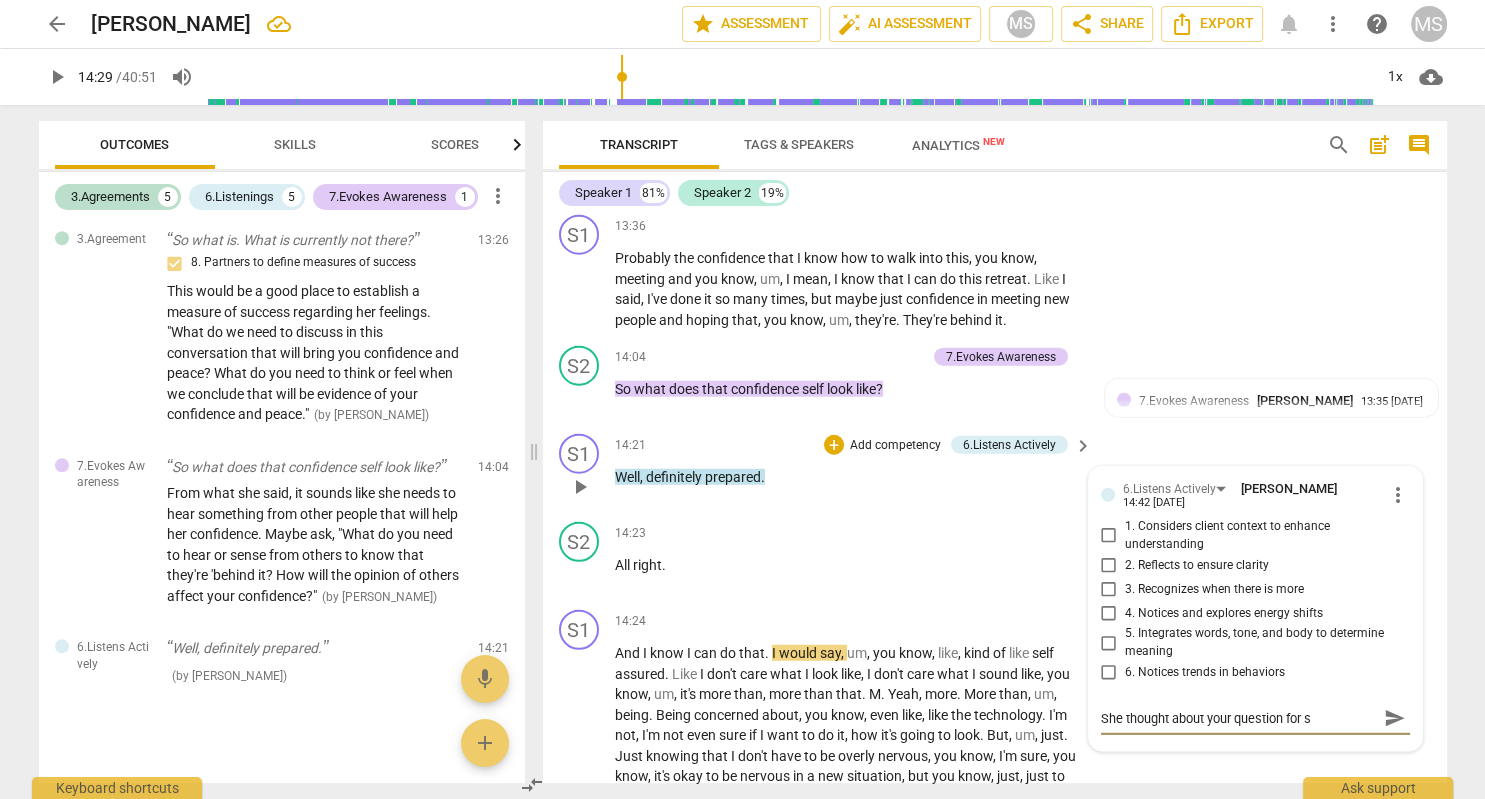 type on "She thought about your question for se" 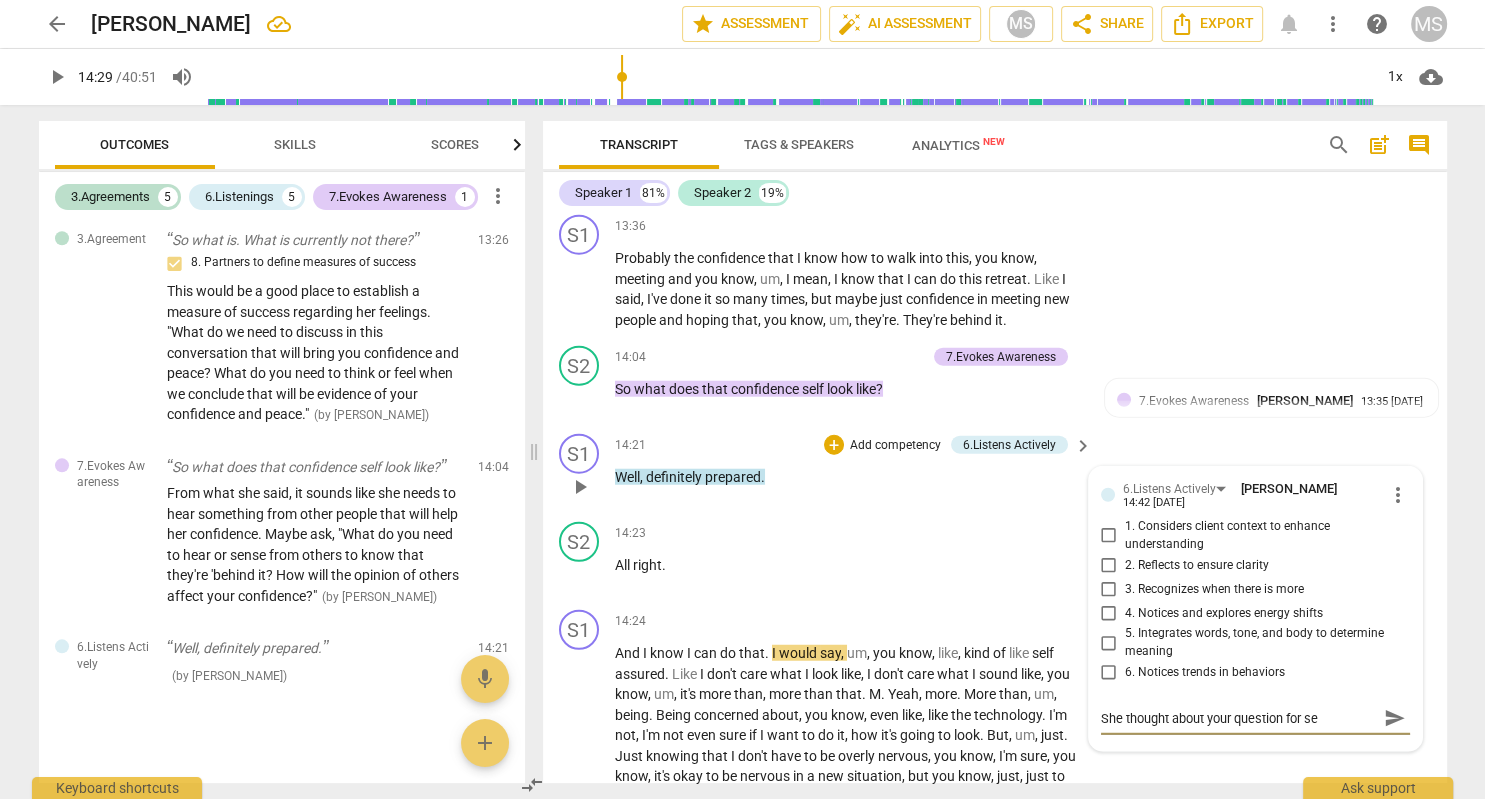 type on "She thought about your question for sev" 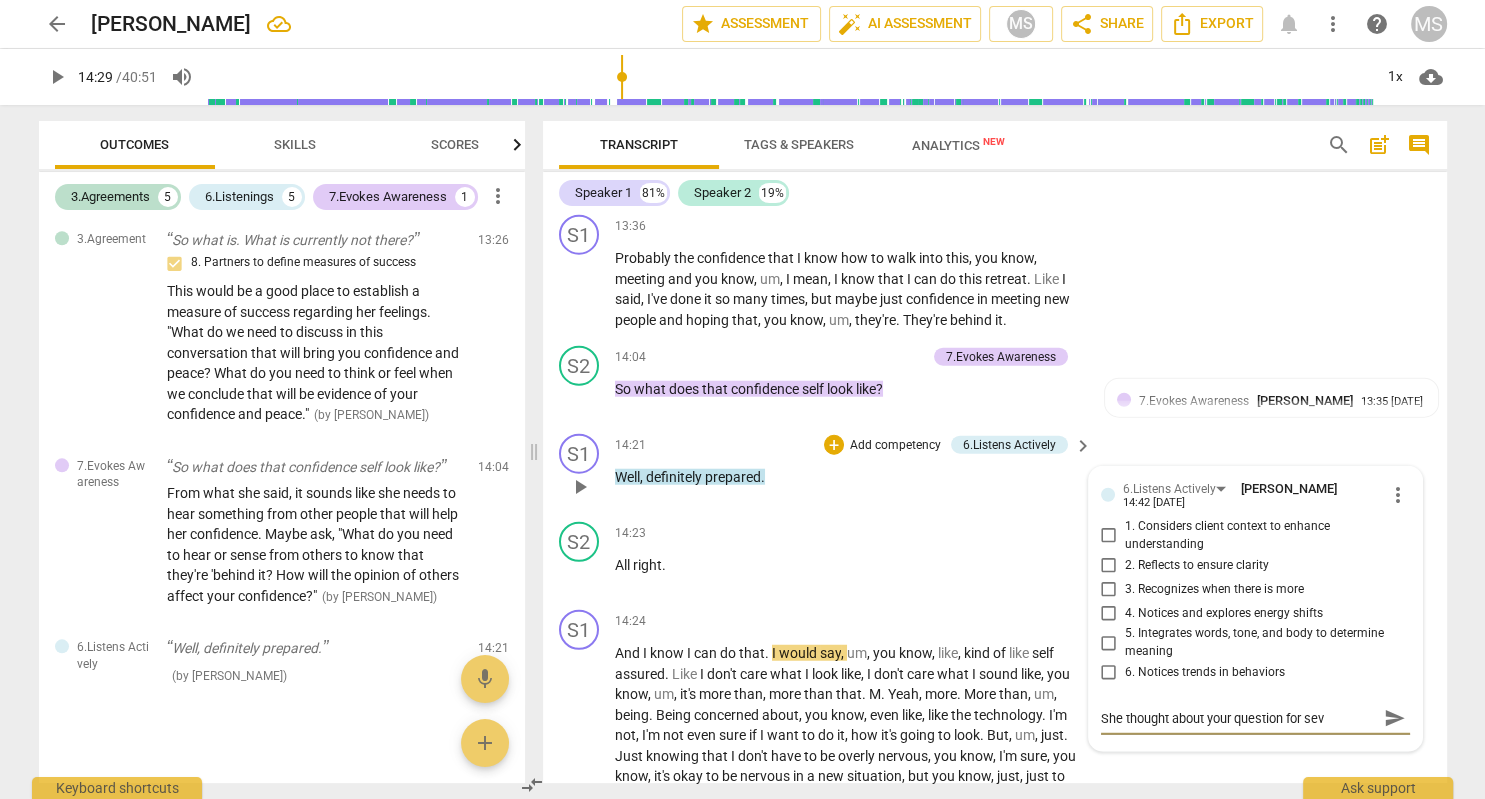 type on "She thought about your question for seve" 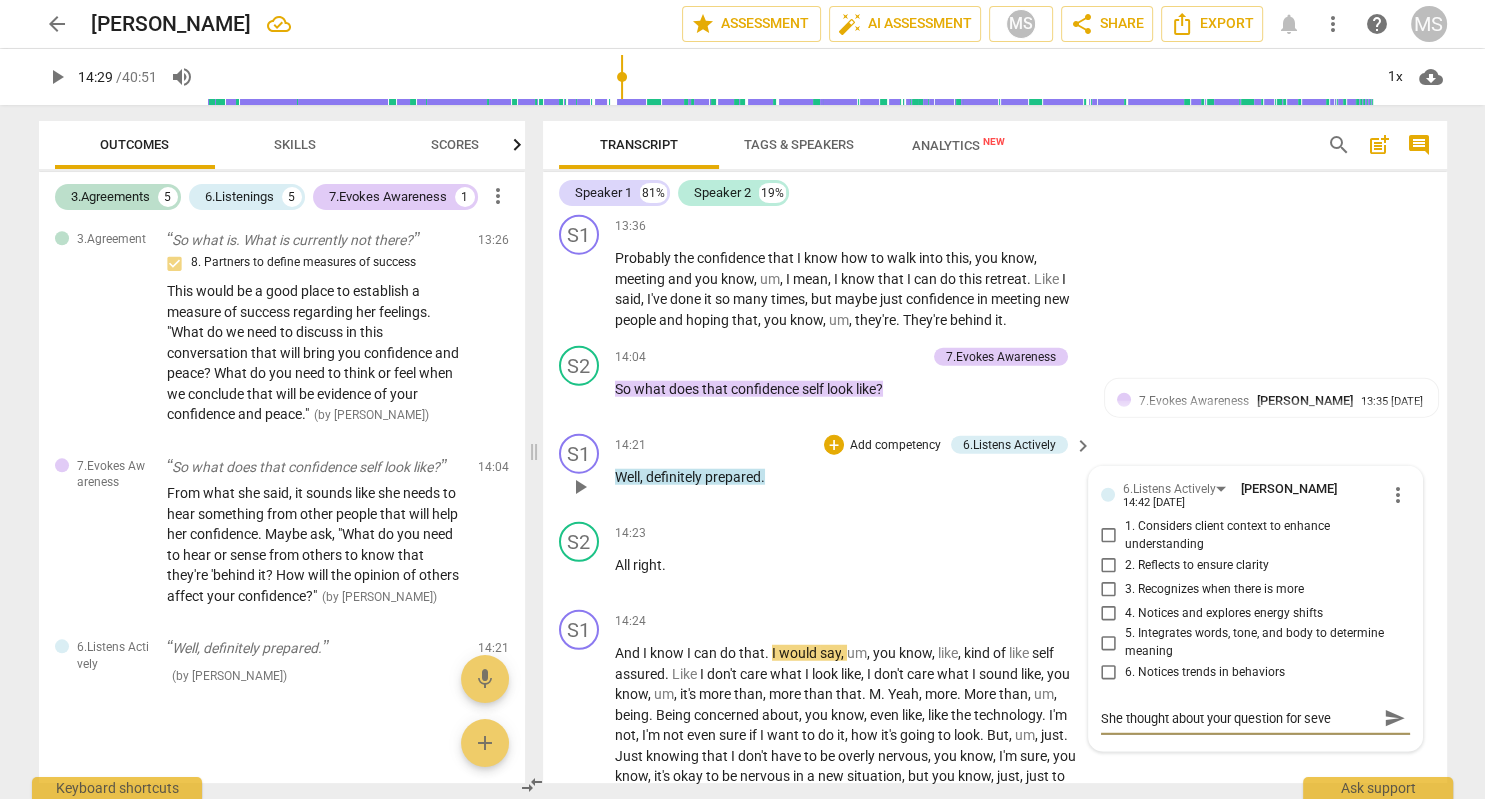 type on "She thought about your question for sever" 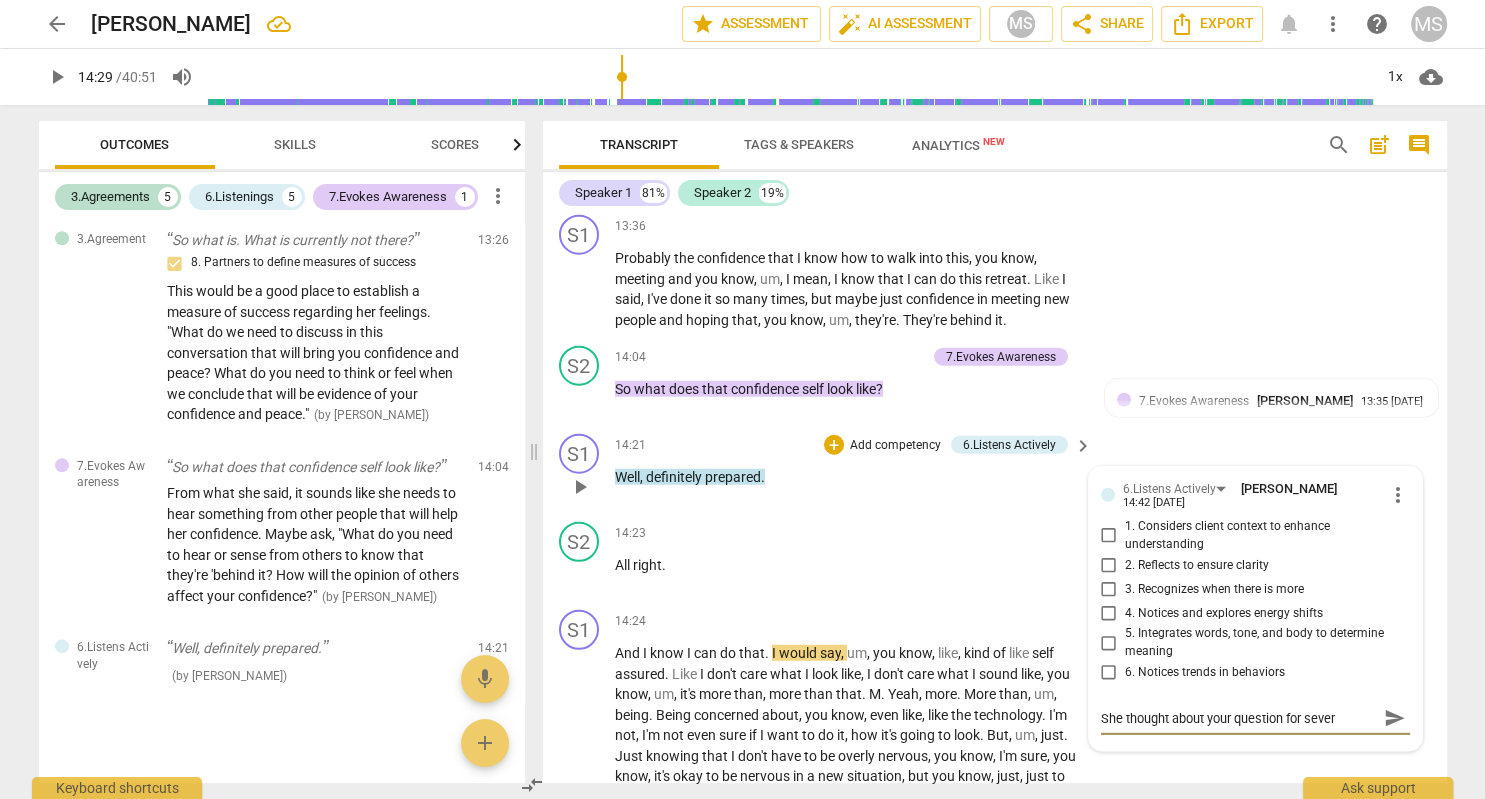 type on "She thought about your question for severa" 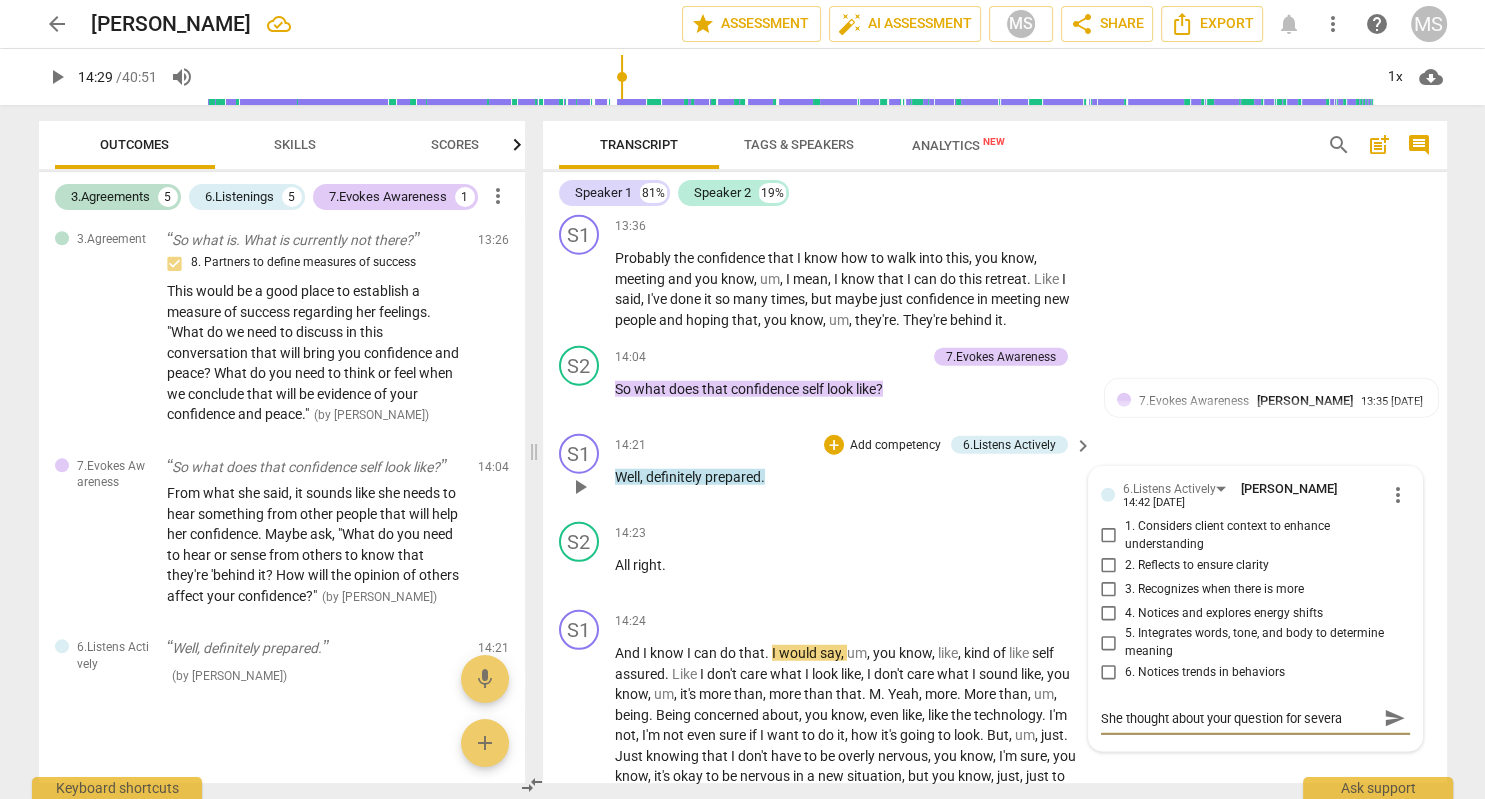type on "She thought about your question for several" 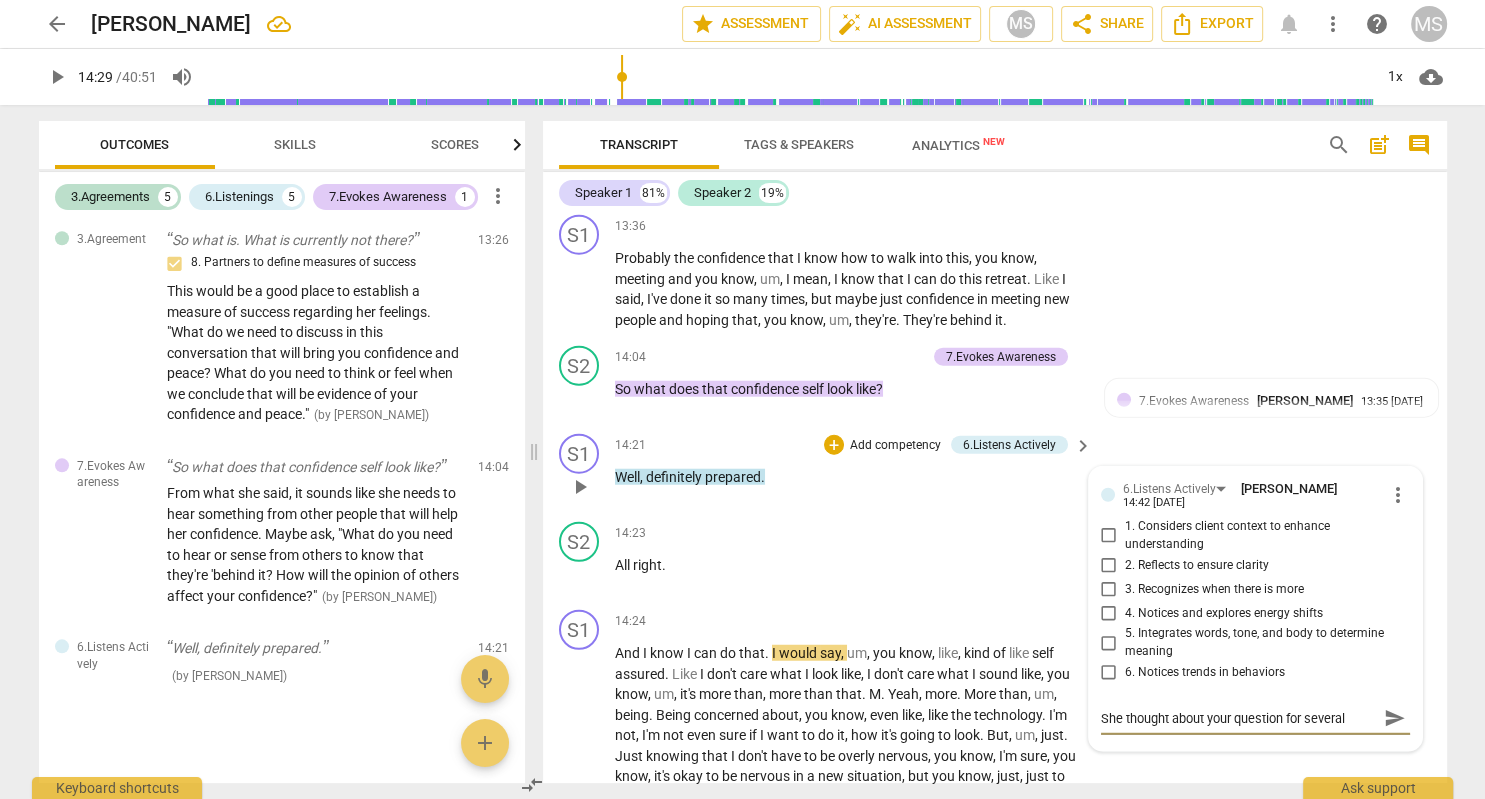type on "She thought about your question for several" 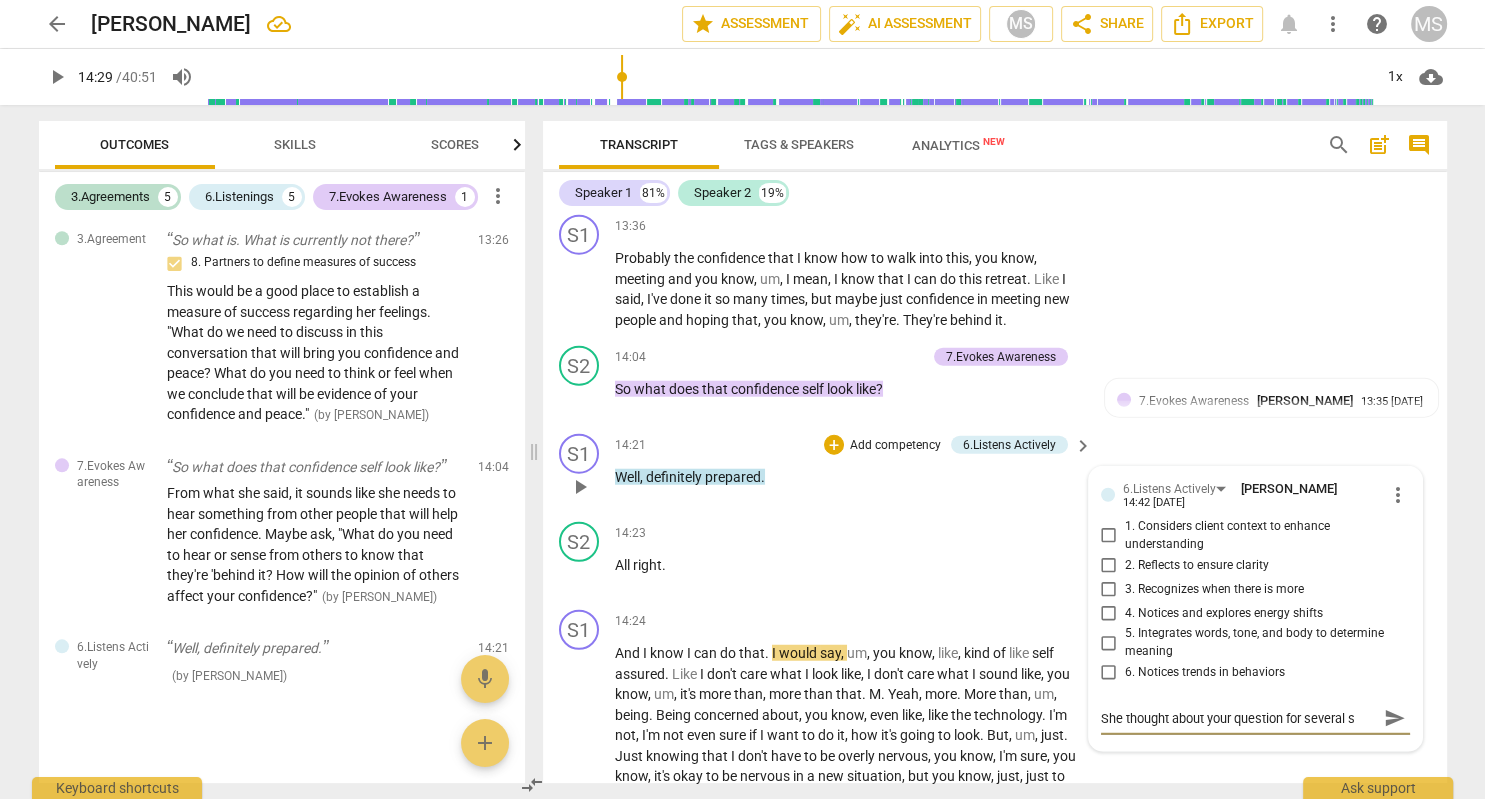 type on "She thought about your question for several se" 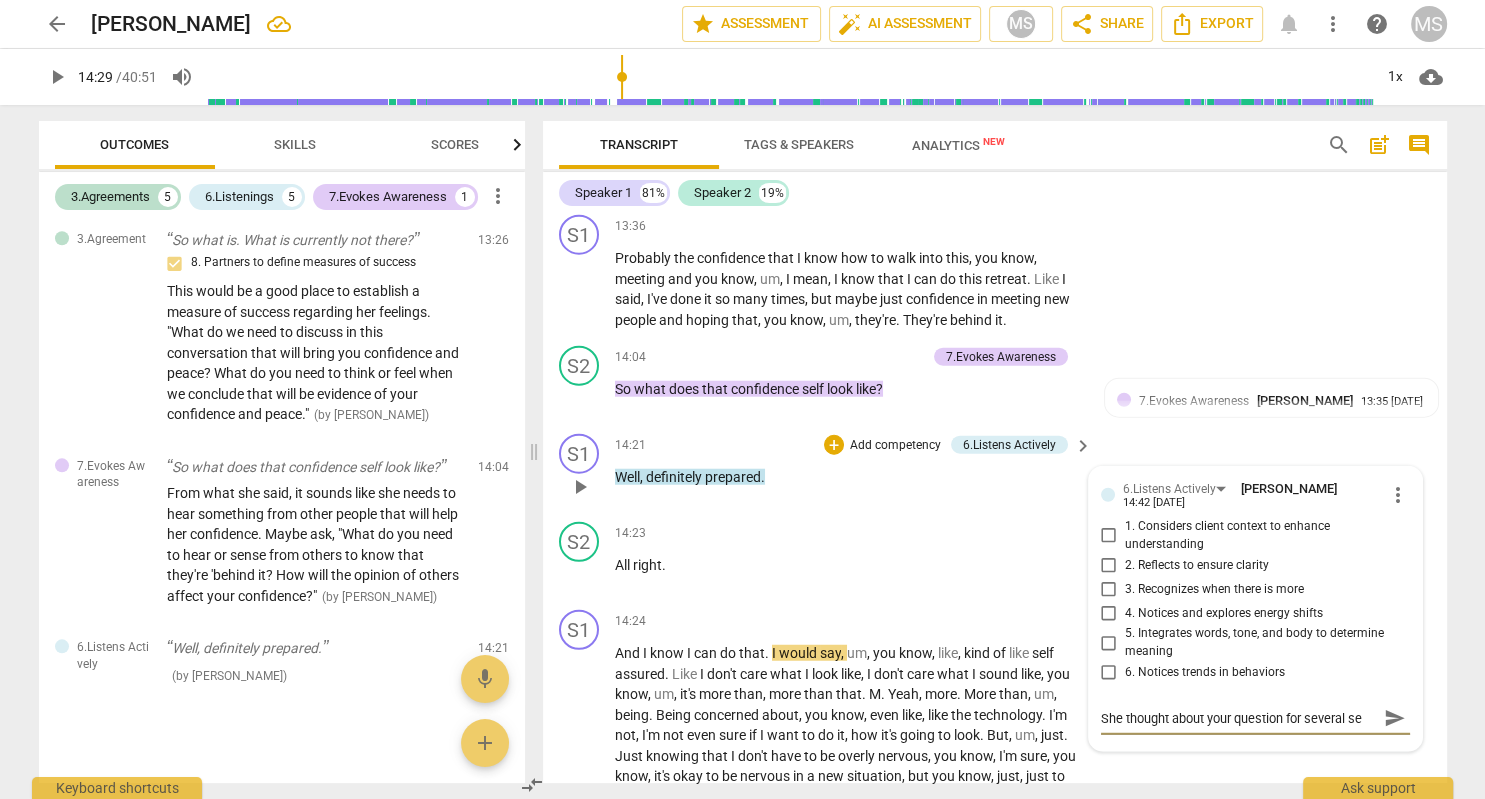type on "She thought about your question for several sec" 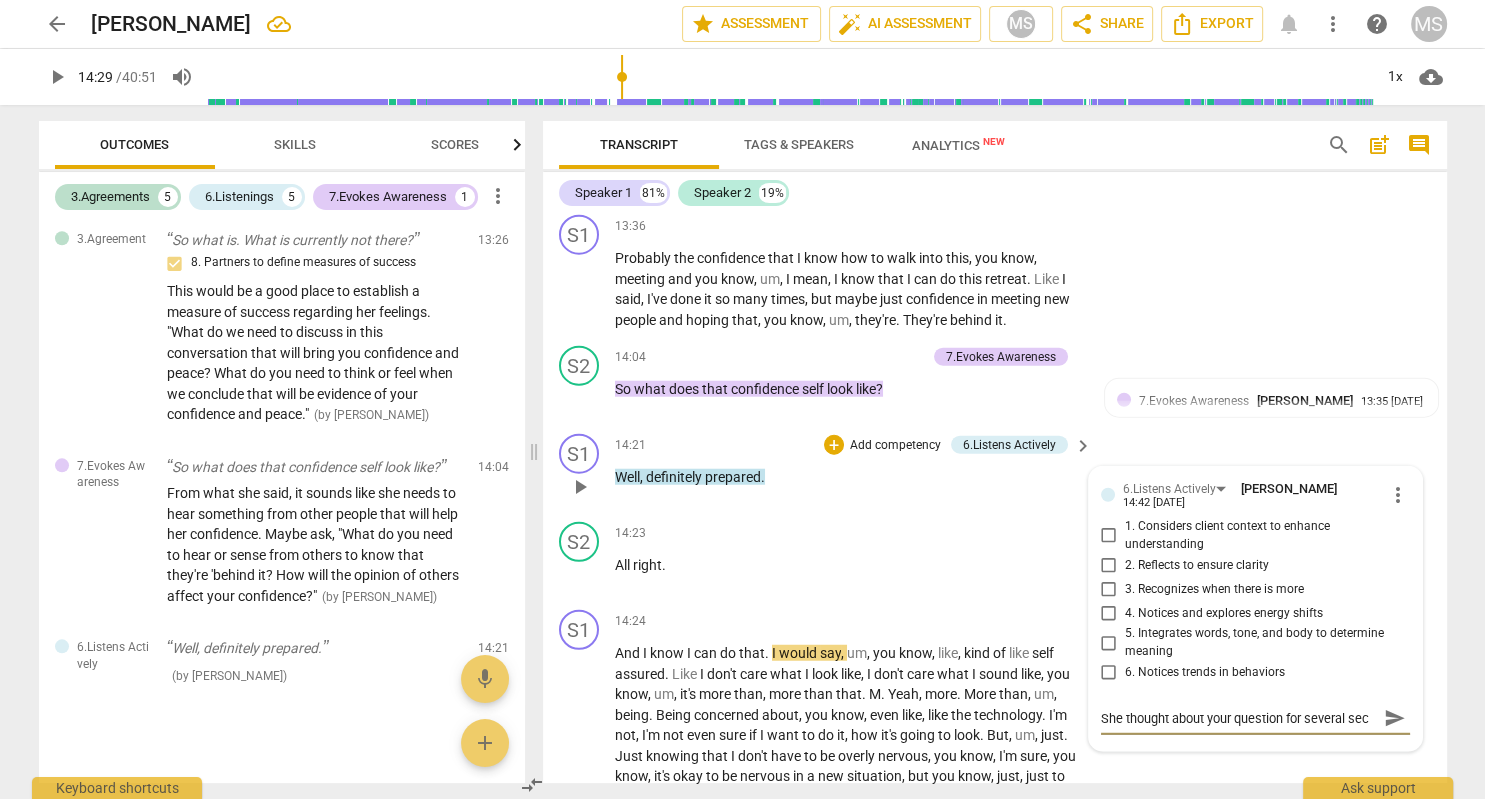 type on "She thought about your question for several seco" 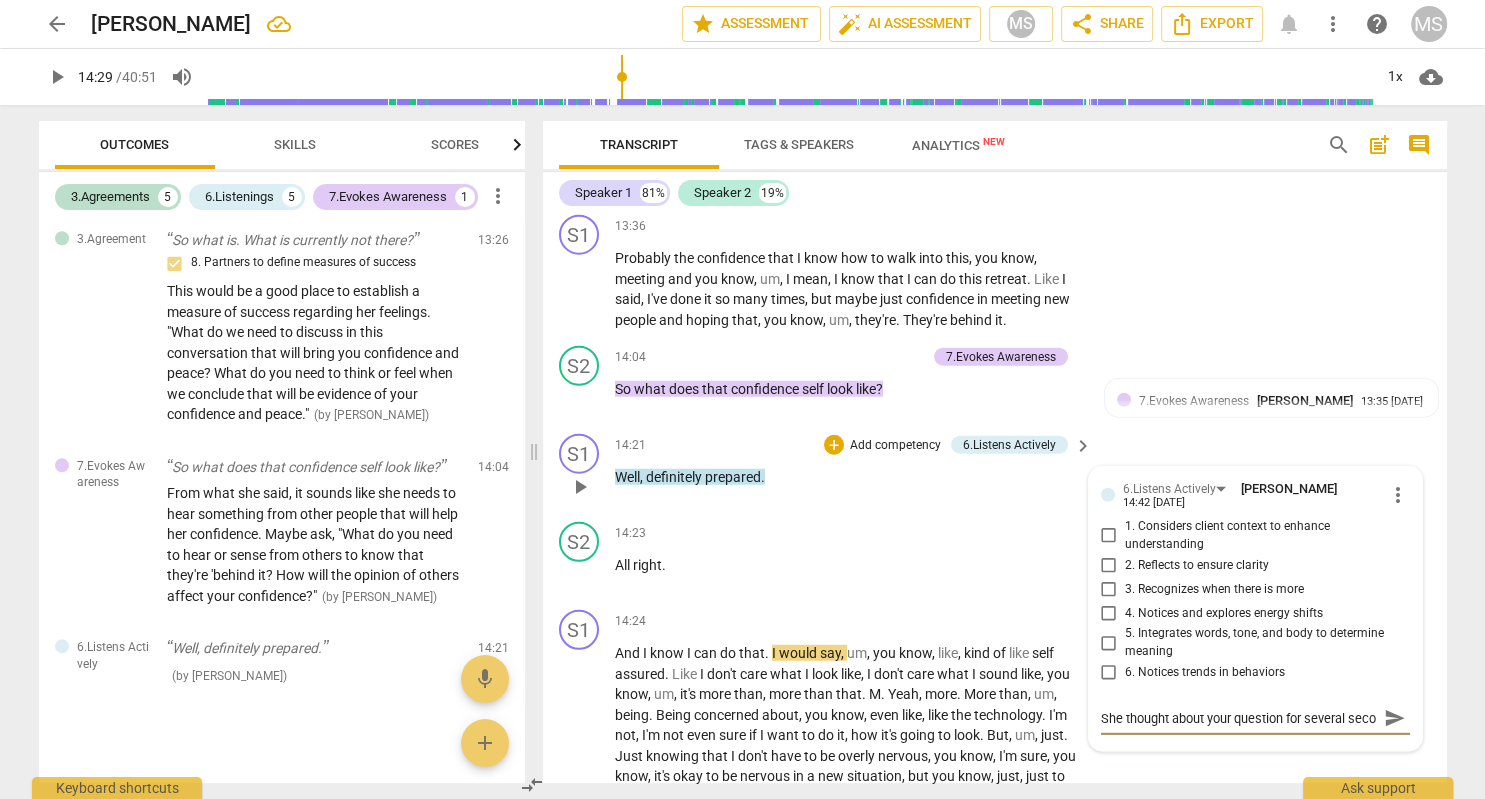 type on "She thought about your question for several secon" 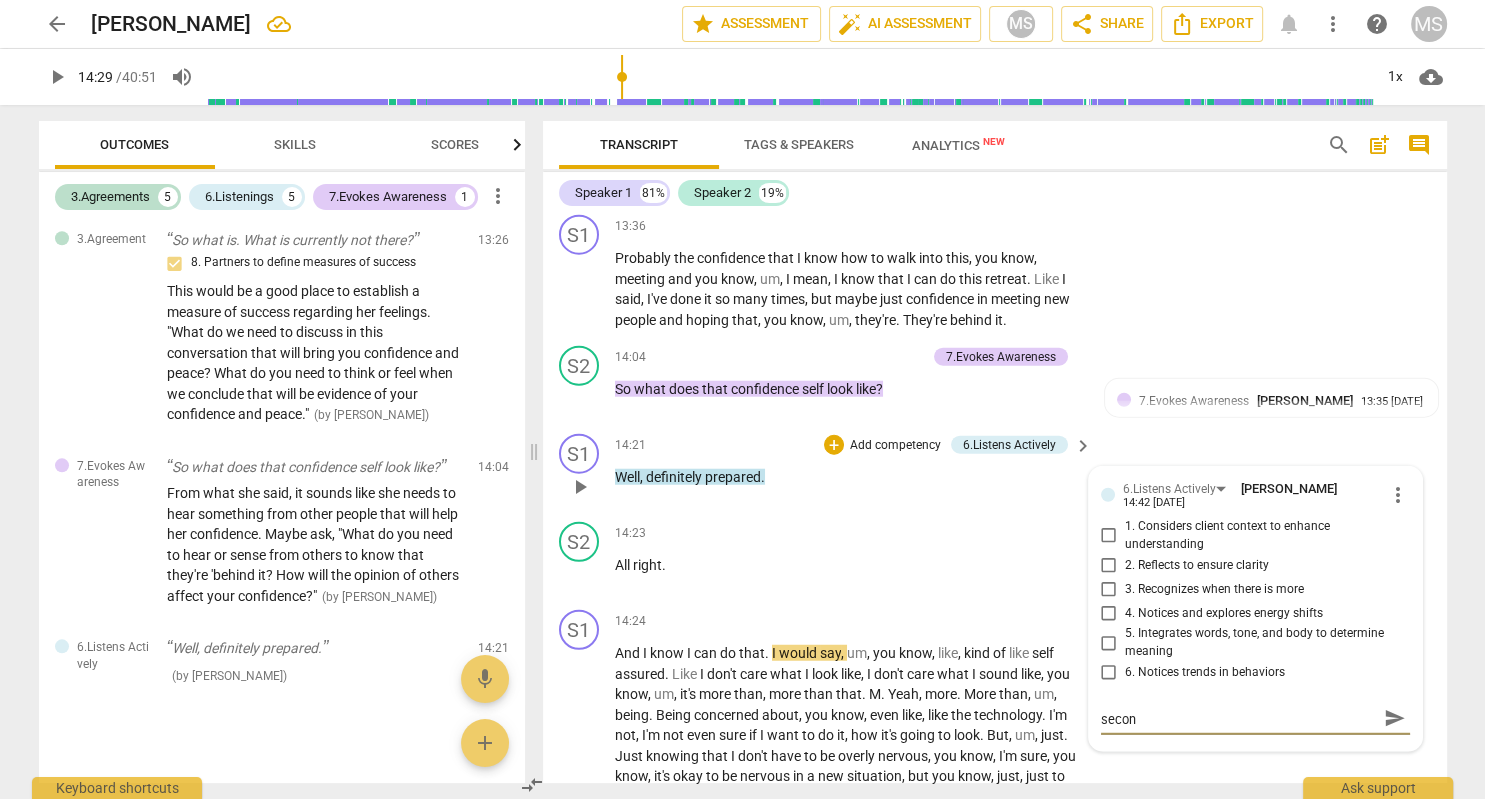 type on "She thought about your question for several second" 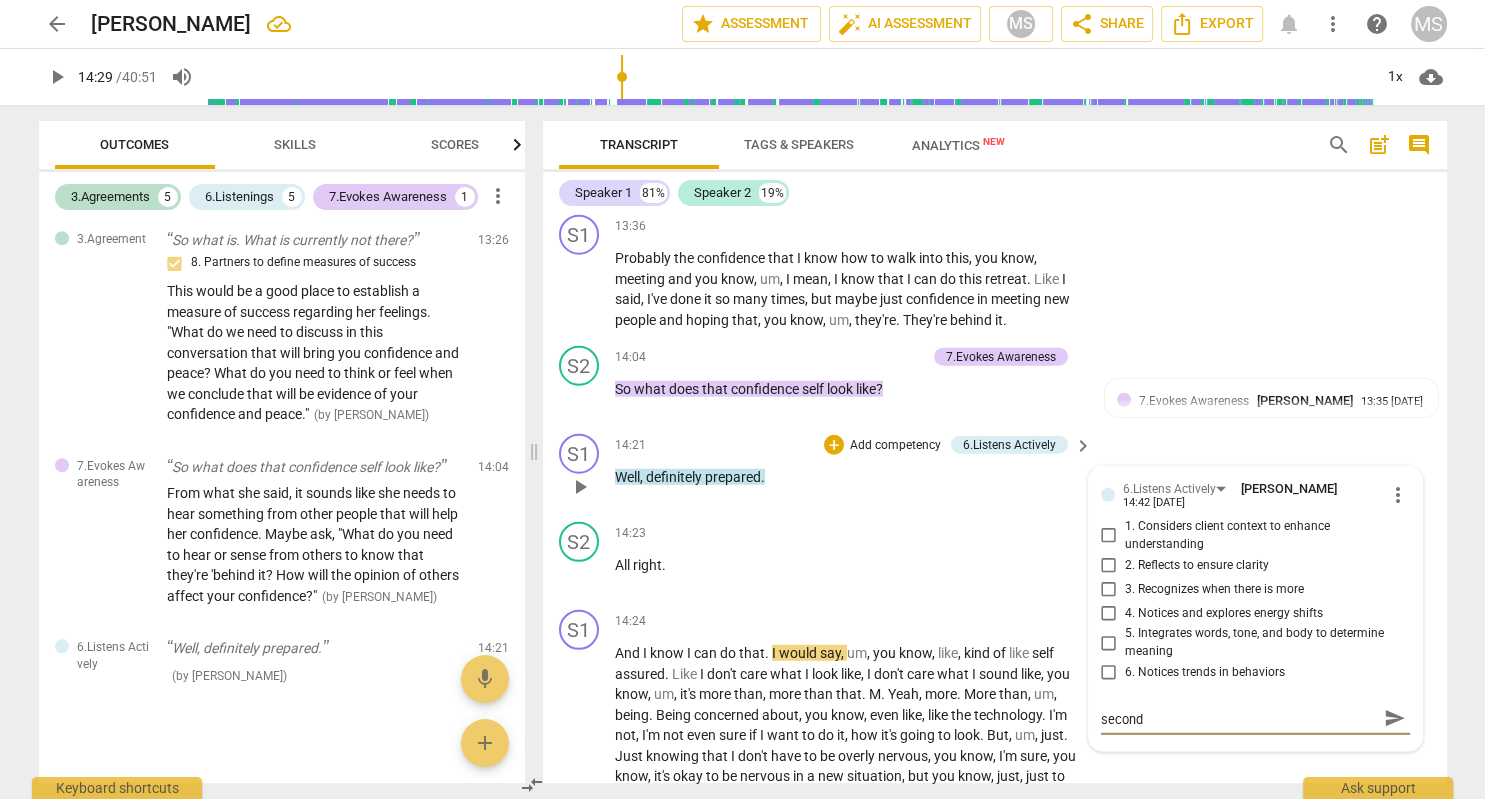 type on "She thought about your question for several seconds" 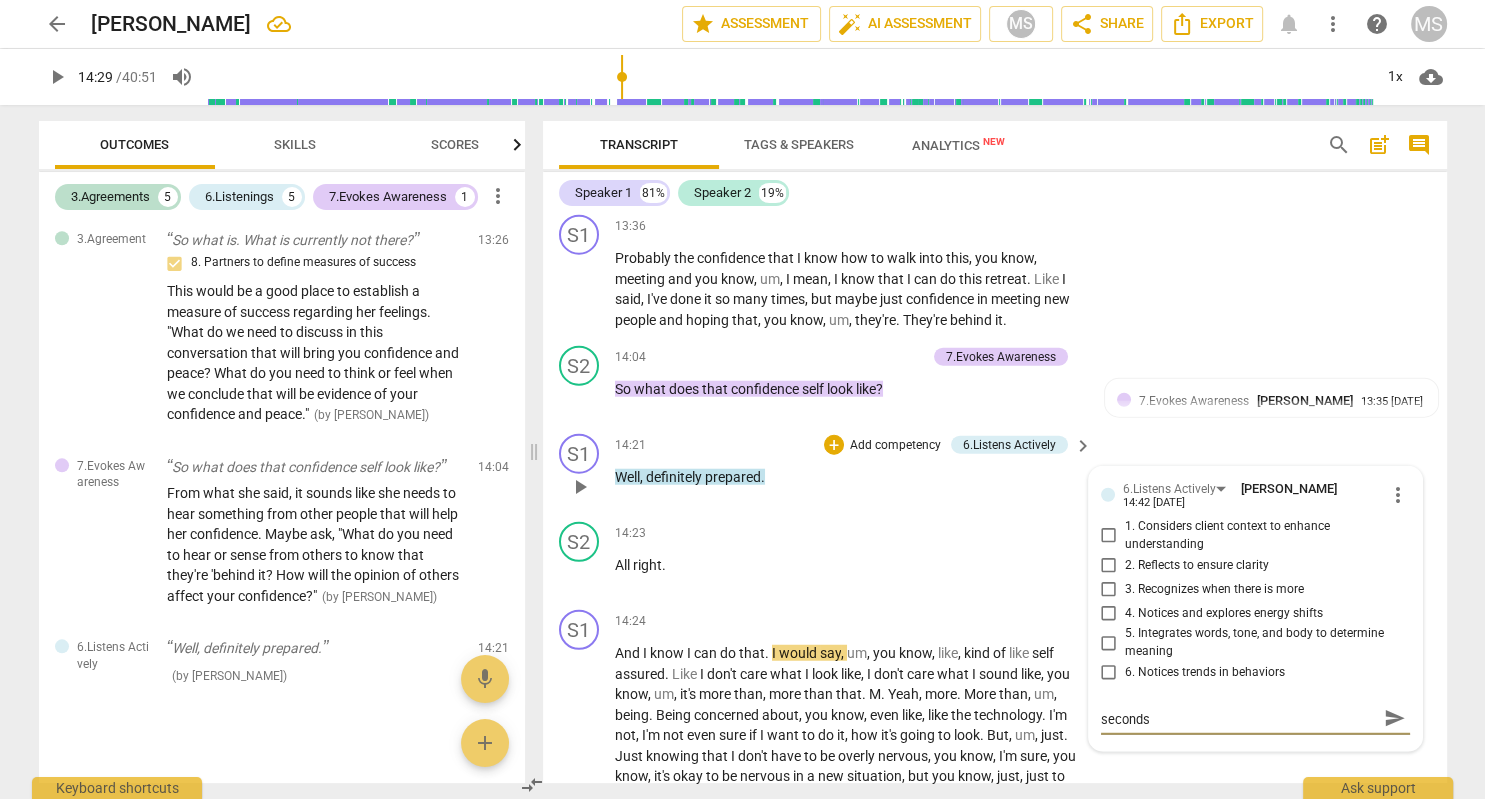 type on "She thought about your question for several seconds" 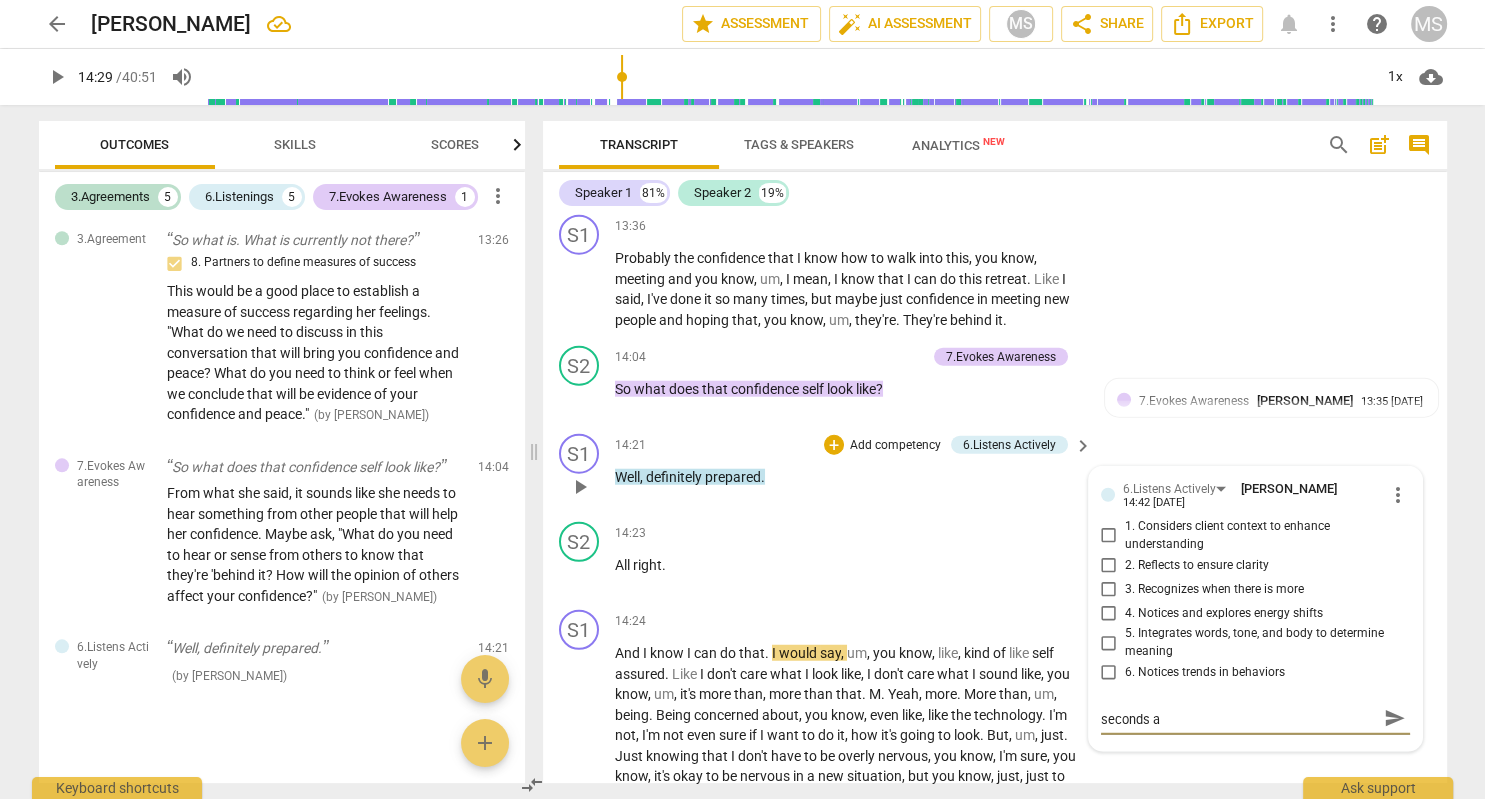type on "She thought about your question for several seconds an" 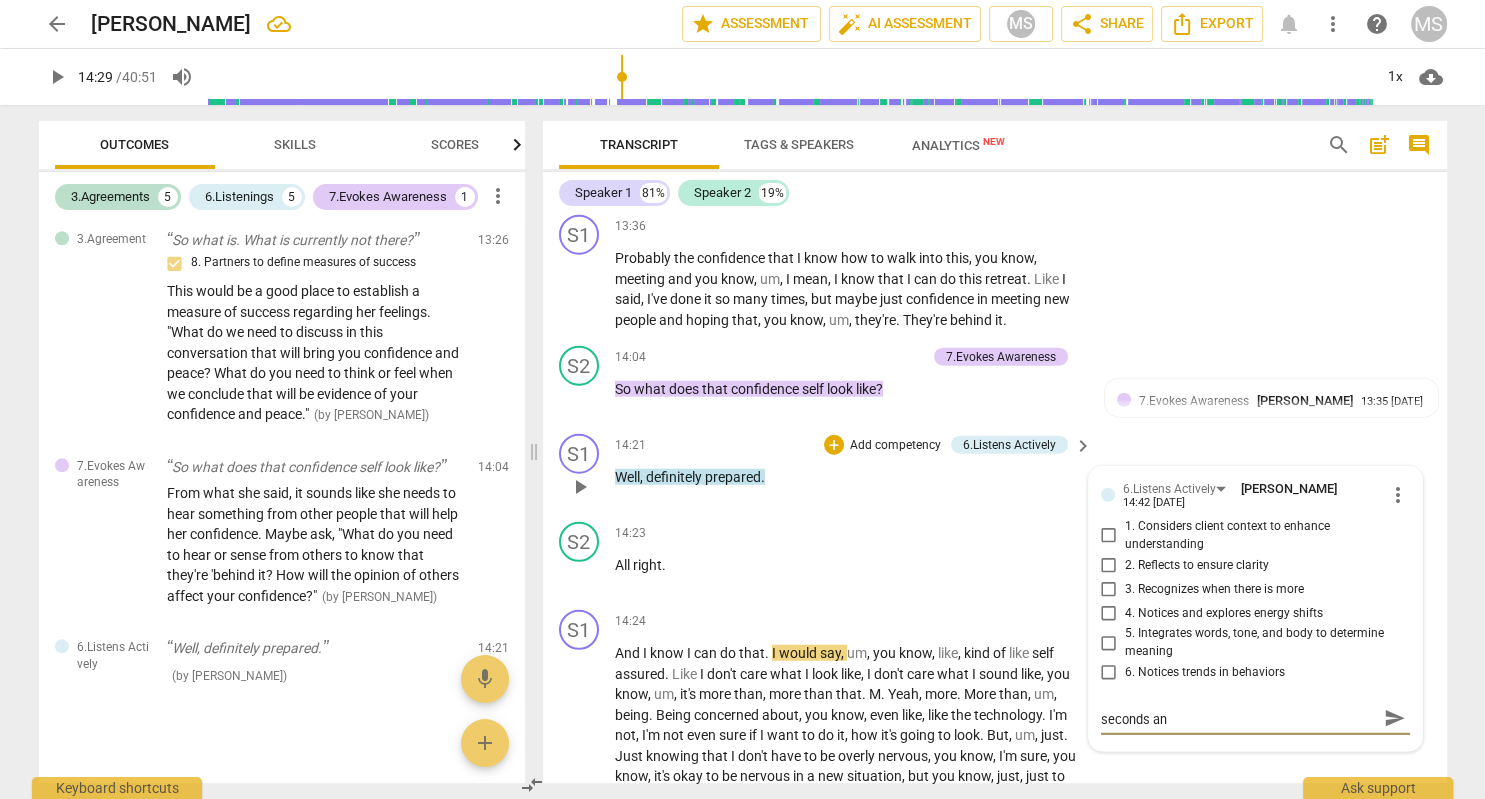 scroll, scrollTop: 0, scrollLeft: 0, axis: both 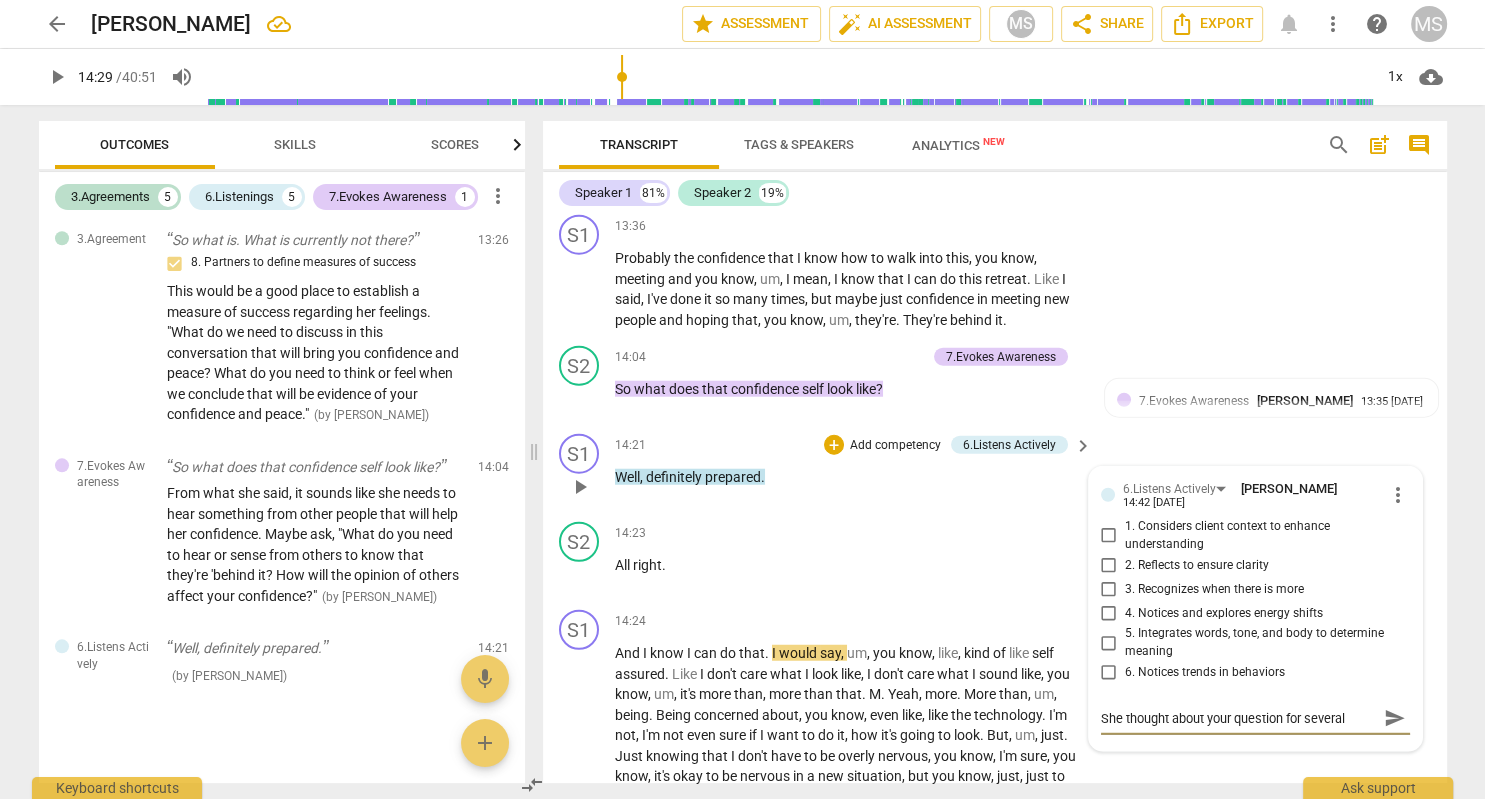 type on "She thought about your question for several seconds and" 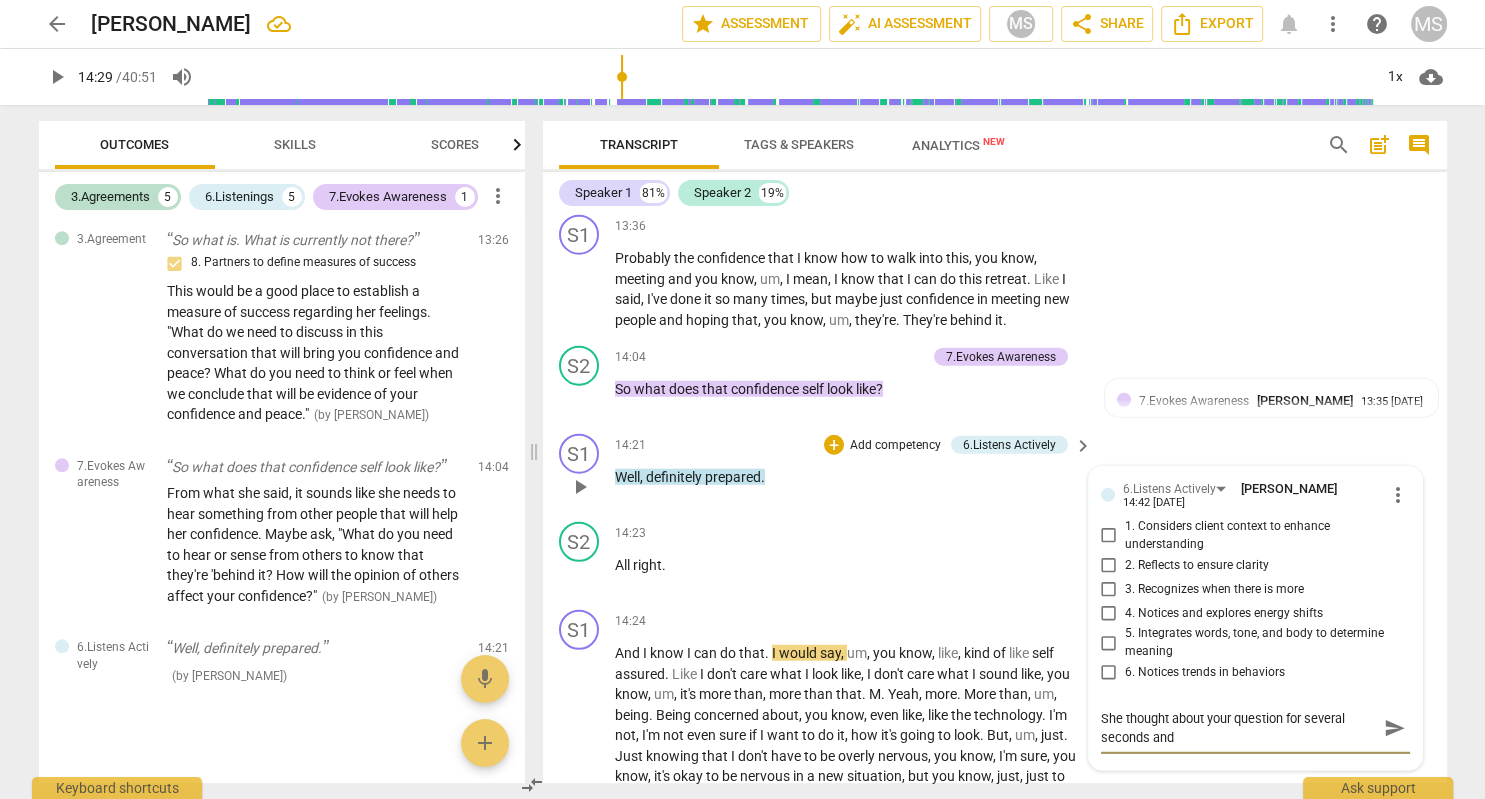type on "She thought about your question for several seconds and" 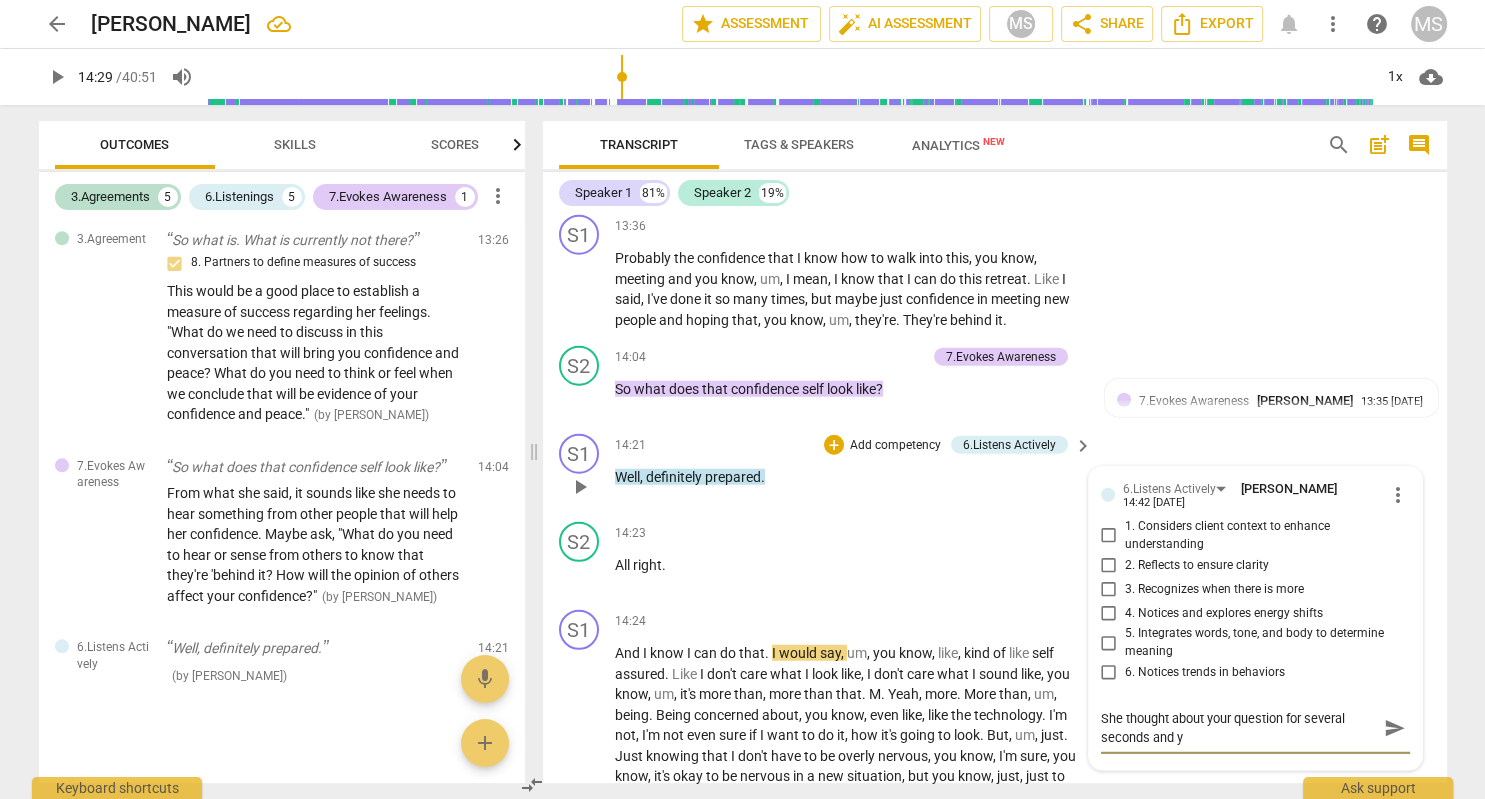 type on "She thought about your question for several seconds and yo" 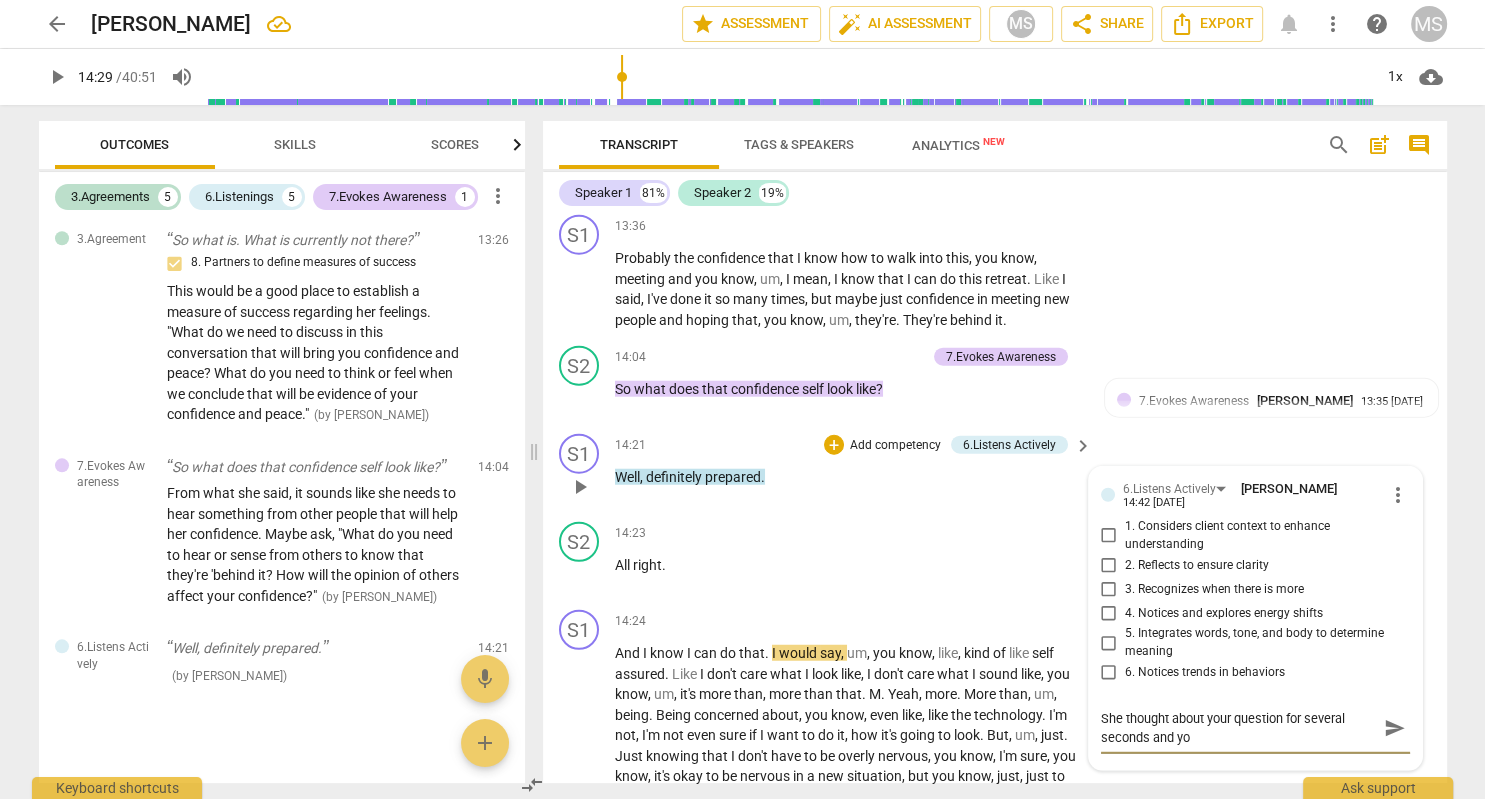type on "She thought about your question for several seconds and you" 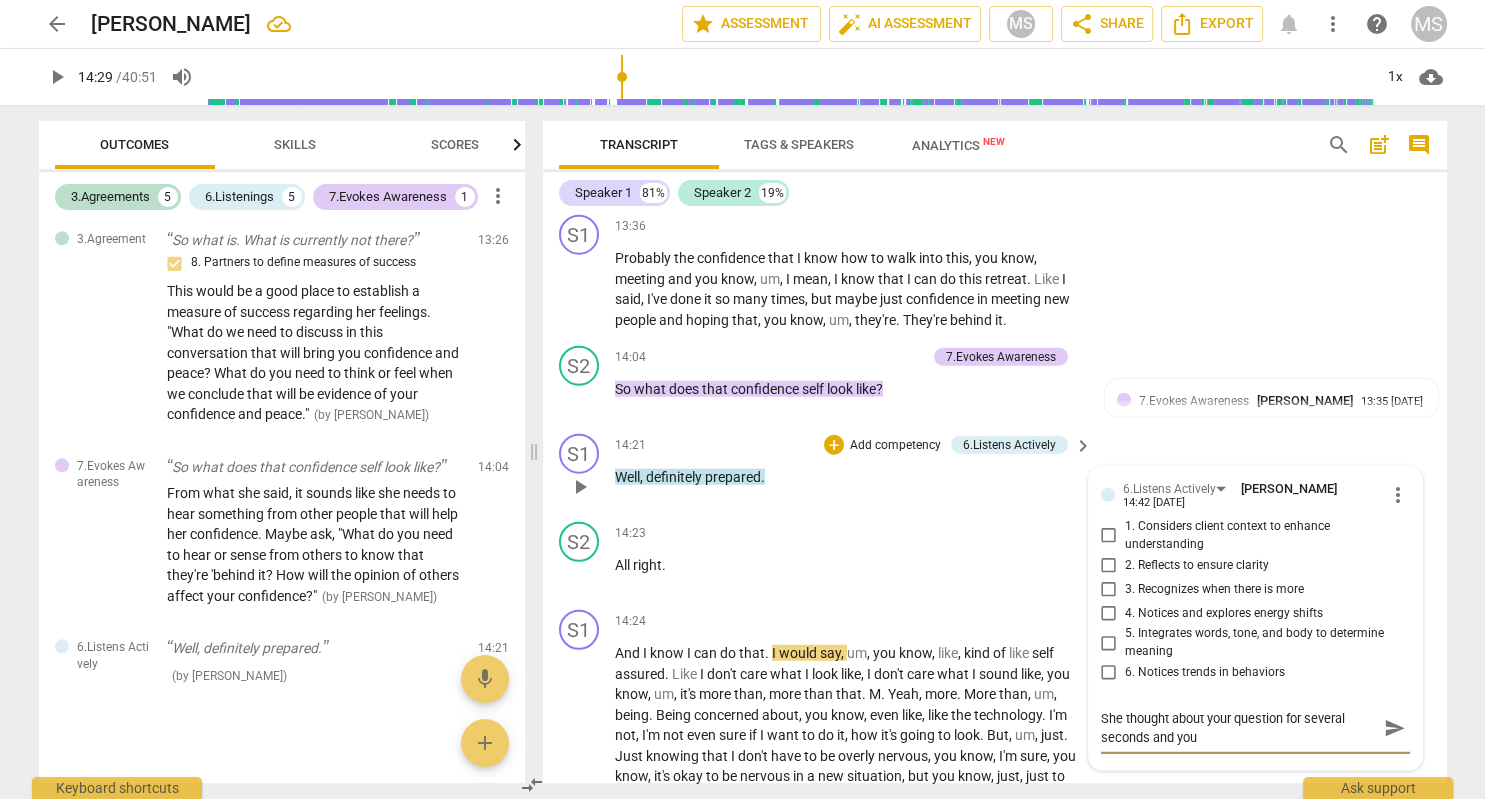 type on "She thought about your question for several seconds and you" 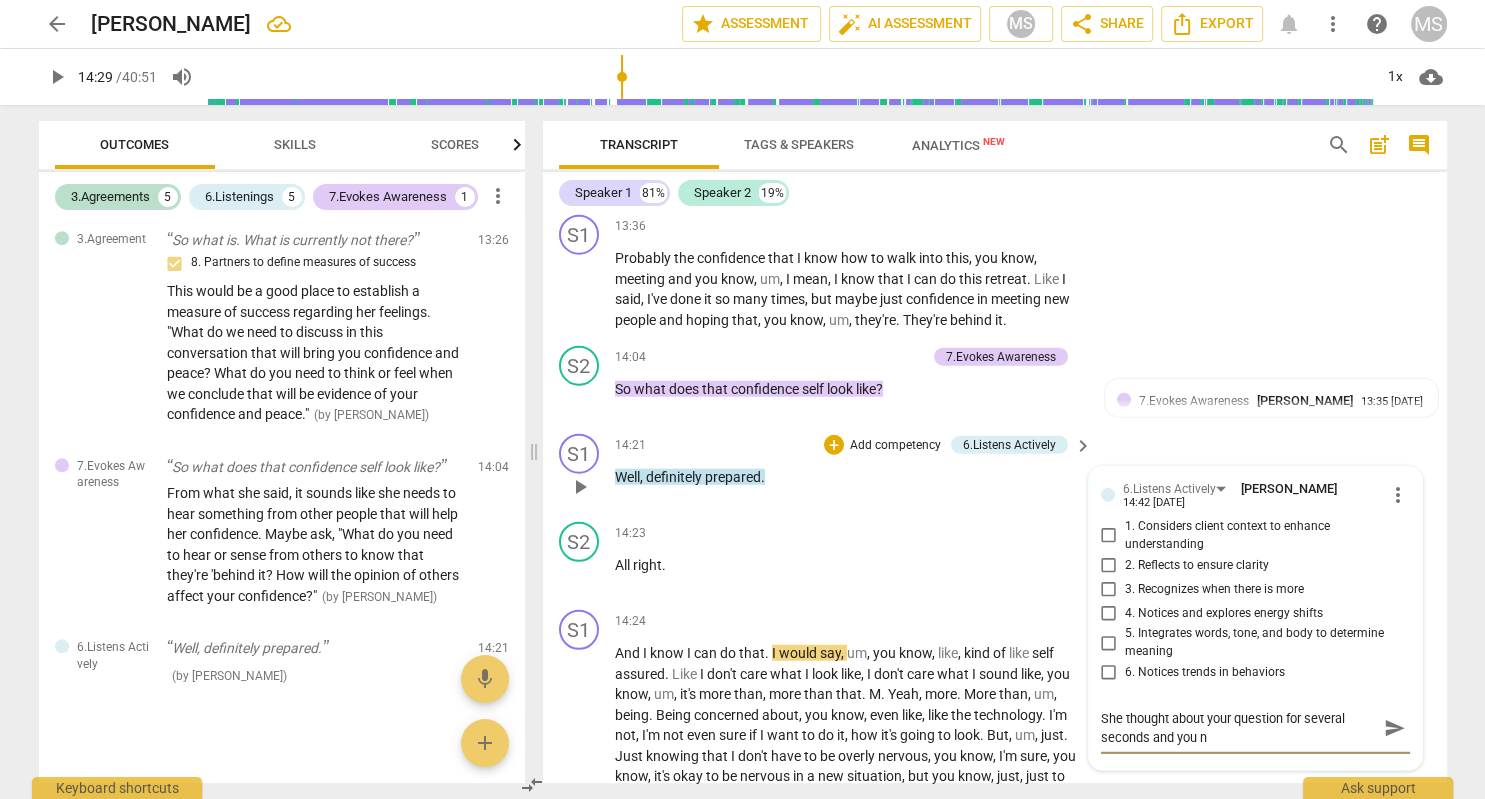 type on "She thought about your question for several seconds and you ne" 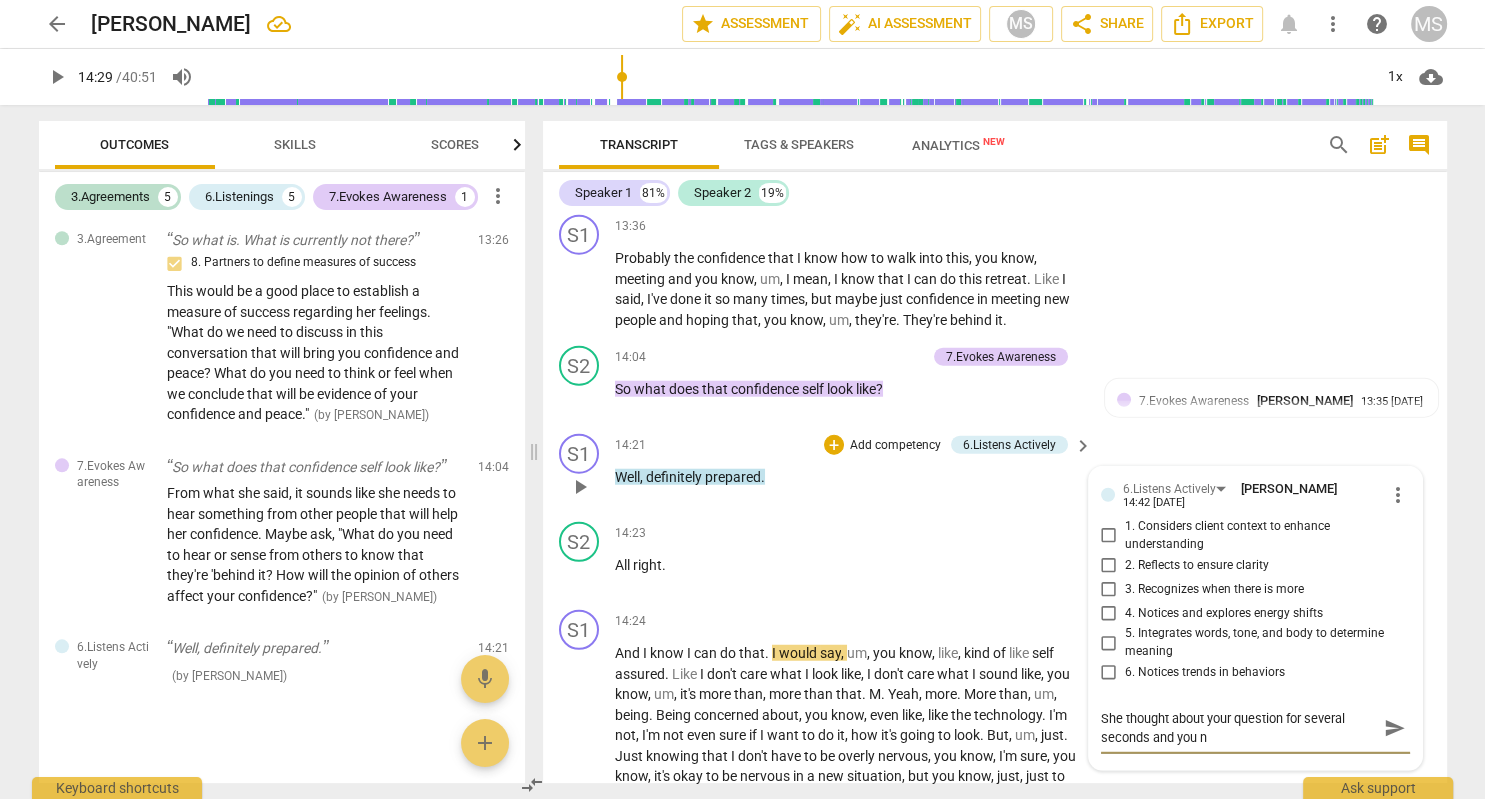 type on "She thought about your question for several seconds and you ne" 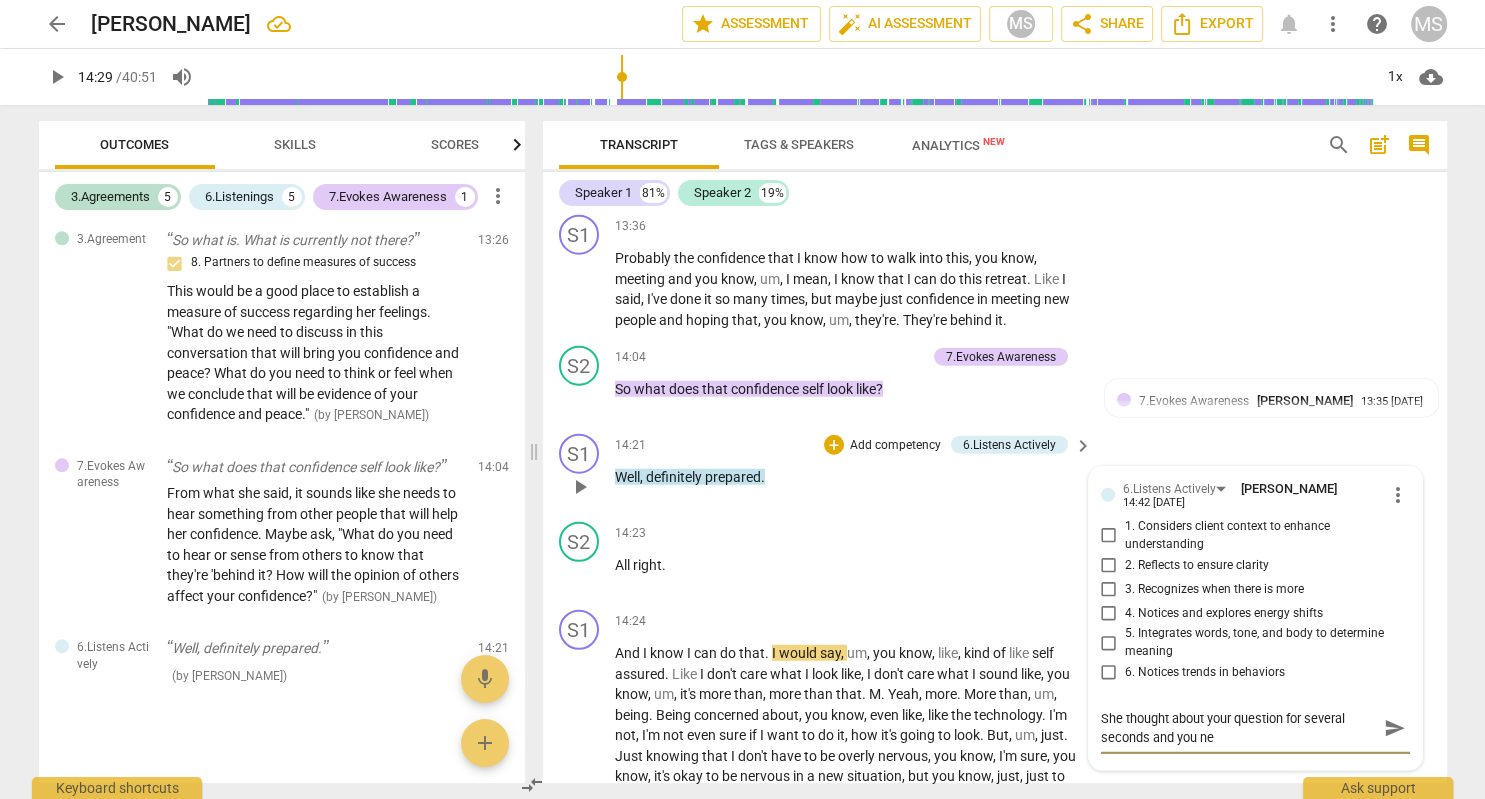 type on "She thought about your question for several seconds and you nev" 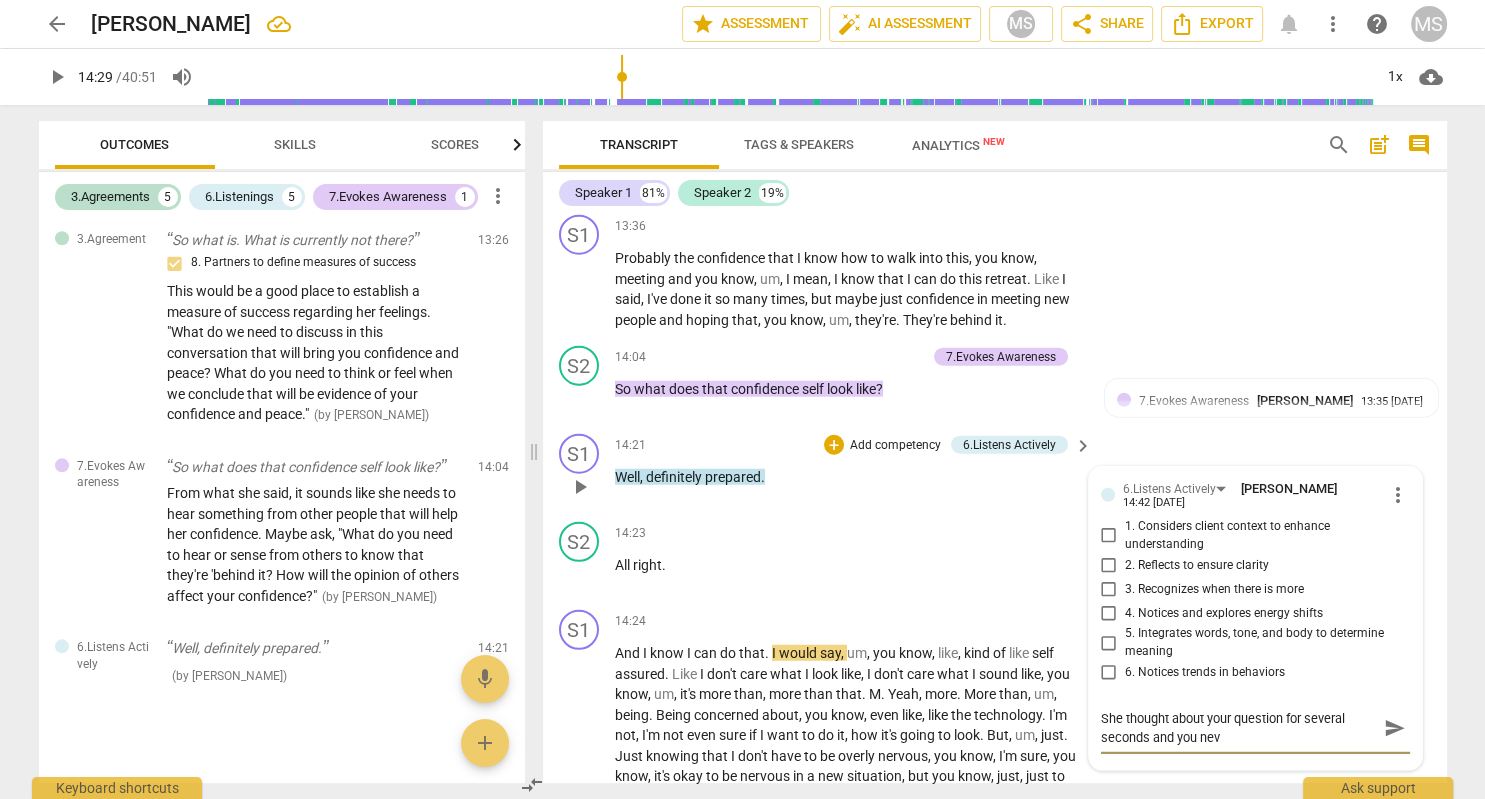 type on "She thought about your question for several seconds and you neve" 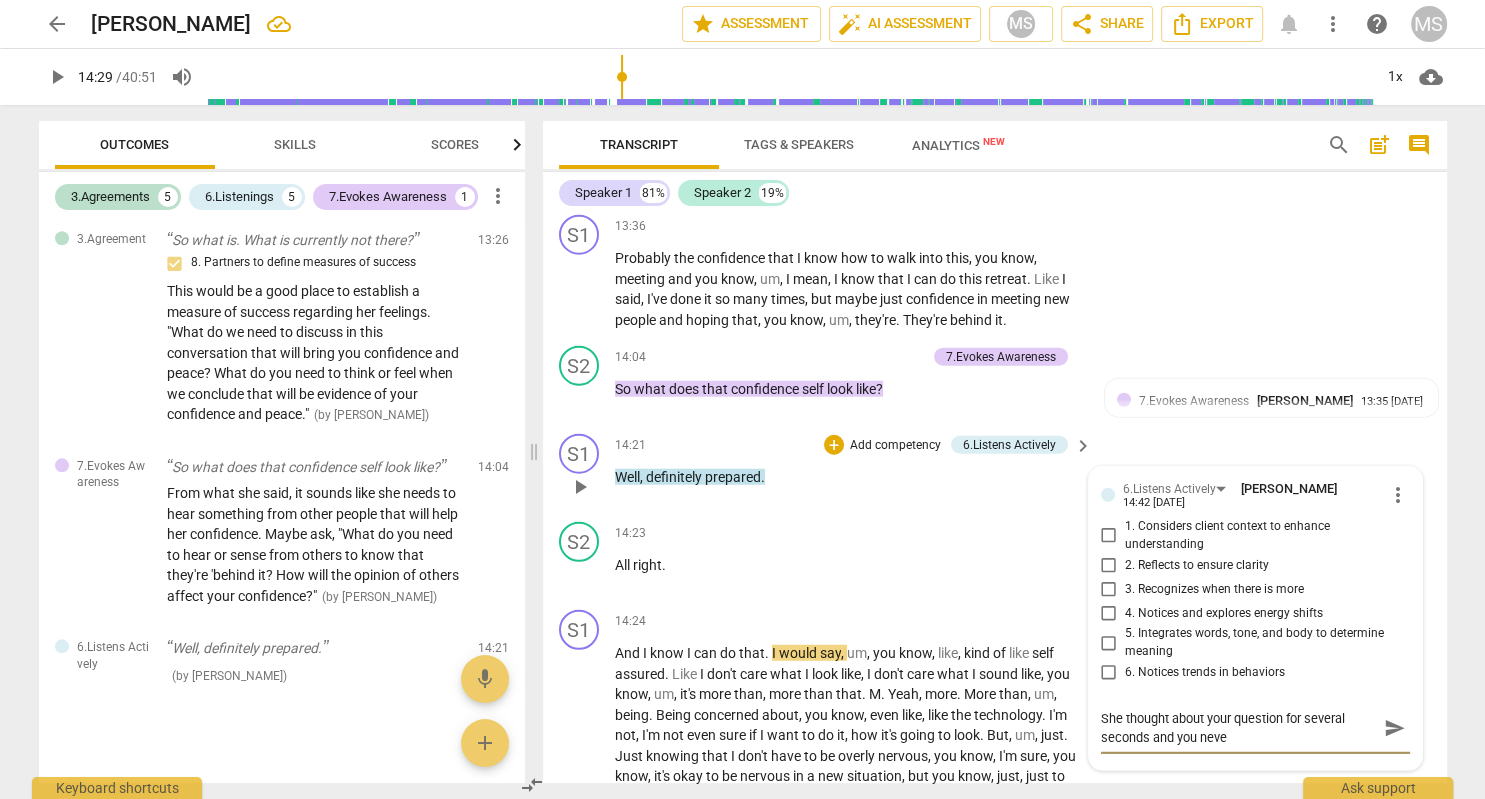 type on "She thought about your question for several seconds and you neve" 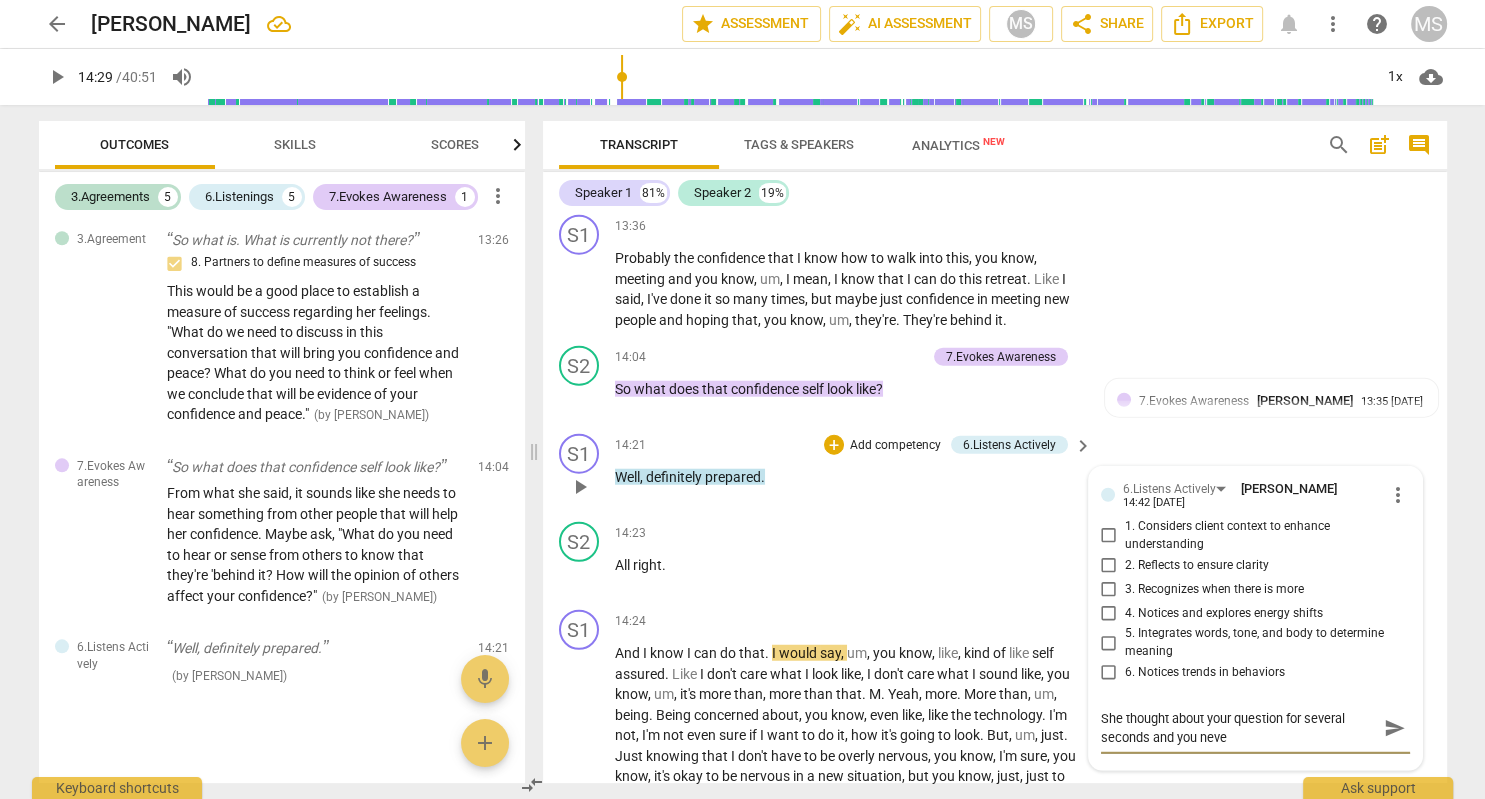 type on "She thought about your question for several seconds and you never" 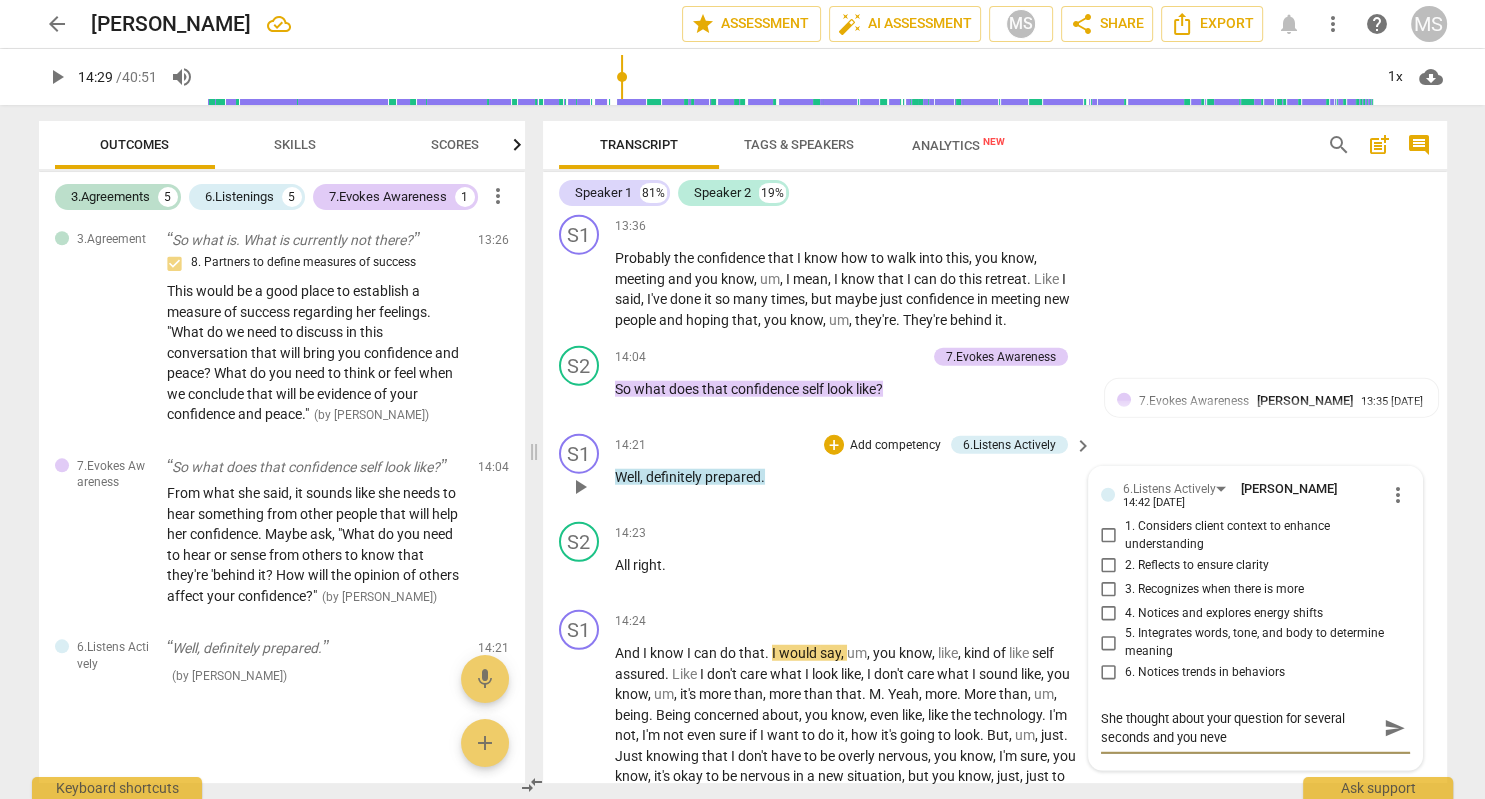 type on "She thought about your question for several seconds and you never" 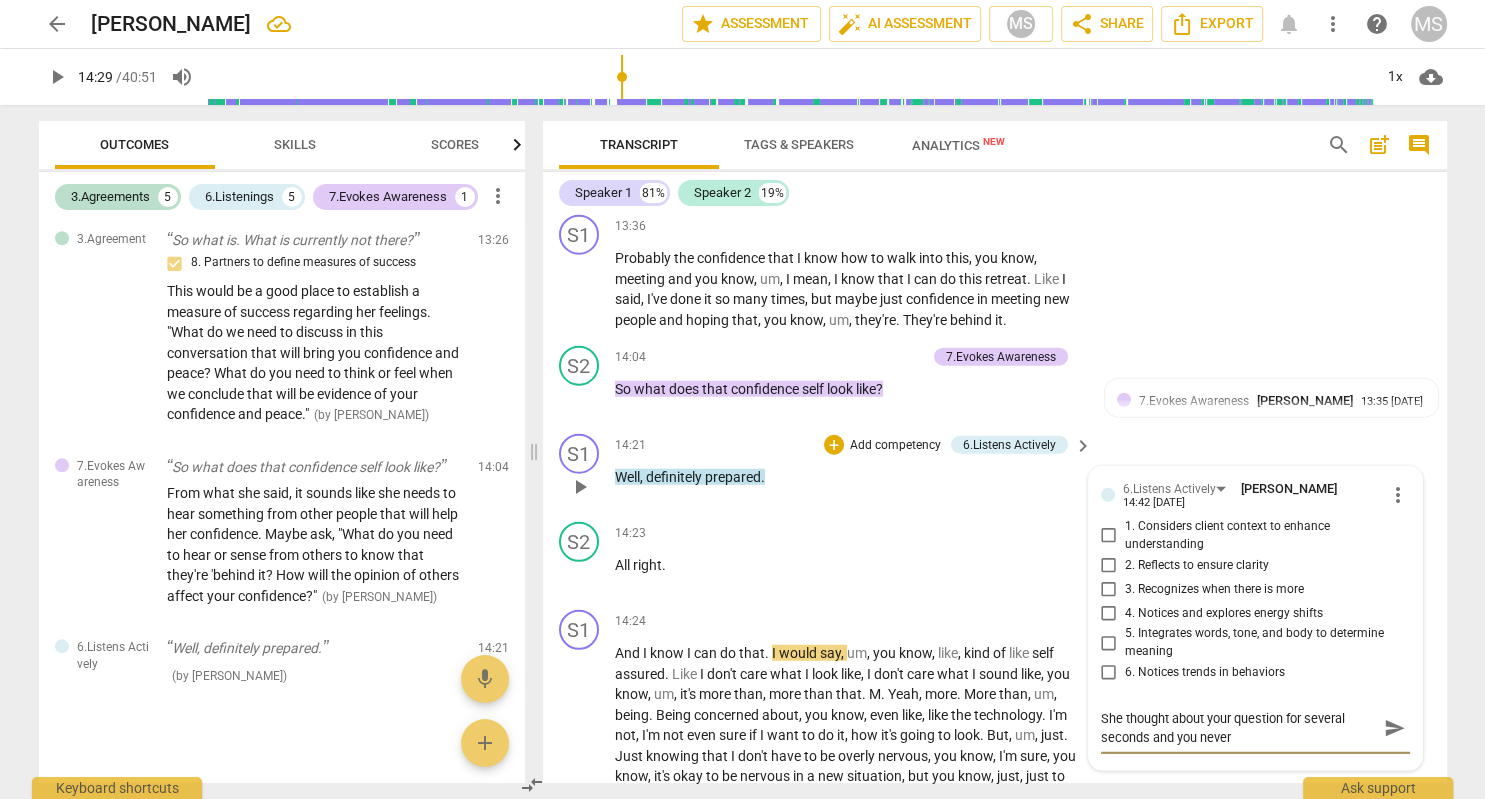 type on "She thought about your question for several seconds and you never" 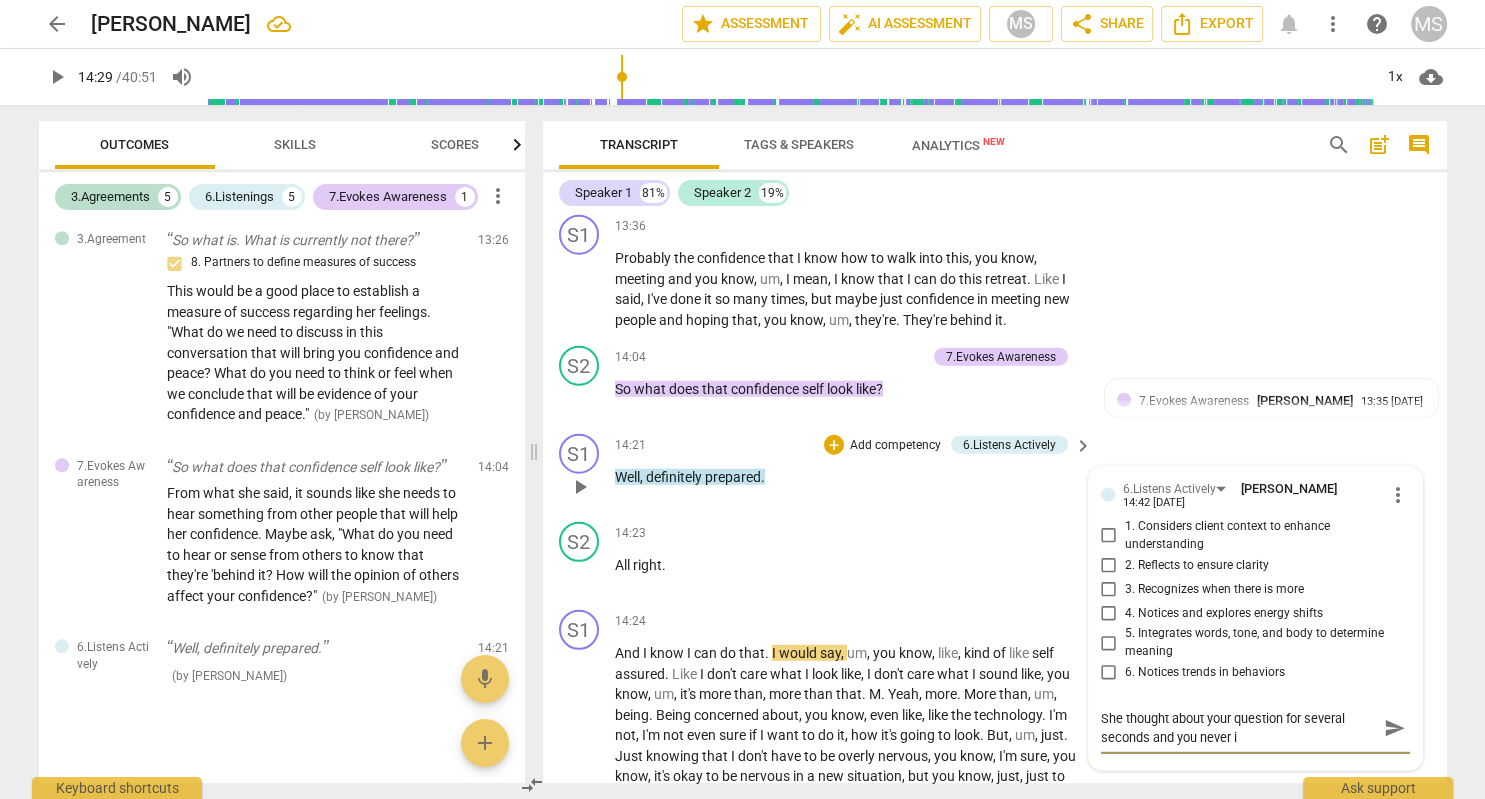 type on "She thought about your question for several seconds and you never in" 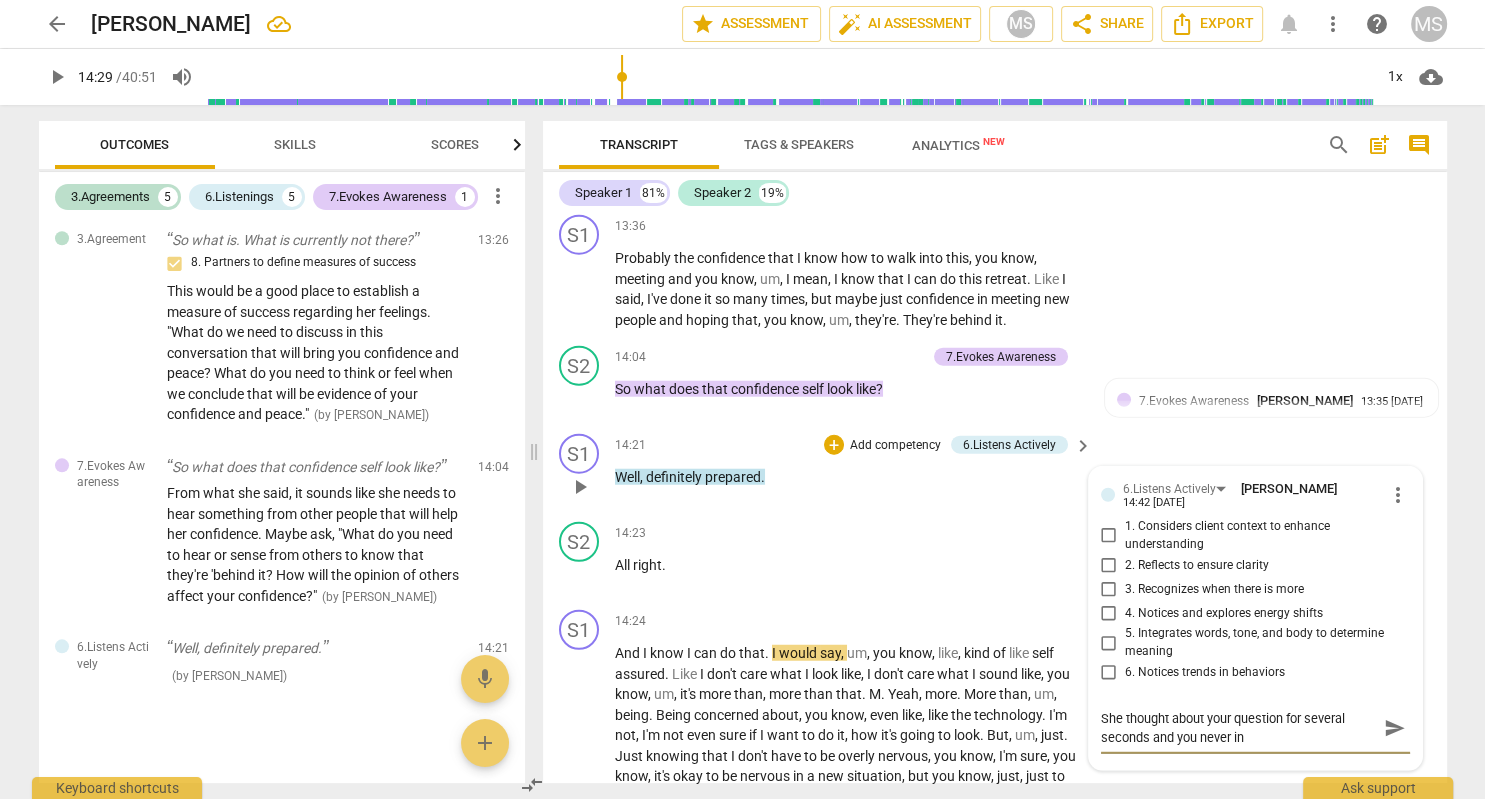 type on "She thought about your question for several seconds and you never int" 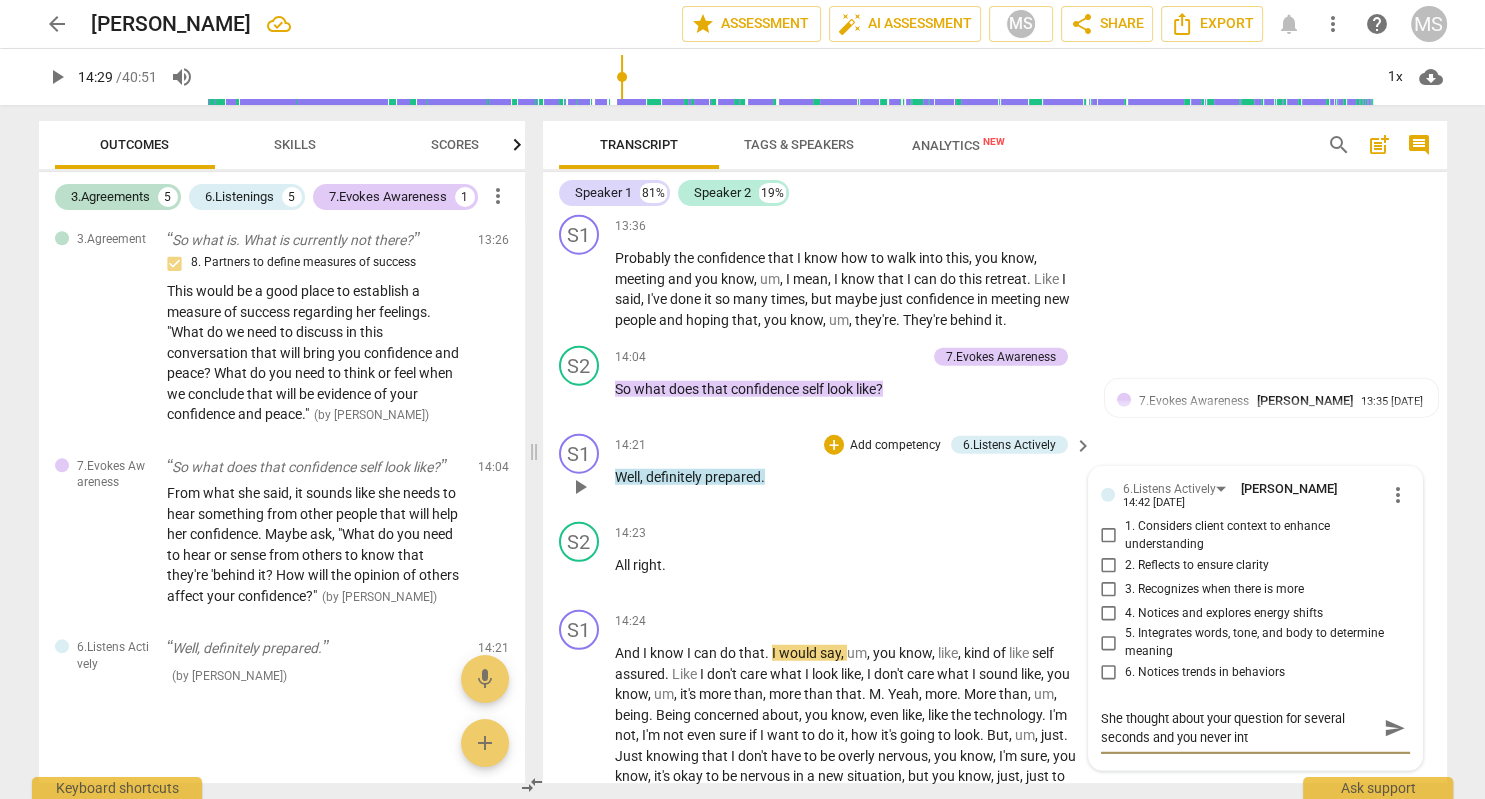 type on "She thought about your question for several seconds and you never inte" 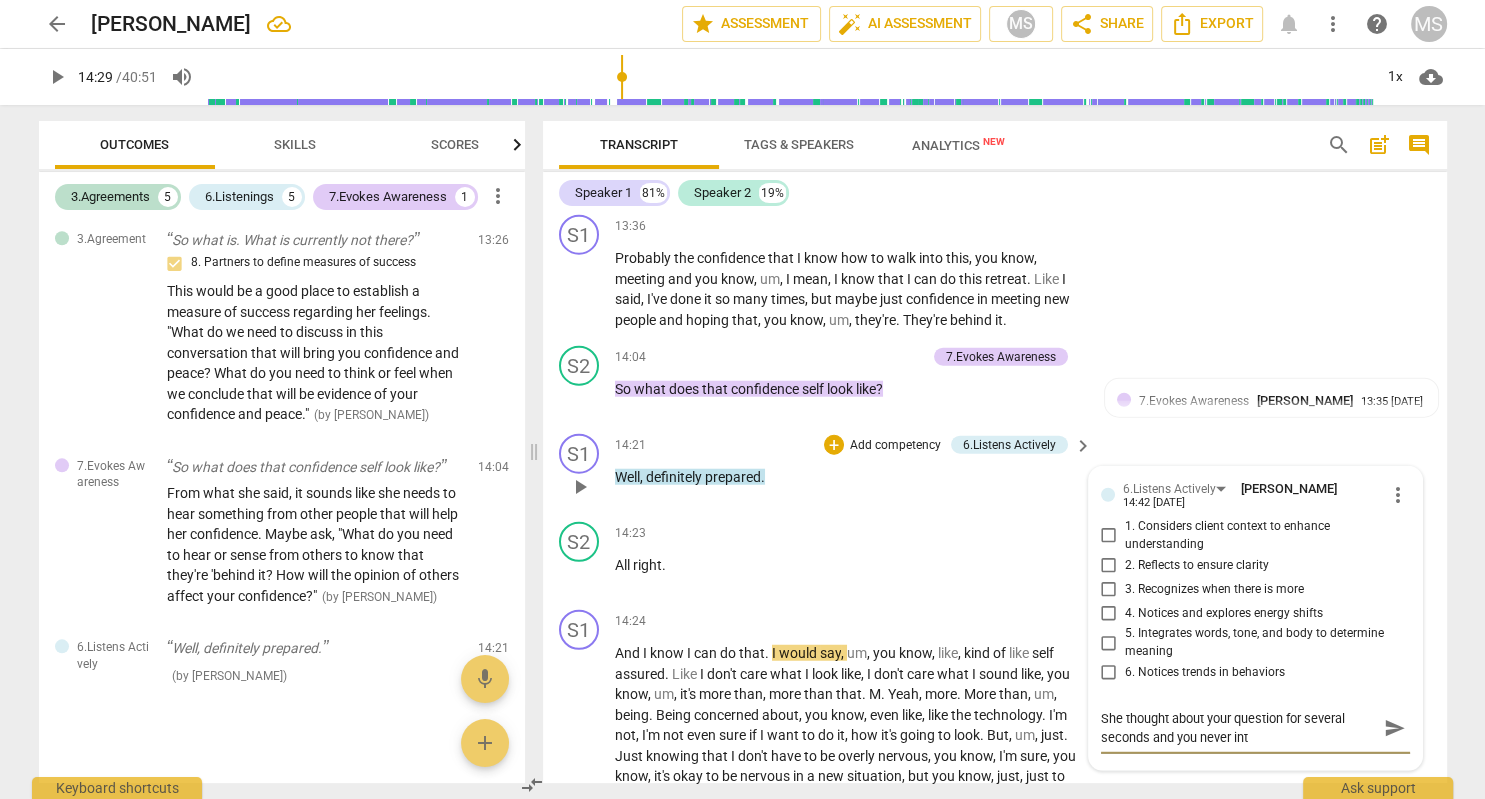 type on "She thought about your question for several seconds and you never inte" 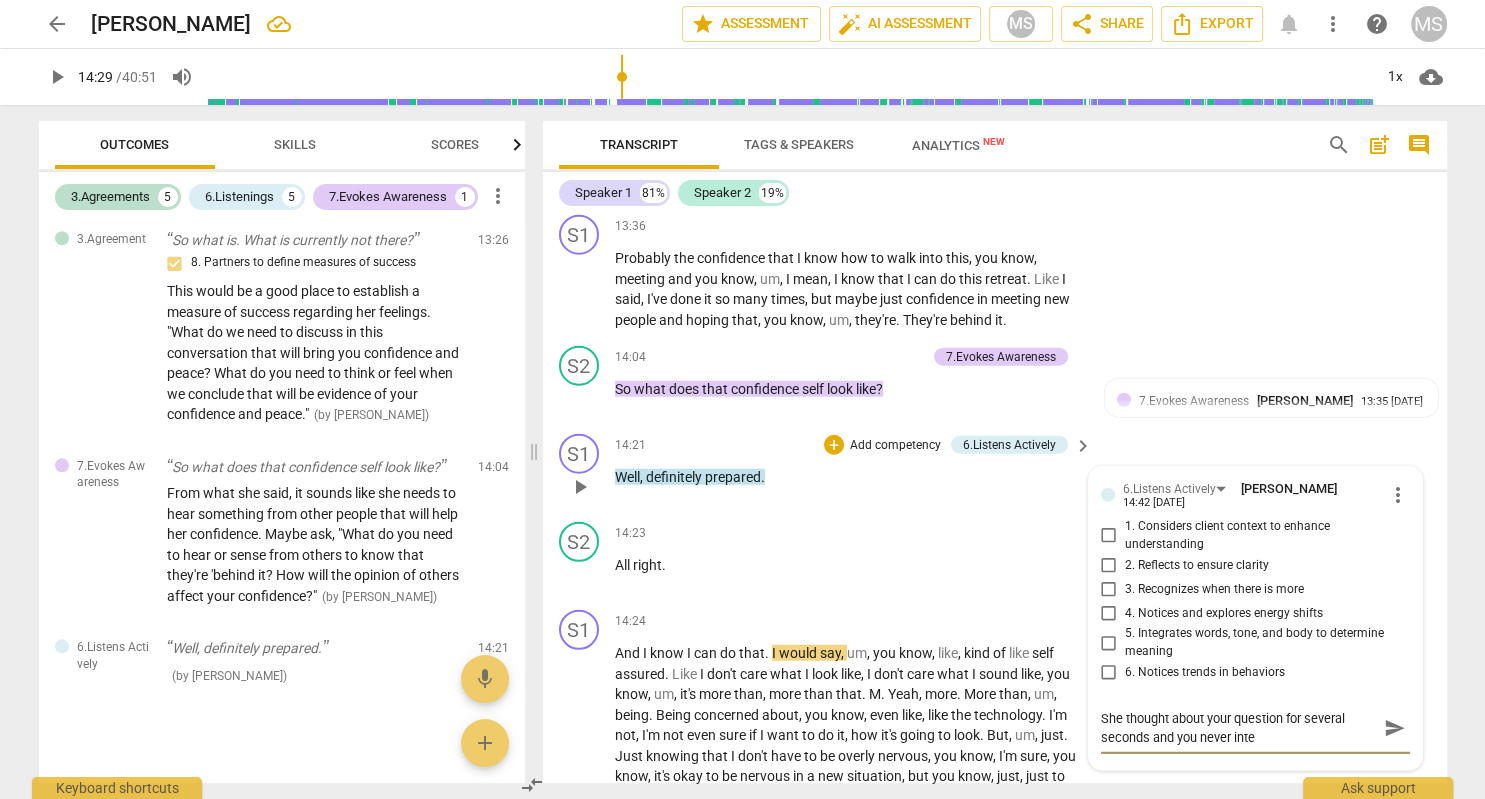 type on "She thought about your question for several seconds and you never inter" 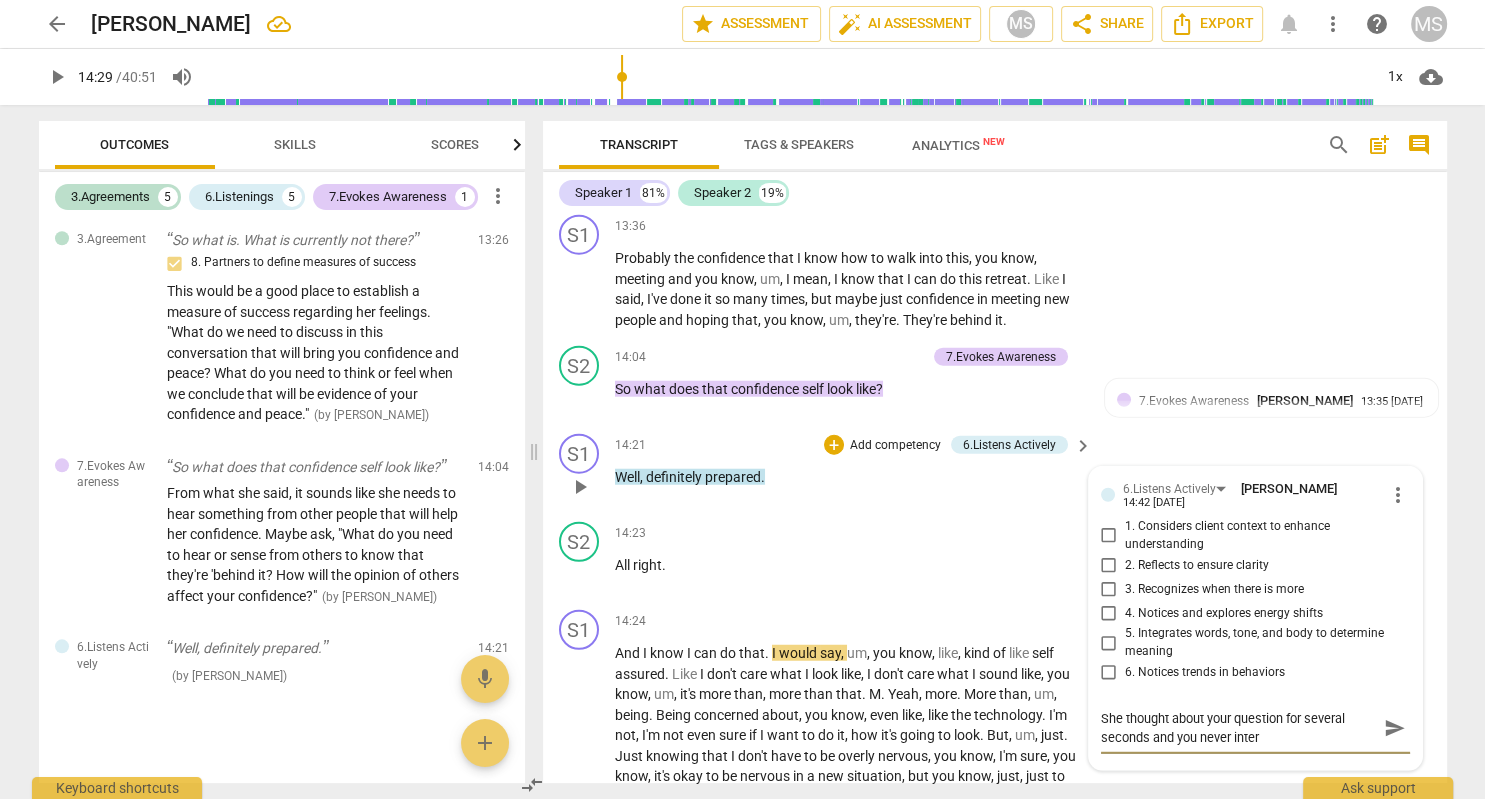 type on "She thought about your question for several seconds and you never interr" 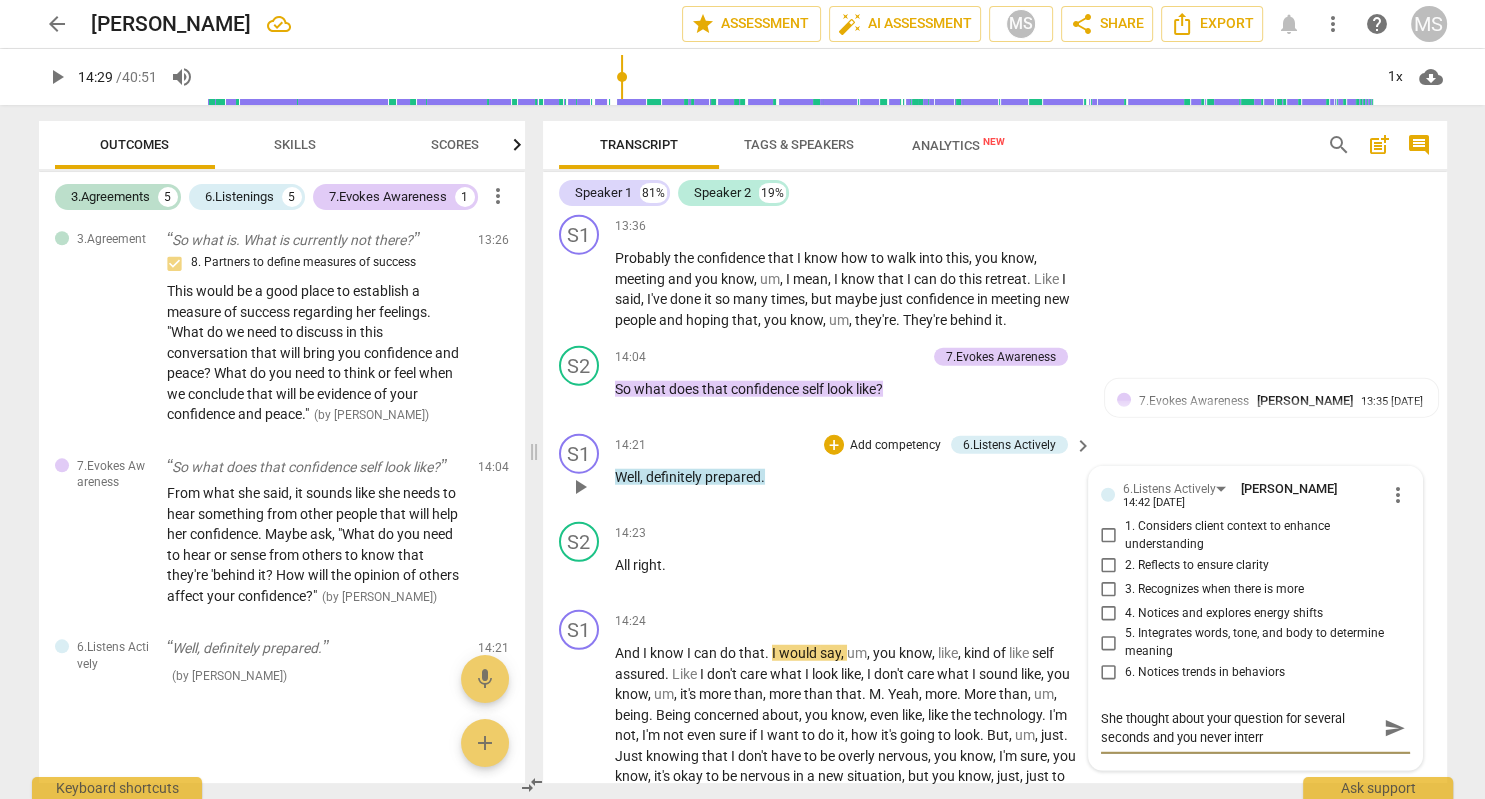 type on "She thought about your question for several seconds and you never interru" 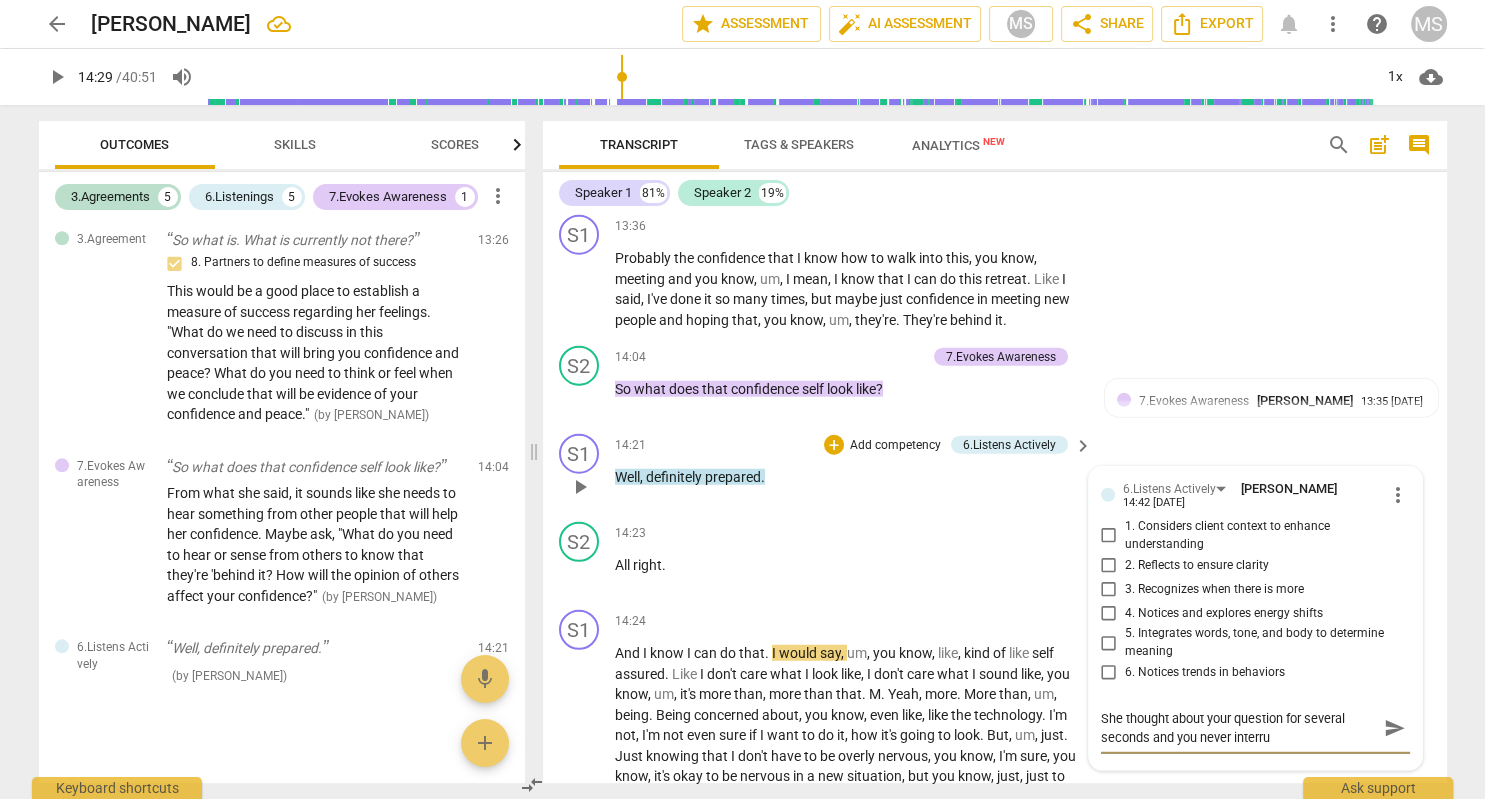 type on "She thought about your question for several seconds and you never interrup" 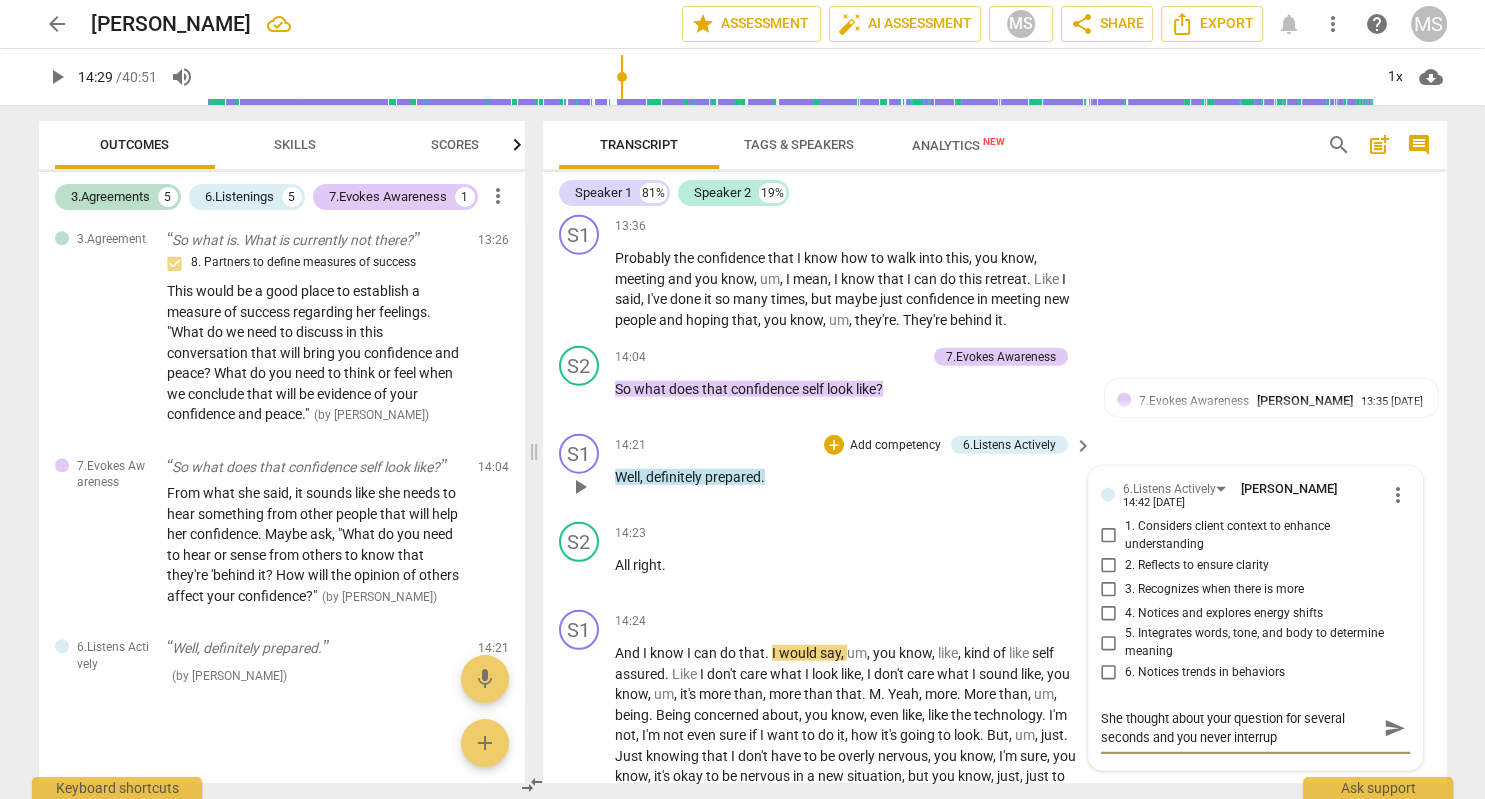 type on "She thought about your question for several seconds and you never interrupt" 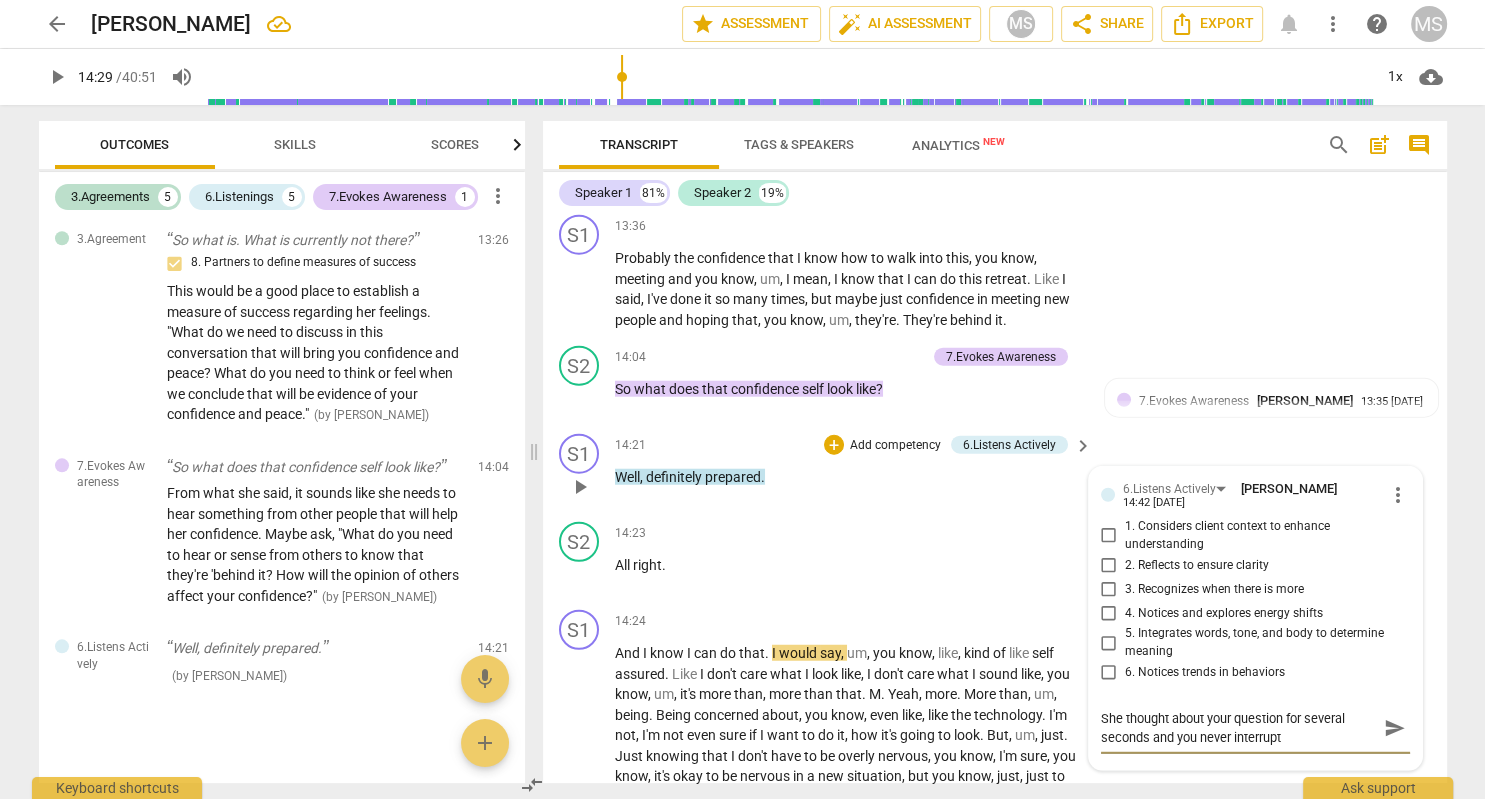 type on "She thought about your question for several seconds and you never interrupte" 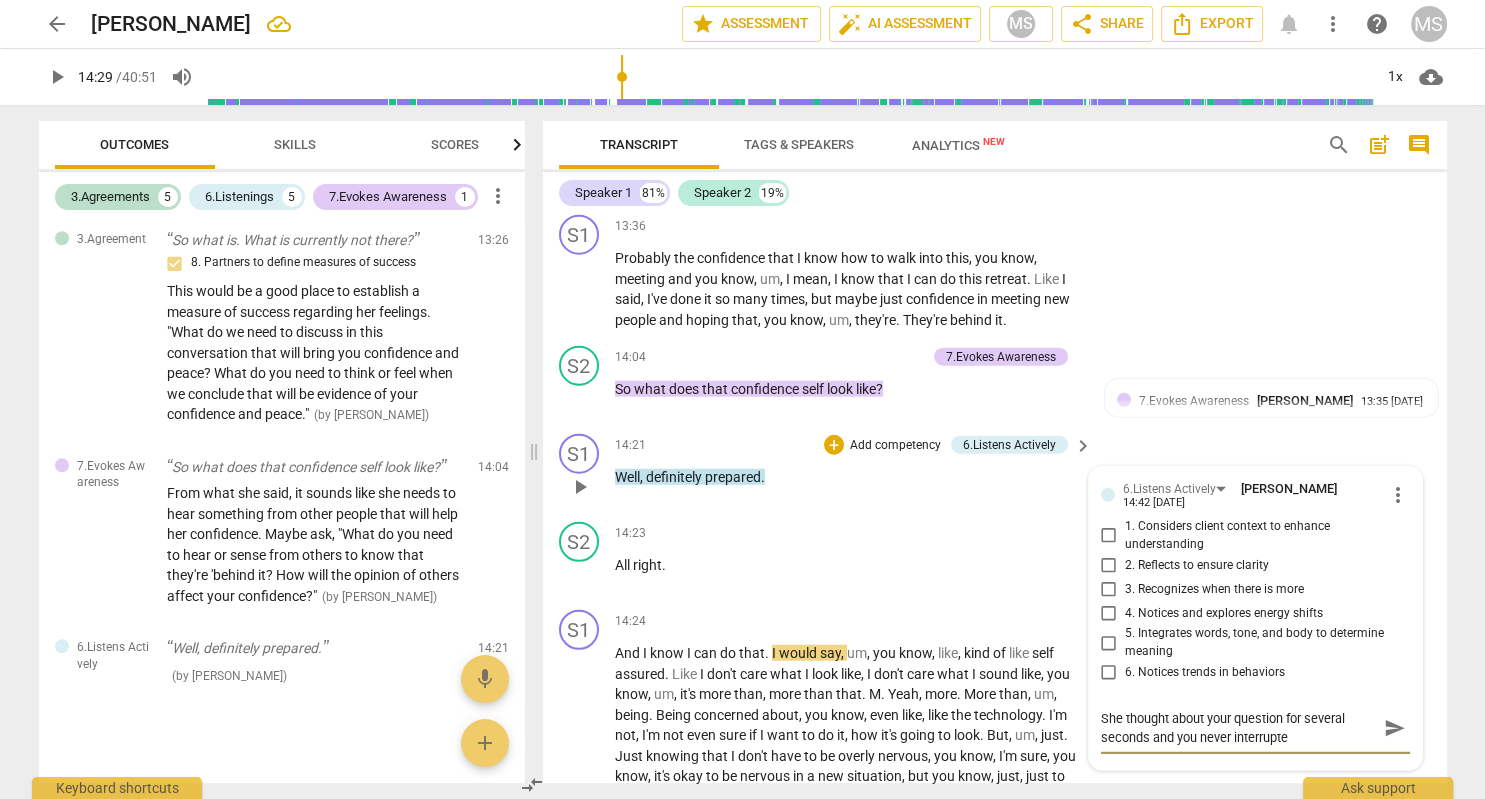 type on "She thought about your question for several seconds and you never interrupted" 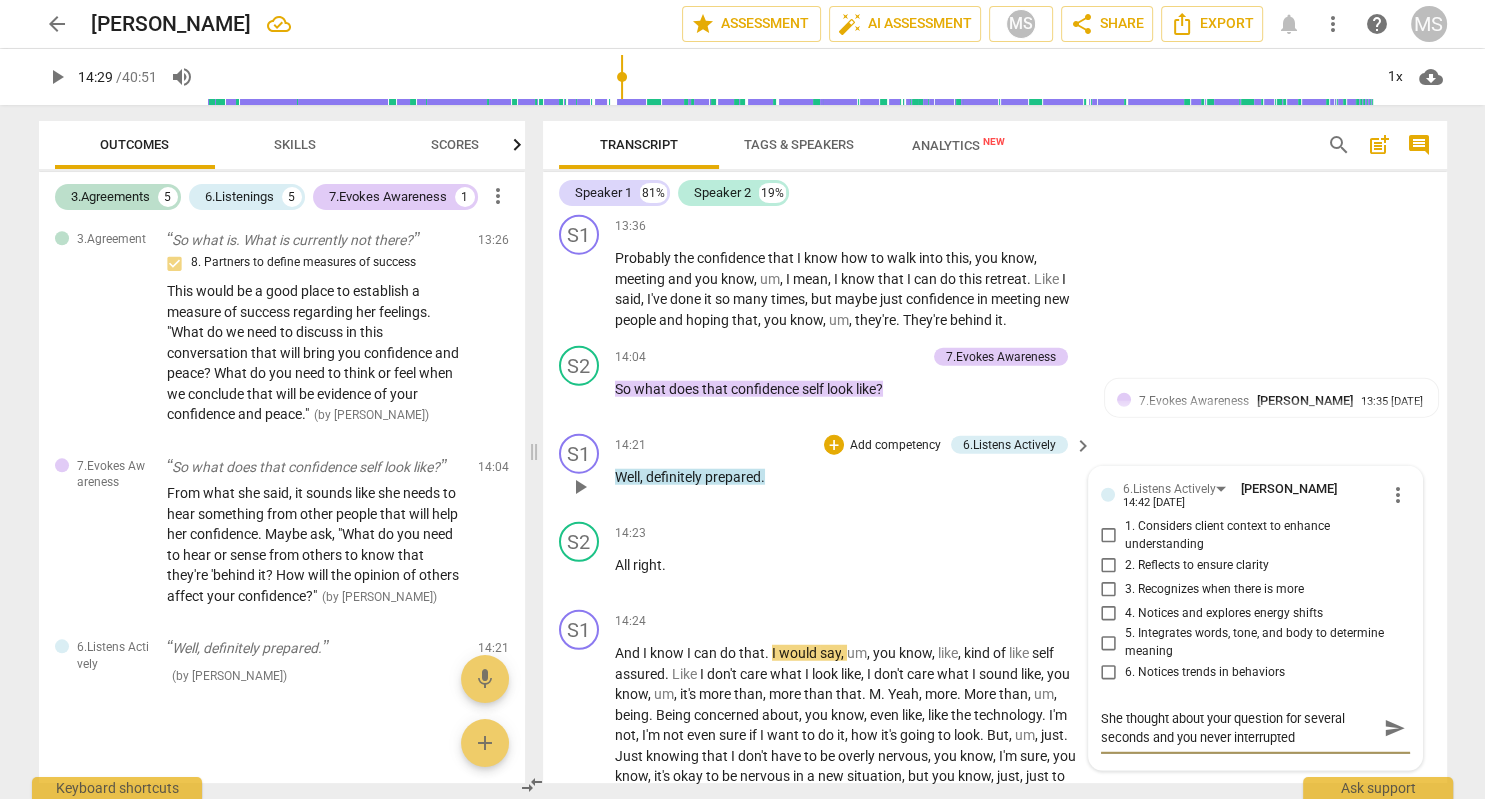 type on "She thought about your question for several seconds and you never interrupted." 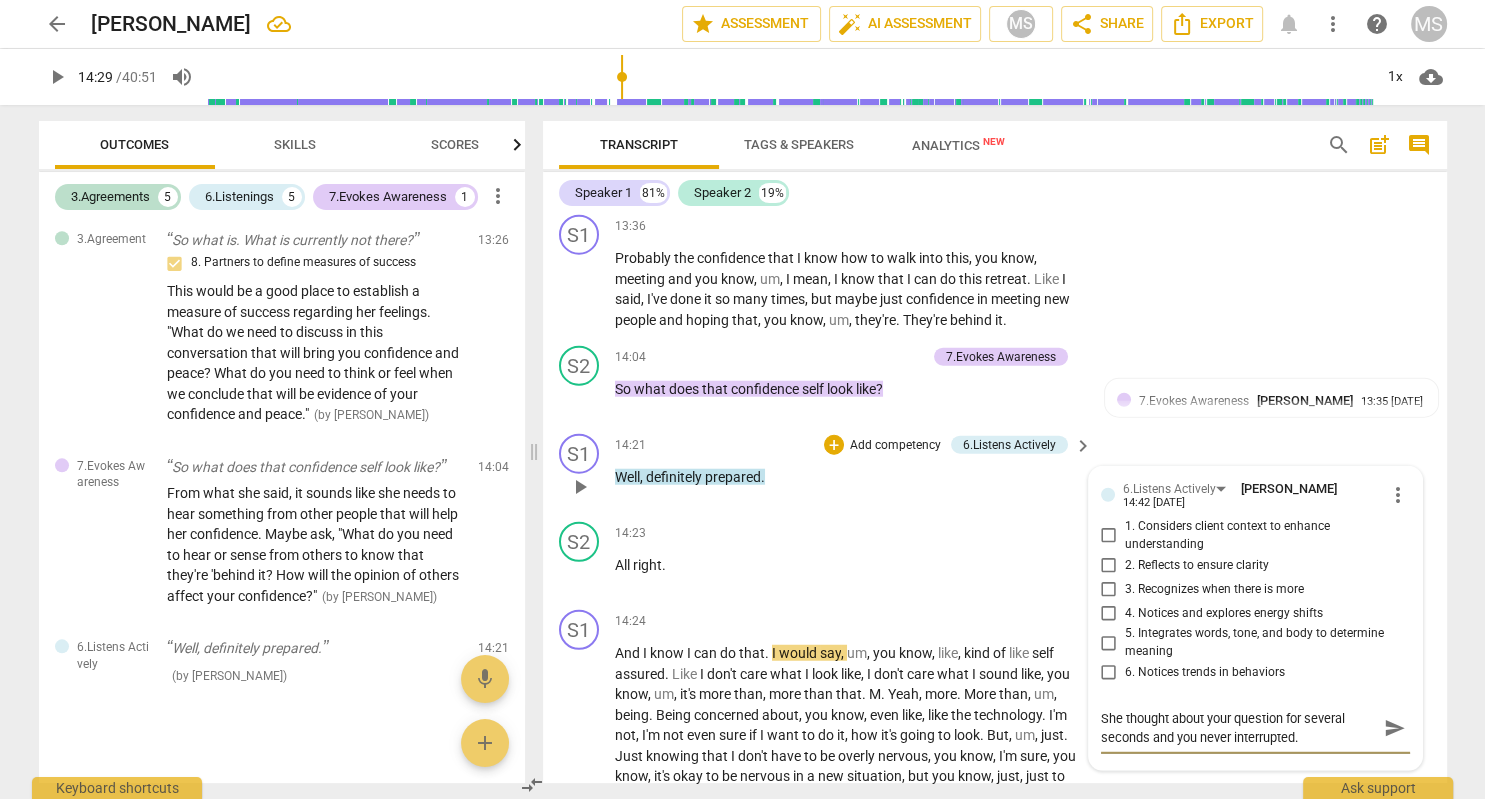 type on "She thought about your question for several seconds and you never interrupted." 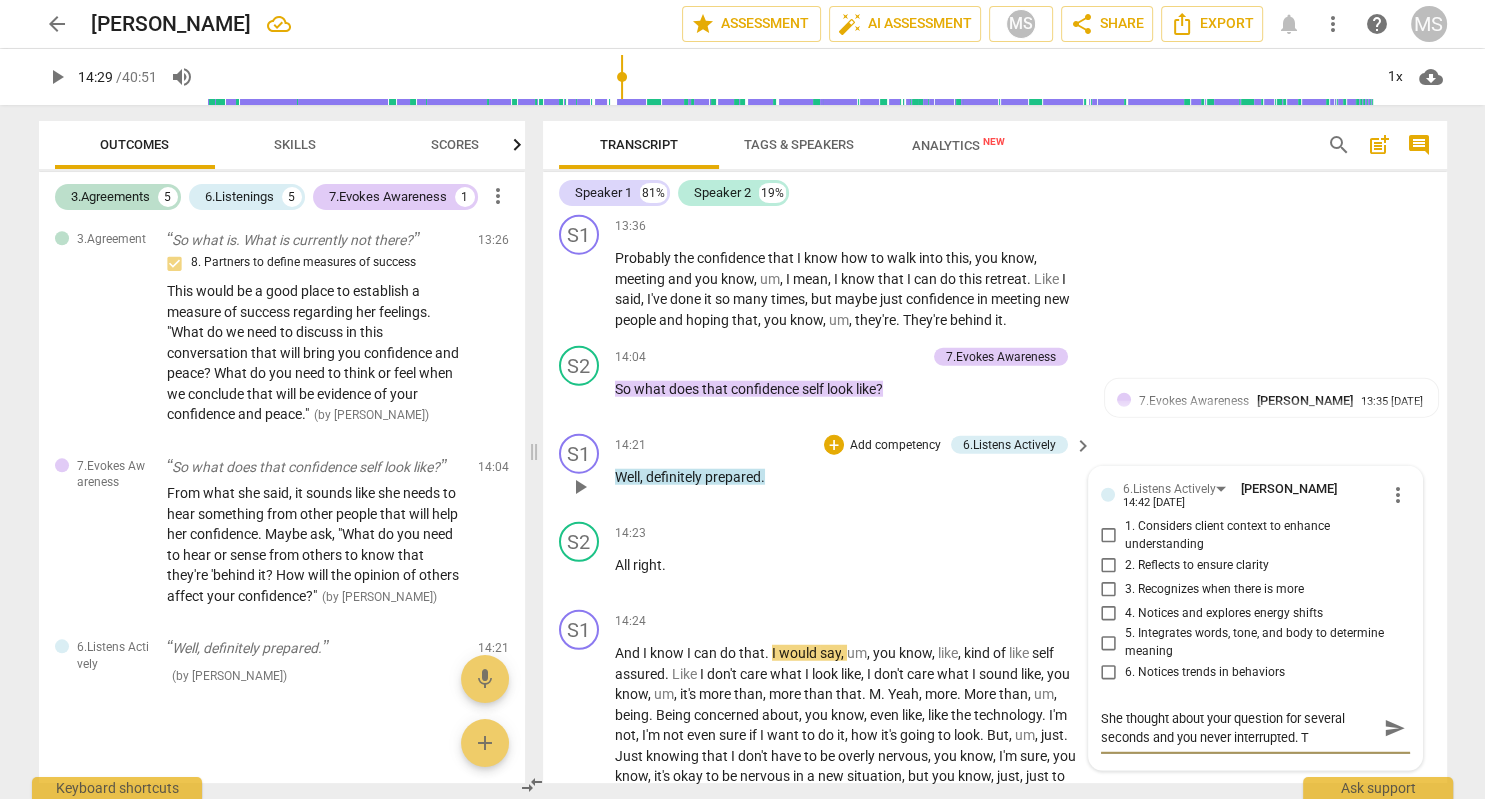 type on "She thought about your question for several seconds and you never interrupted. Th" 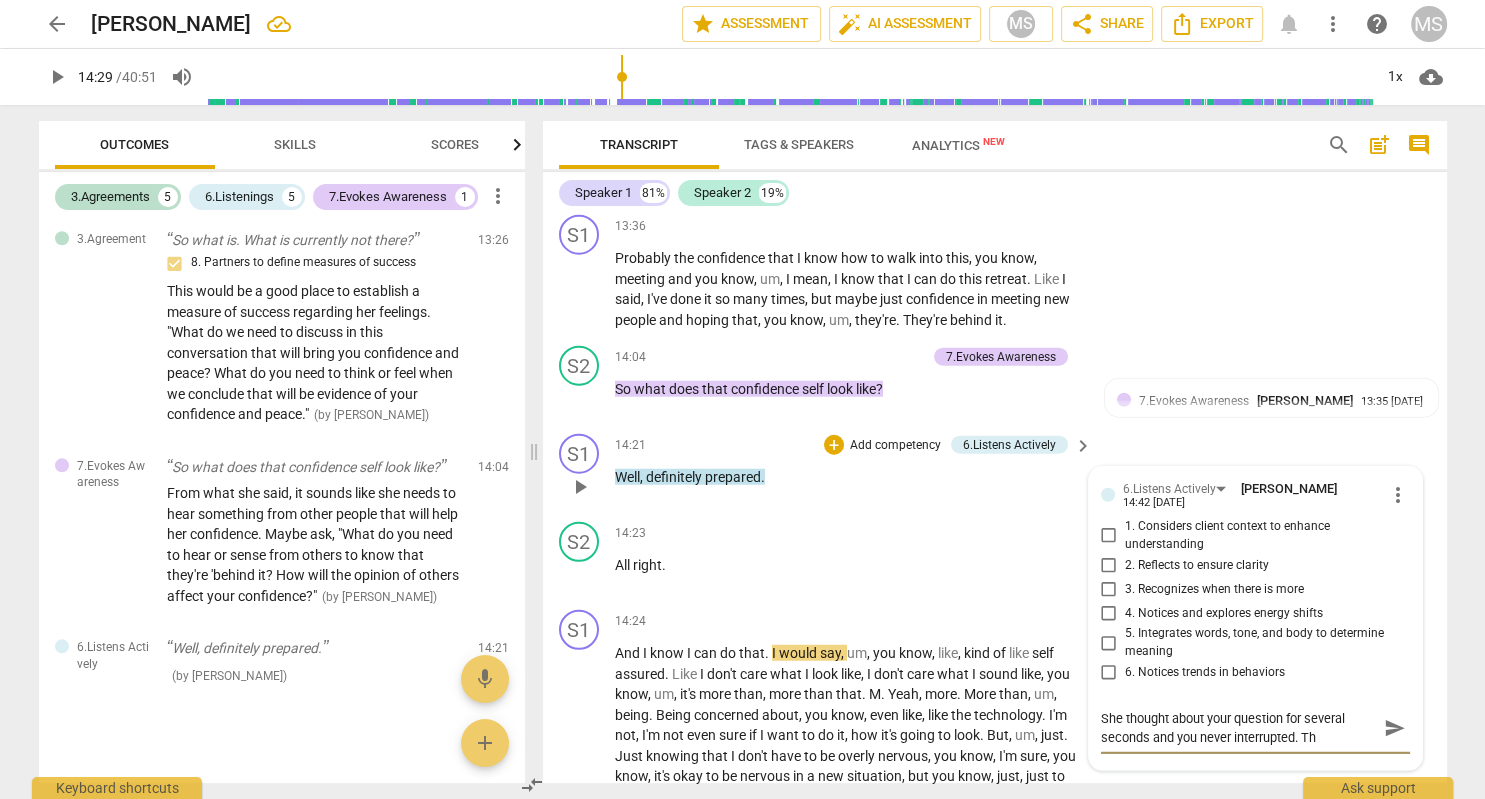 type on "She thought about your question for several seconds and you never interrupted. Tha" 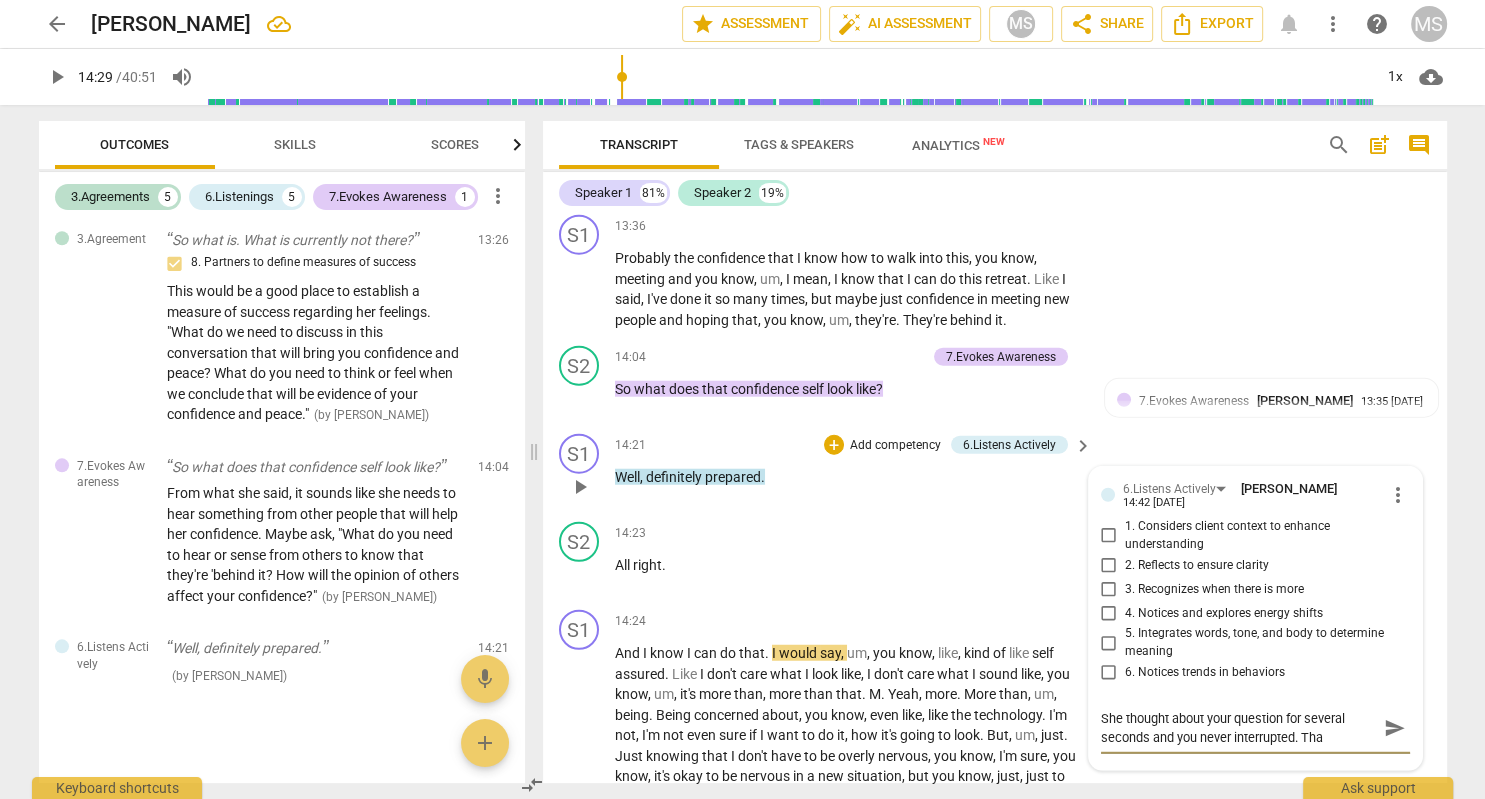 type on "She thought about your question for several seconds and you never interrupted. That" 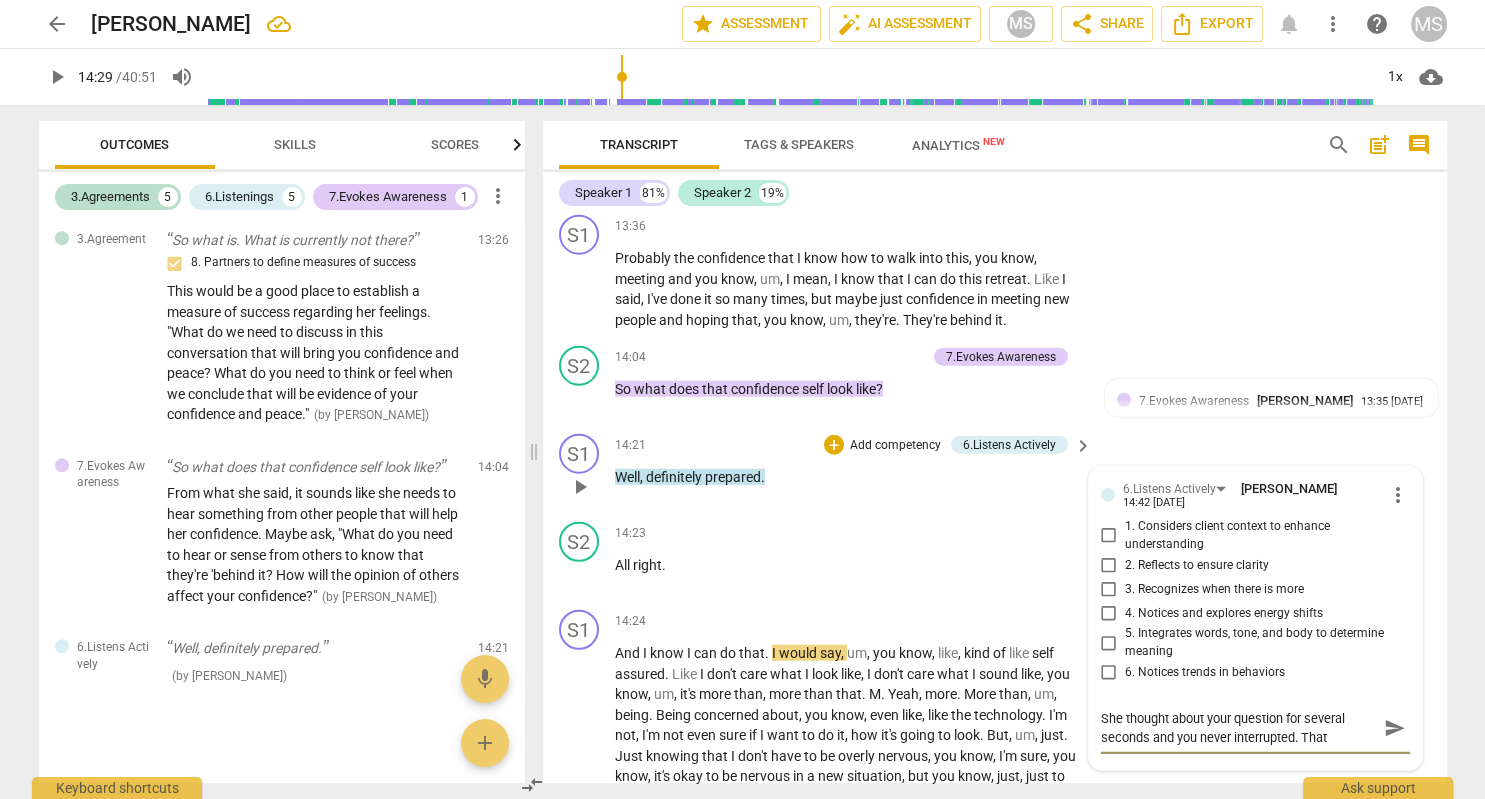 type on "She thought about your question for several seconds and you never interrupted. Thats" 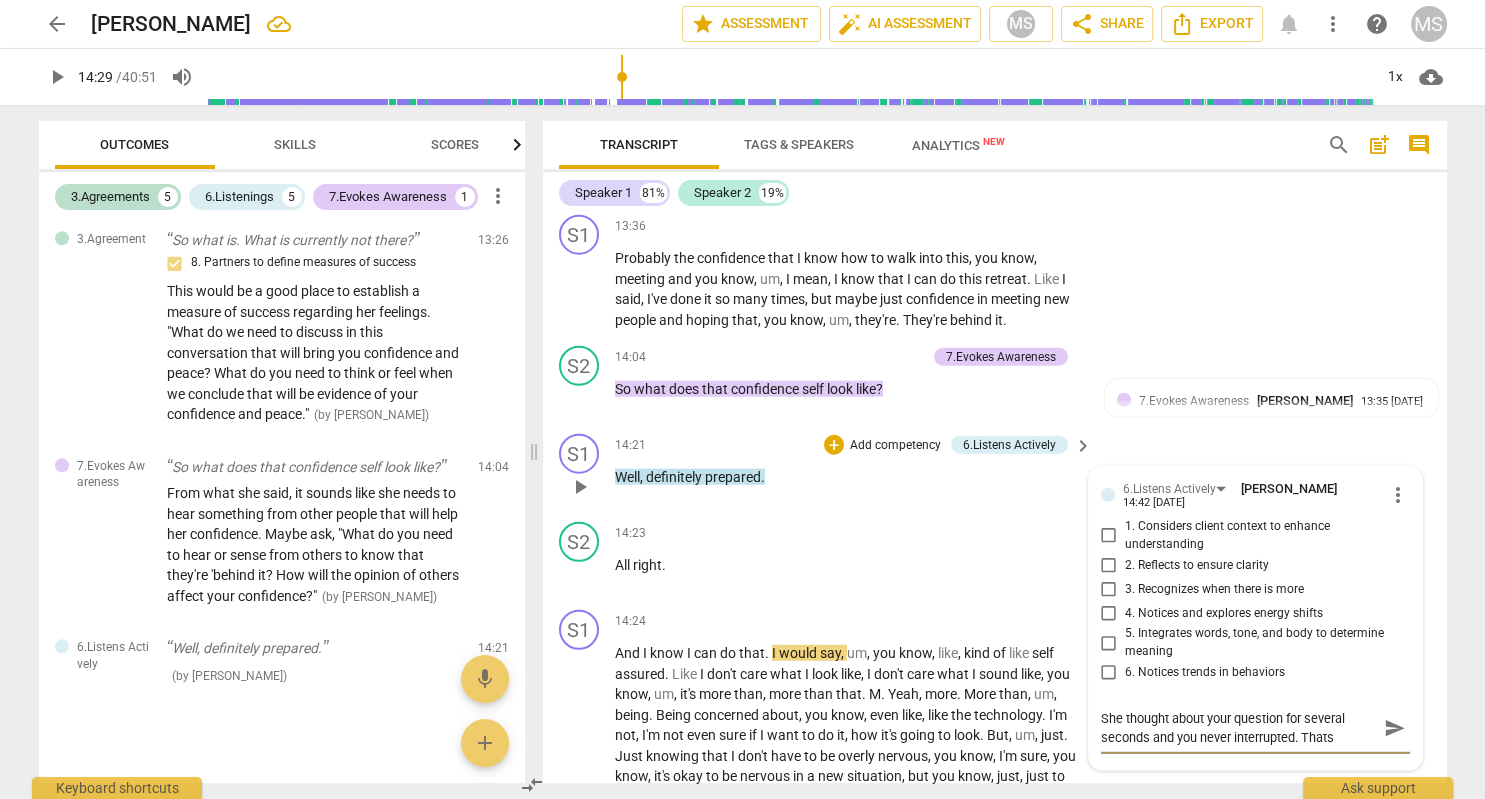 type on "She thought about your question for several seconds and you never interrupted. Thats" 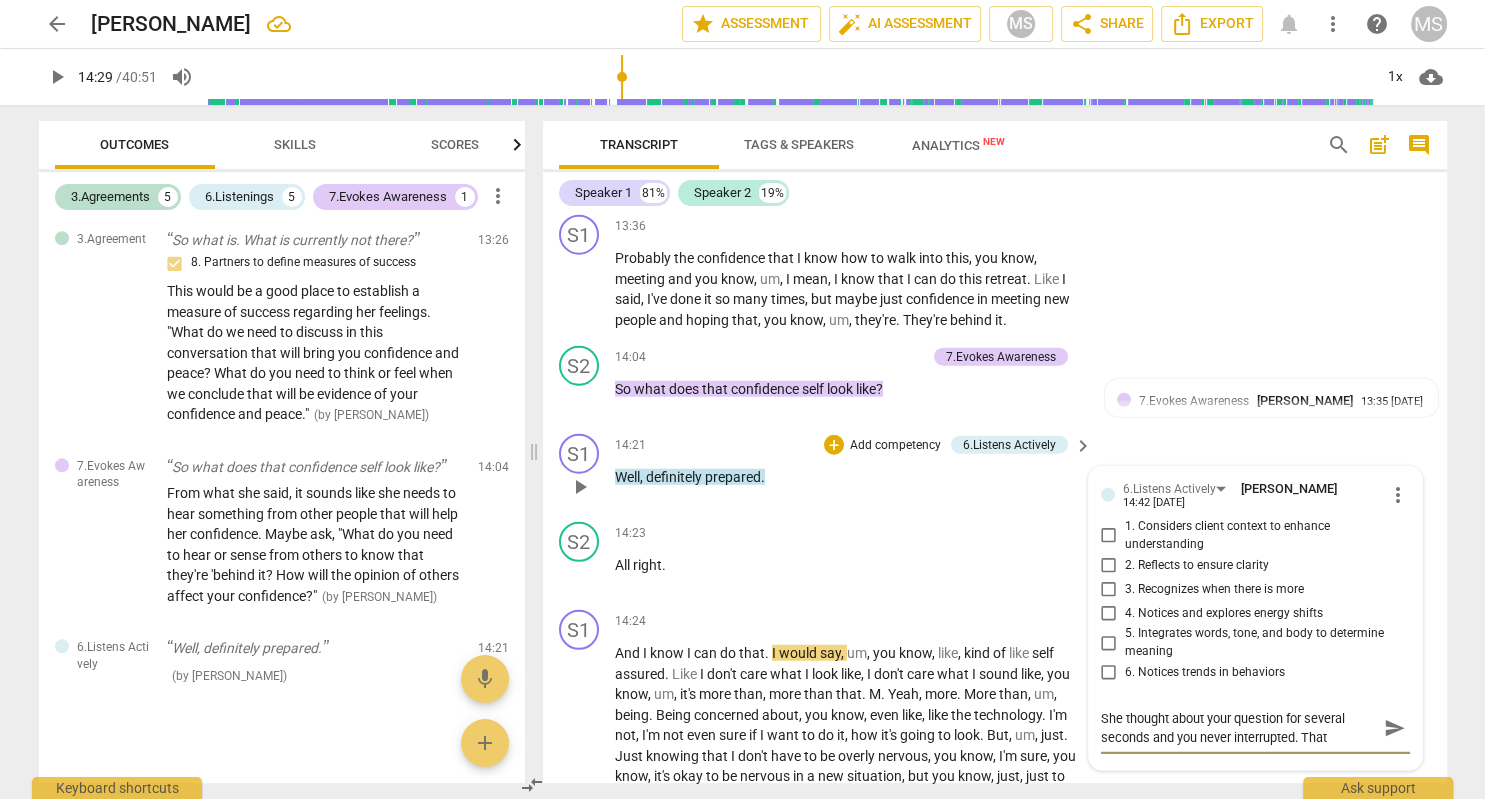 type on "She thought about your question for several seconds and you never interrupted. Tha" 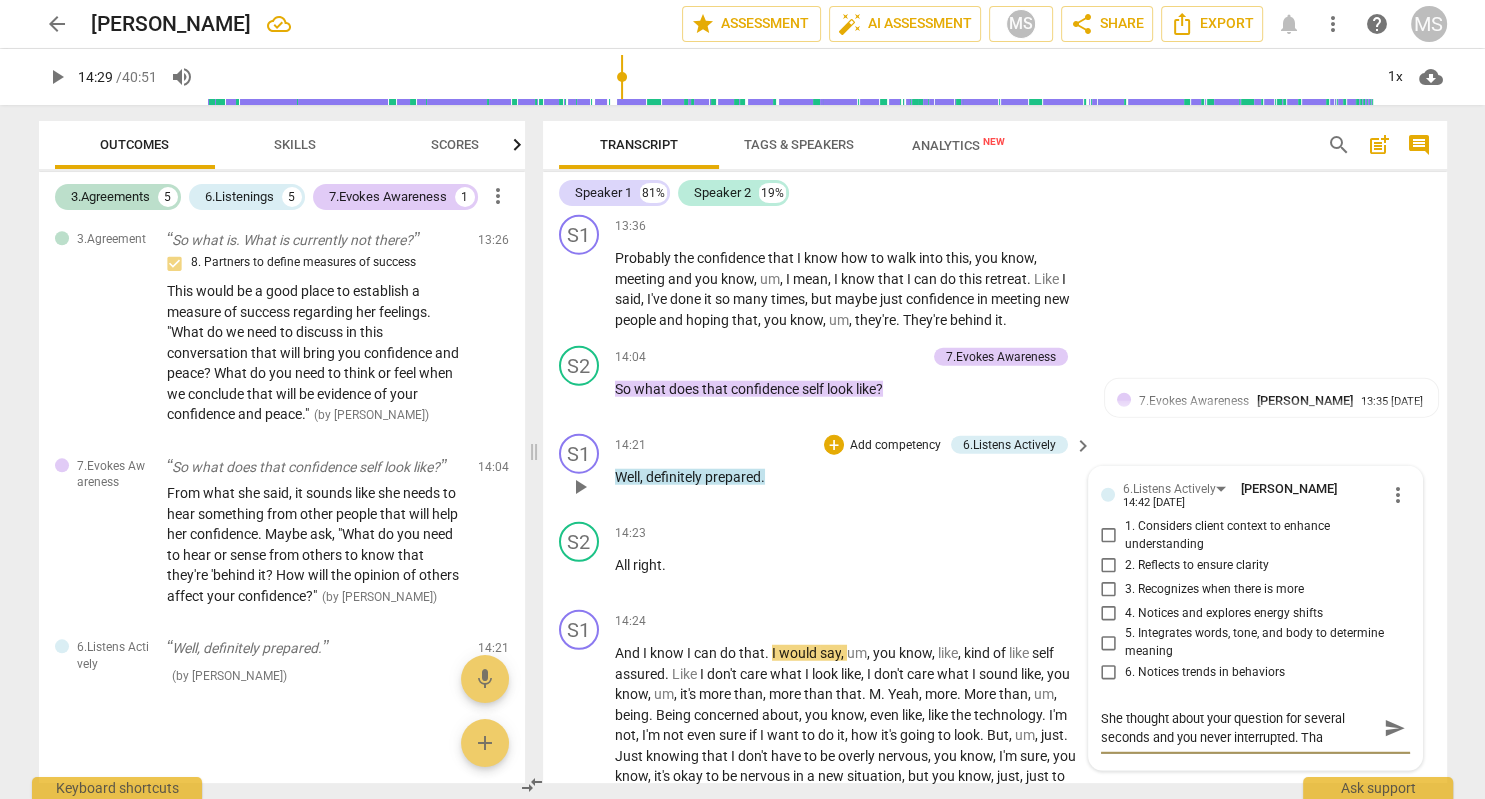type on "She thought about your question for several seconds and you never interrupted. Th" 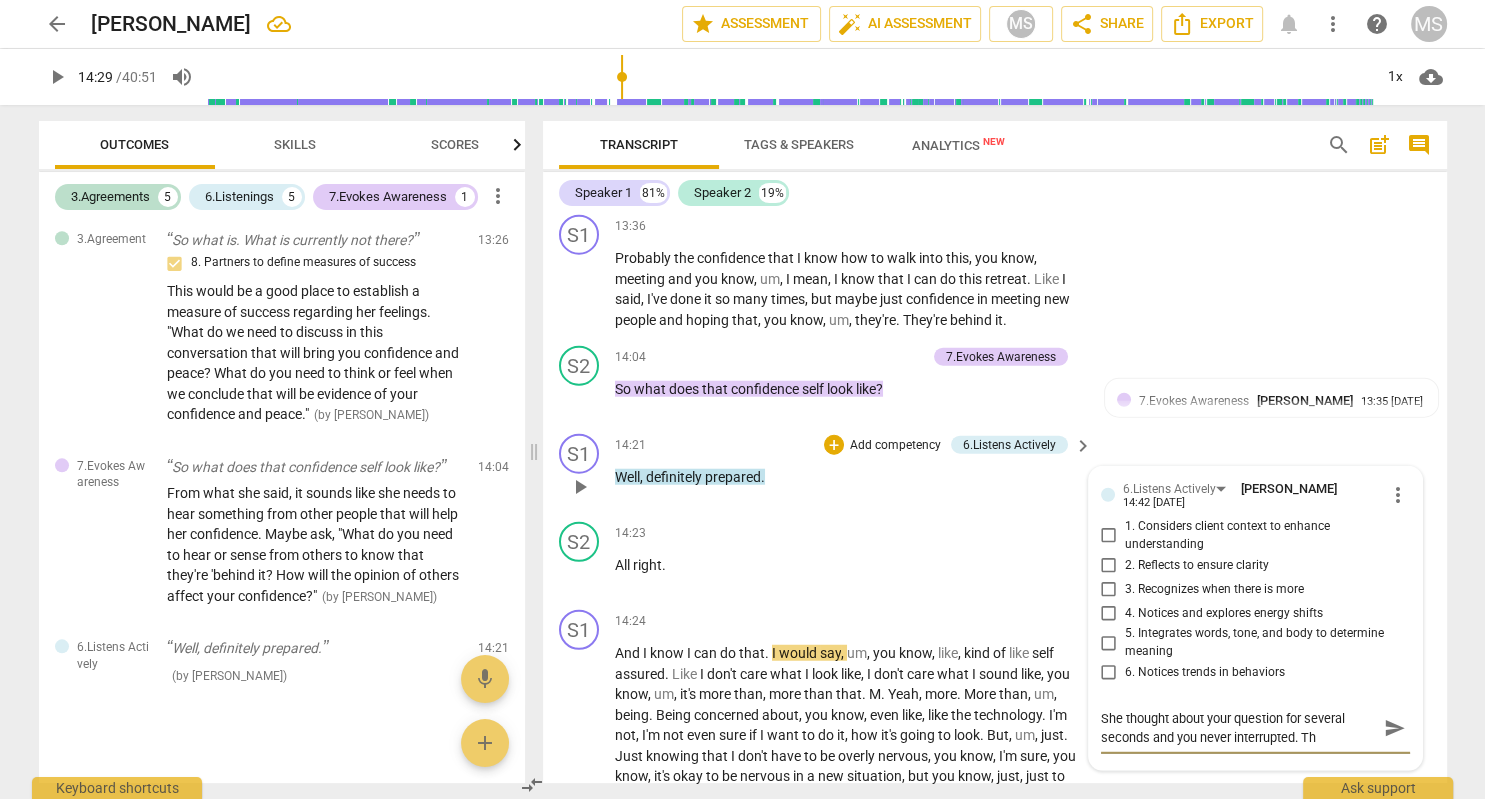 type on "She thought about your question for several seconds and you never interrupted. T" 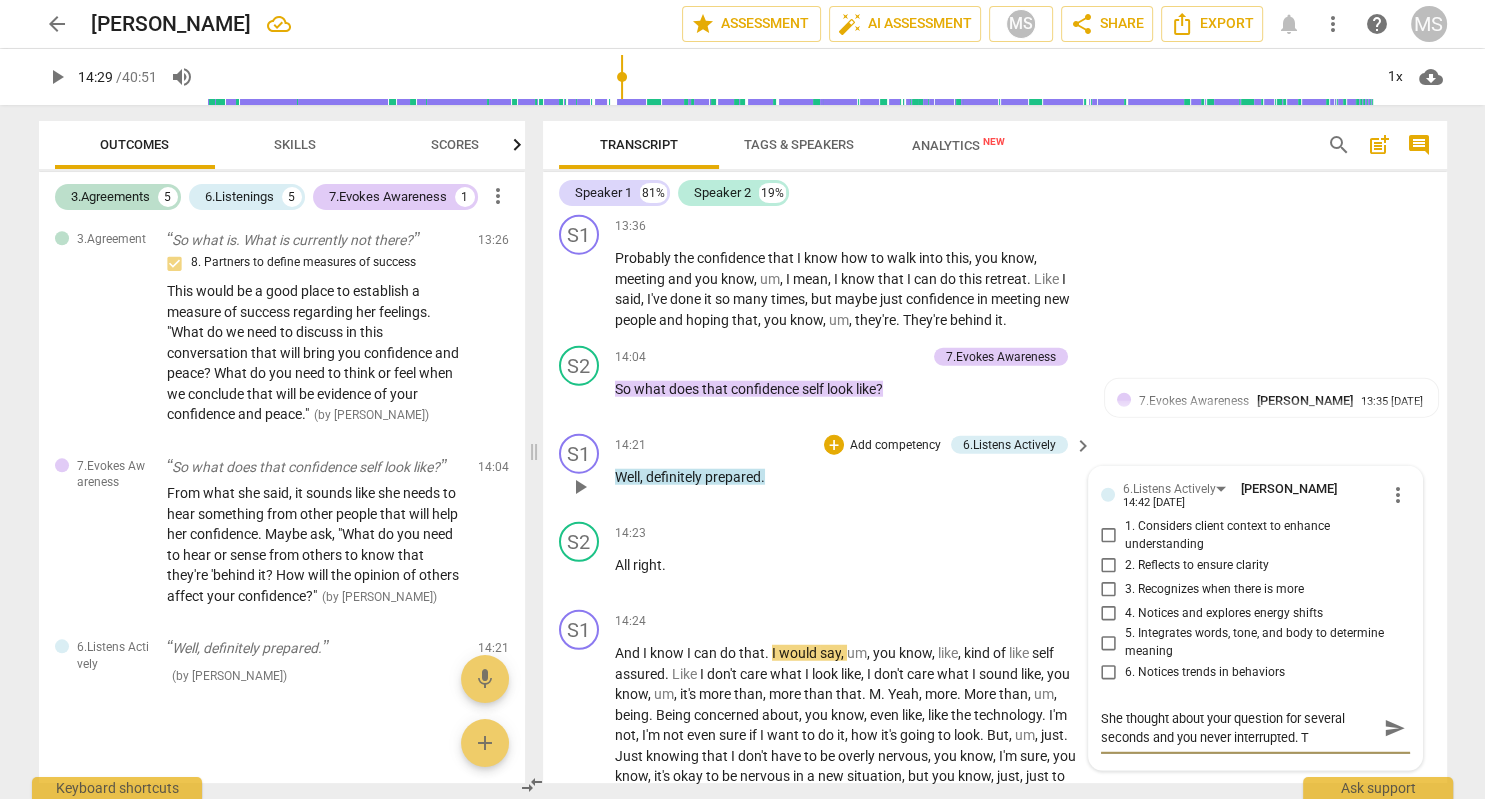 type on "She thought about your question for several seconds and you never interrupted." 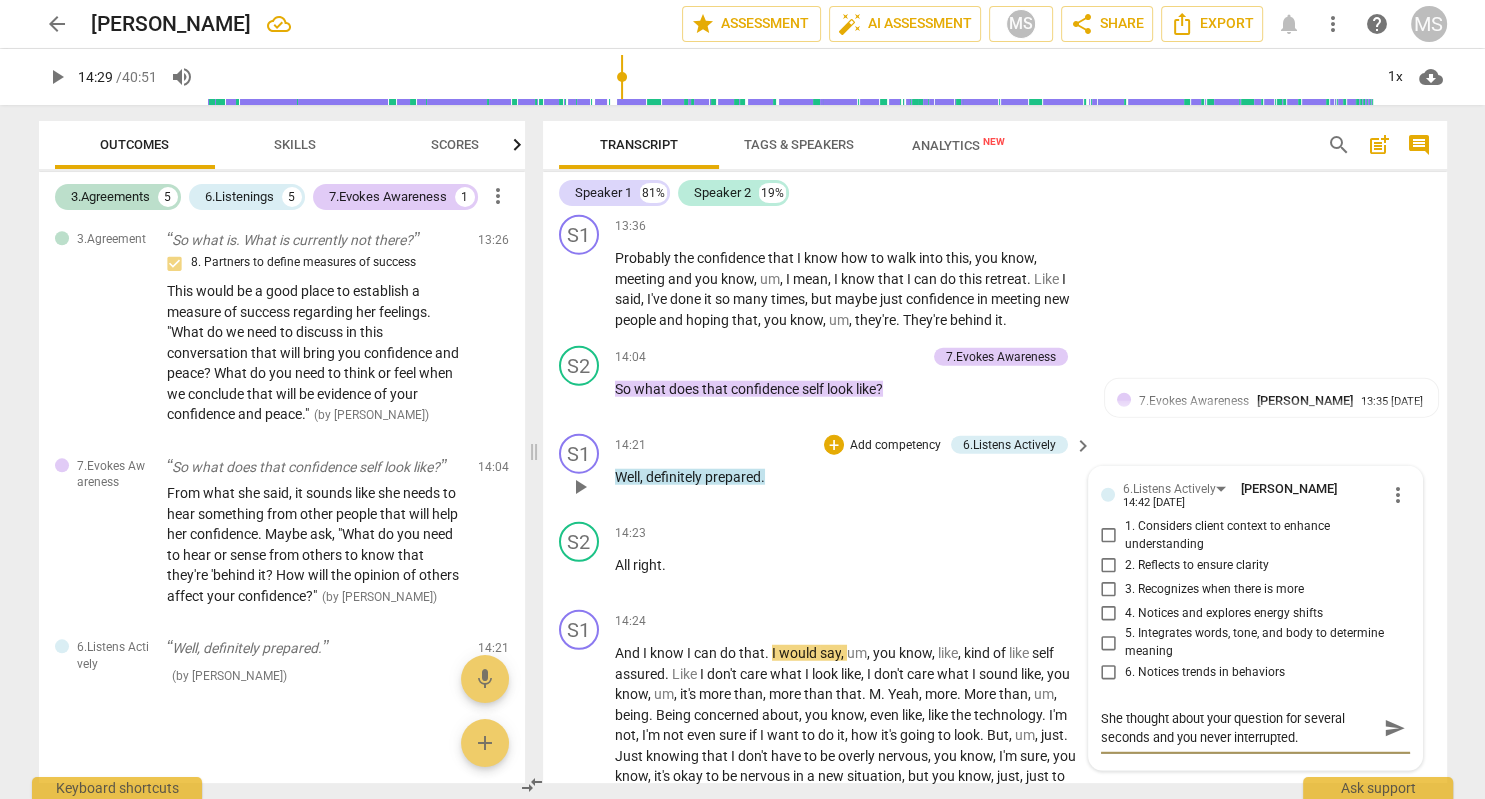 type on "She thought about your question for several seconds and you never interrupted. A" 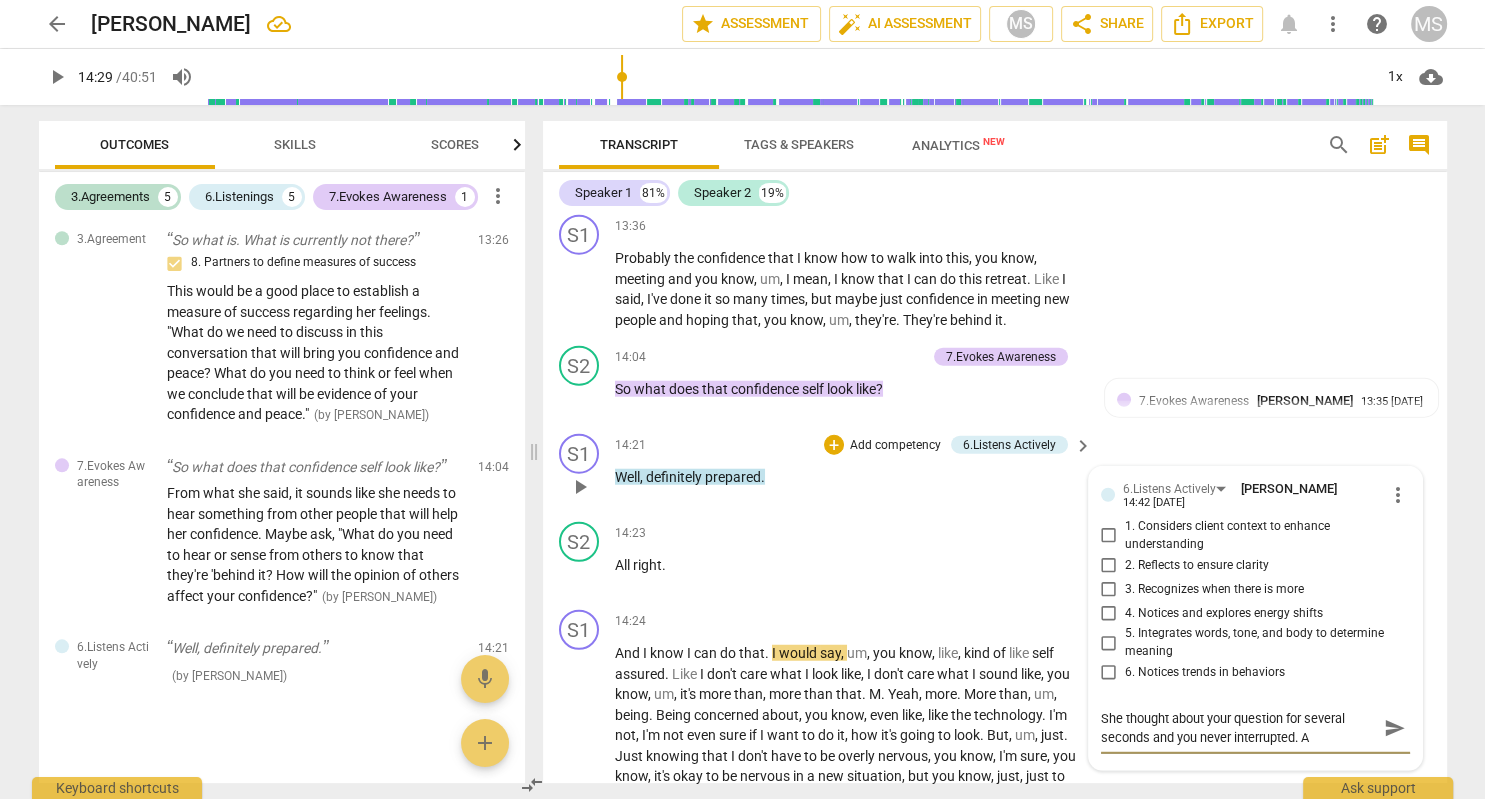 type on "She thought about your question for several seconds and you never interrupted. Aw" 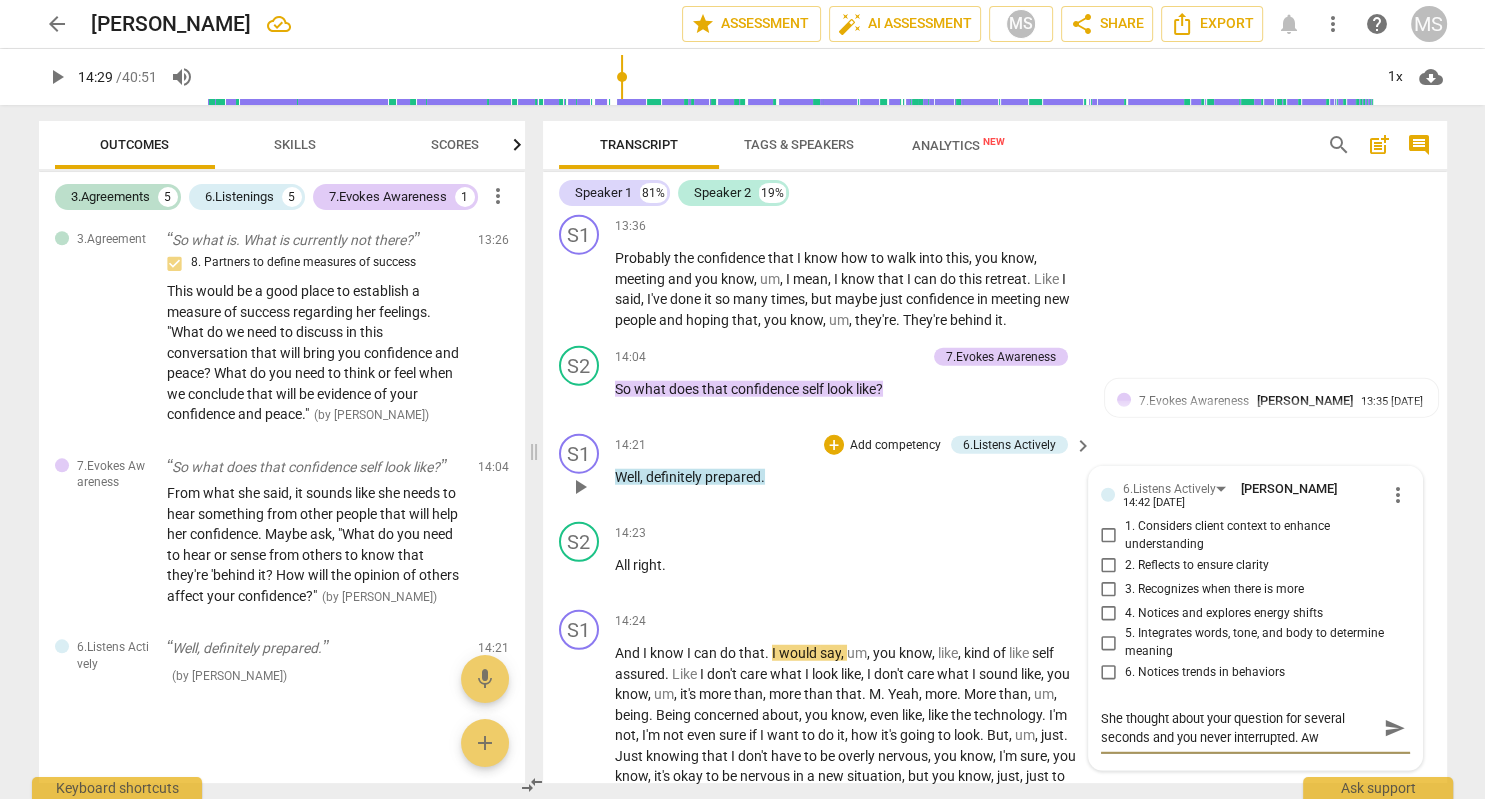 type on "She thought about your question for several seconds and you never interrupted. Awe" 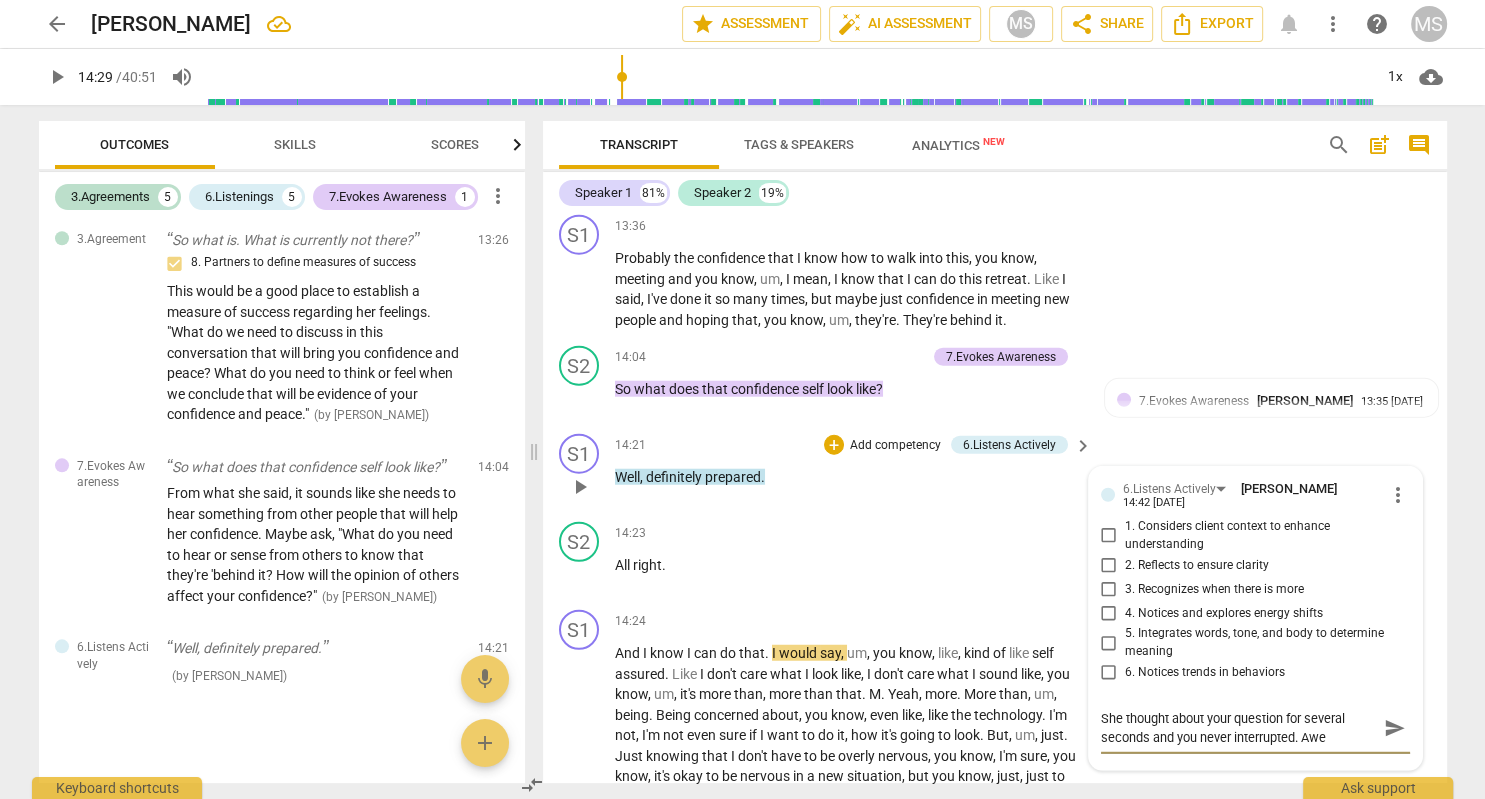 type on "She thought about your question for several seconds and you never interrupted. Awes" 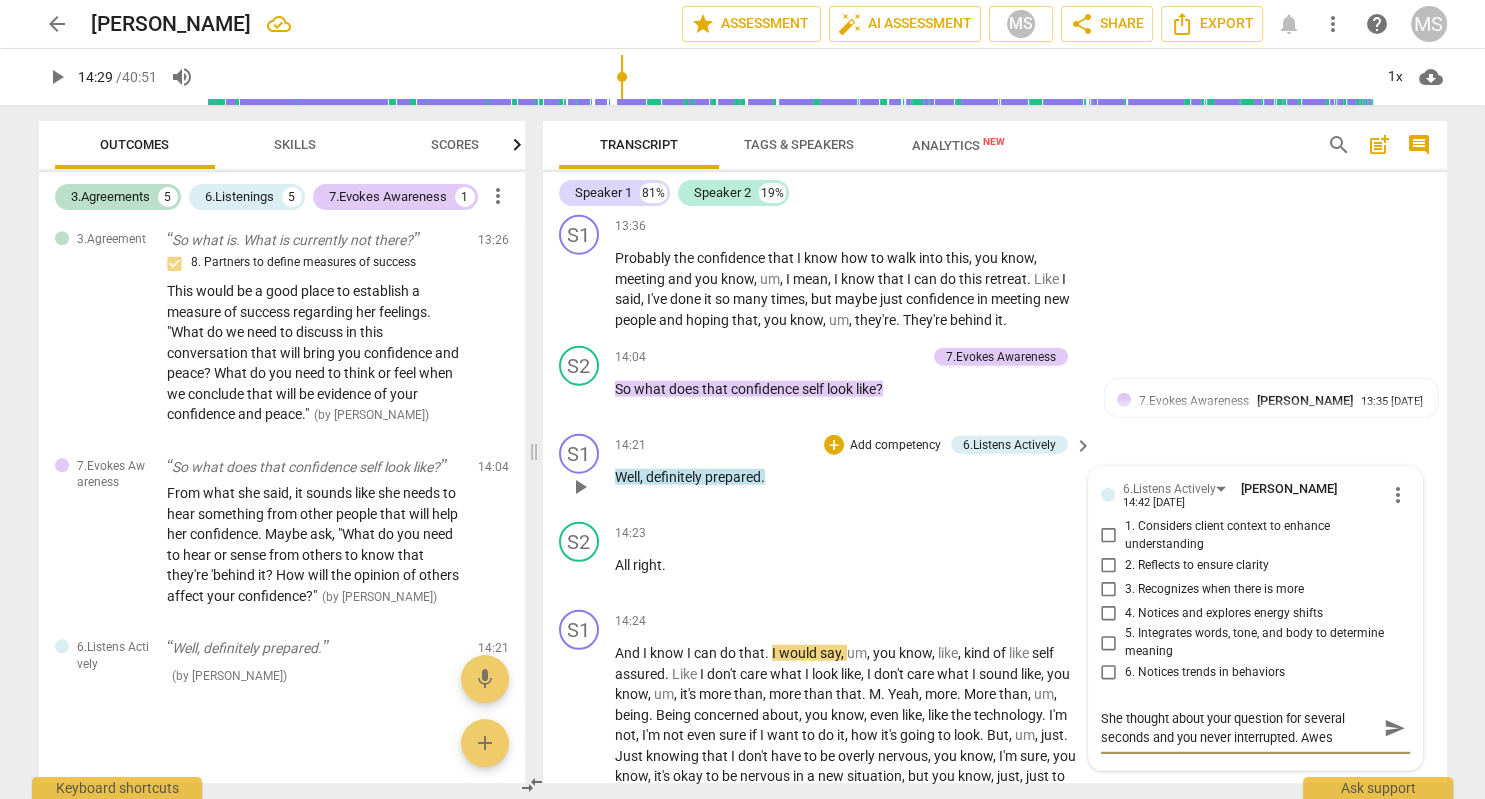 type on "She thought about your question for several seconds and you never interrupted. Aweso" 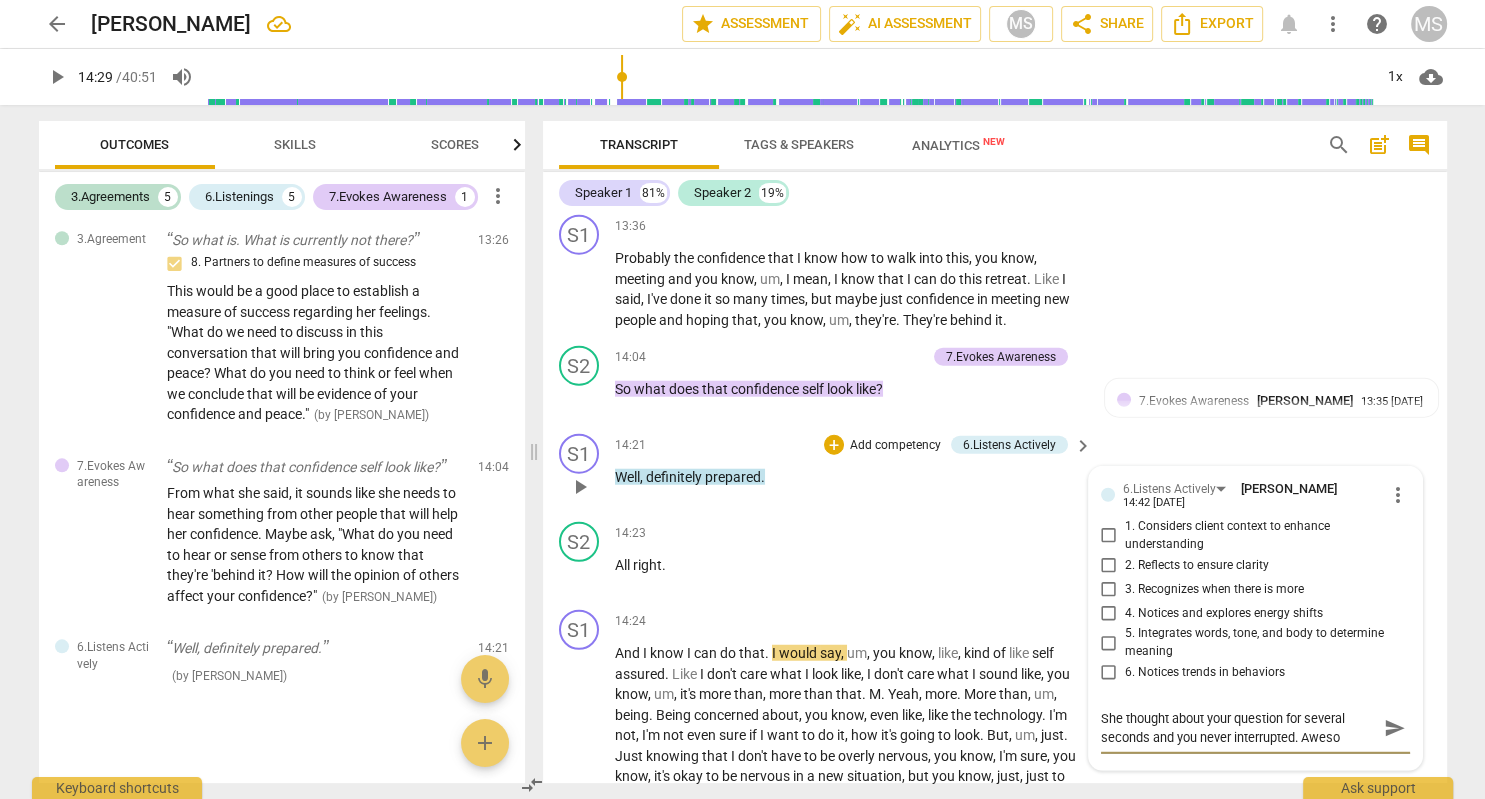 type on "She thought about your question for several seconds and you never interrupted. Awesom" 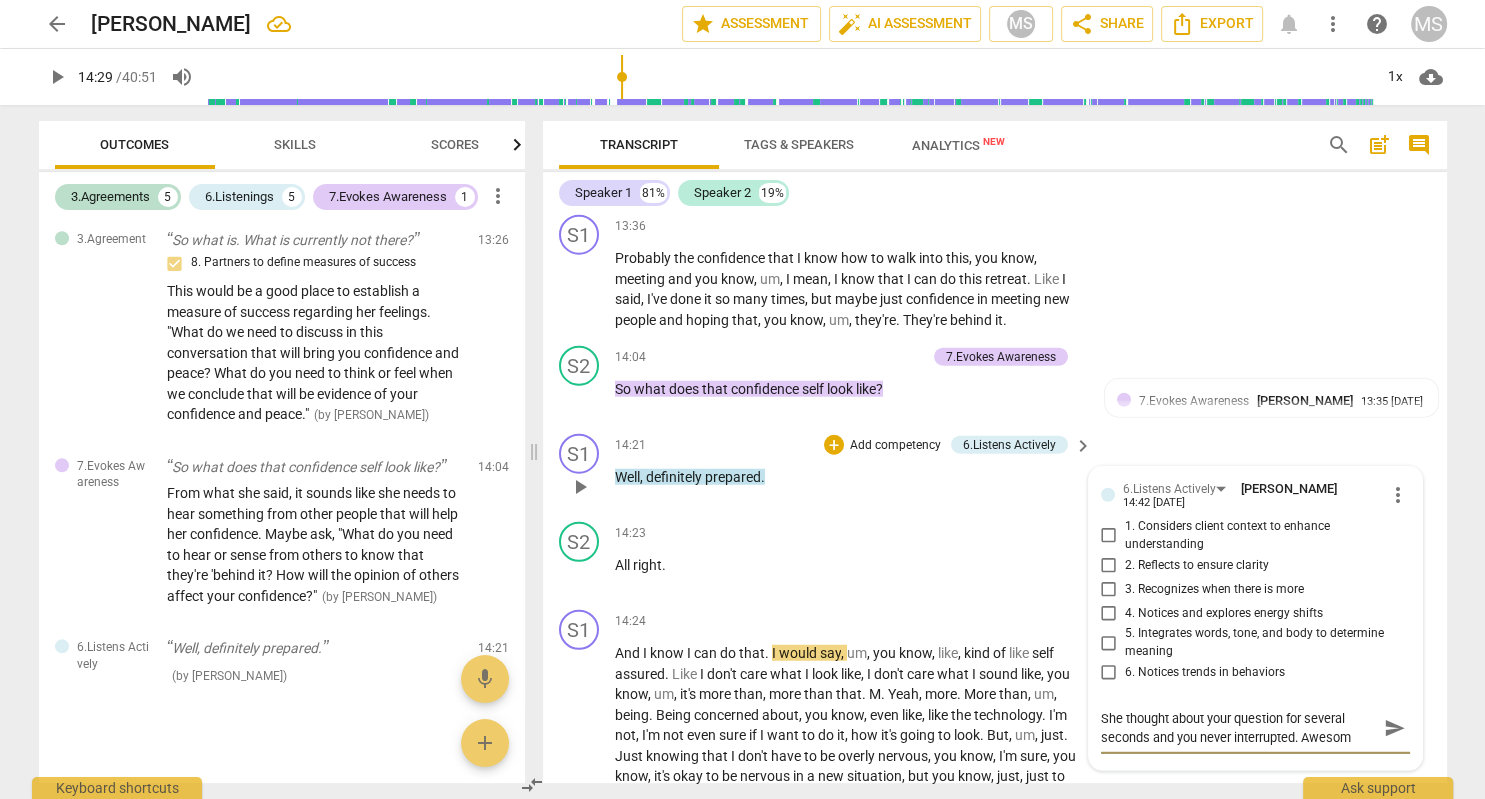 type on "She thought about your question for several seconds and you never interrupted. Awesome" 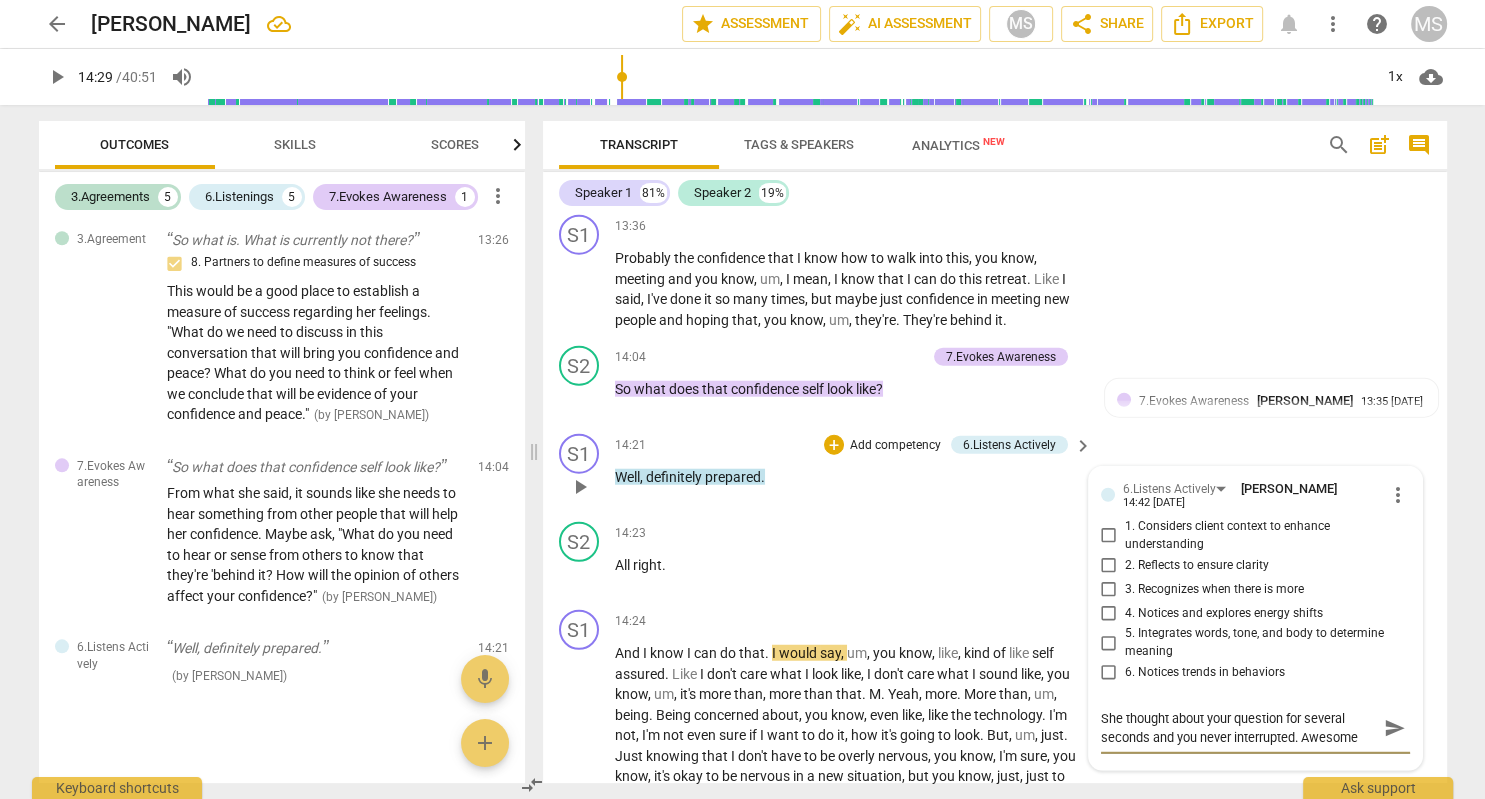 type on "She thought about your question for several seconds and you never interrupted. Awesome" 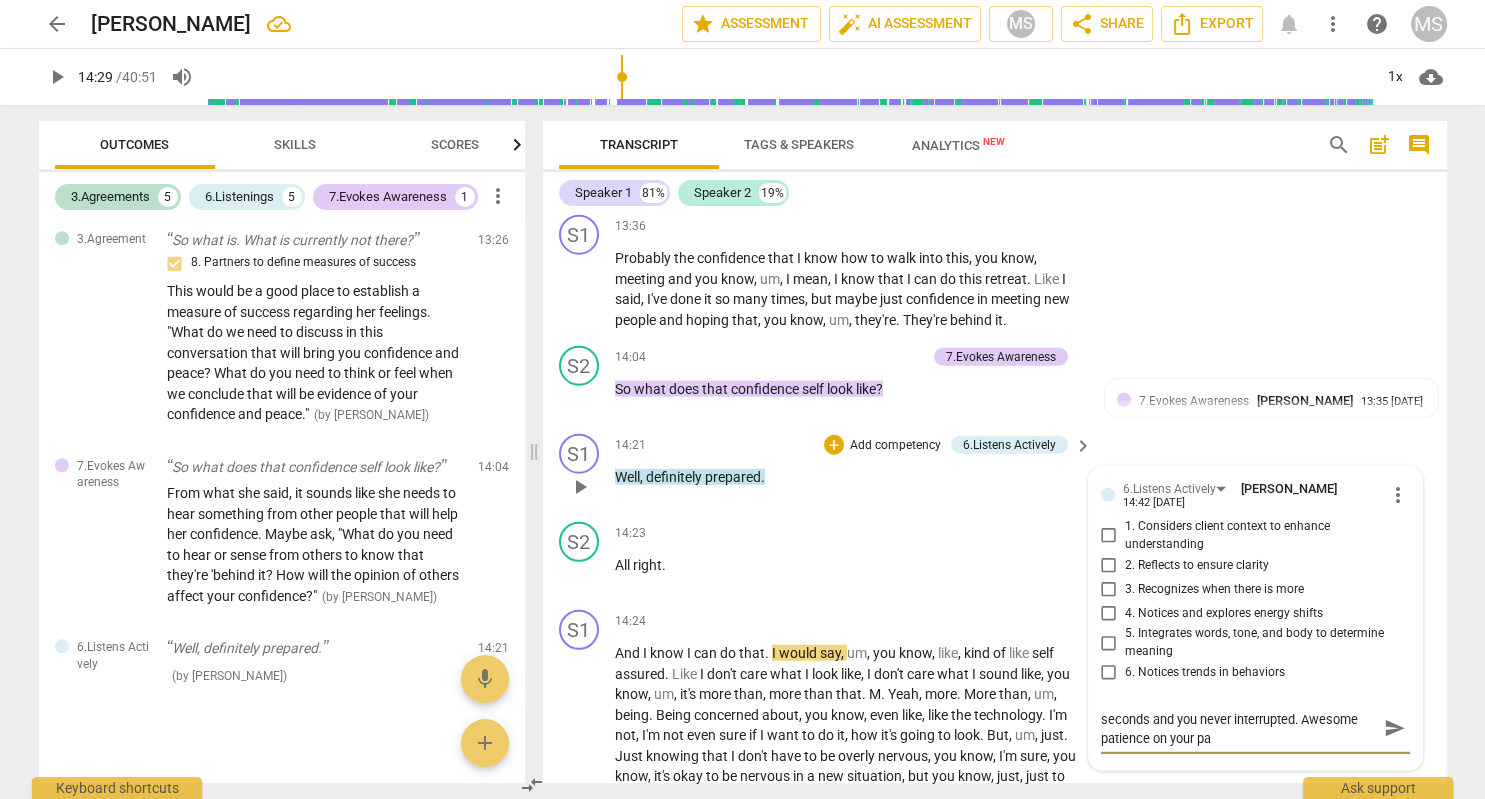 scroll, scrollTop: 0, scrollLeft: 0, axis: both 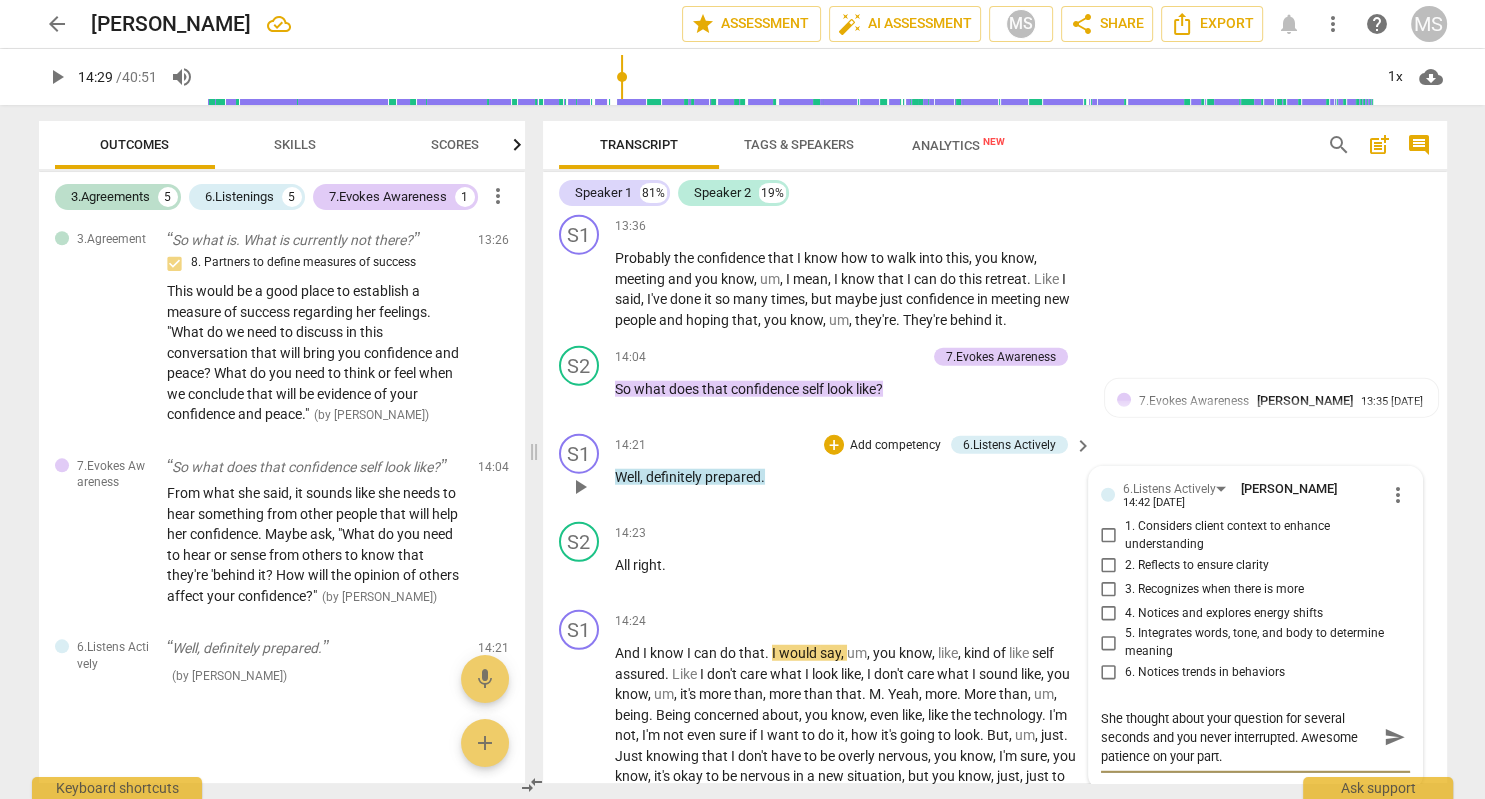 click on "send" at bounding box center [1395, 737] 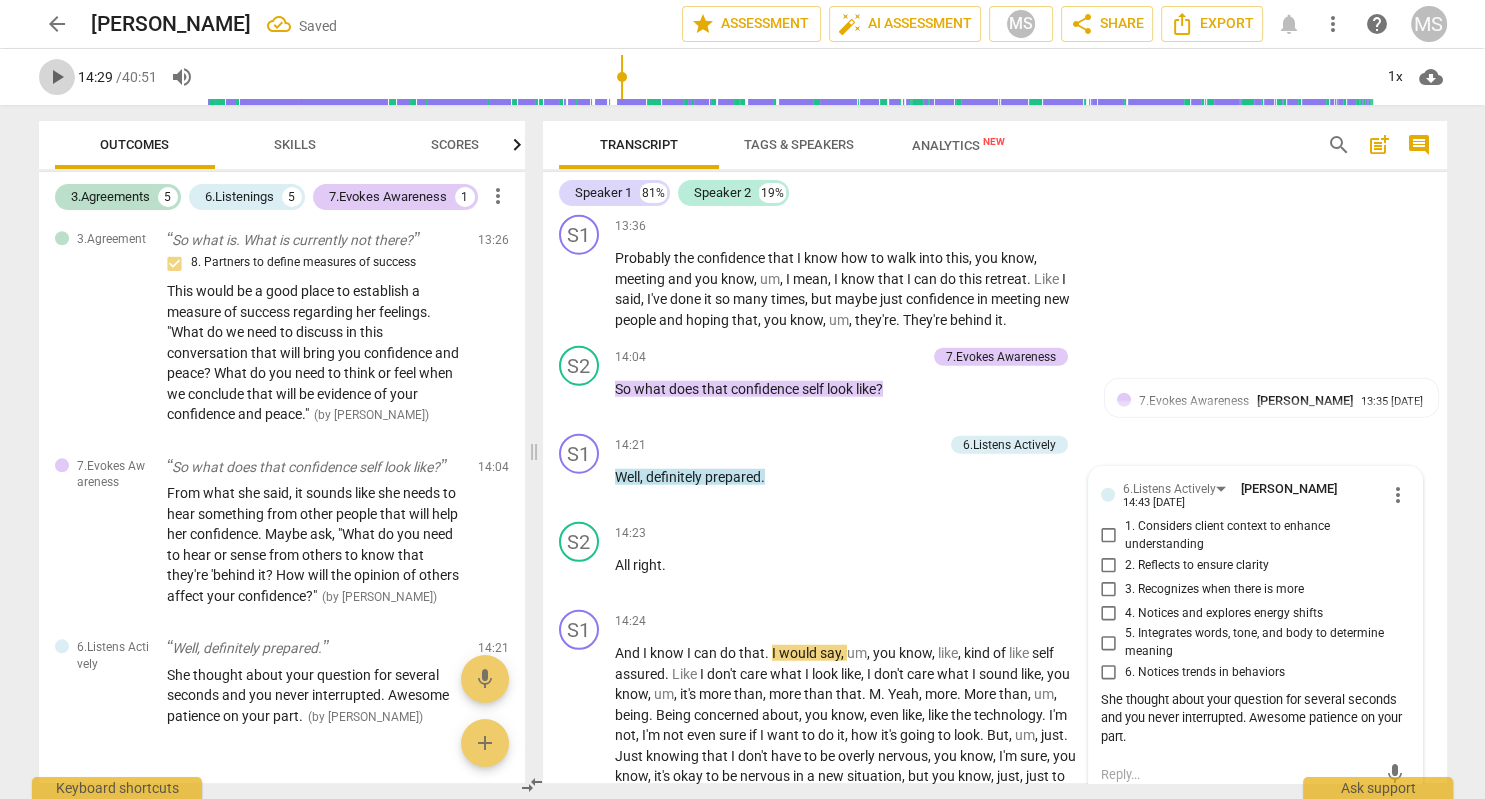 click on "play_arrow" at bounding box center [57, 77] 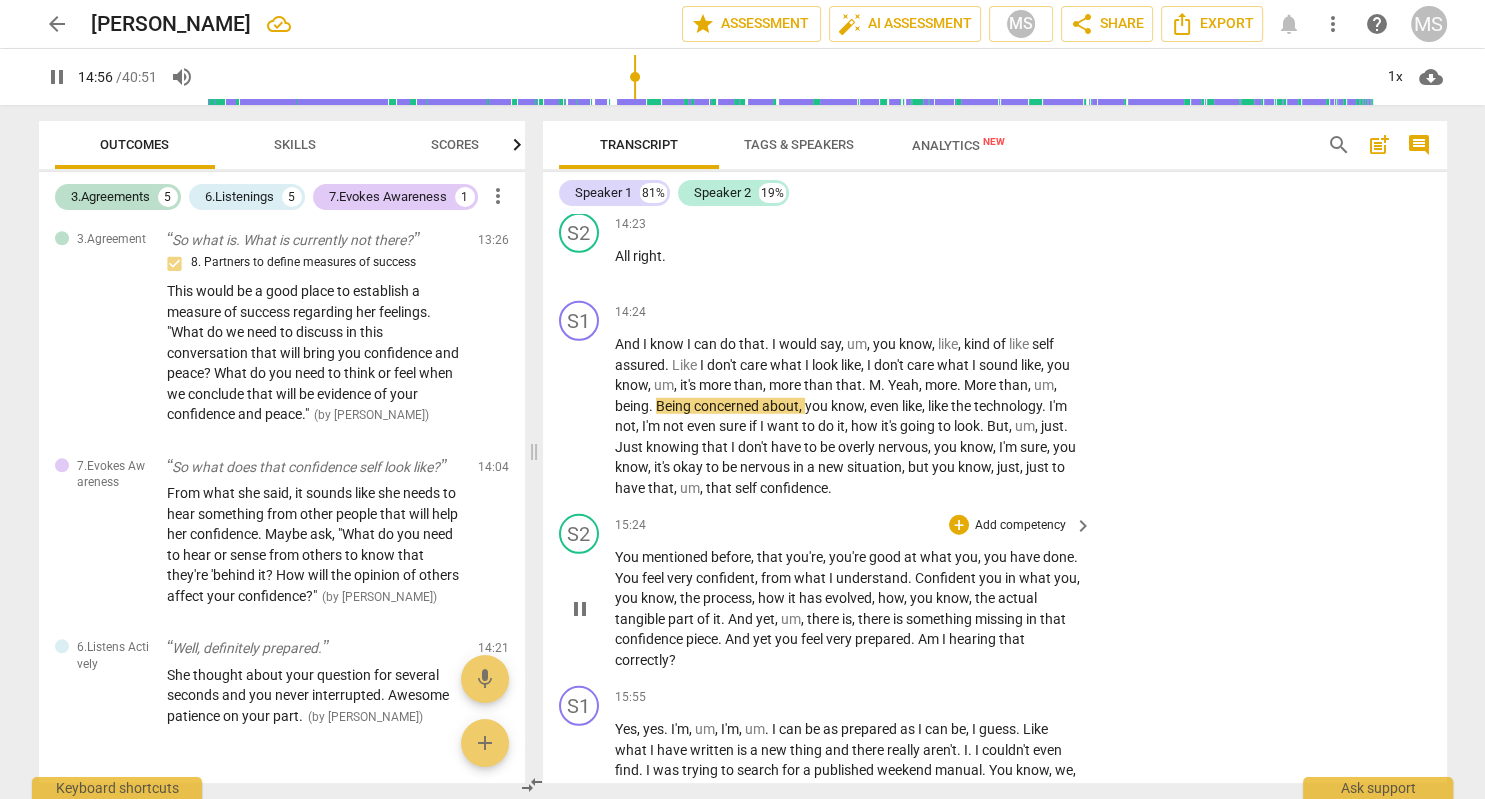 scroll, scrollTop: 5510, scrollLeft: 0, axis: vertical 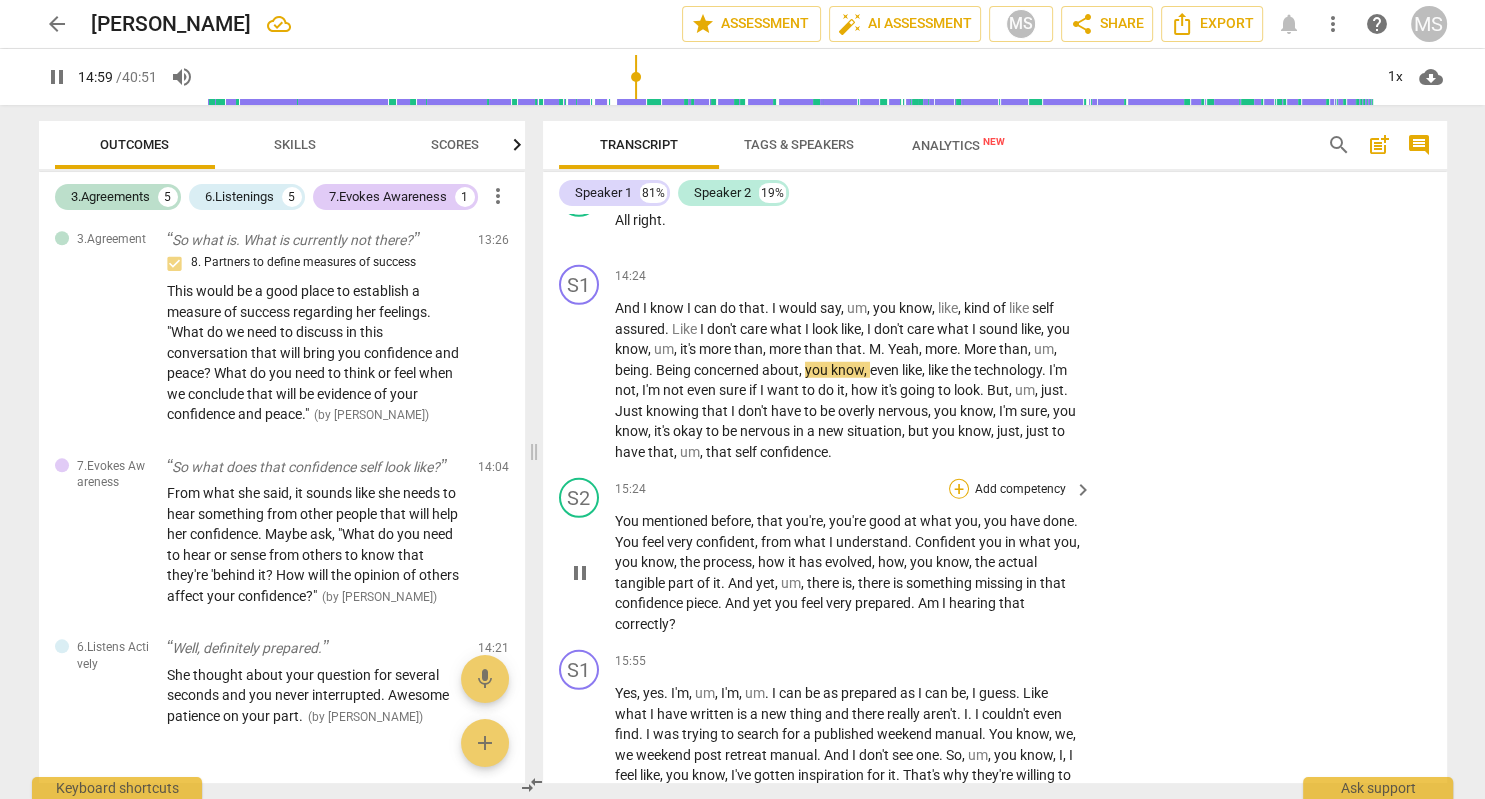 click on "+" at bounding box center (959, 489) 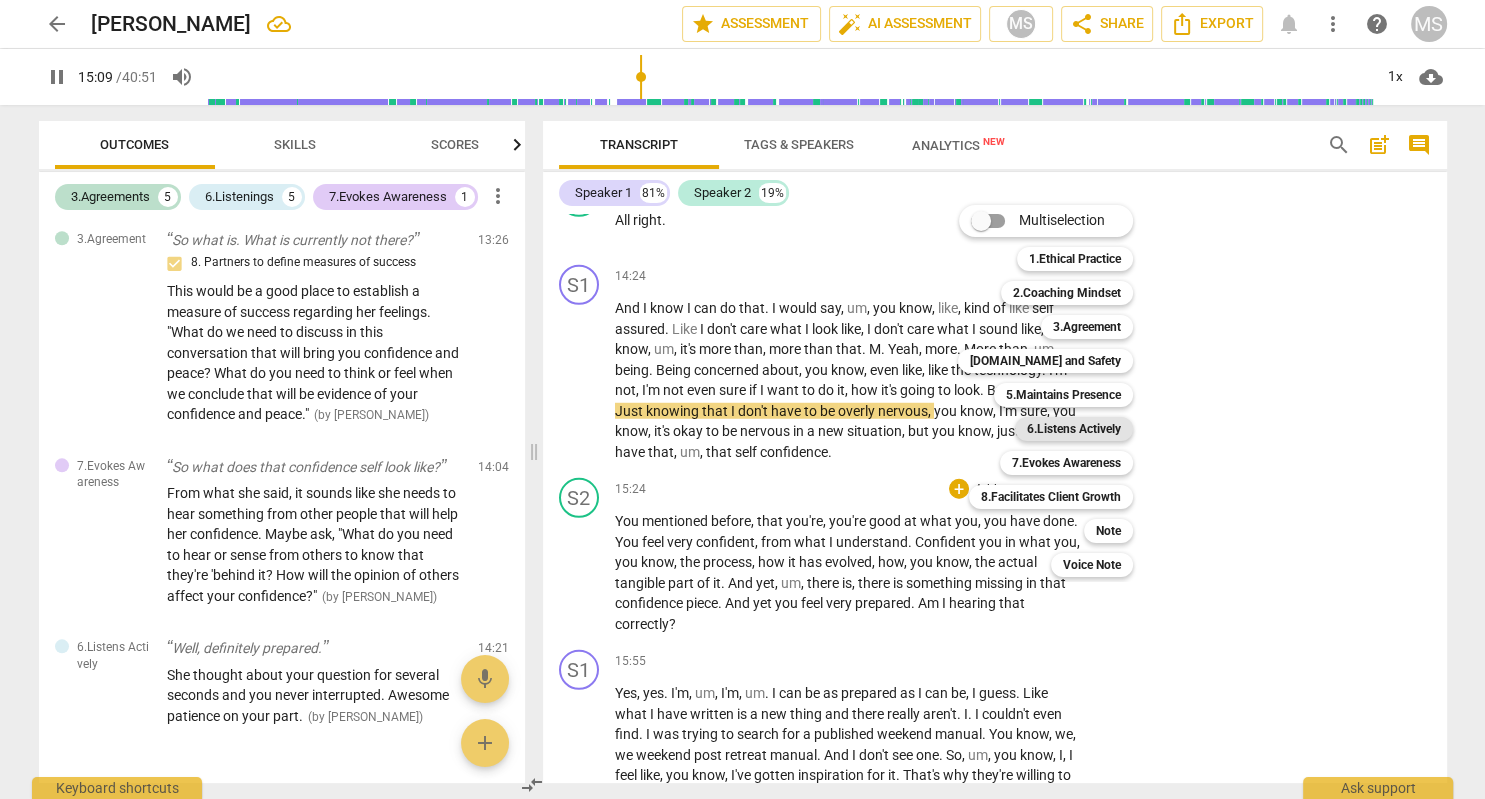 click on "6.Listens Actively" at bounding box center (1074, 429) 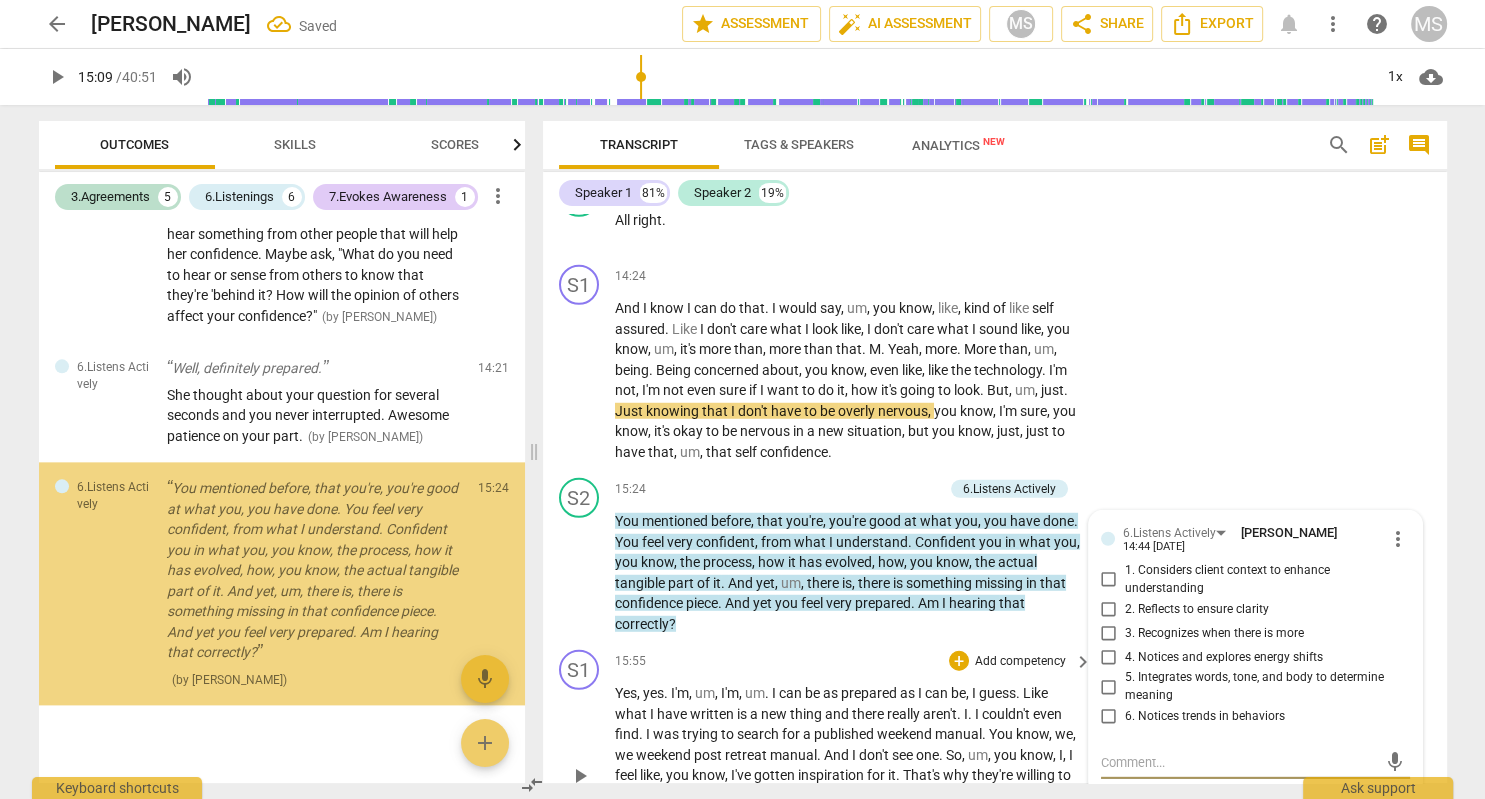 scroll, scrollTop: 2476, scrollLeft: 0, axis: vertical 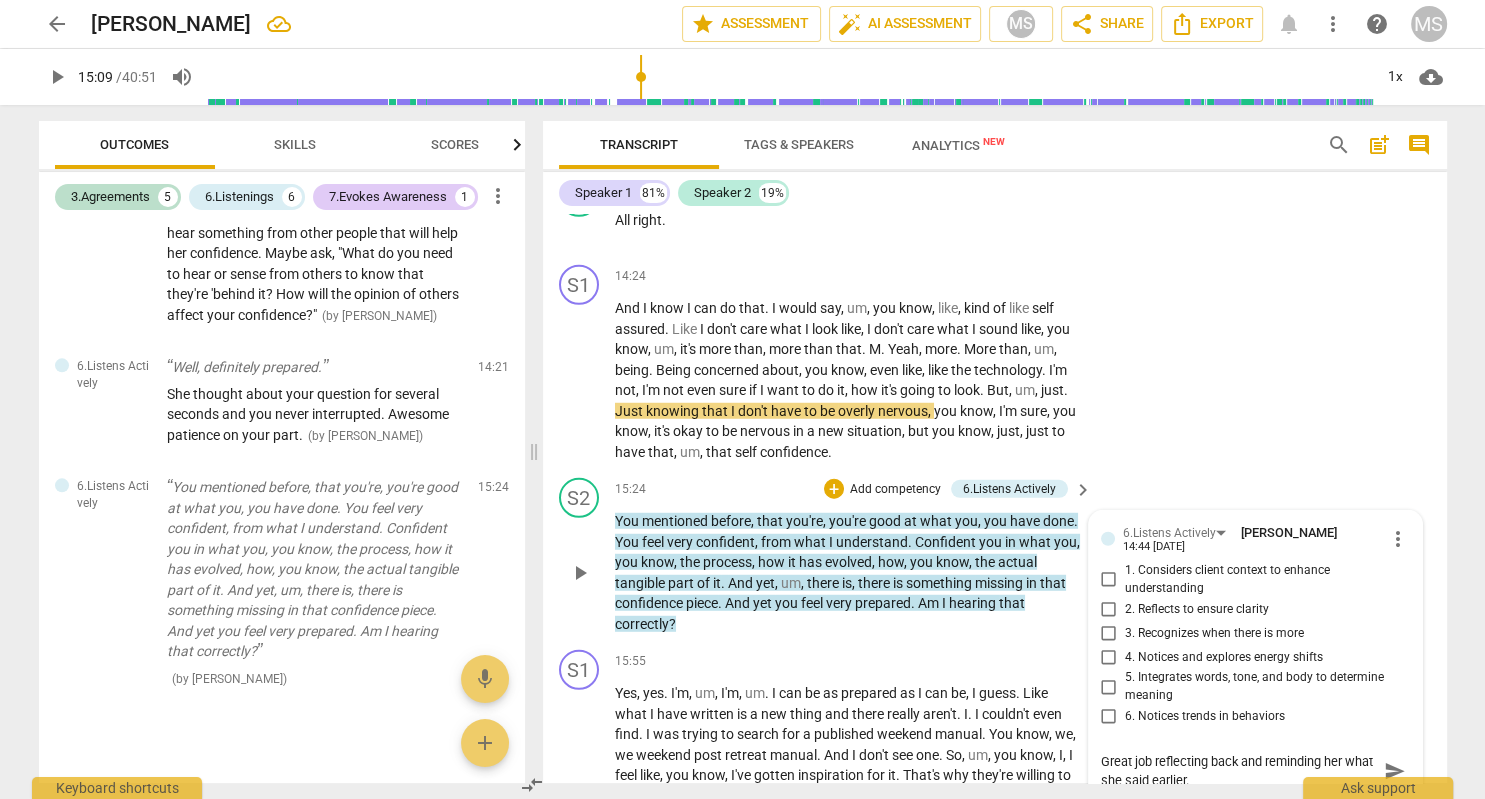 click on "send" at bounding box center (1395, 771) 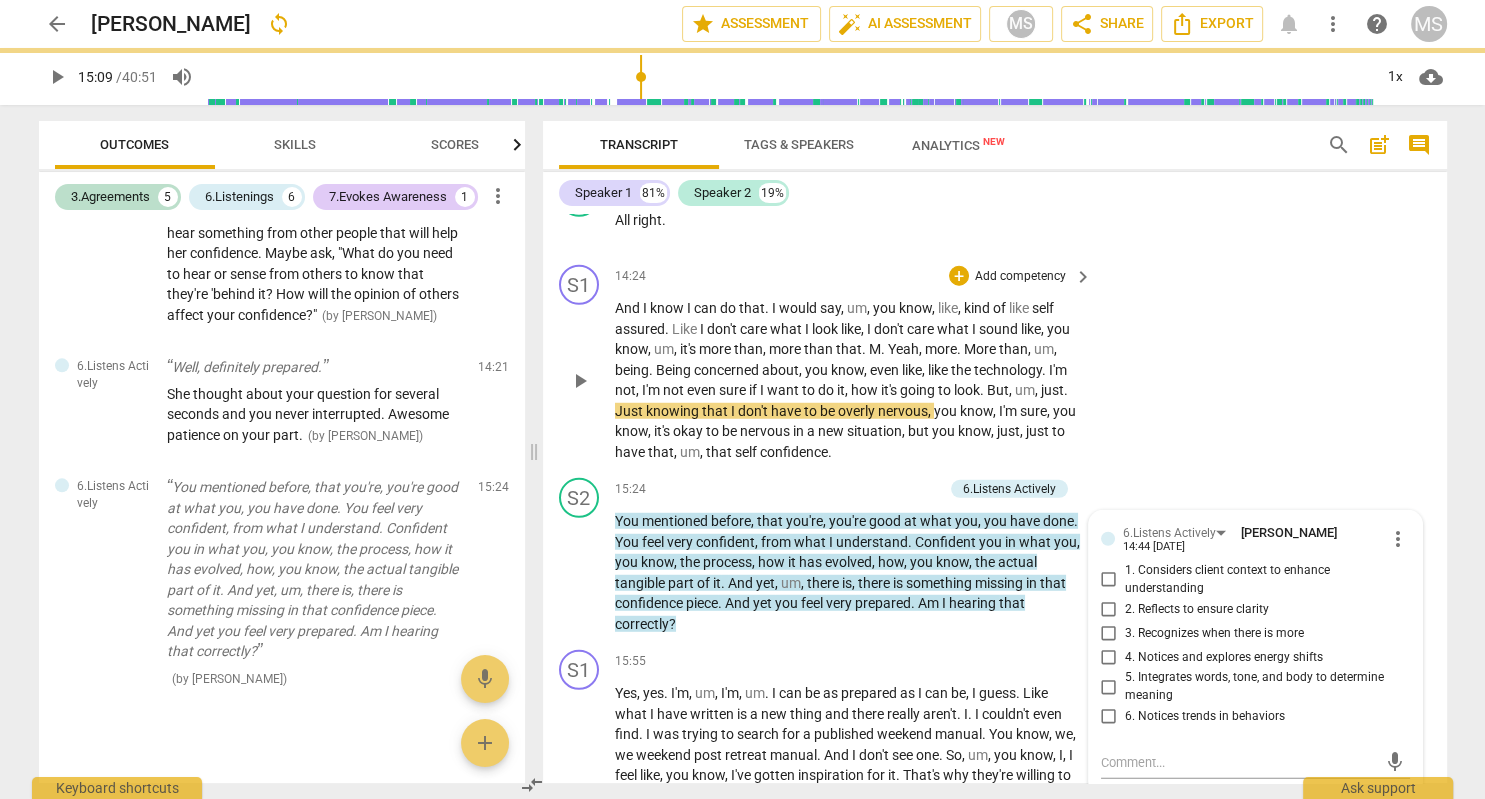 scroll, scrollTop: 0, scrollLeft: 0, axis: both 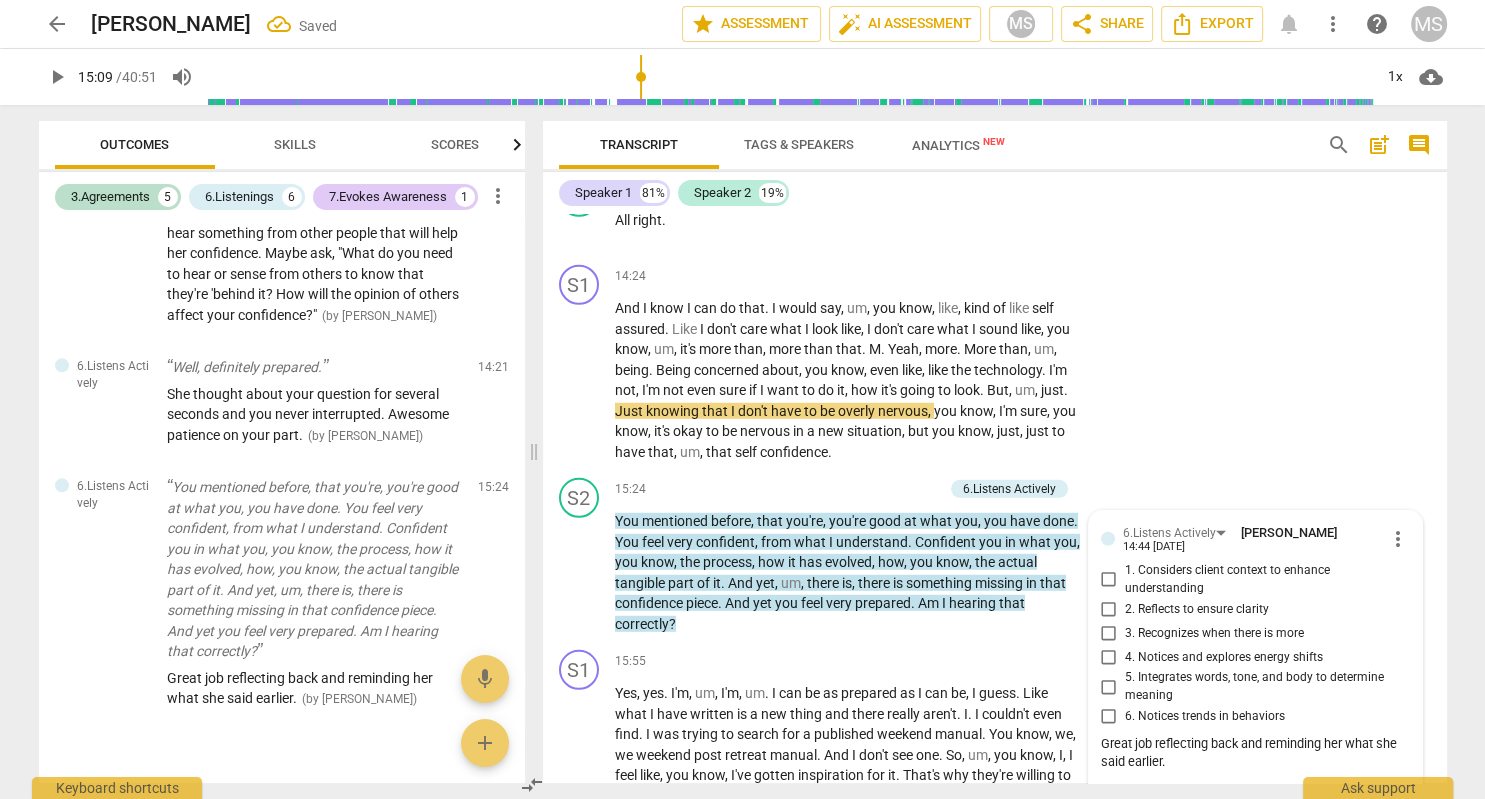 click on "play_arrow" at bounding box center (57, 77) 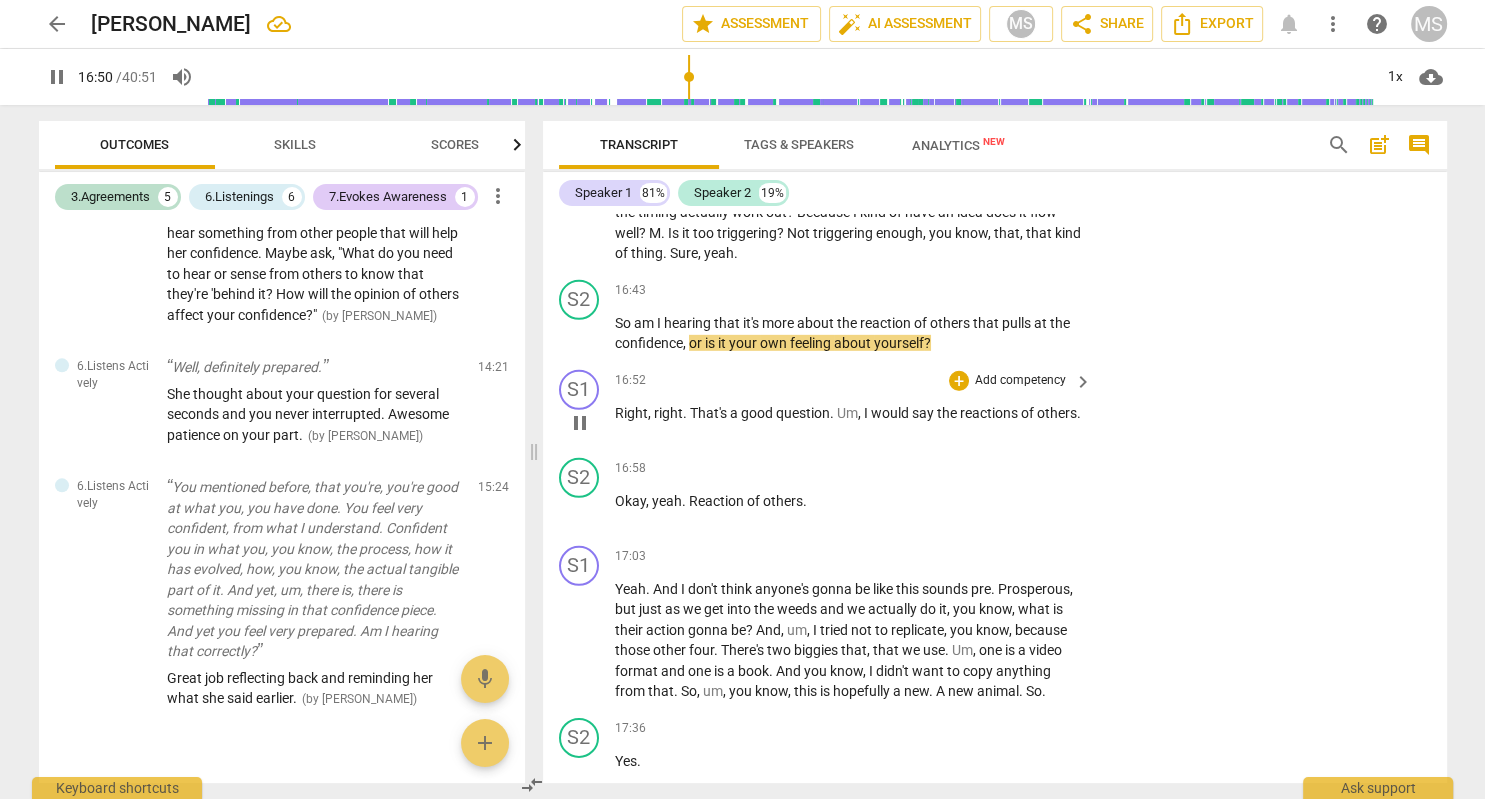 scroll, scrollTop: 5999, scrollLeft: 0, axis: vertical 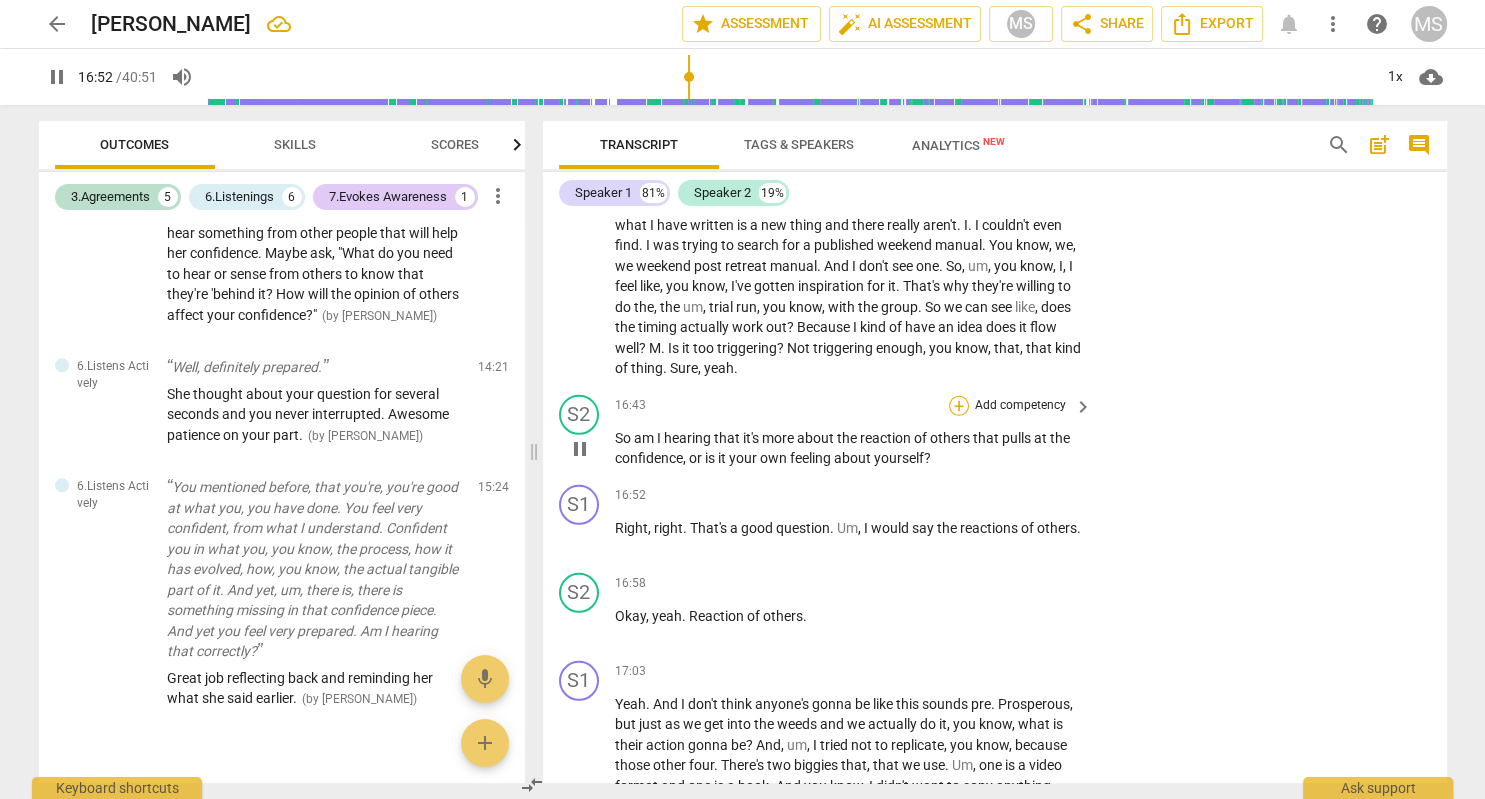 click on "+" at bounding box center [959, 406] 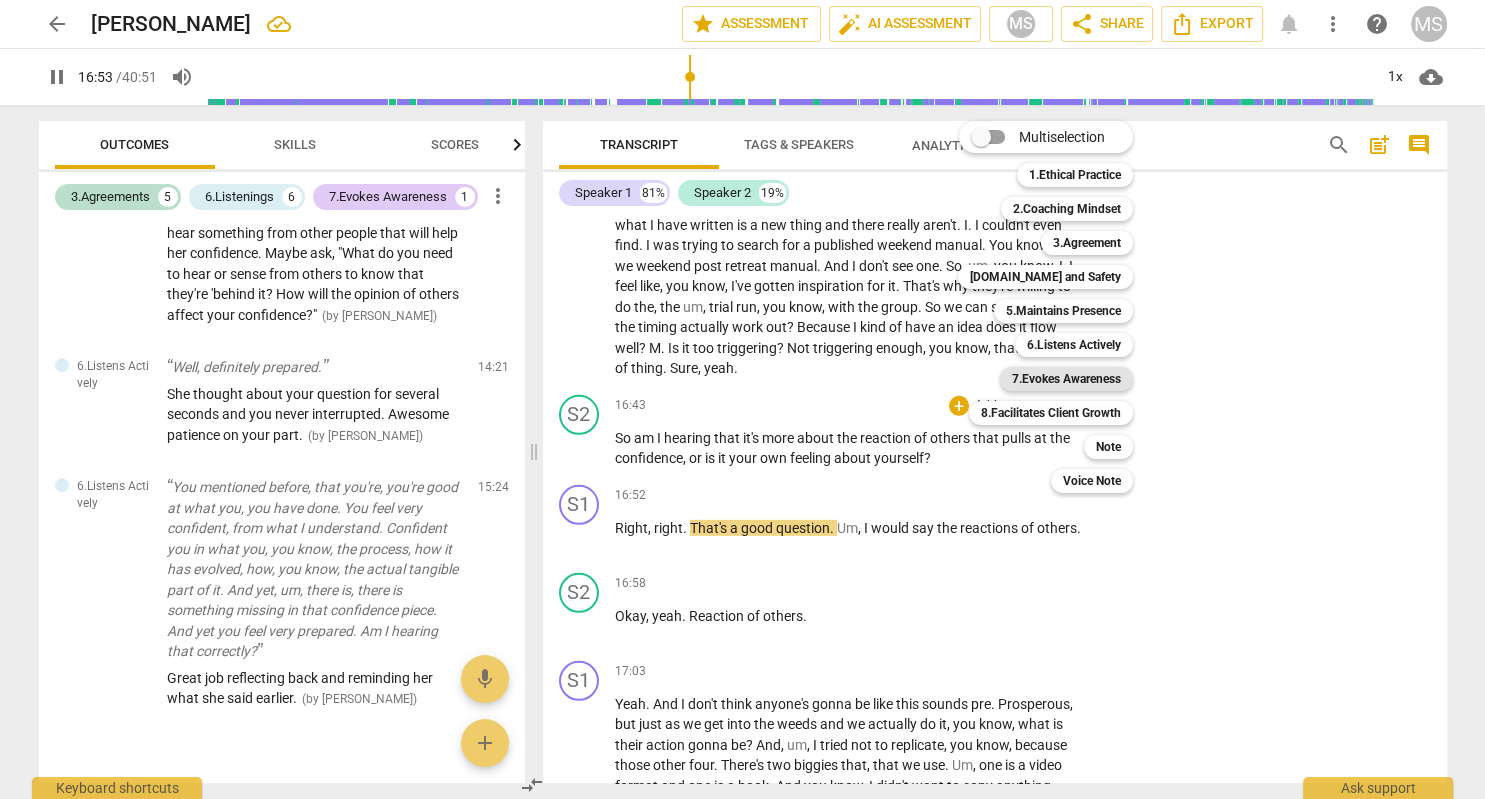click on "7.Evokes Awareness" at bounding box center (1066, 379) 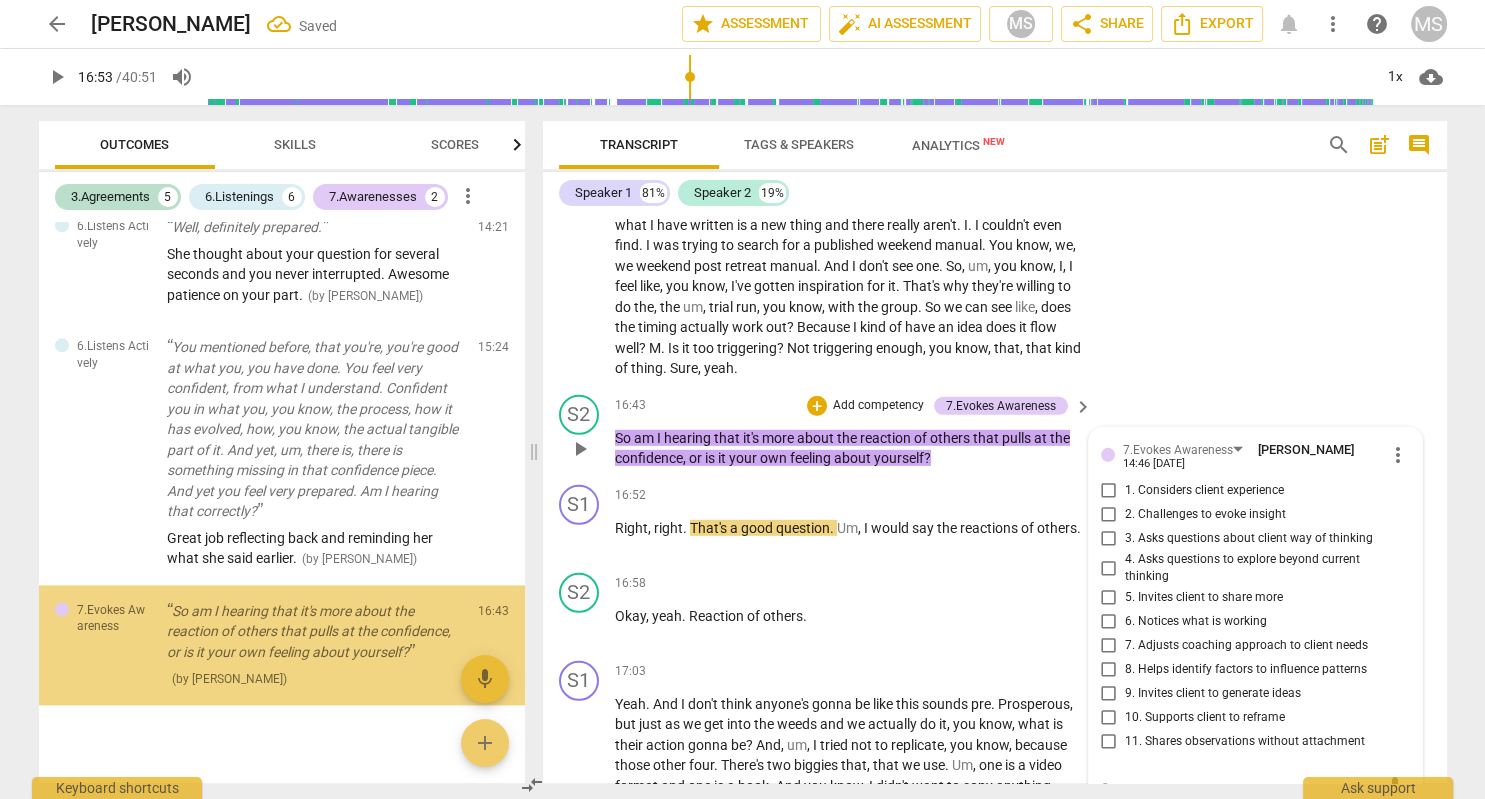 scroll, scrollTop: 2617, scrollLeft: 0, axis: vertical 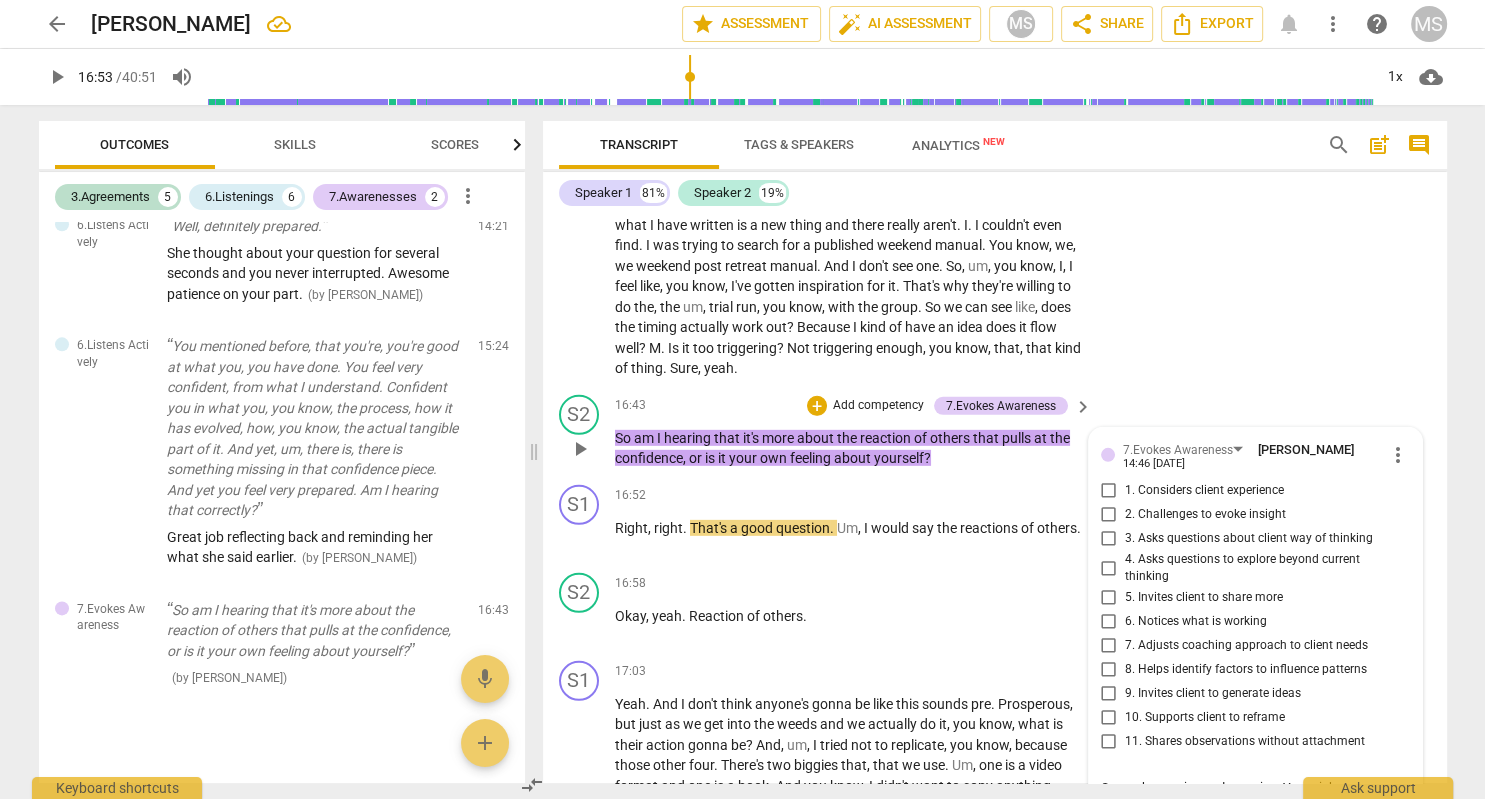 click on "send" at bounding box center [1395, 807] 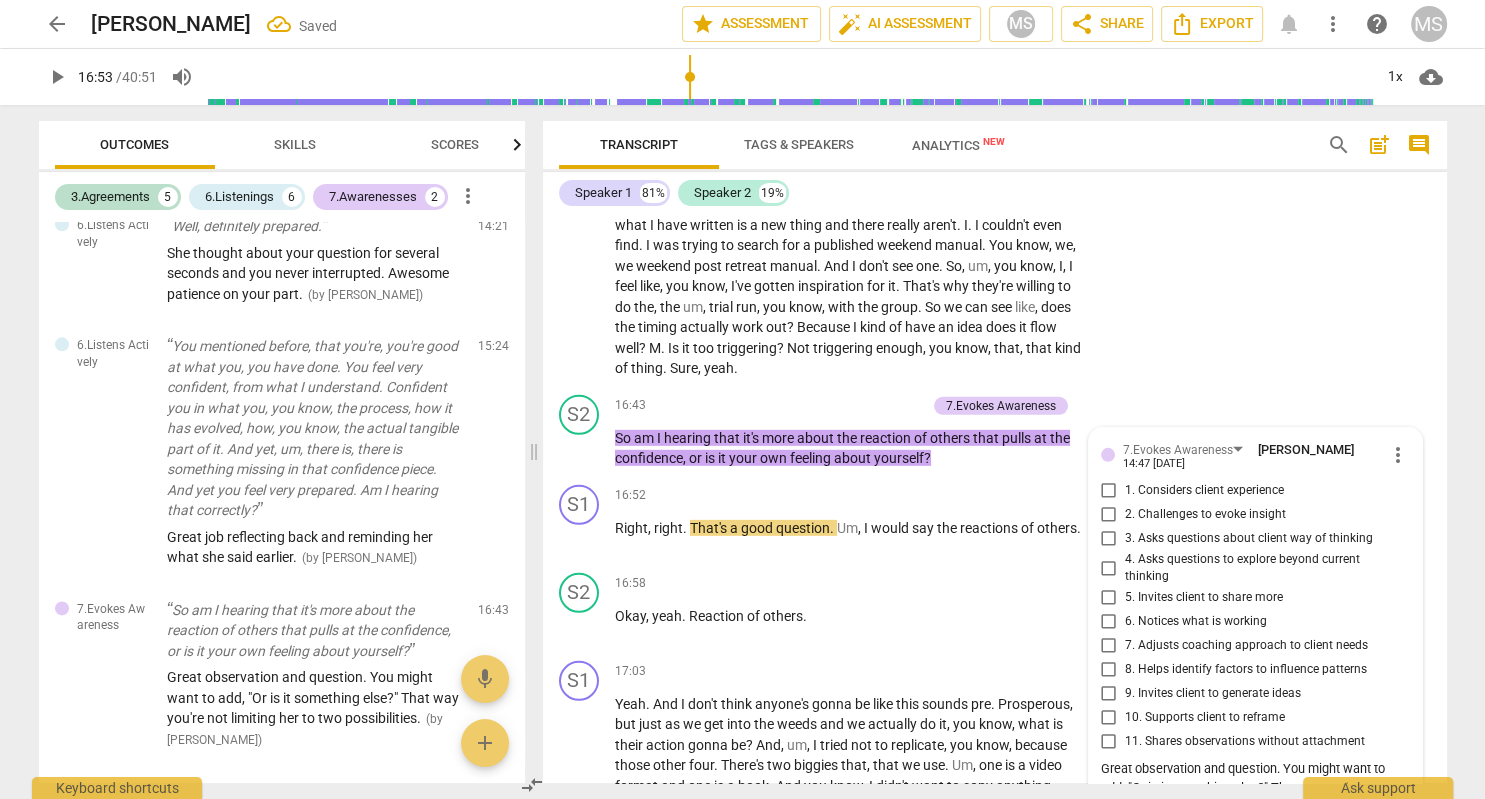 click on "play_arrow" at bounding box center [57, 77] 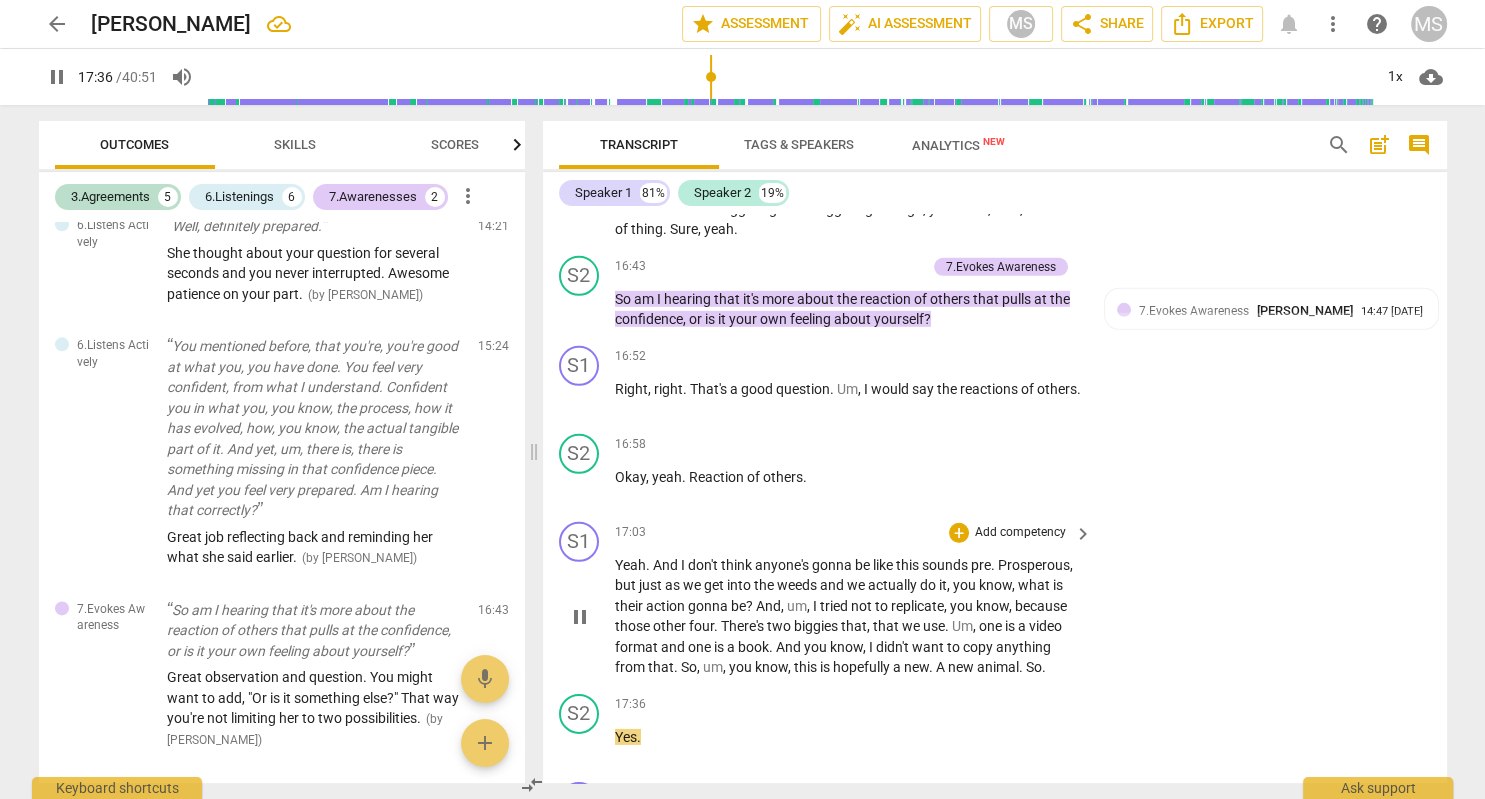 scroll, scrollTop: 6114, scrollLeft: 0, axis: vertical 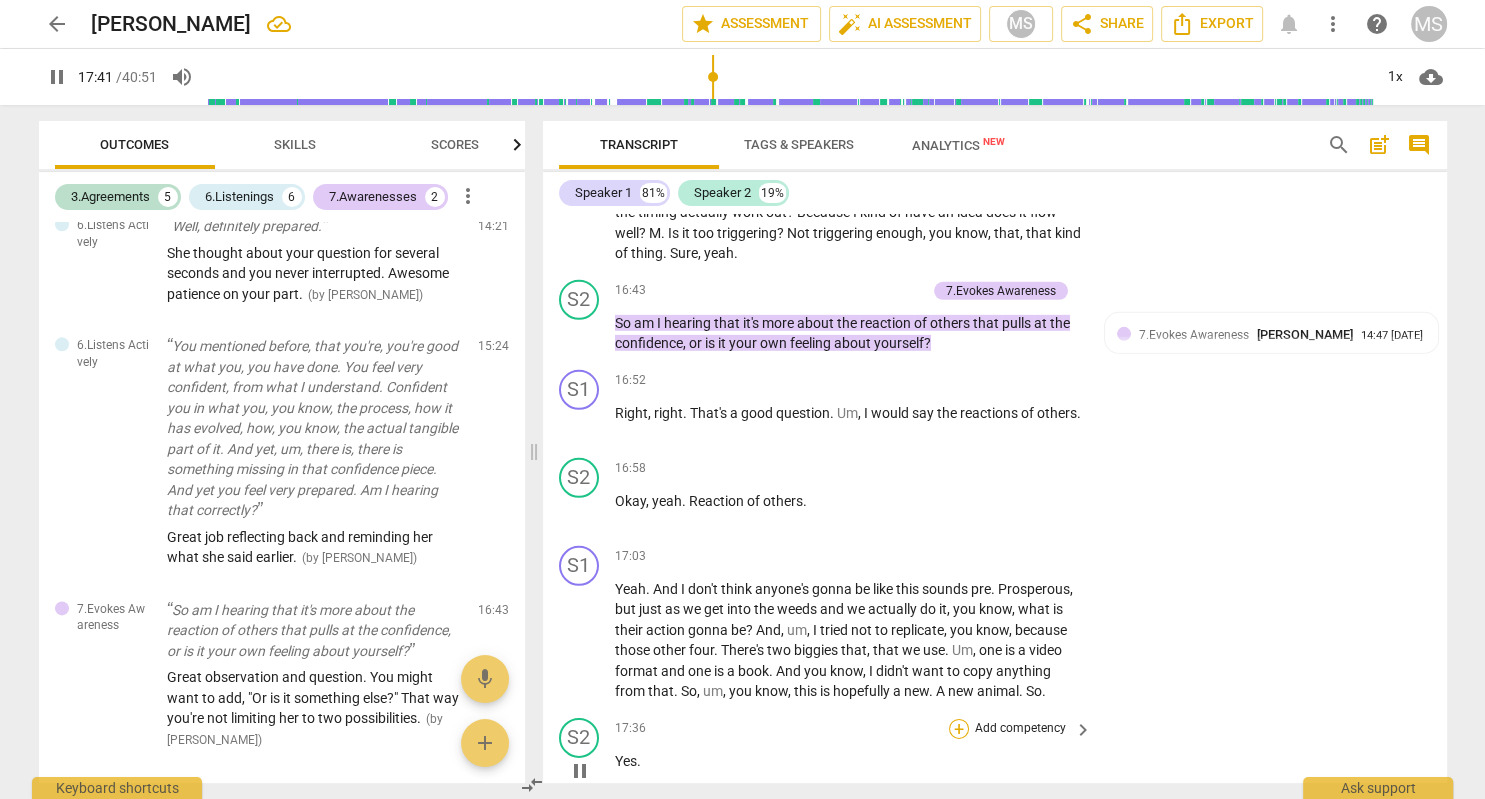 click on "+" at bounding box center [959, 729] 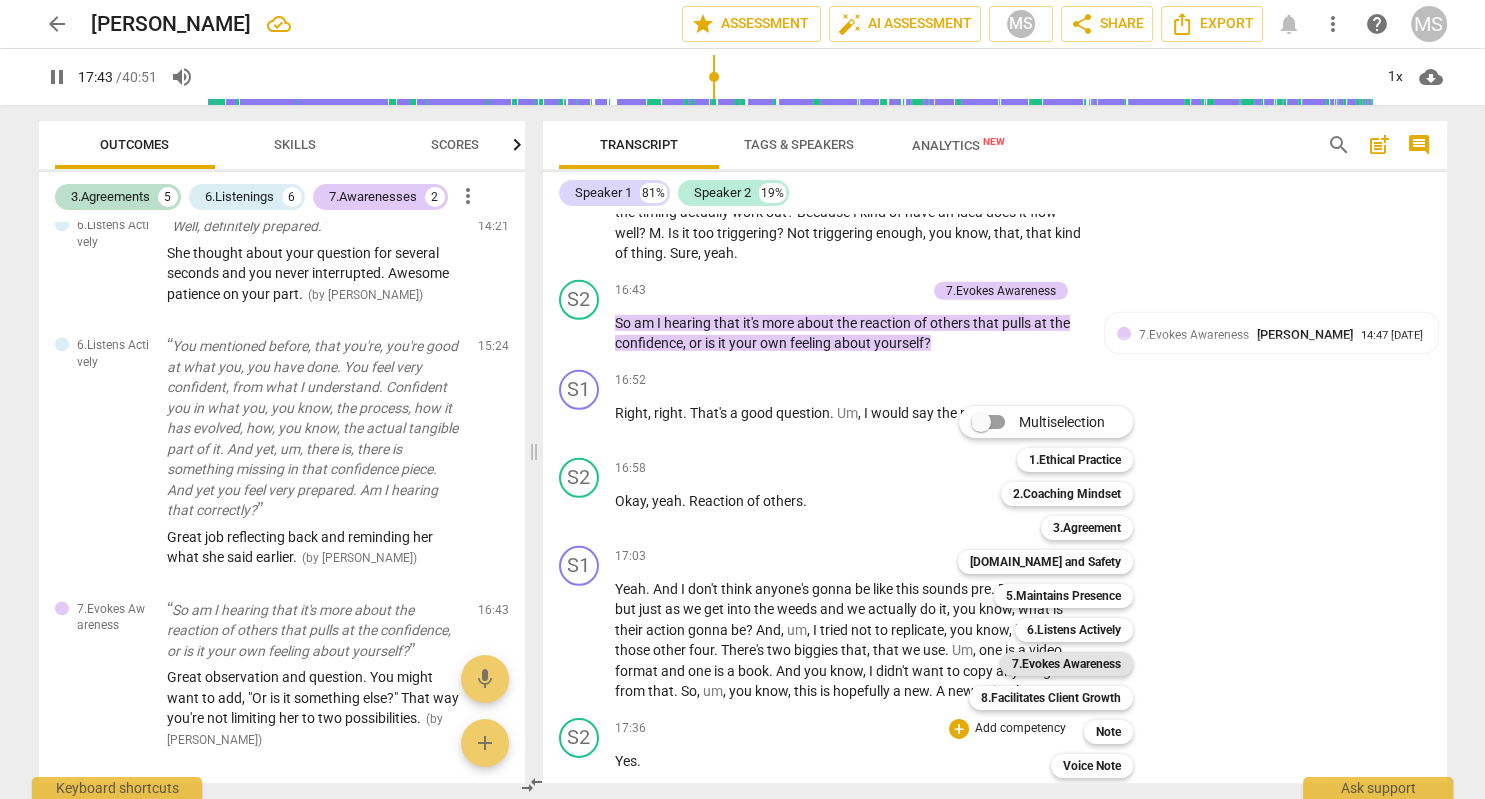click on "7.Evokes Awareness" at bounding box center (1066, 664) 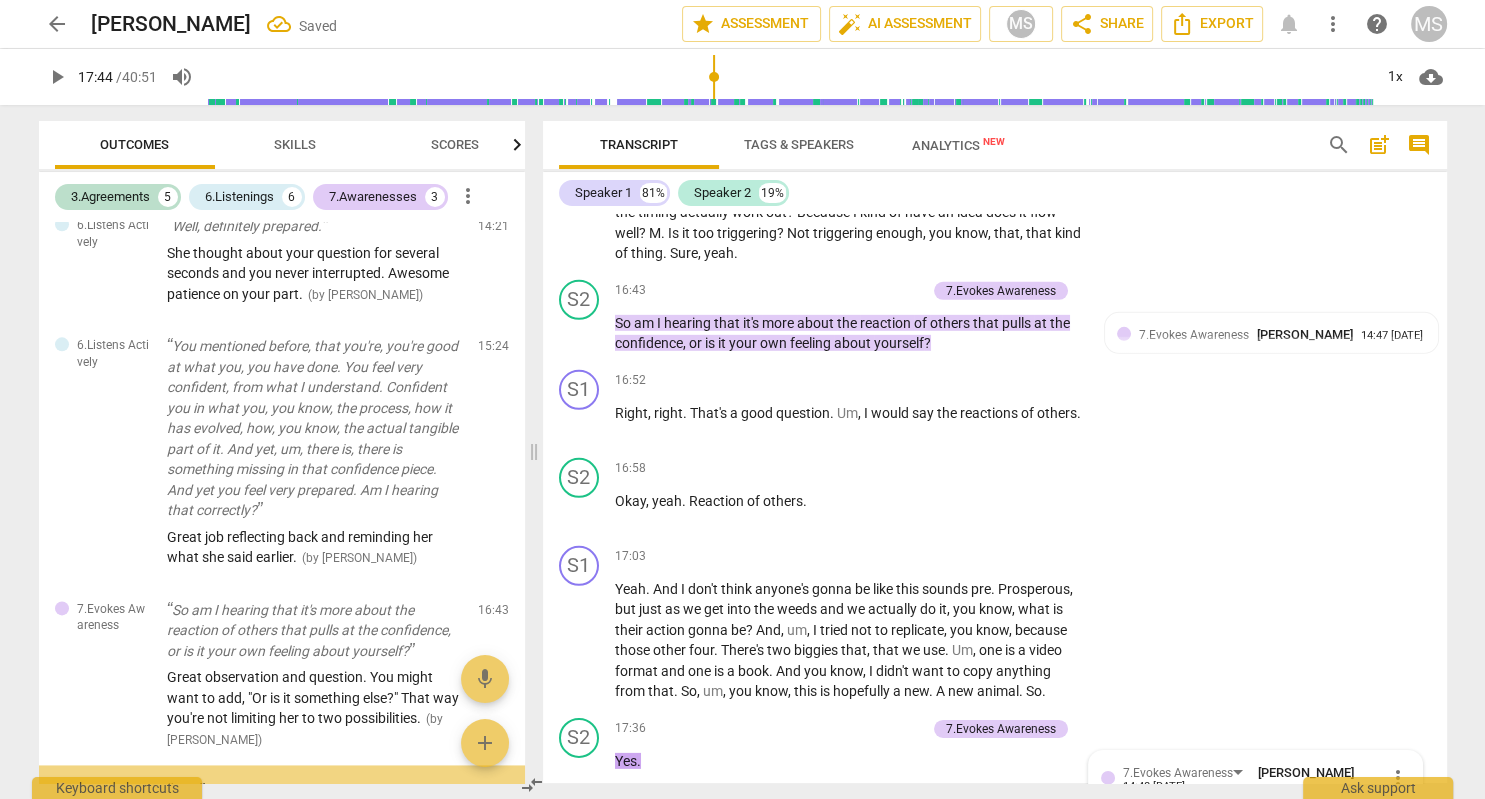 scroll, scrollTop: 6626, scrollLeft: 0, axis: vertical 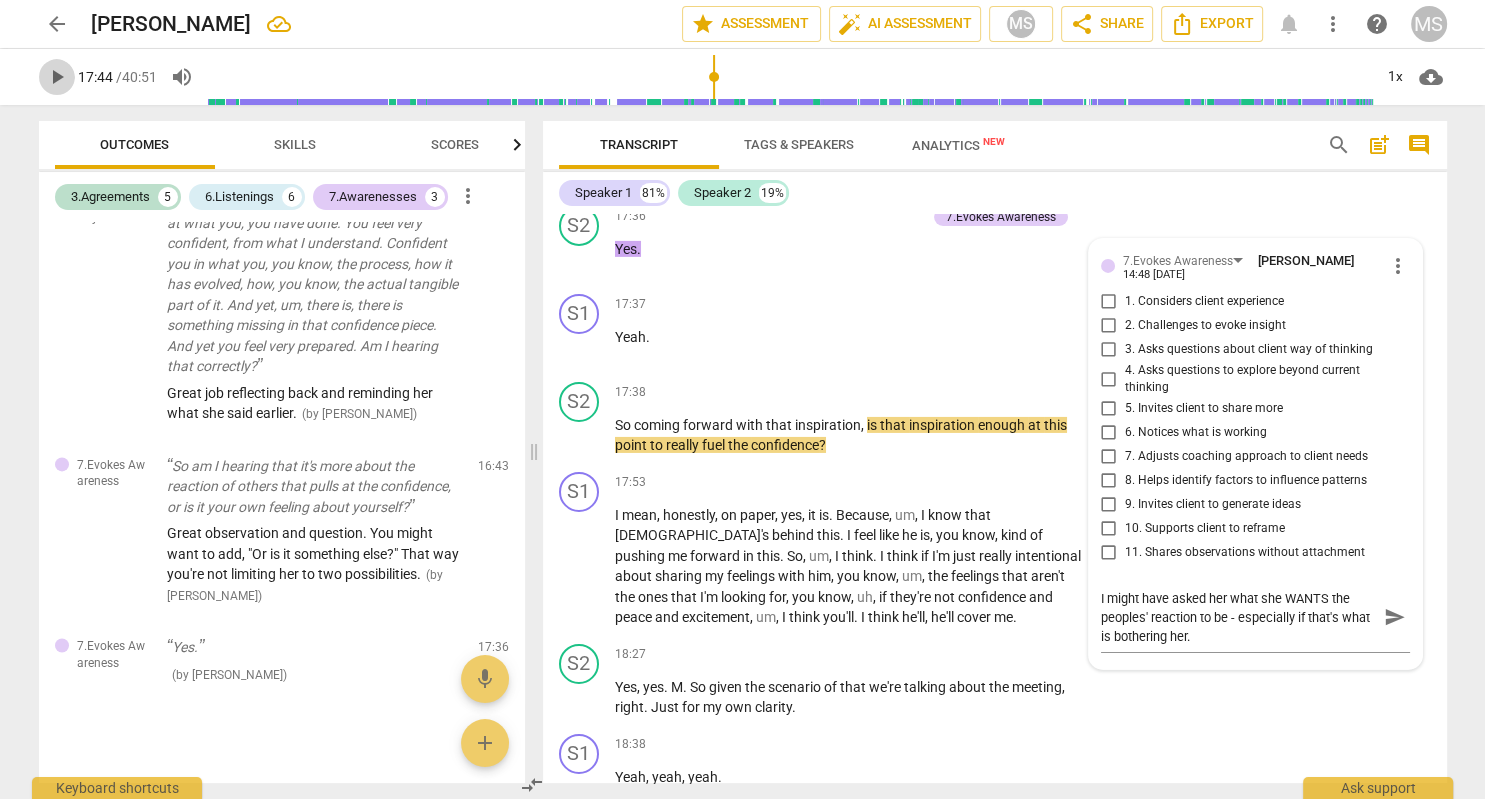 click on "play_arrow" at bounding box center (57, 77) 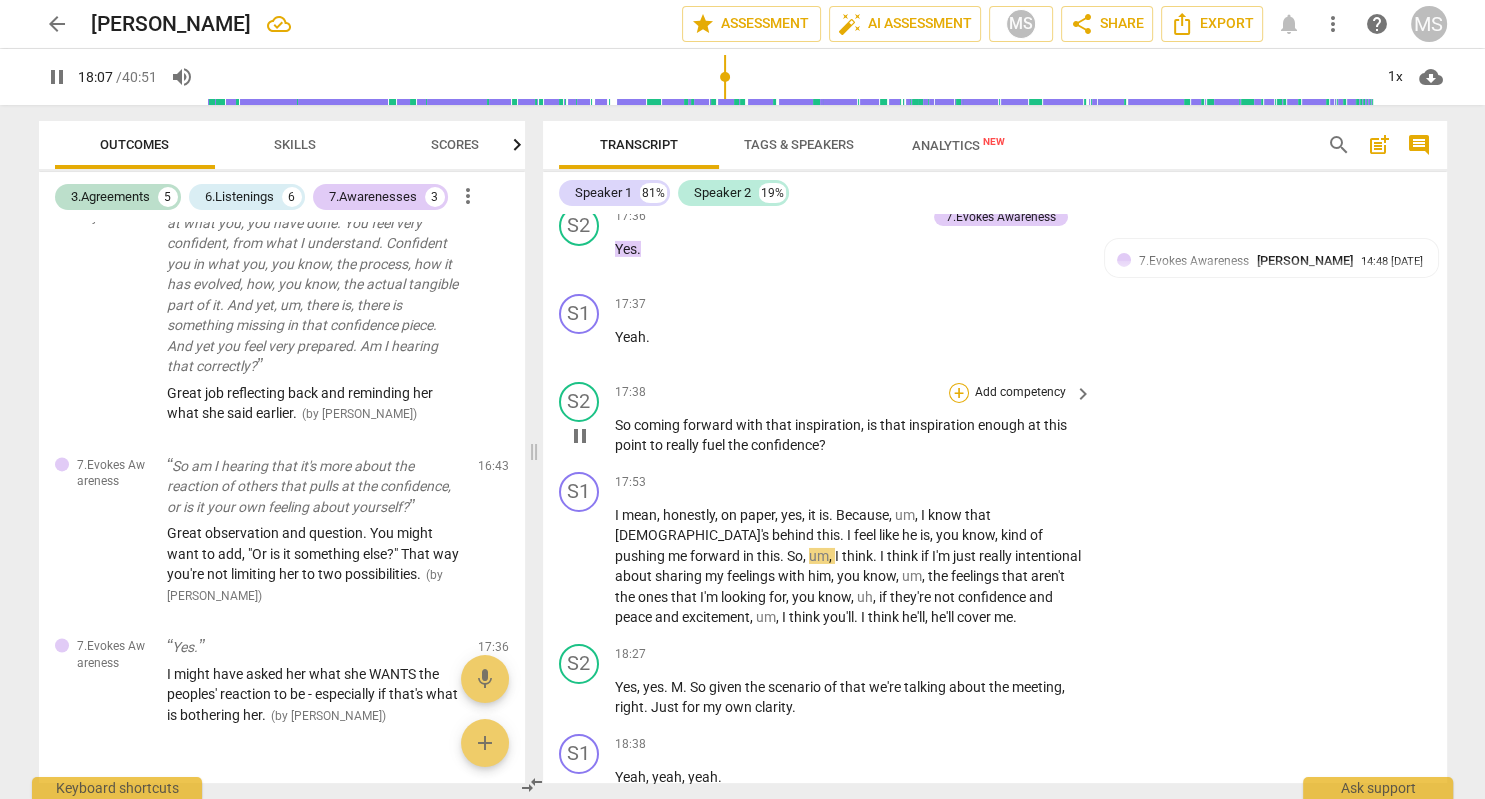 click on "+" at bounding box center (959, 393) 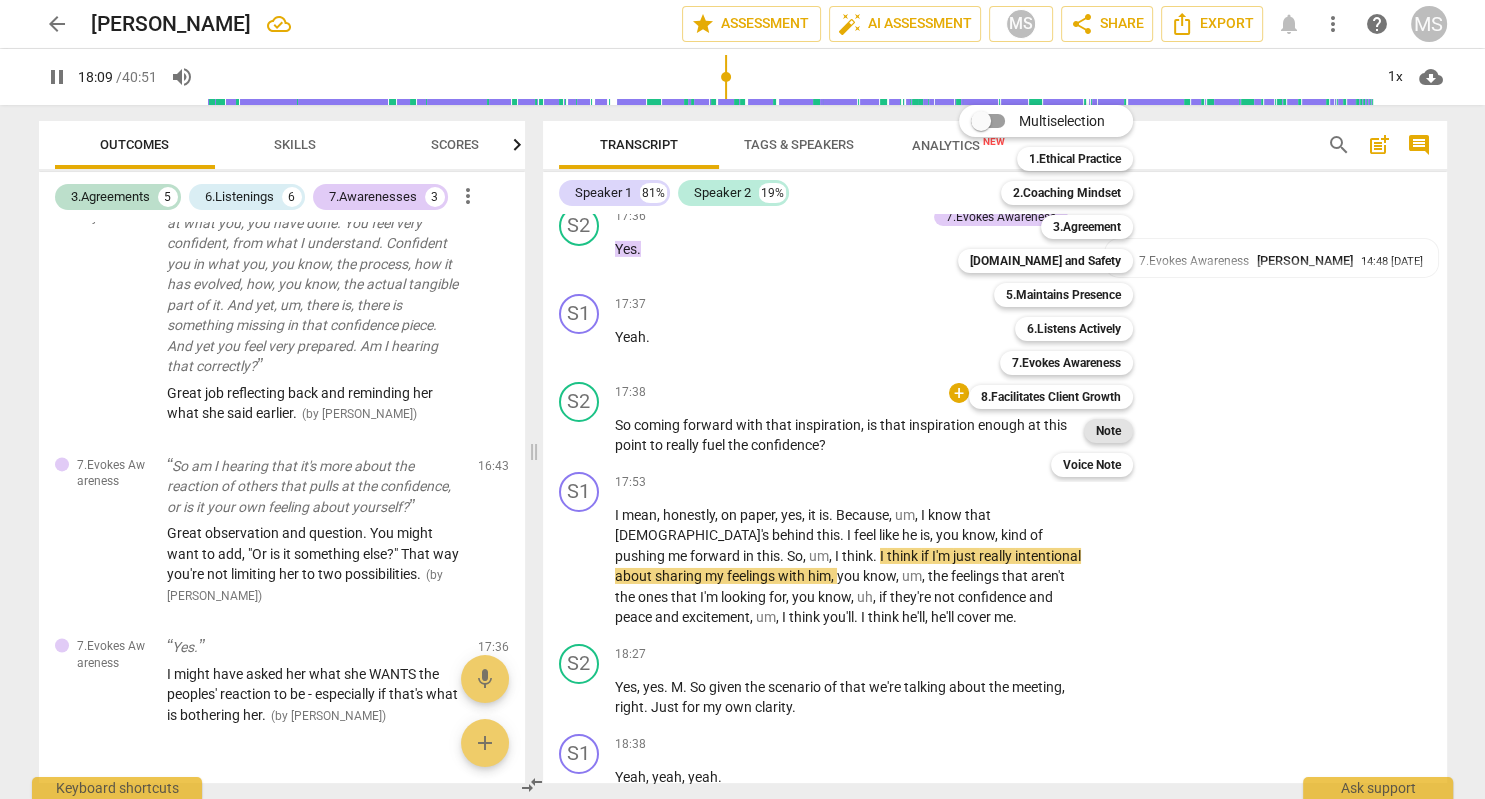 click on "Note" at bounding box center (1108, 431) 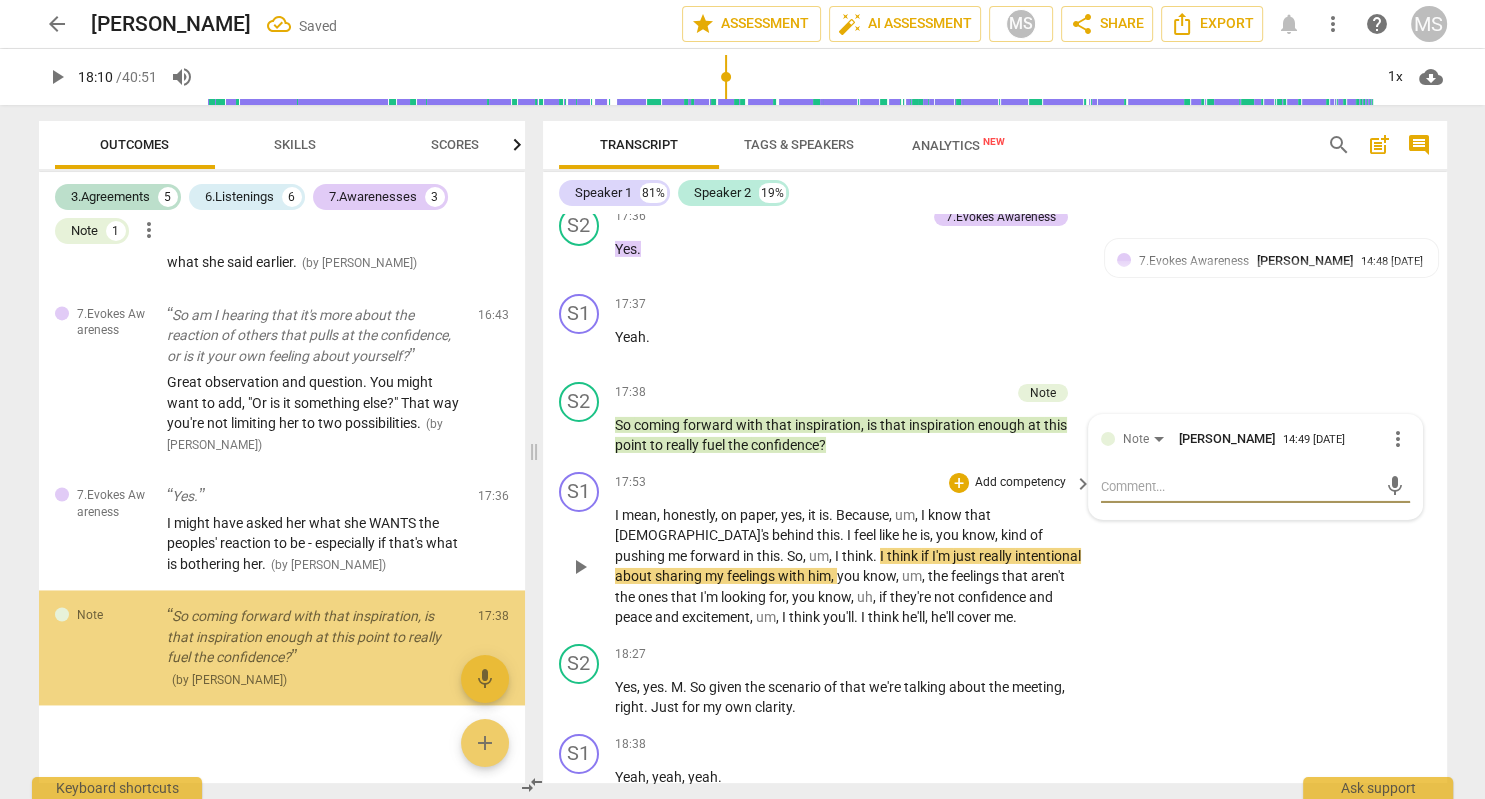 scroll, scrollTop: 2947, scrollLeft: 0, axis: vertical 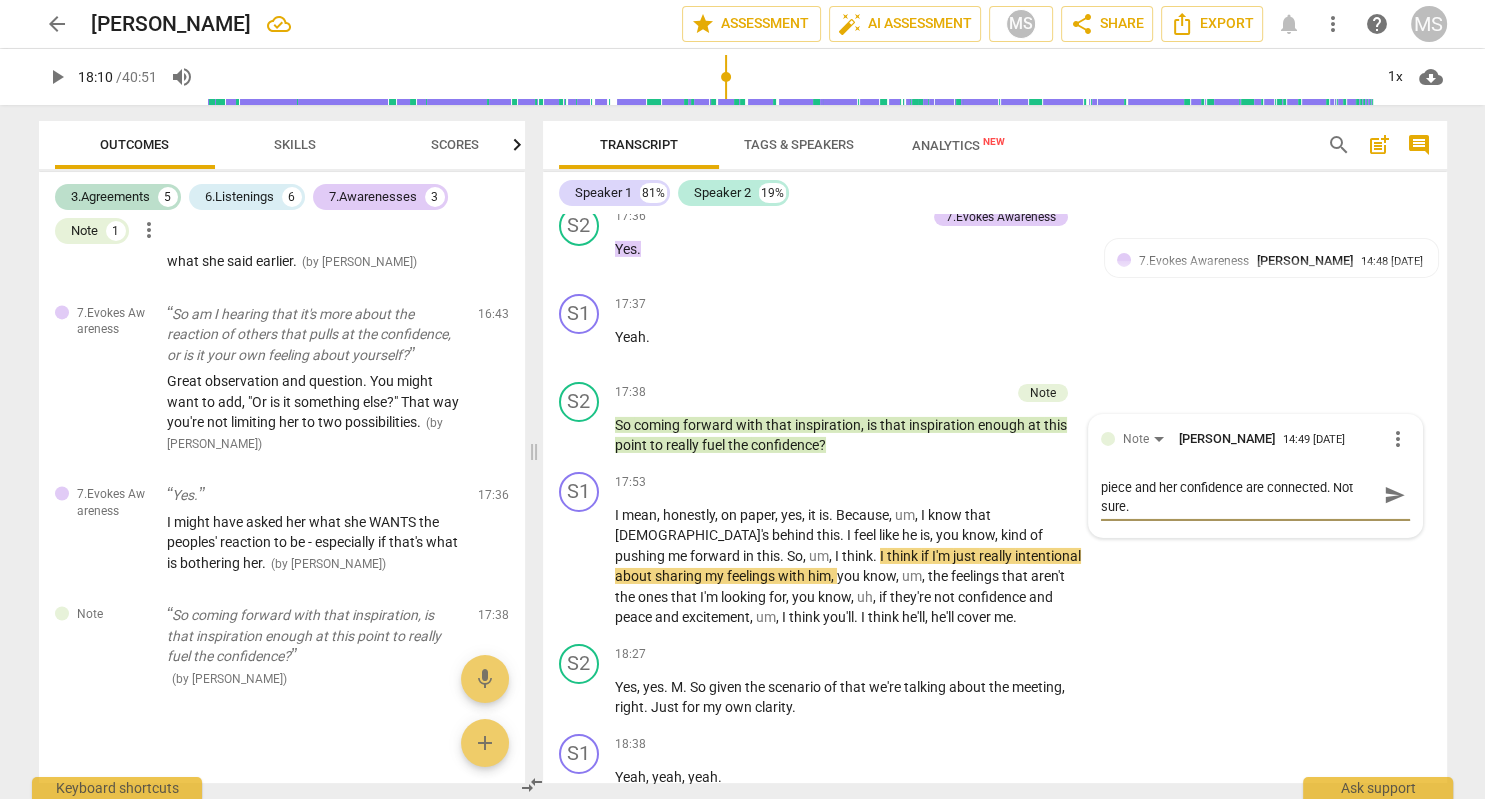 click on "play_arrow" at bounding box center [57, 77] 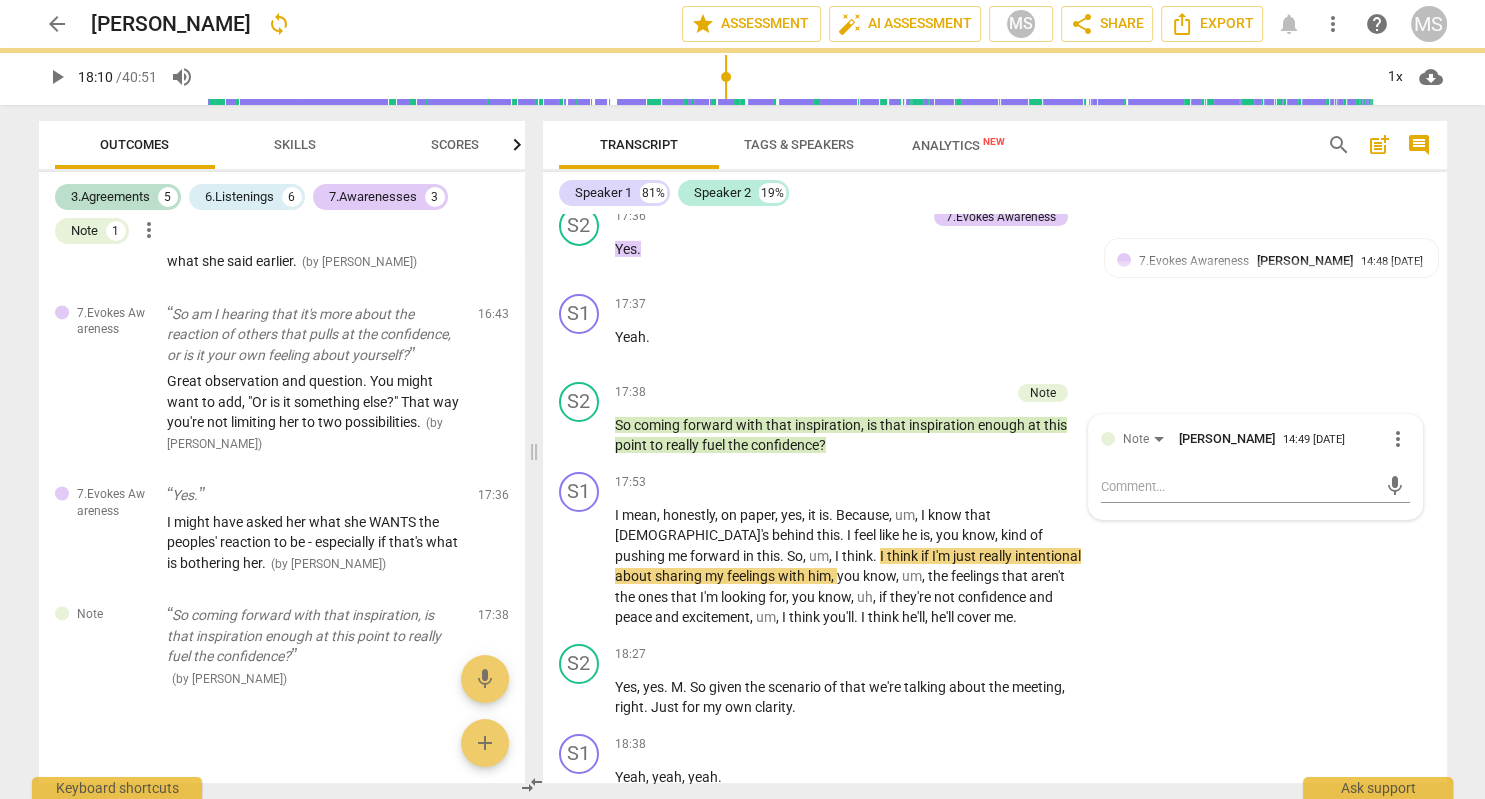 scroll, scrollTop: 0, scrollLeft: 0, axis: both 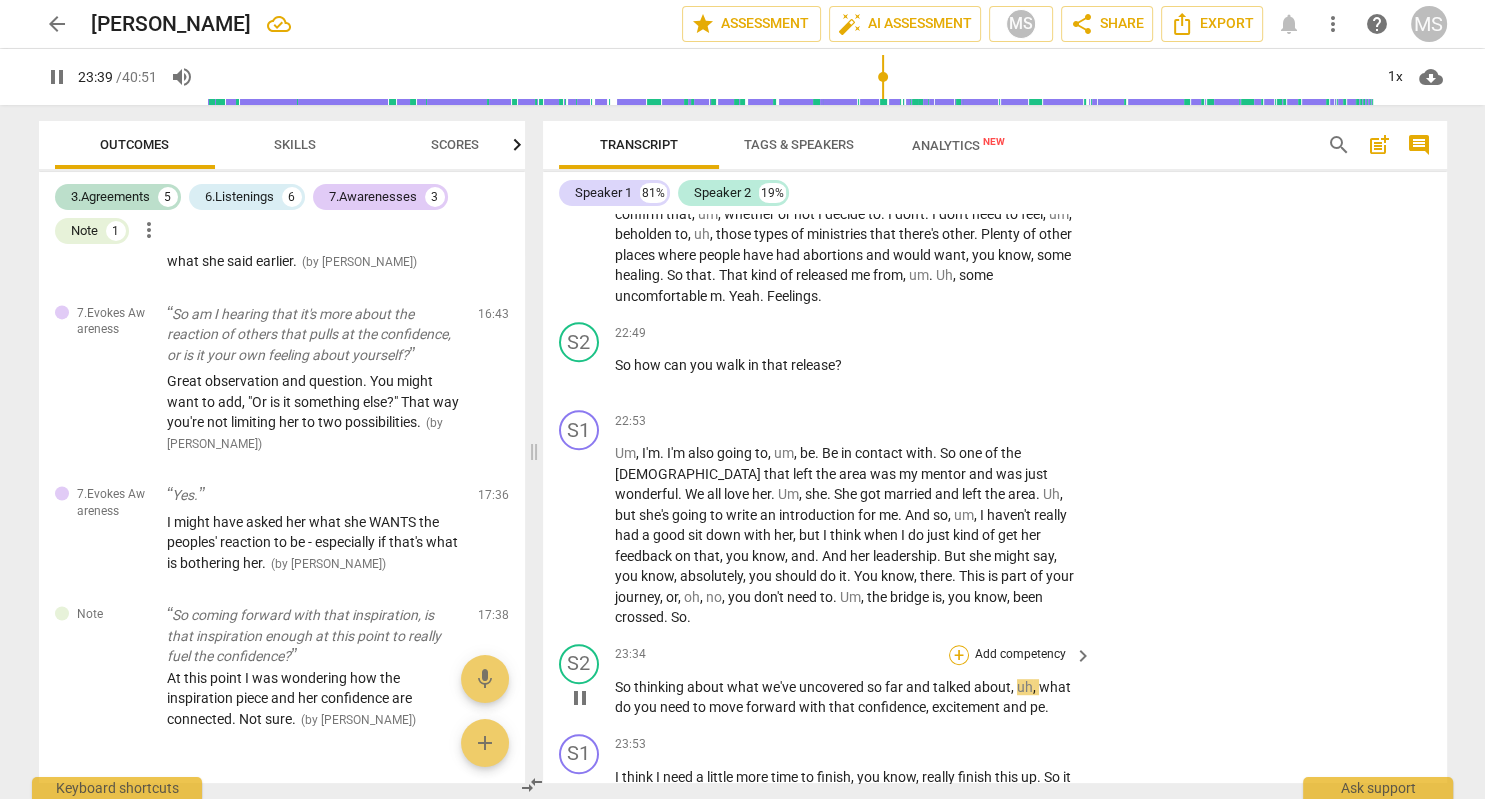 click on "+" at bounding box center (959, 655) 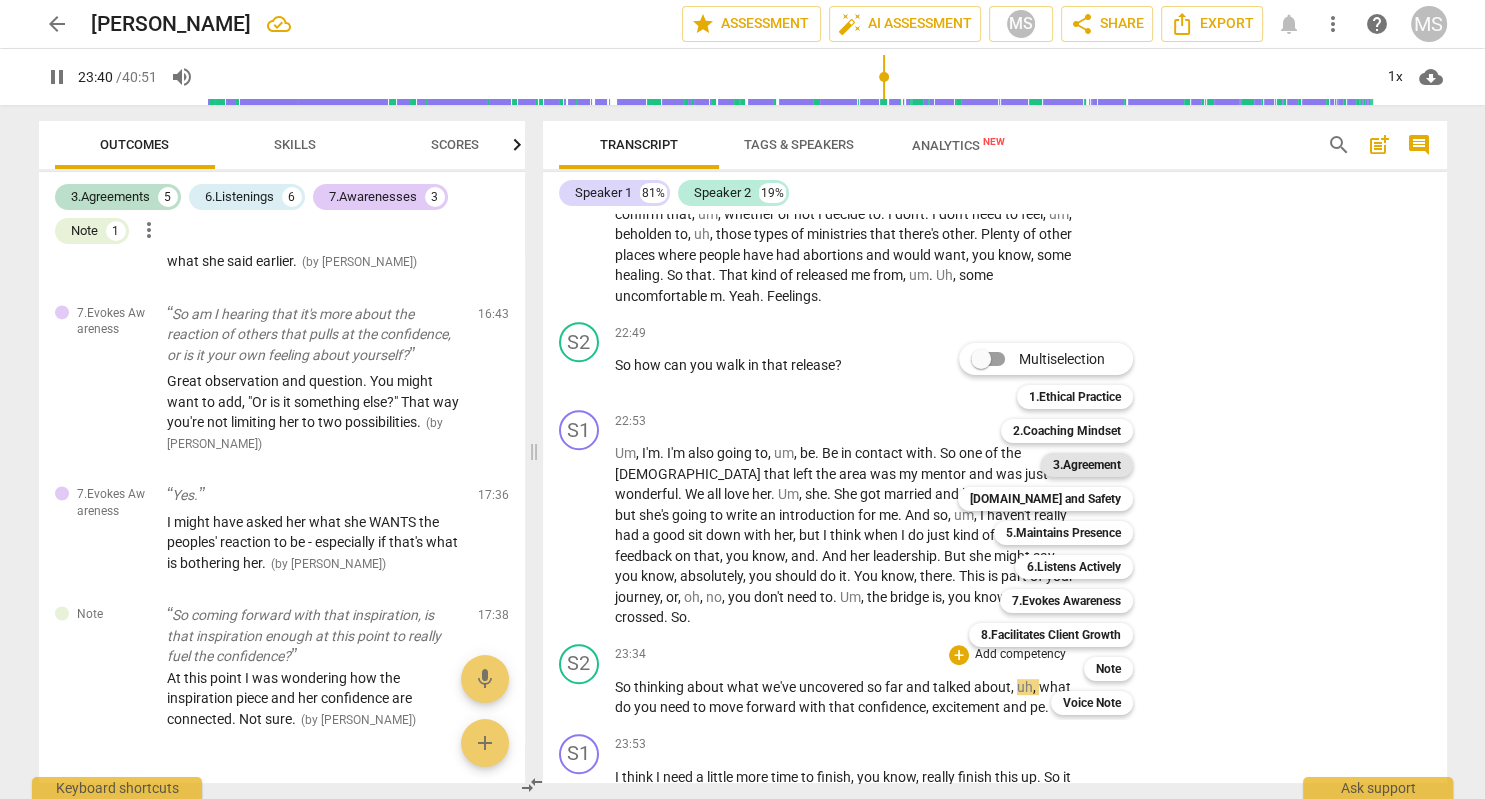 click on "3.Agreement" at bounding box center (1087, 465) 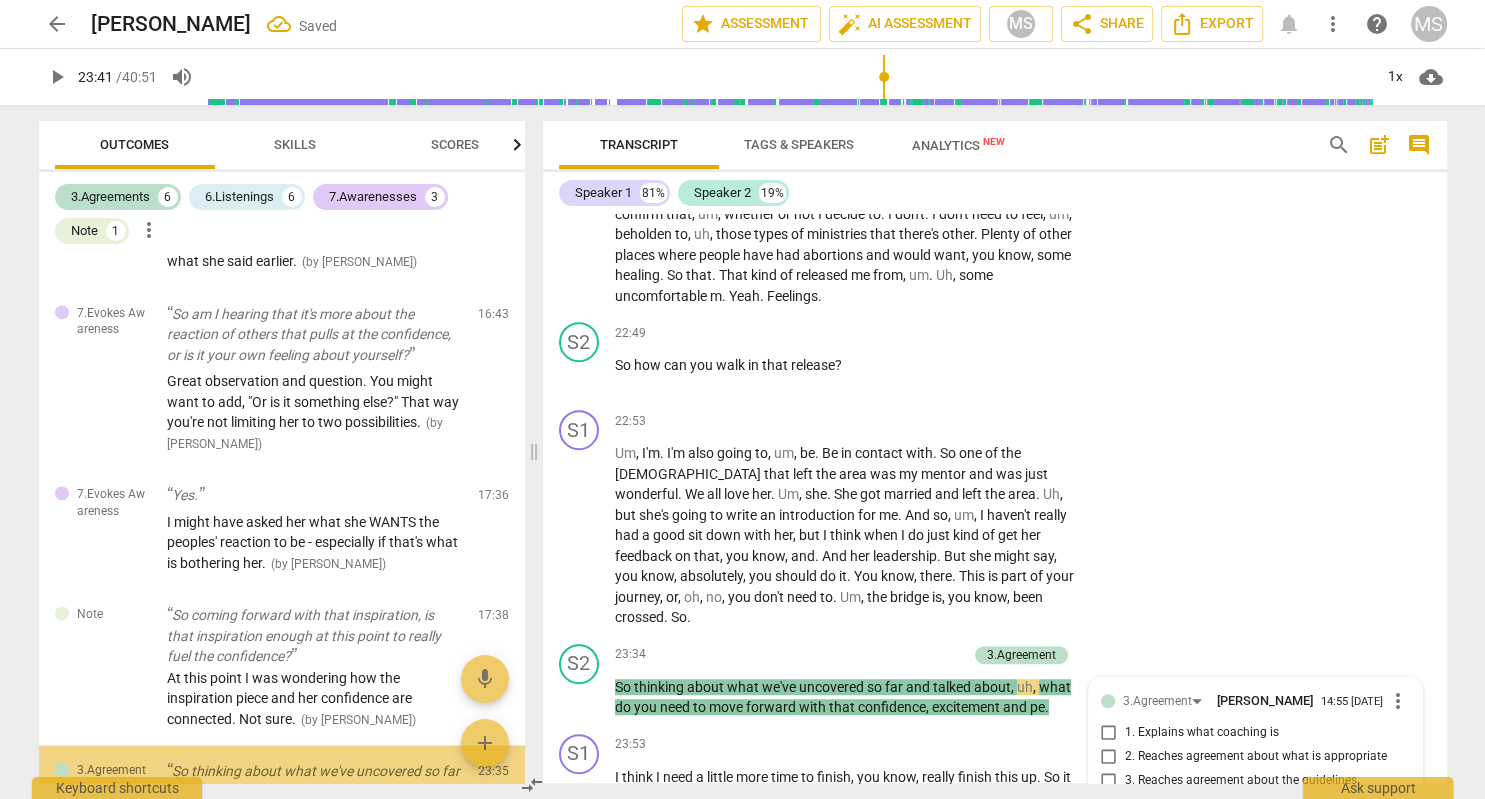 scroll, scrollTop: 8910, scrollLeft: 0, axis: vertical 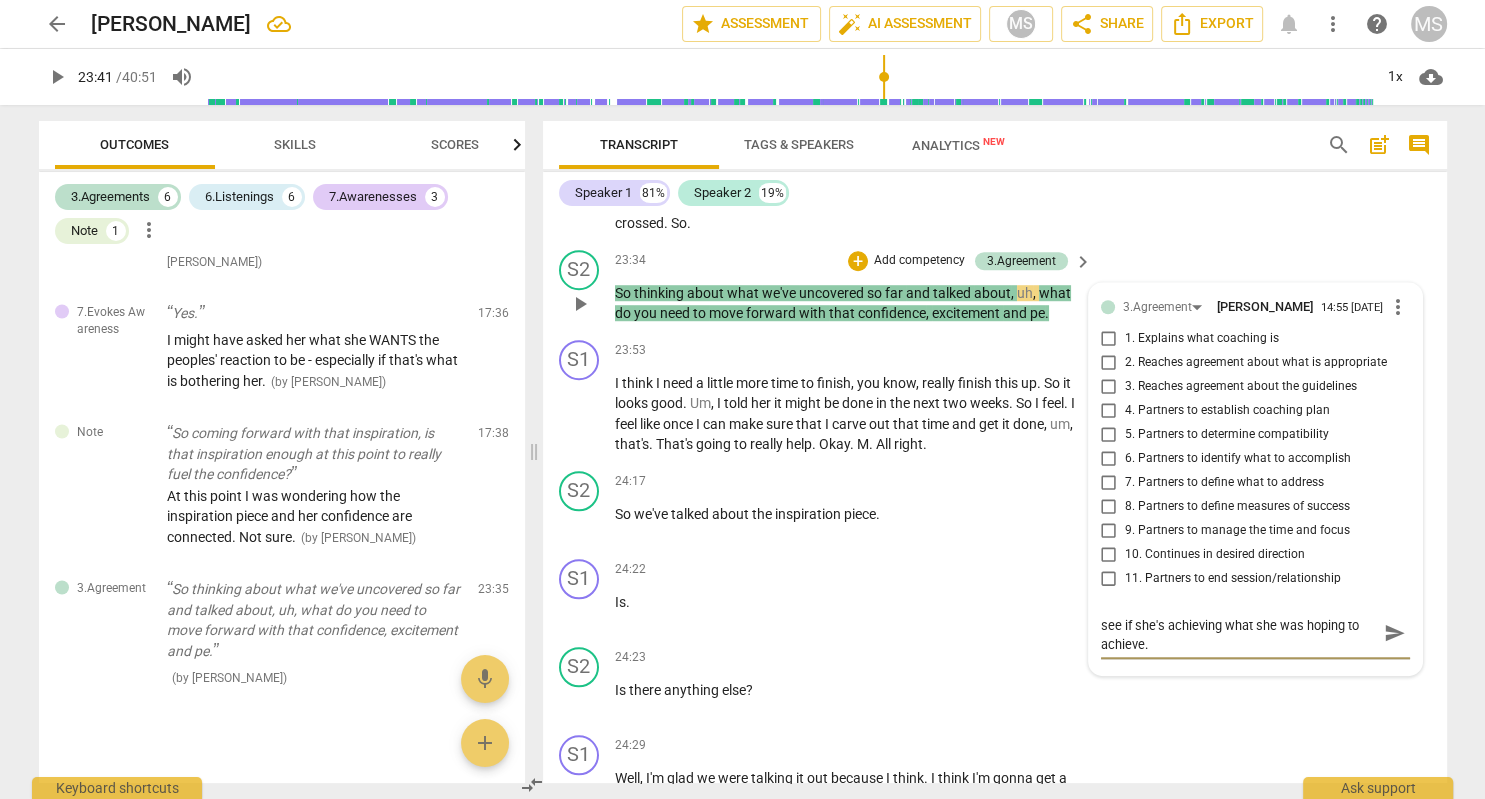 click on "10. Continues in desired direction" at bounding box center (1109, 555) 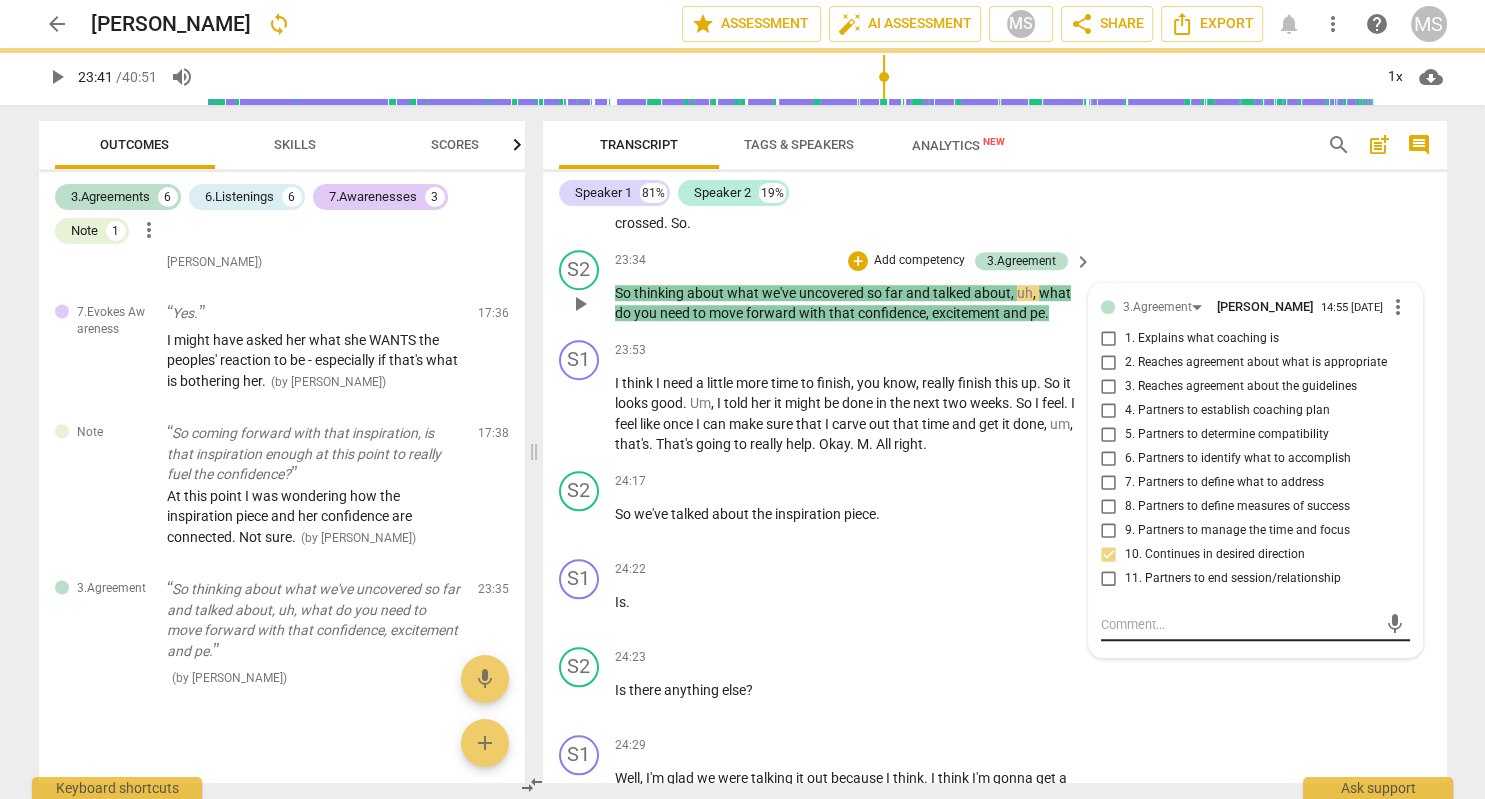 scroll, scrollTop: 0, scrollLeft: 0, axis: both 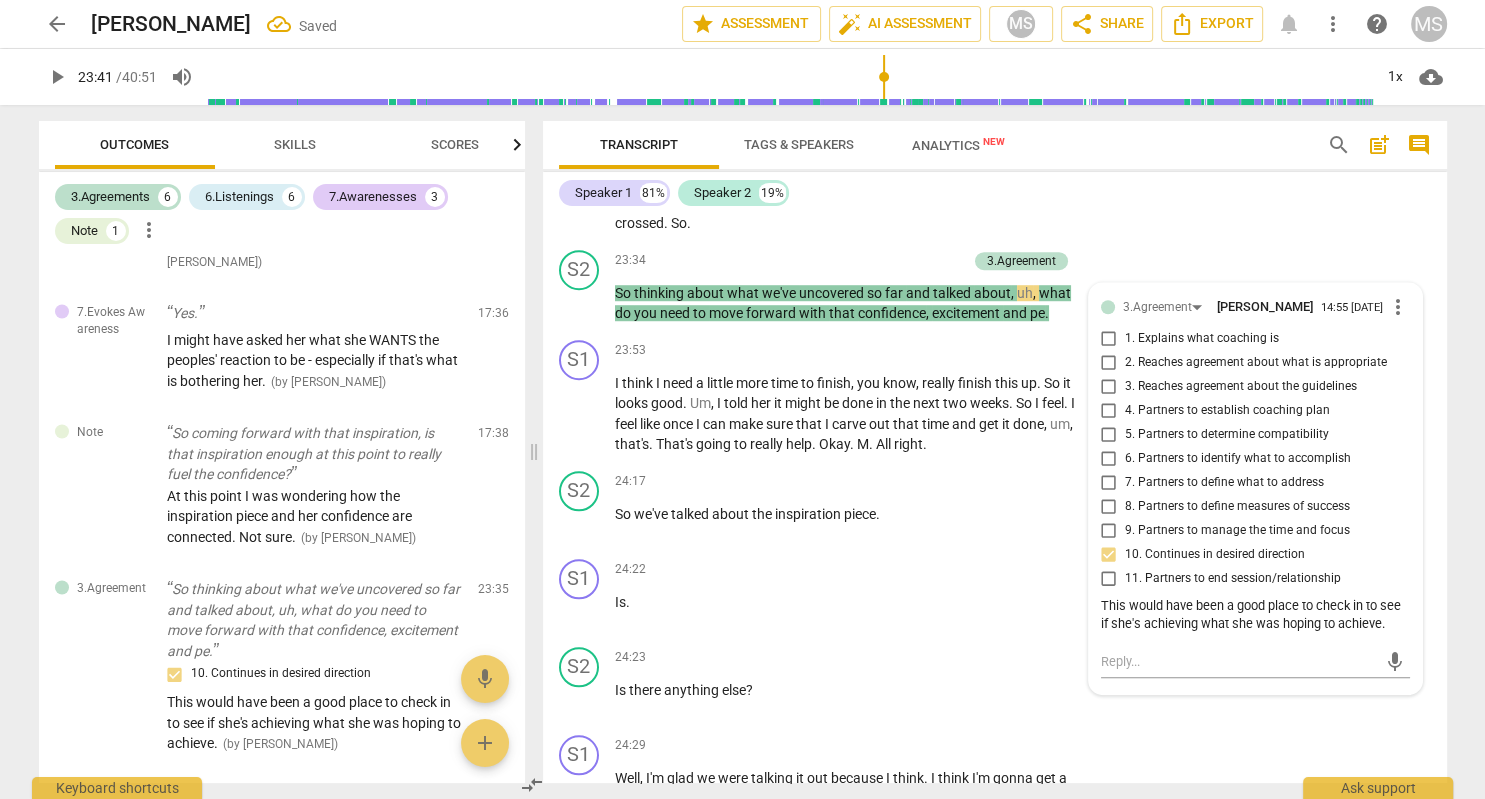 click on "play_arrow" at bounding box center (57, 77) 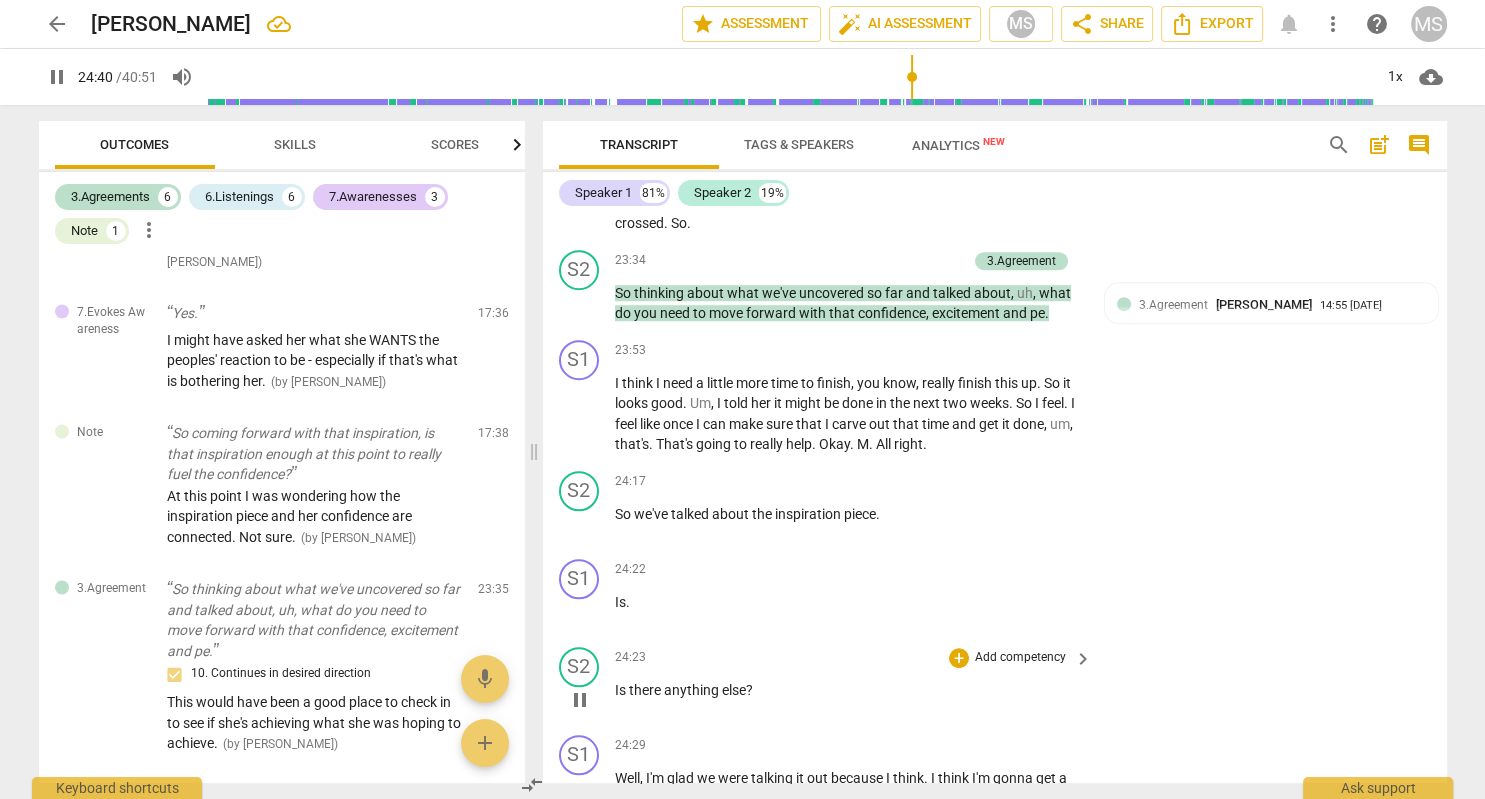 scroll, scrollTop: 9512, scrollLeft: 0, axis: vertical 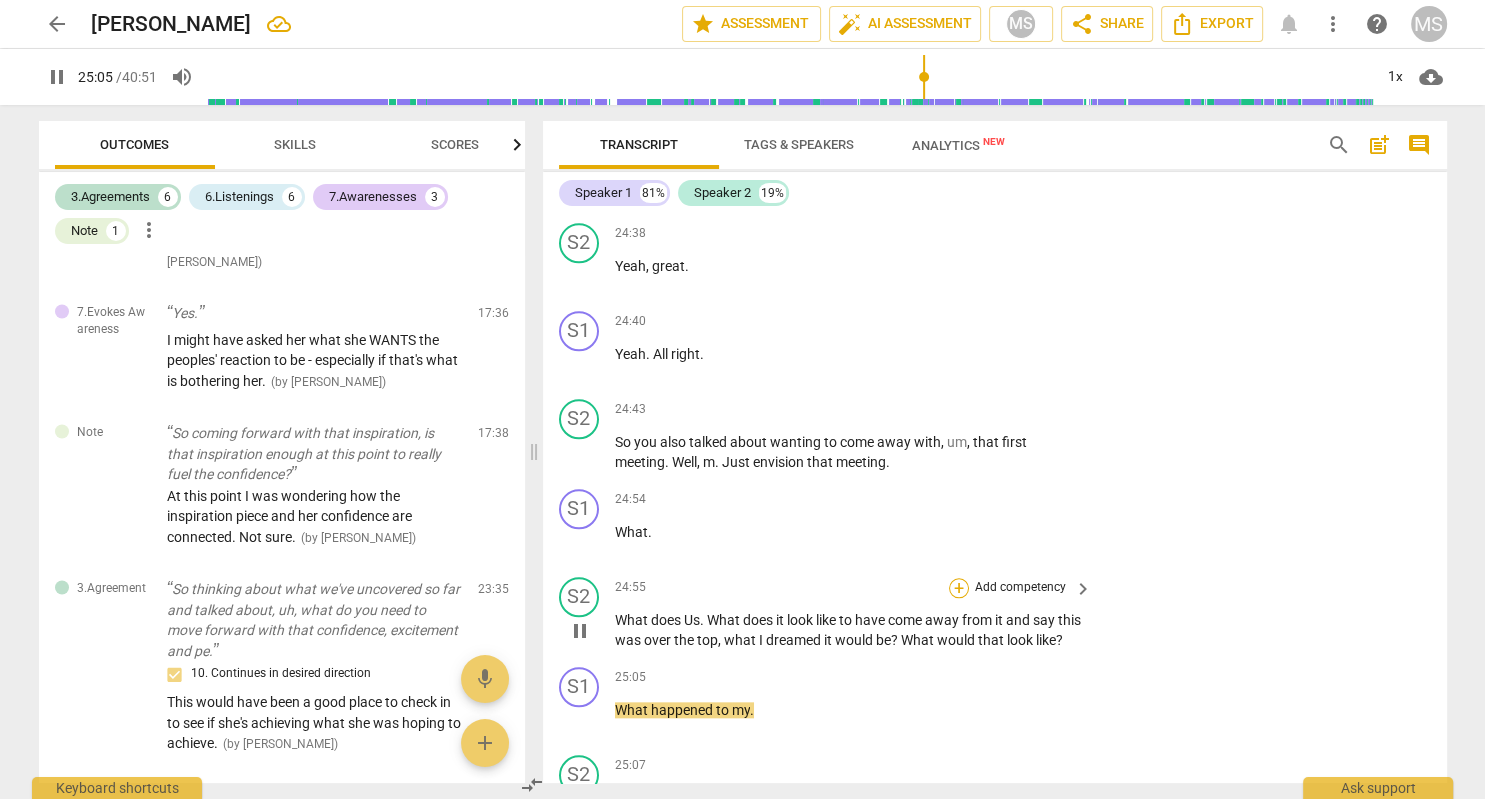 click on "+" at bounding box center [959, 588] 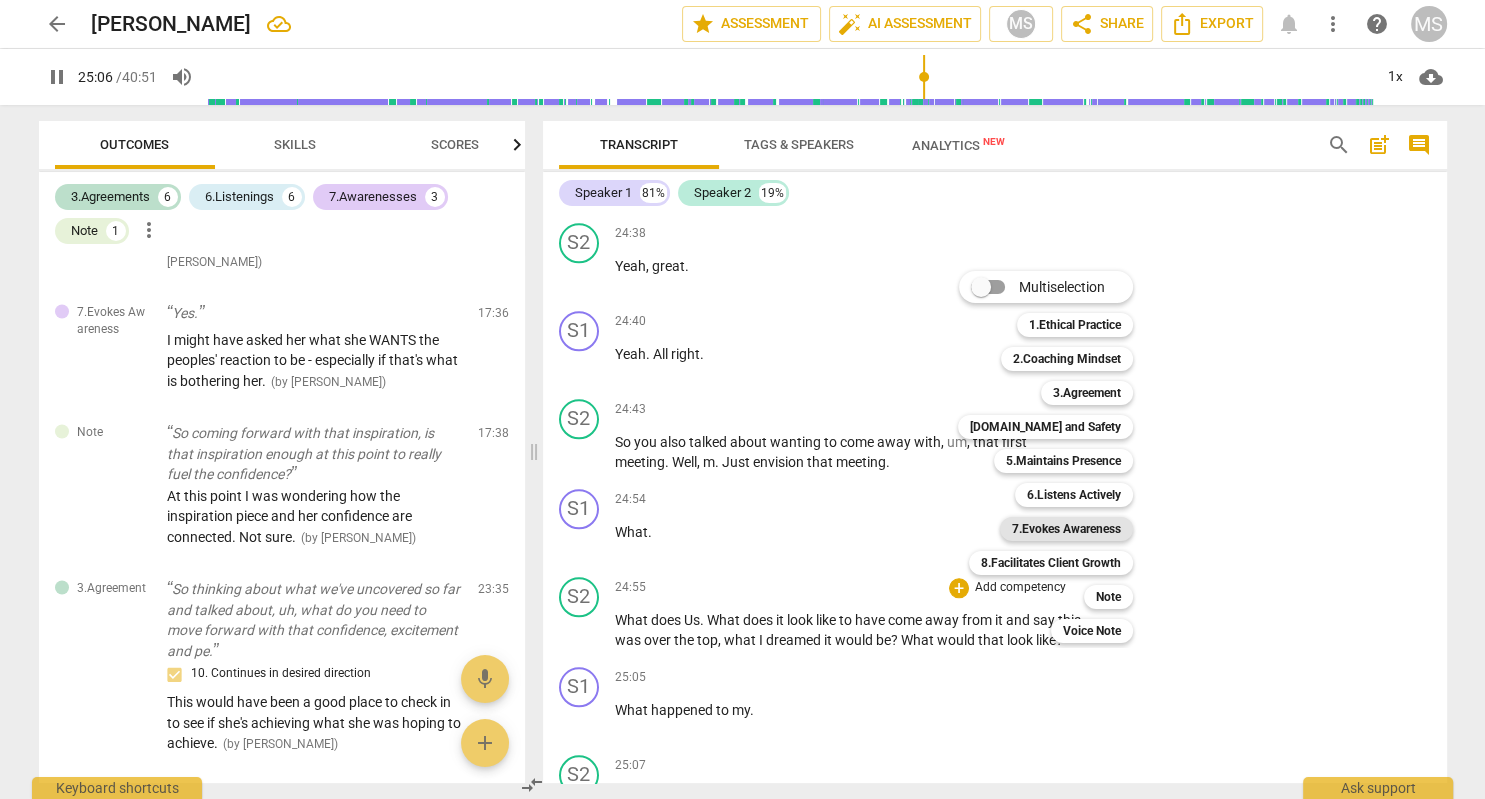 click on "7.Evokes Awareness" at bounding box center [1066, 529] 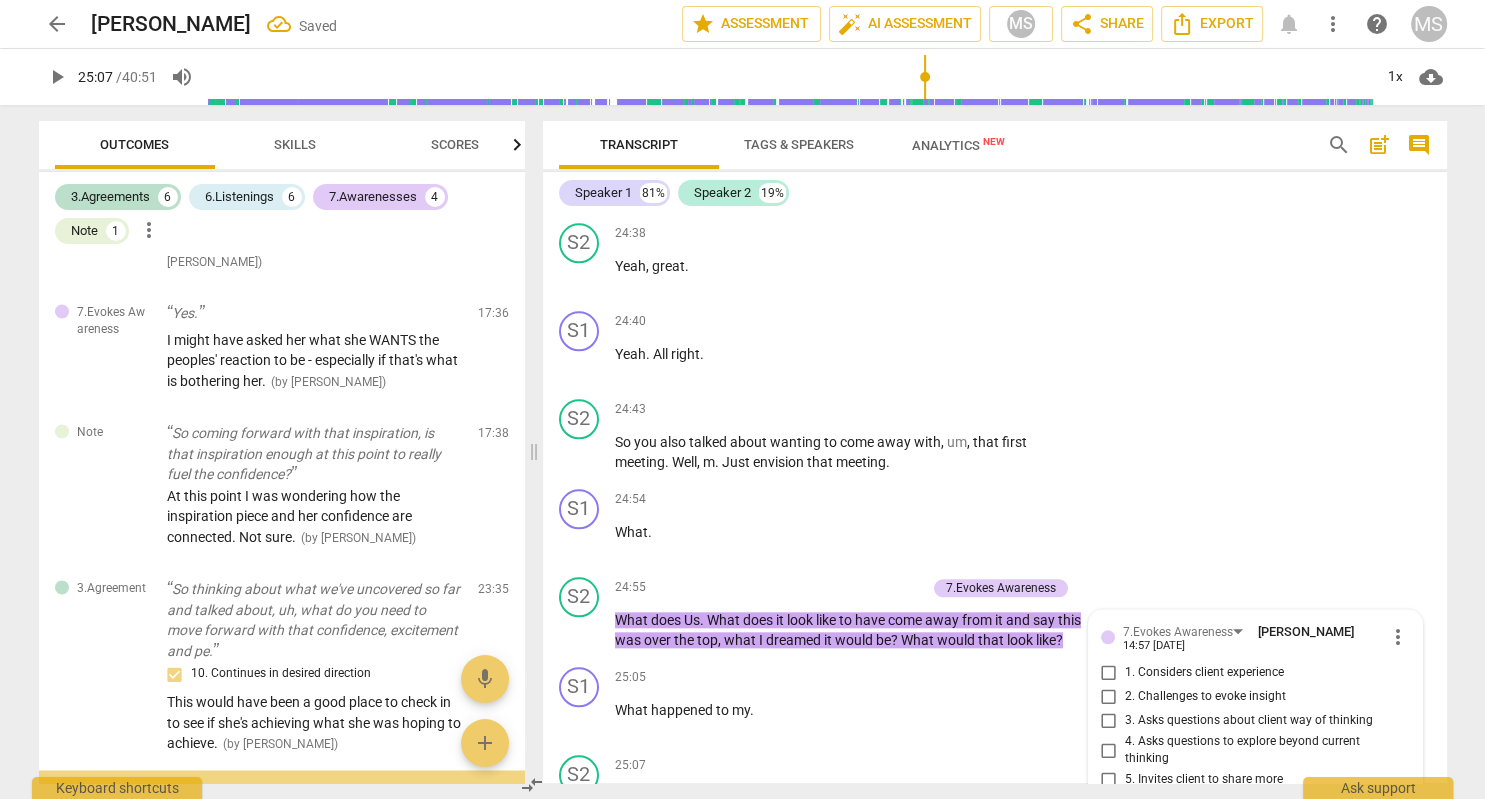 scroll, scrollTop: 9852, scrollLeft: 0, axis: vertical 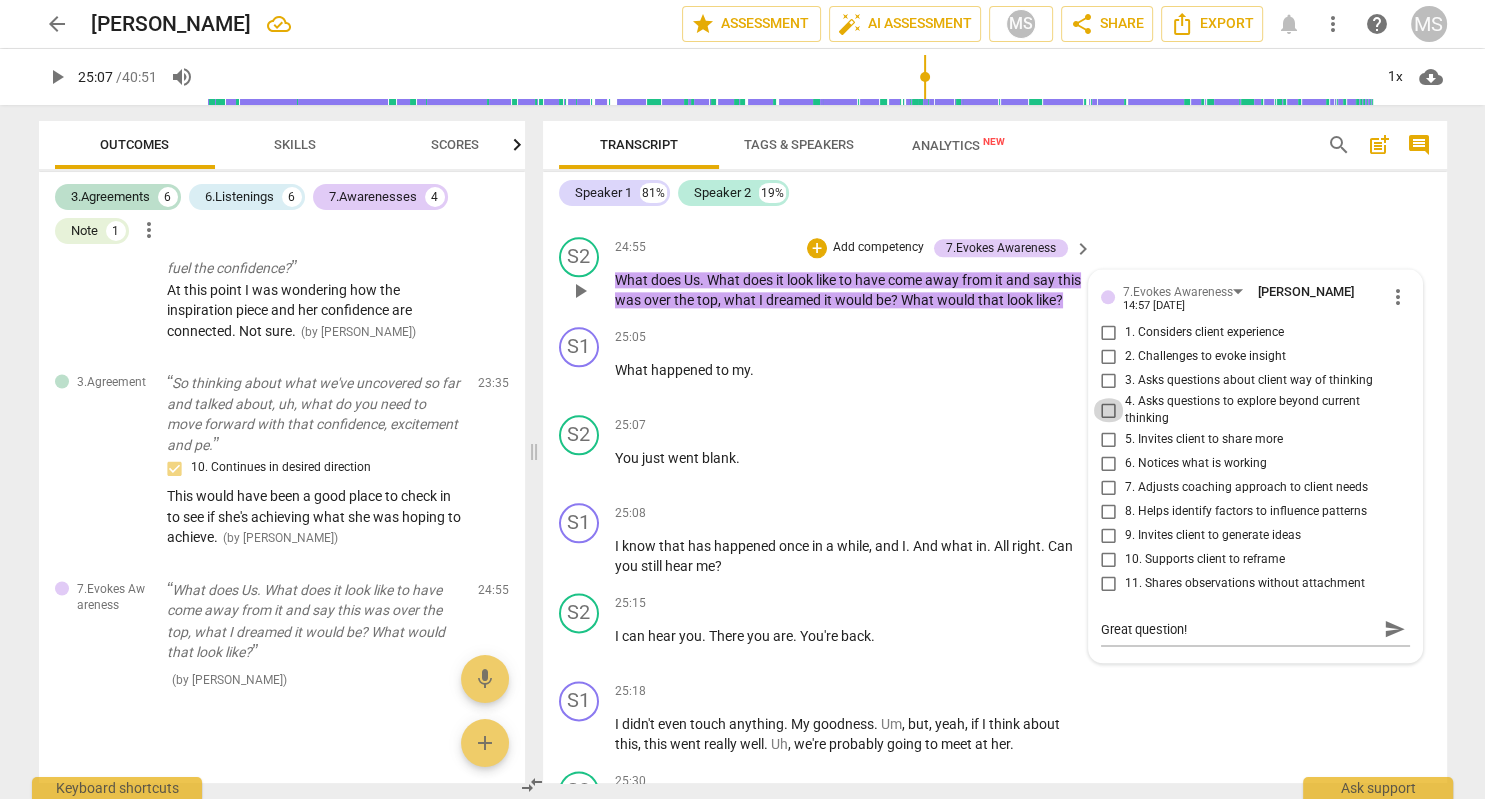 click on "4. Asks questions to explore beyond current thinking" at bounding box center [1109, 410] 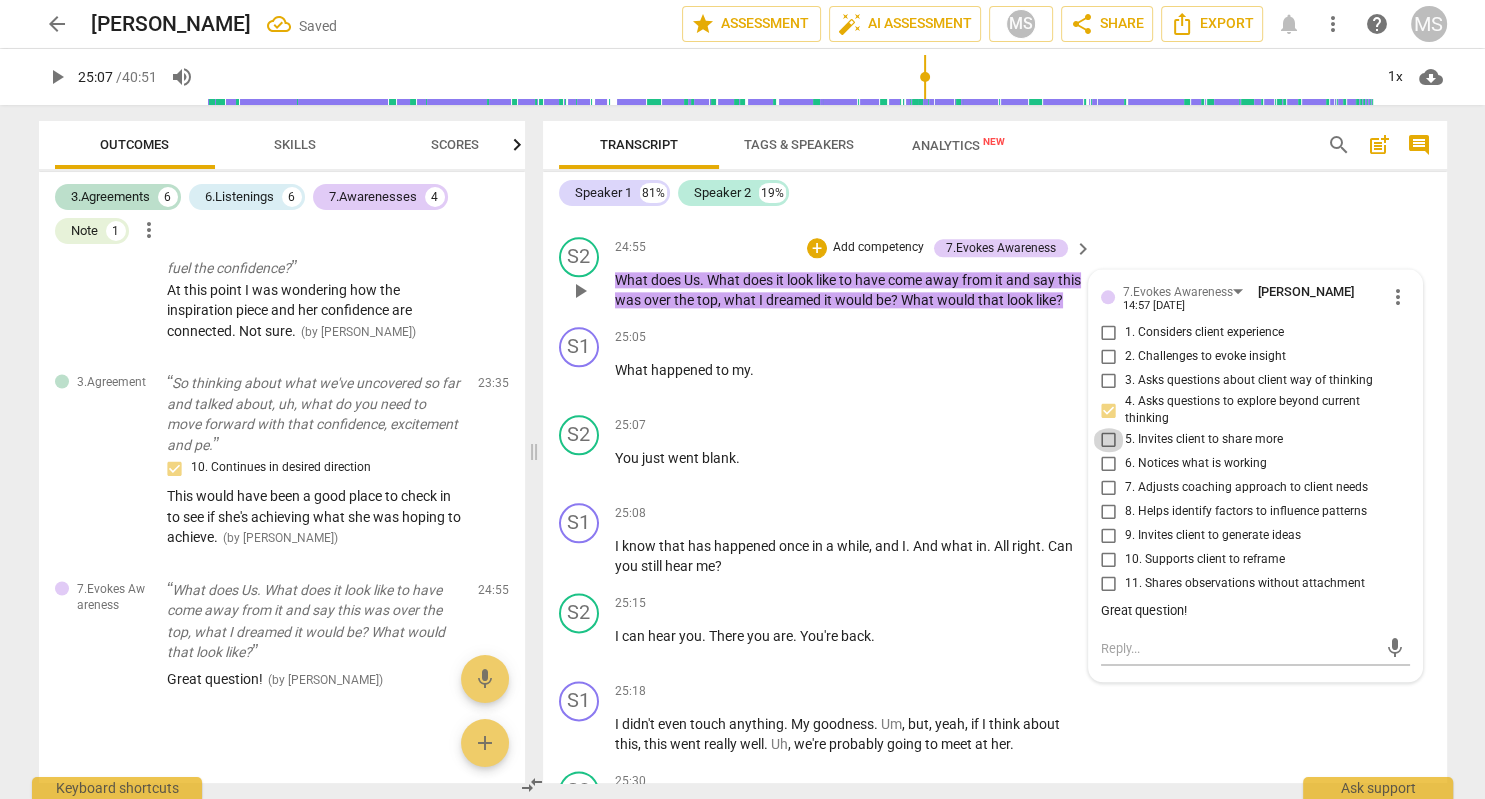 click on "5. Invites client to share more" at bounding box center [1109, 440] 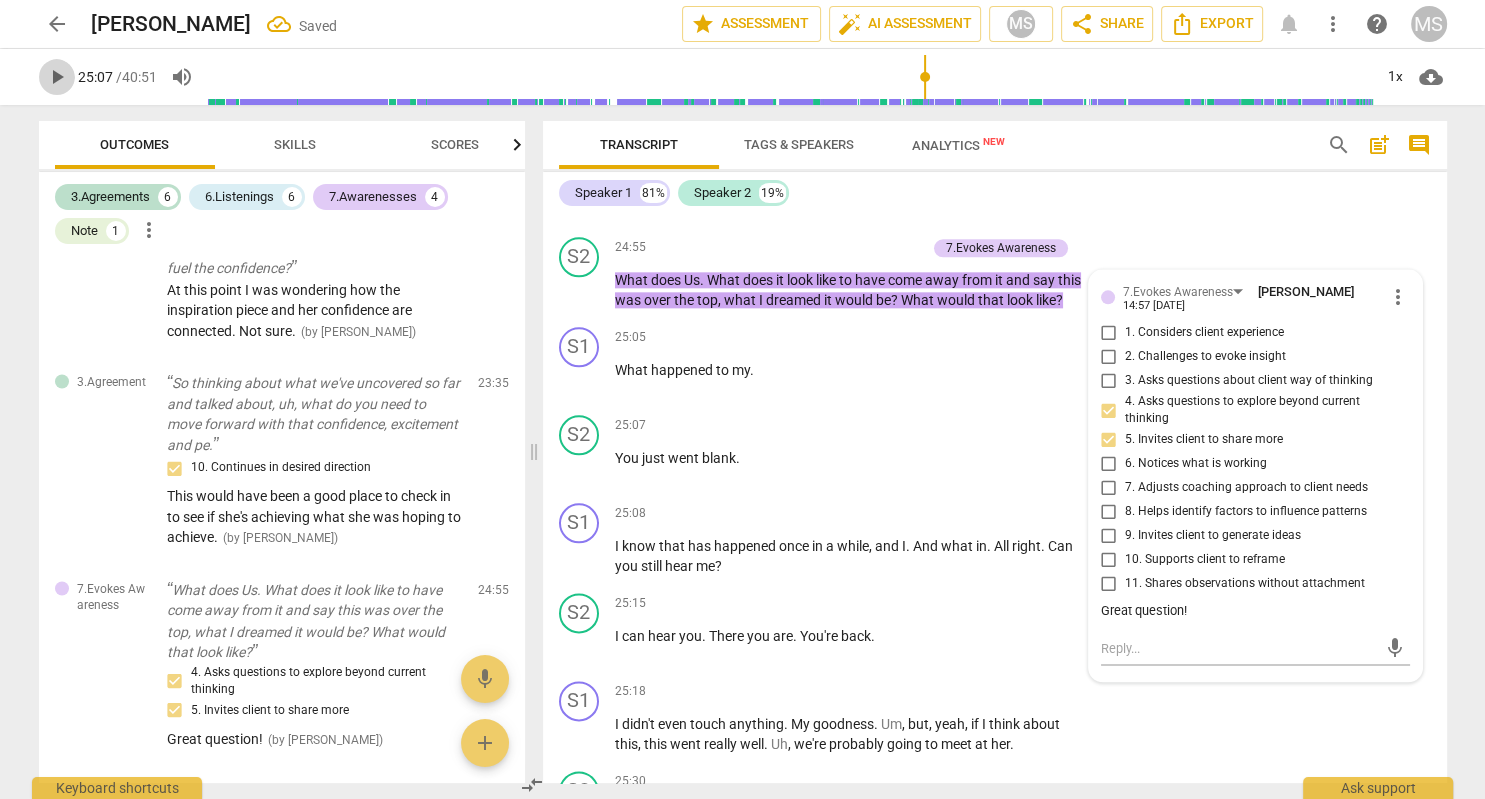 click on "play_arrow" at bounding box center (57, 77) 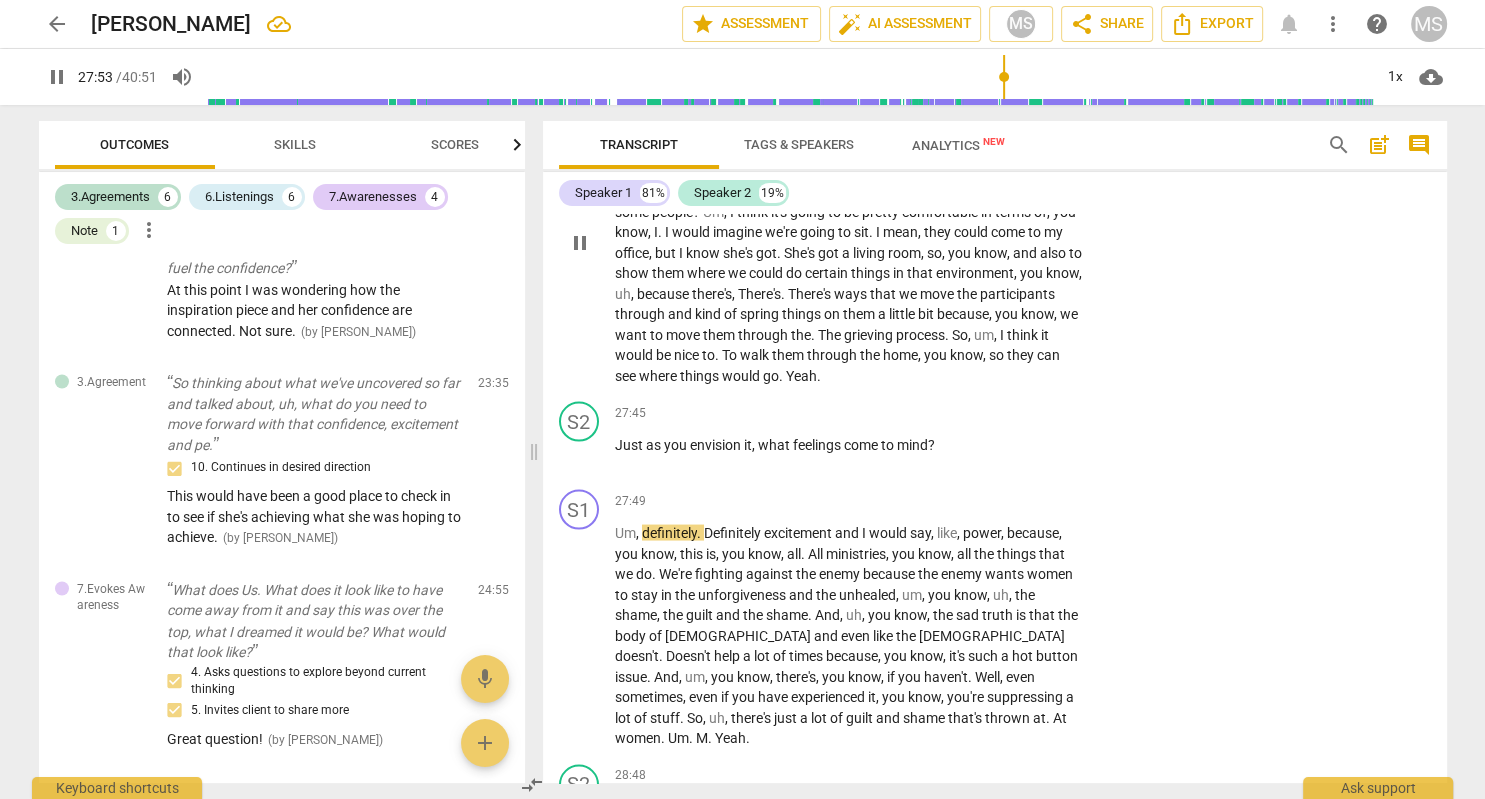 scroll, scrollTop: 11243, scrollLeft: 0, axis: vertical 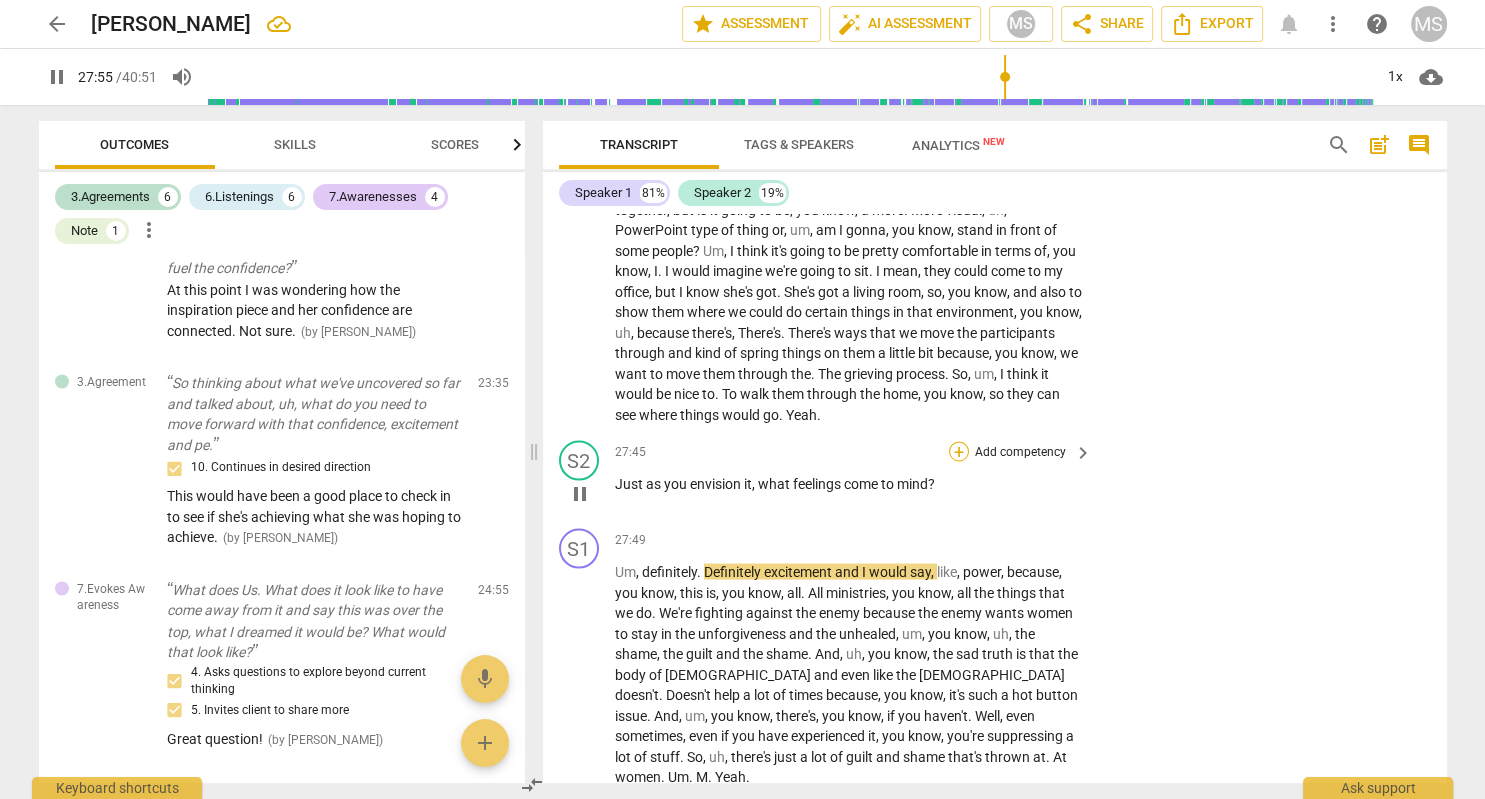 click on "+" at bounding box center (959, 451) 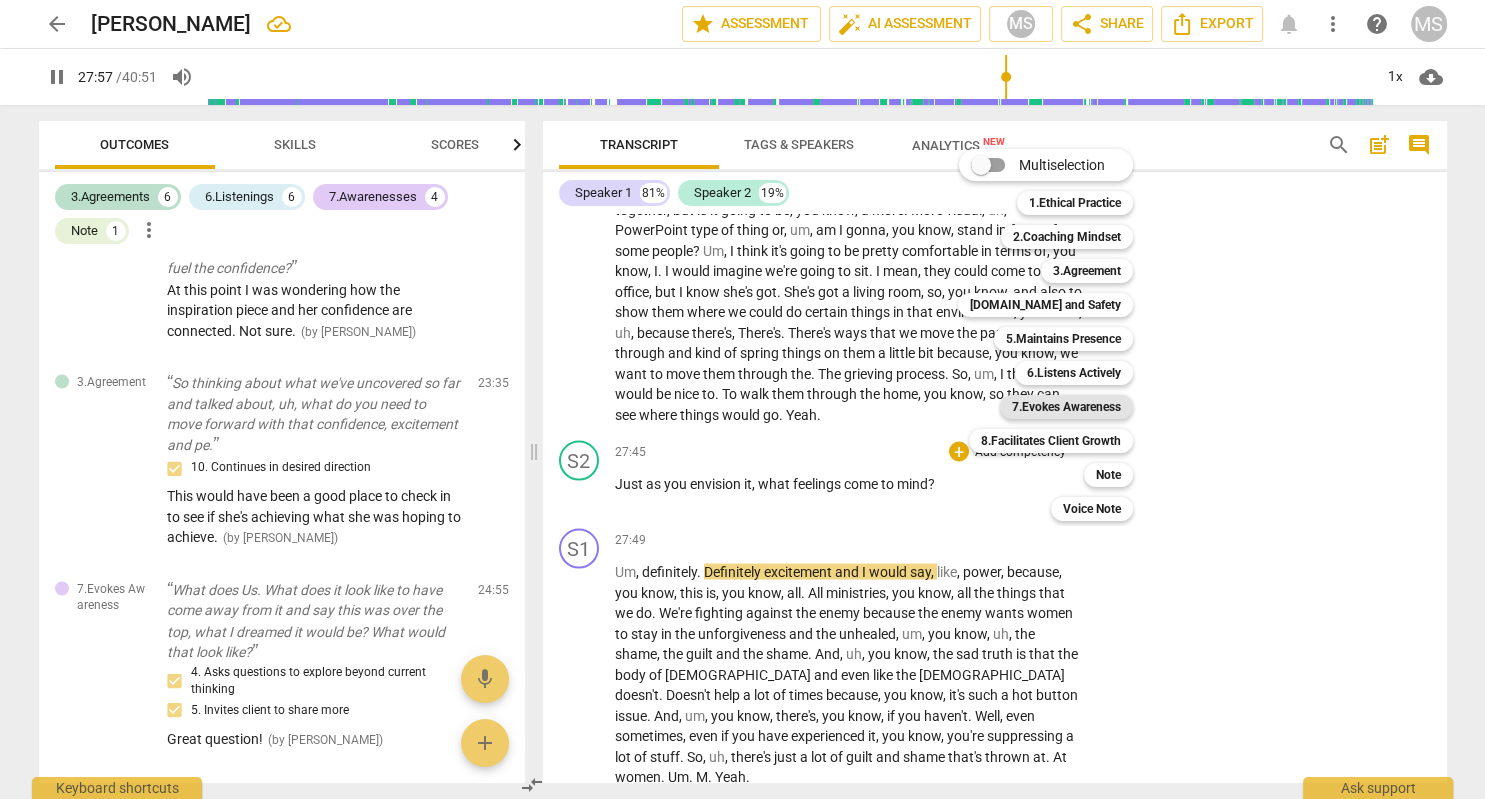 click on "7.Evokes Awareness" at bounding box center [1066, 407] 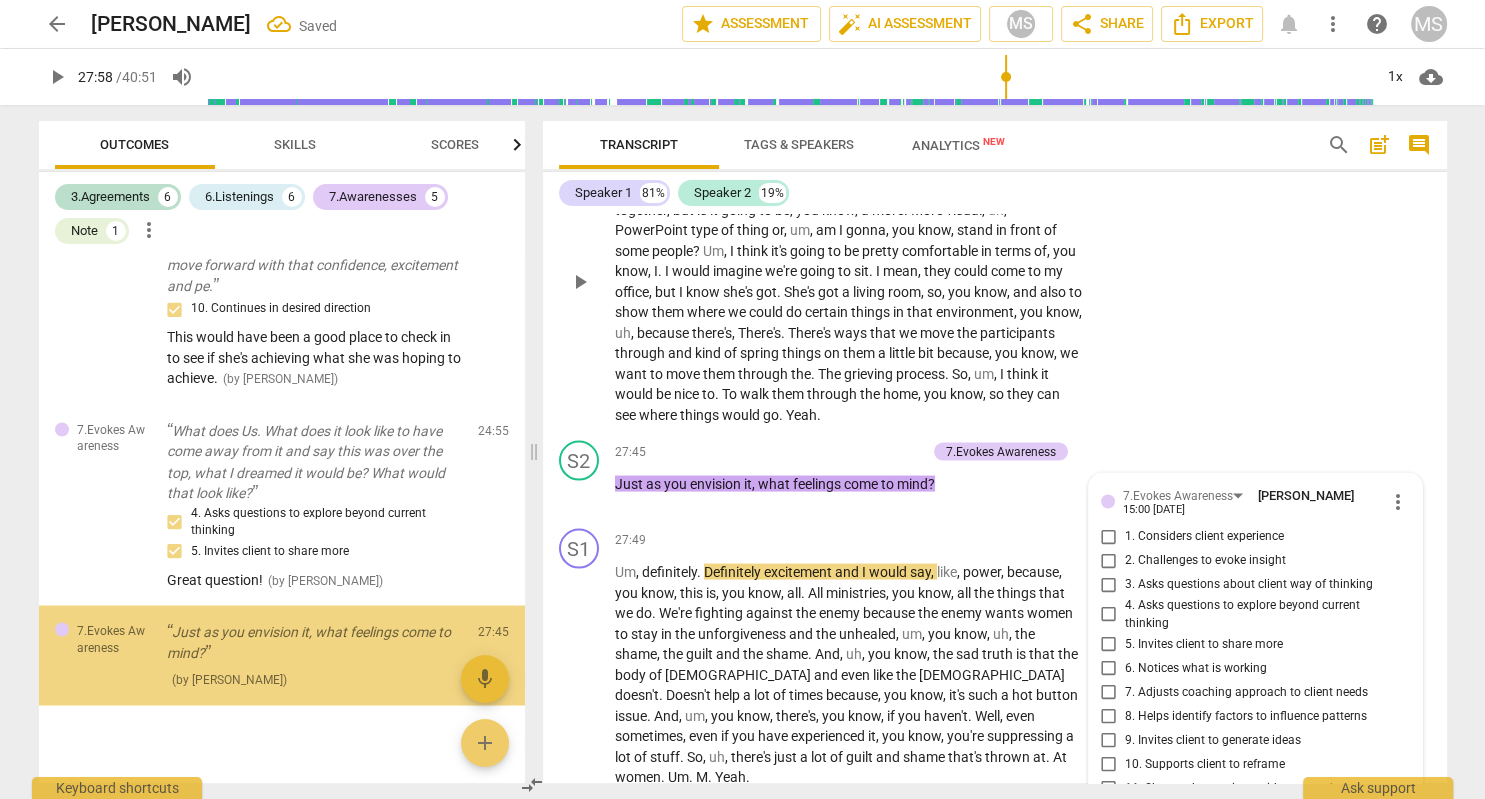 scroll, scrollTop: 3495, scrollLeft: 0, axis: vertical 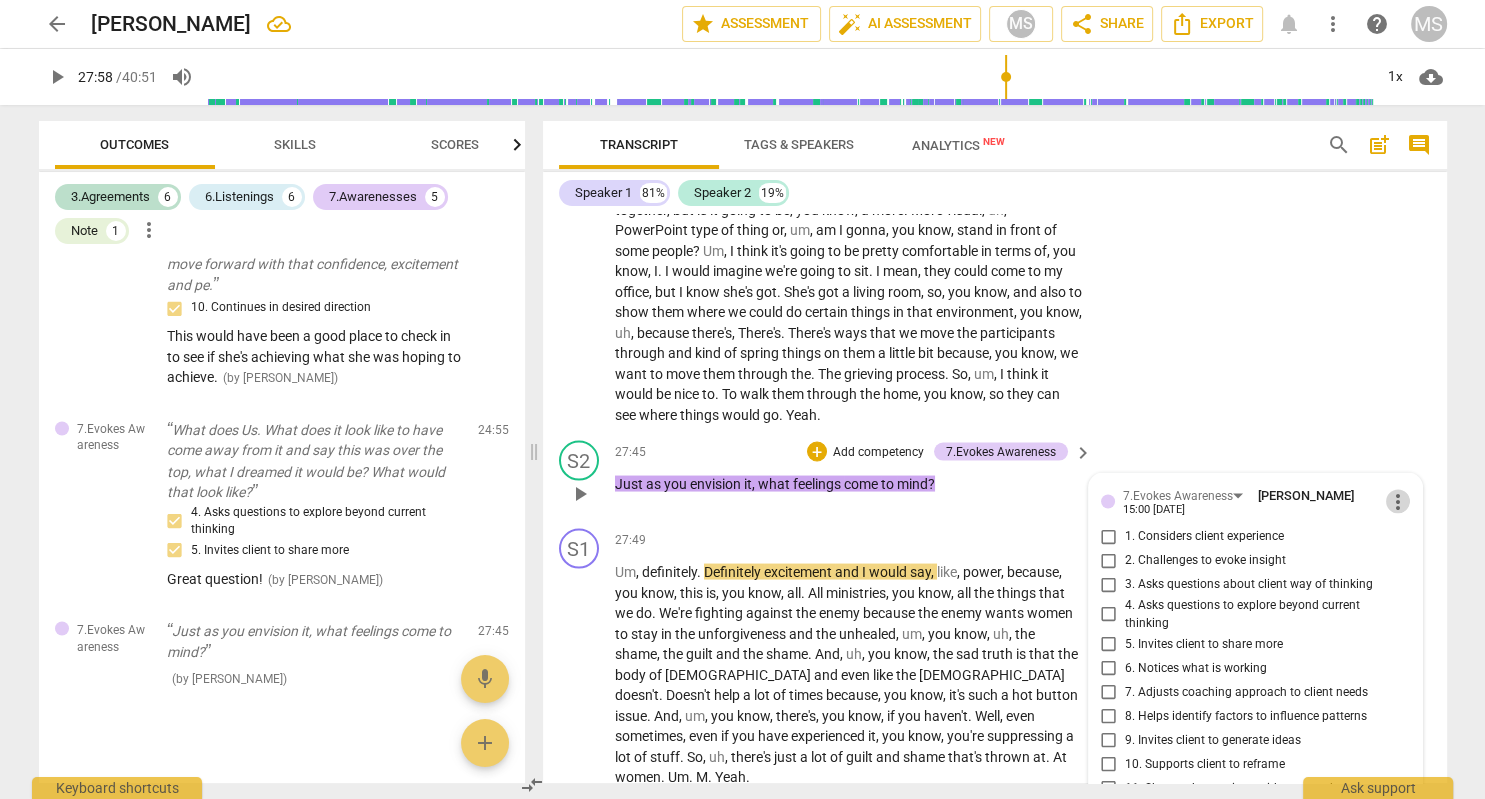 click on "more_vert" at bounding box center [1398, 501] 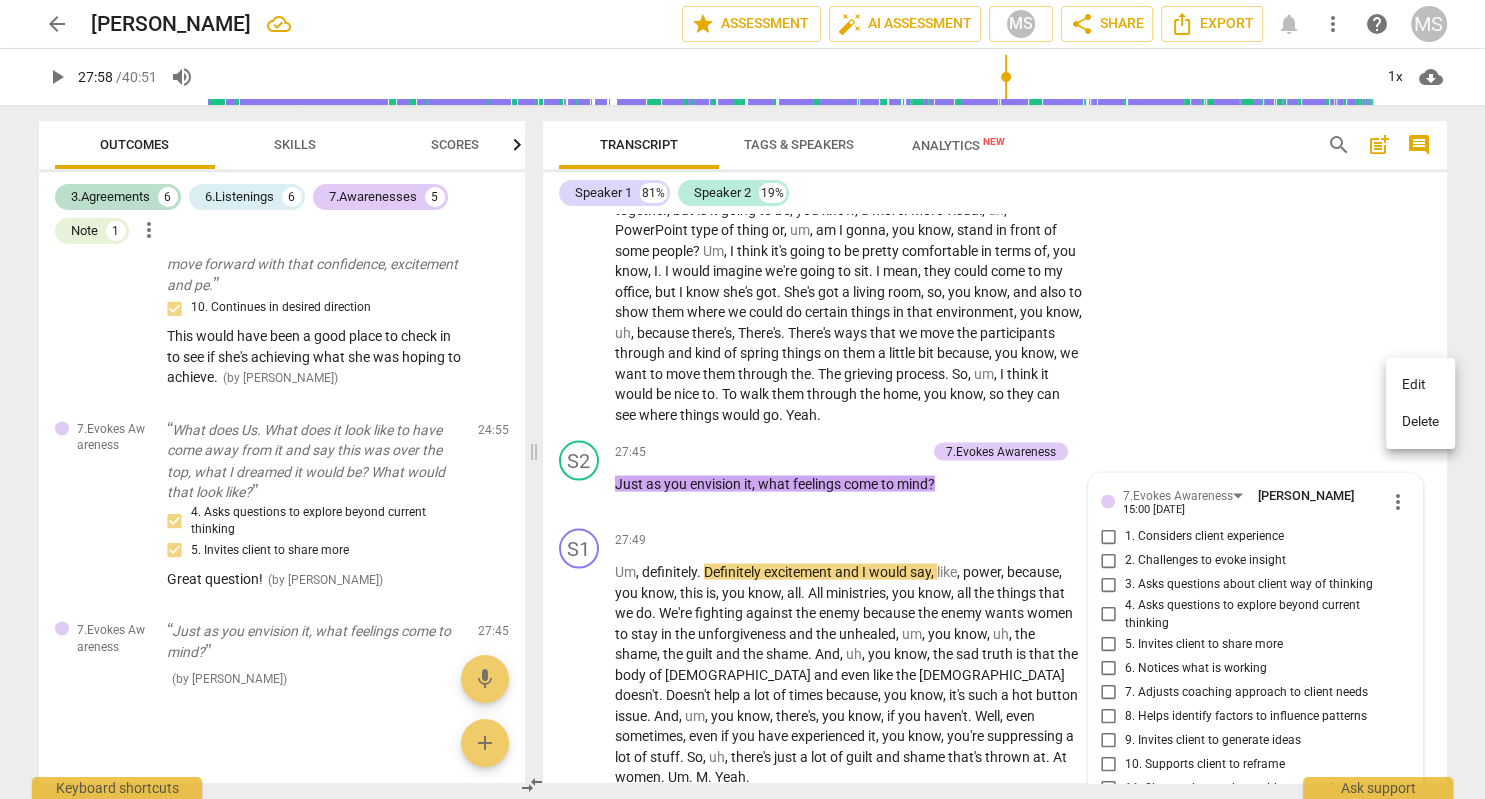 click on "Delete" at bounding box center [1420, 422] 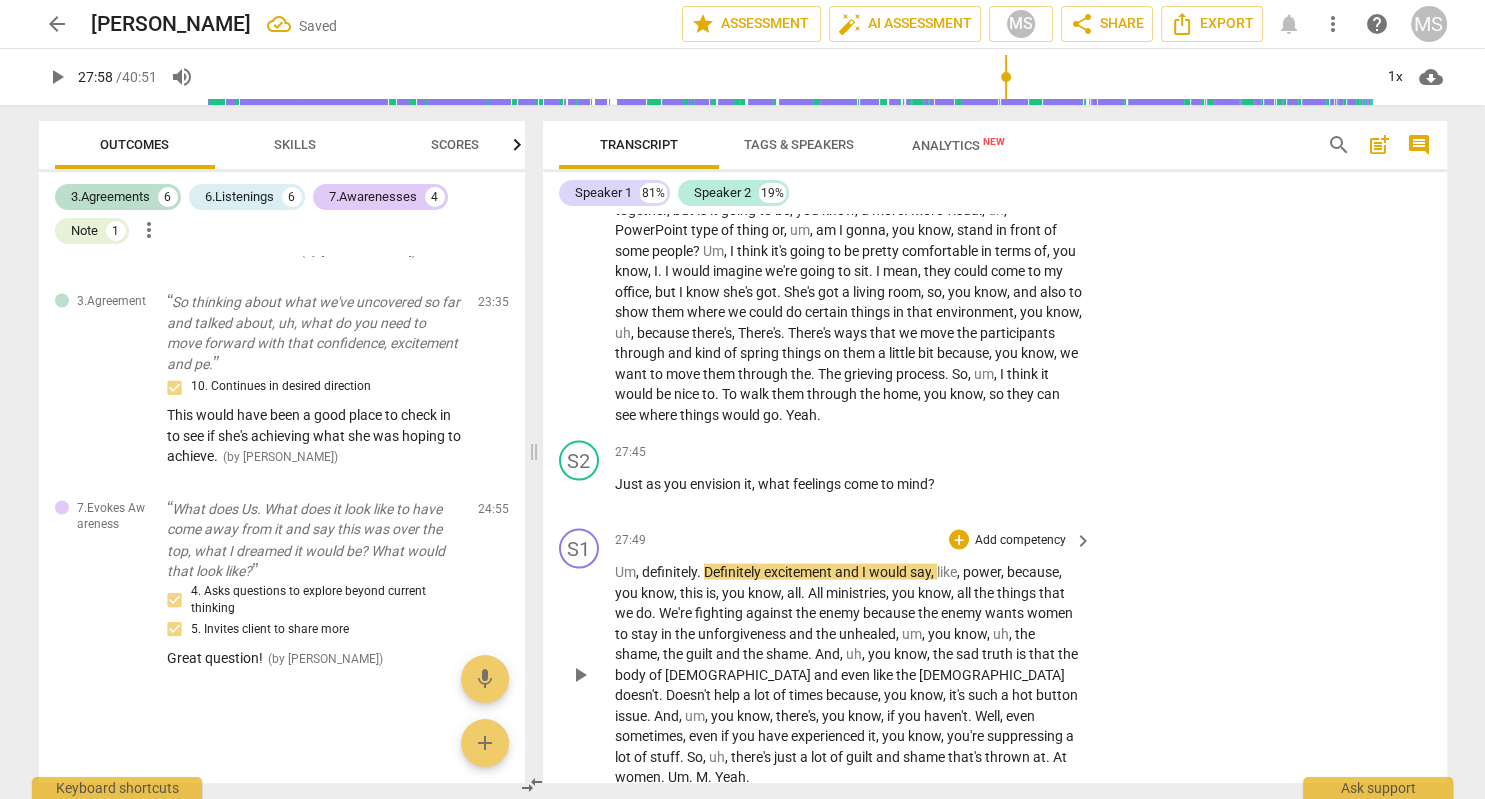 scroll, scrollTop: 3395, scrollLeft: 0, axis: vertical 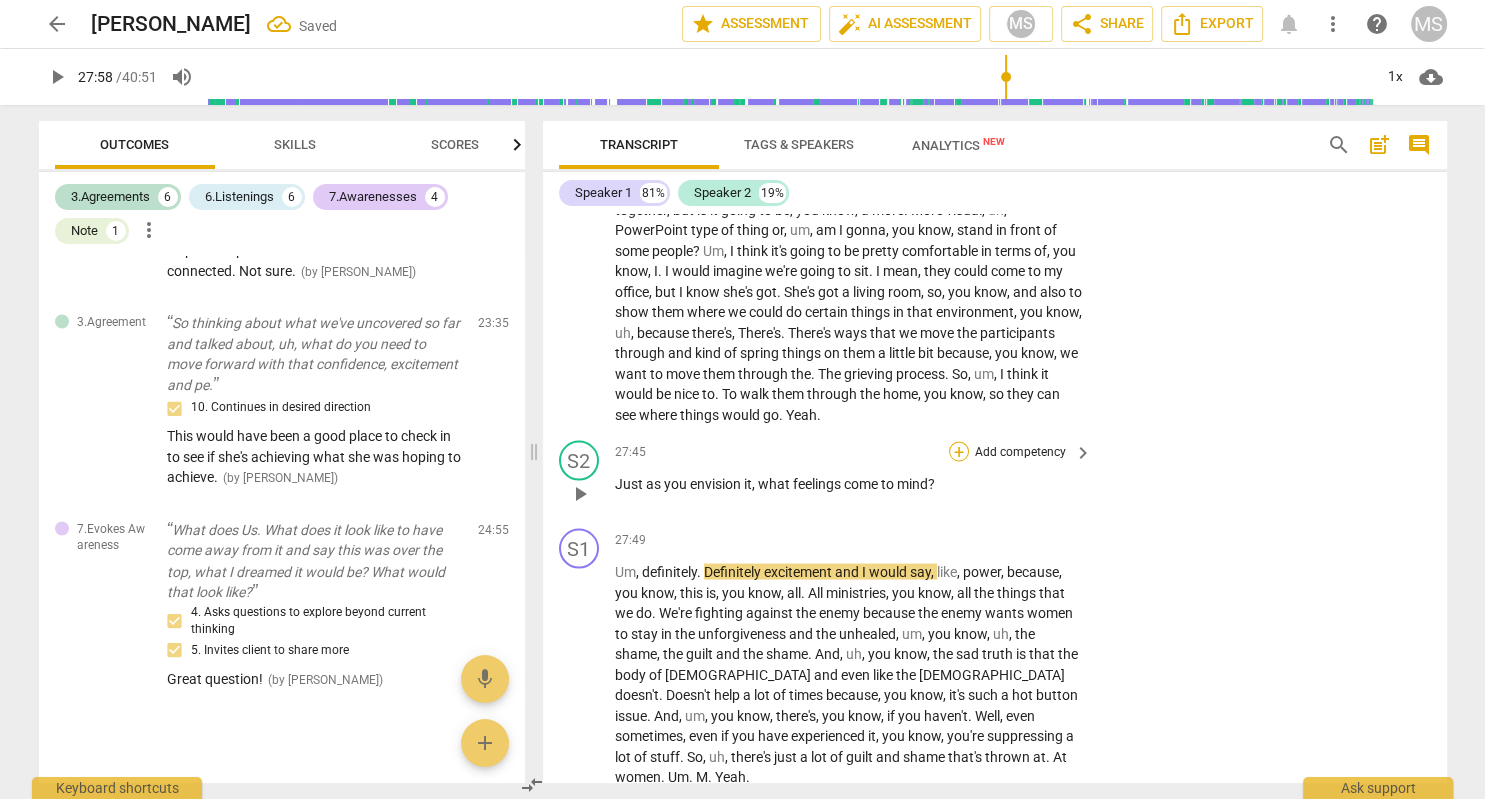 click on "+" at bounding box center [959, 451] 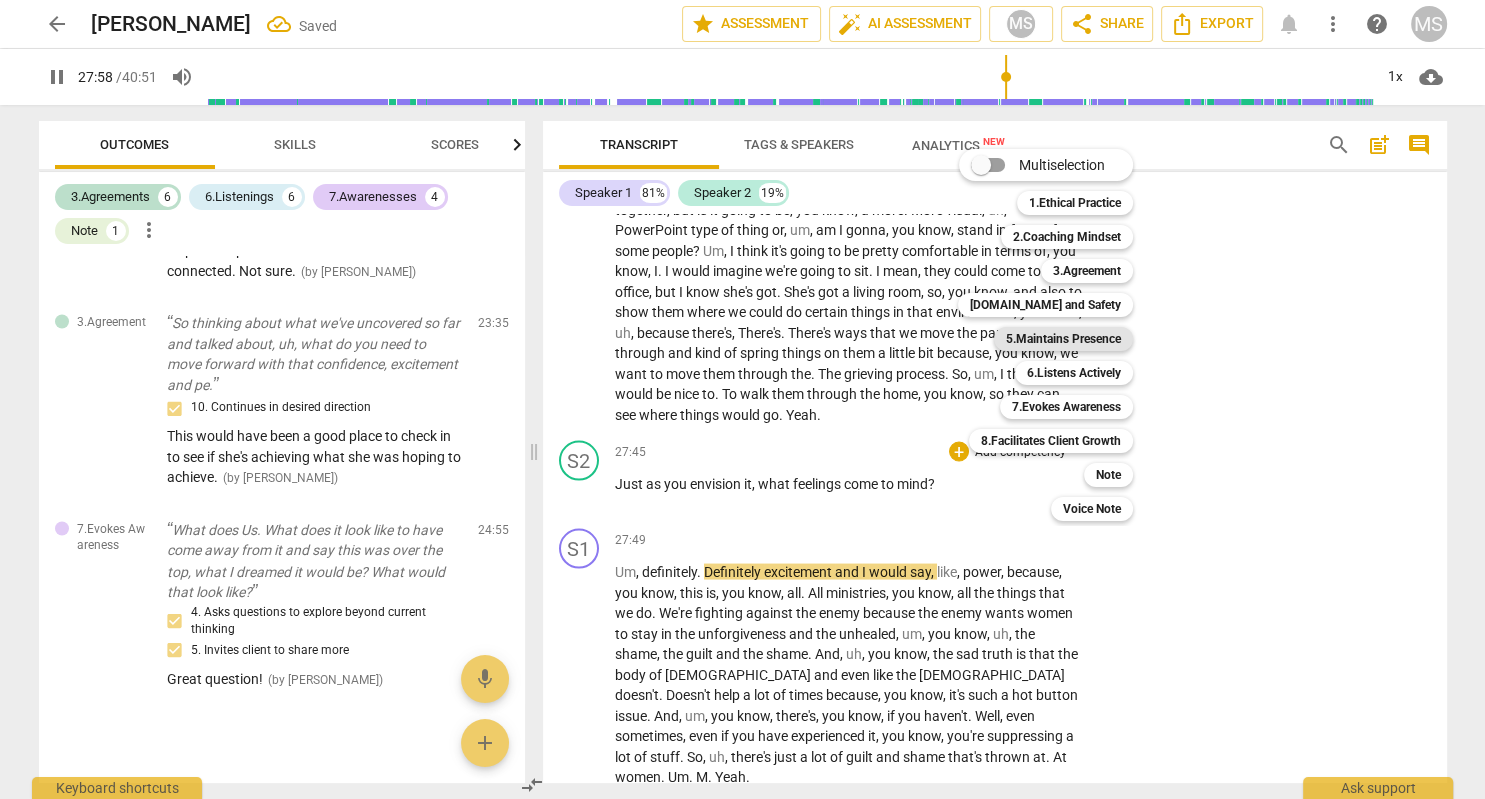 click on "5.Maintains Presence" at bounding box center (1063, 339) 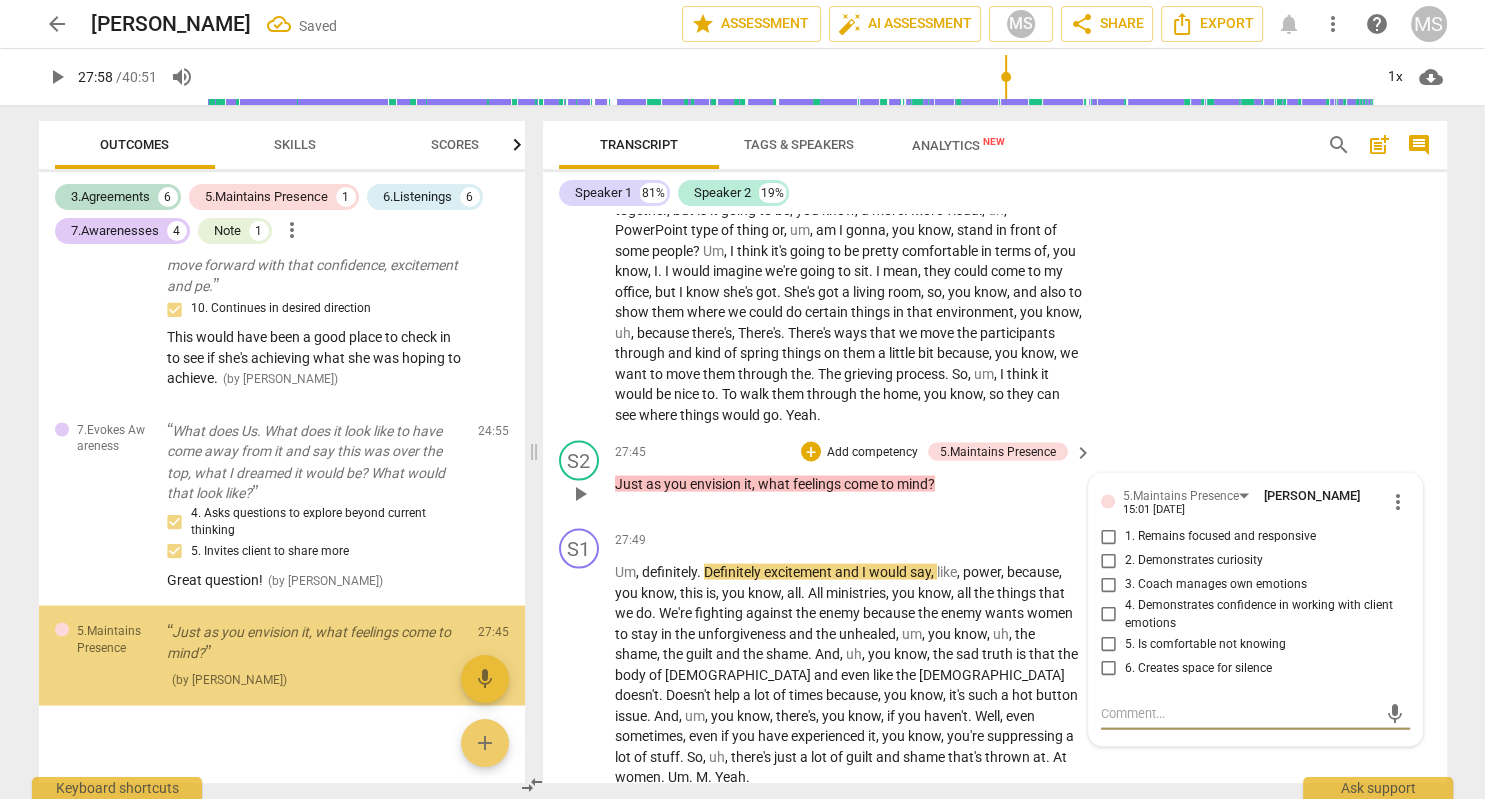 scroll, scrollTop: 3495, scrollLeft: 0, axis: vertical 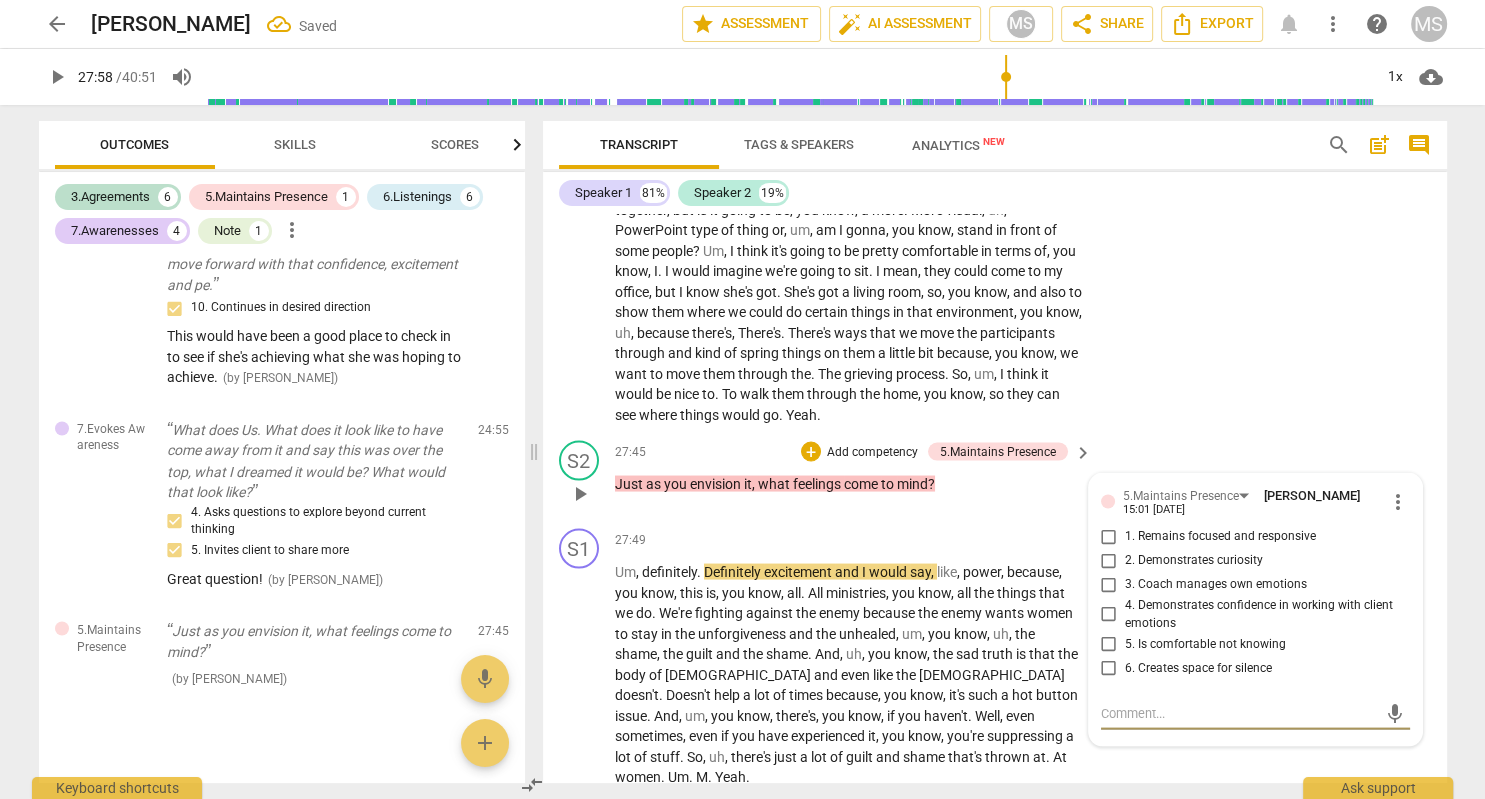 click on "2. Demonstrates curiosity" at bounding box center (1109, 560) 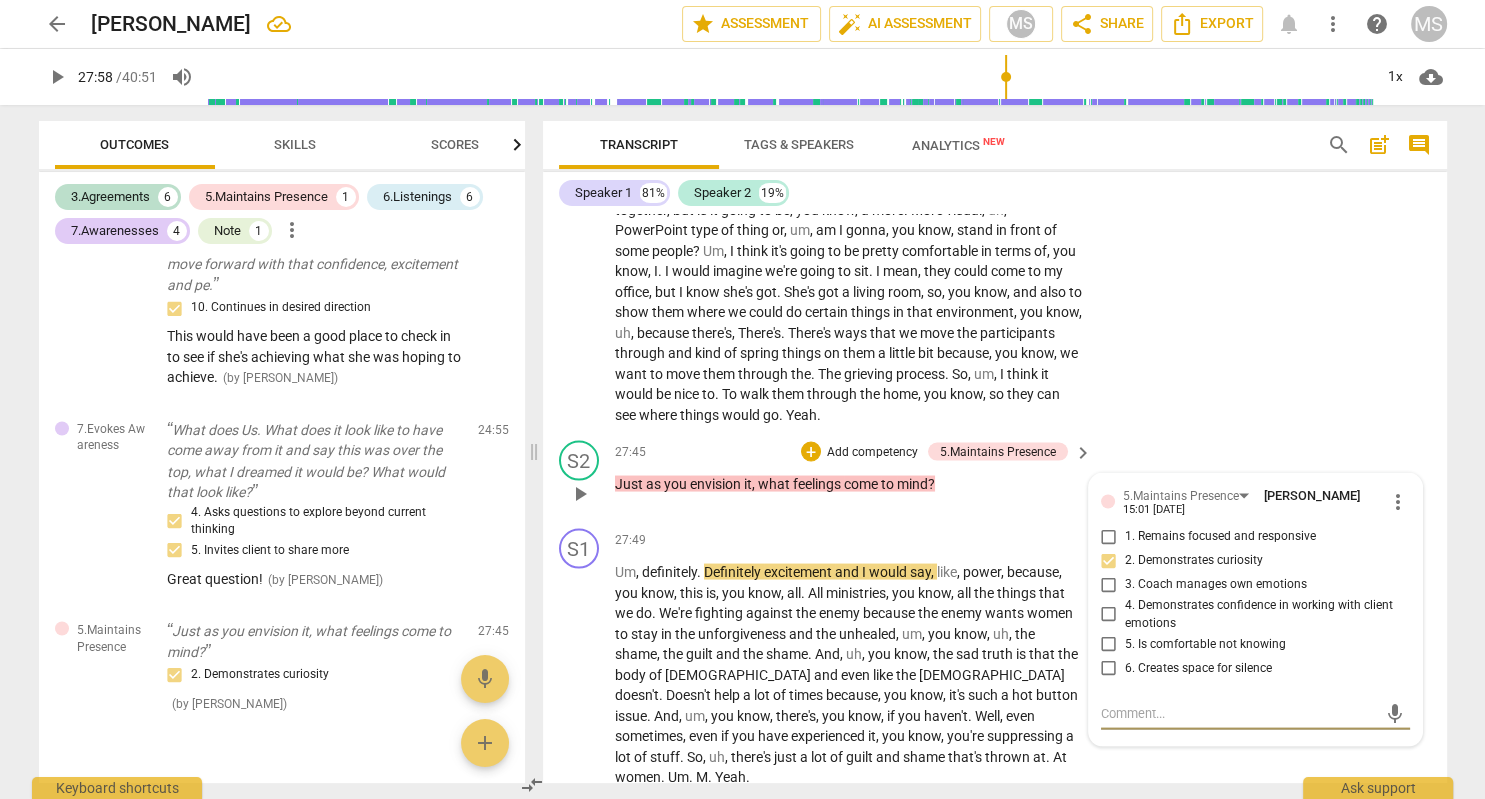 click at bounding box center (1239, 712) 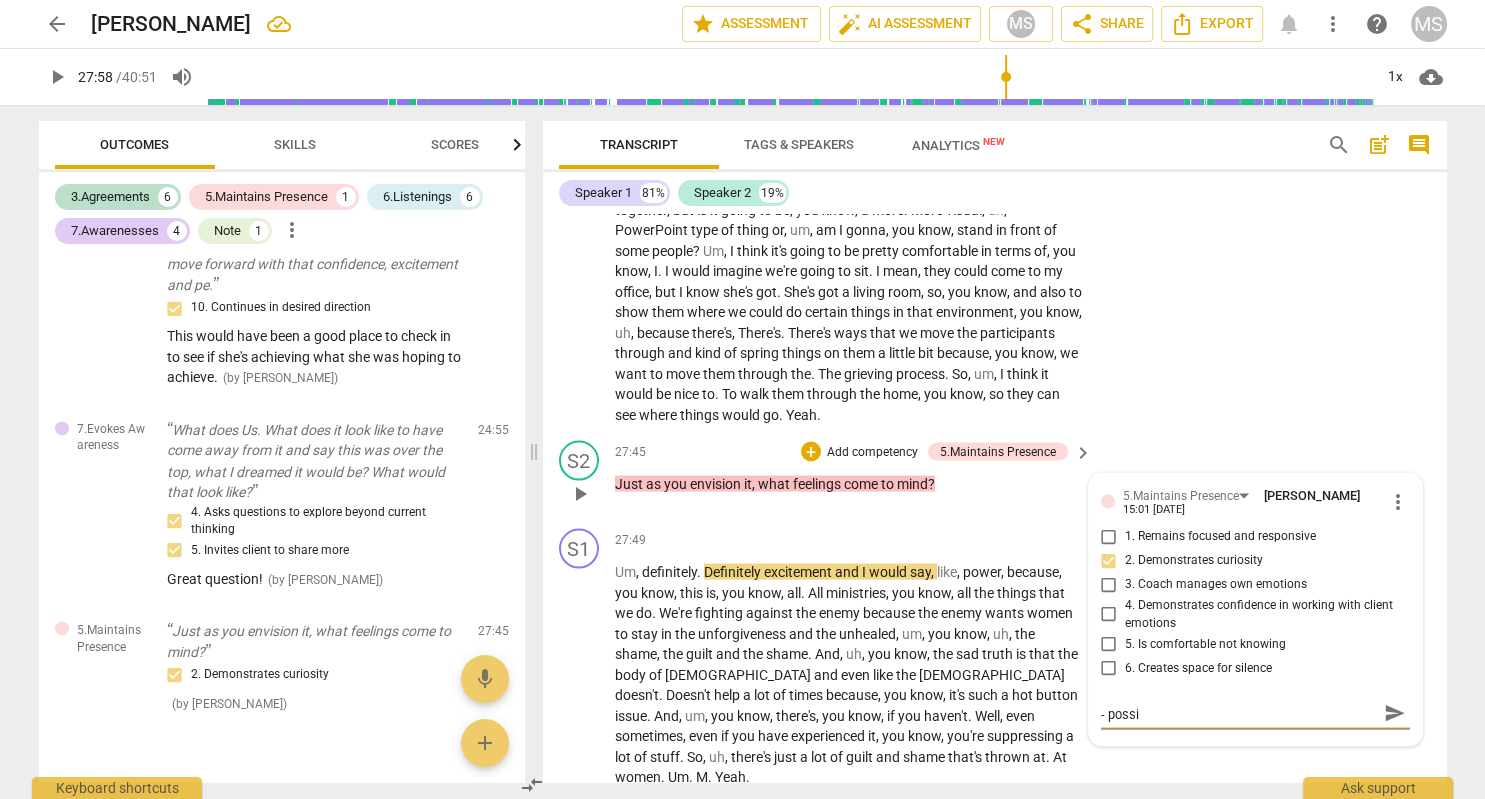 scroll, scrollTop: 1, scrollLeft: 0, axis: vertical 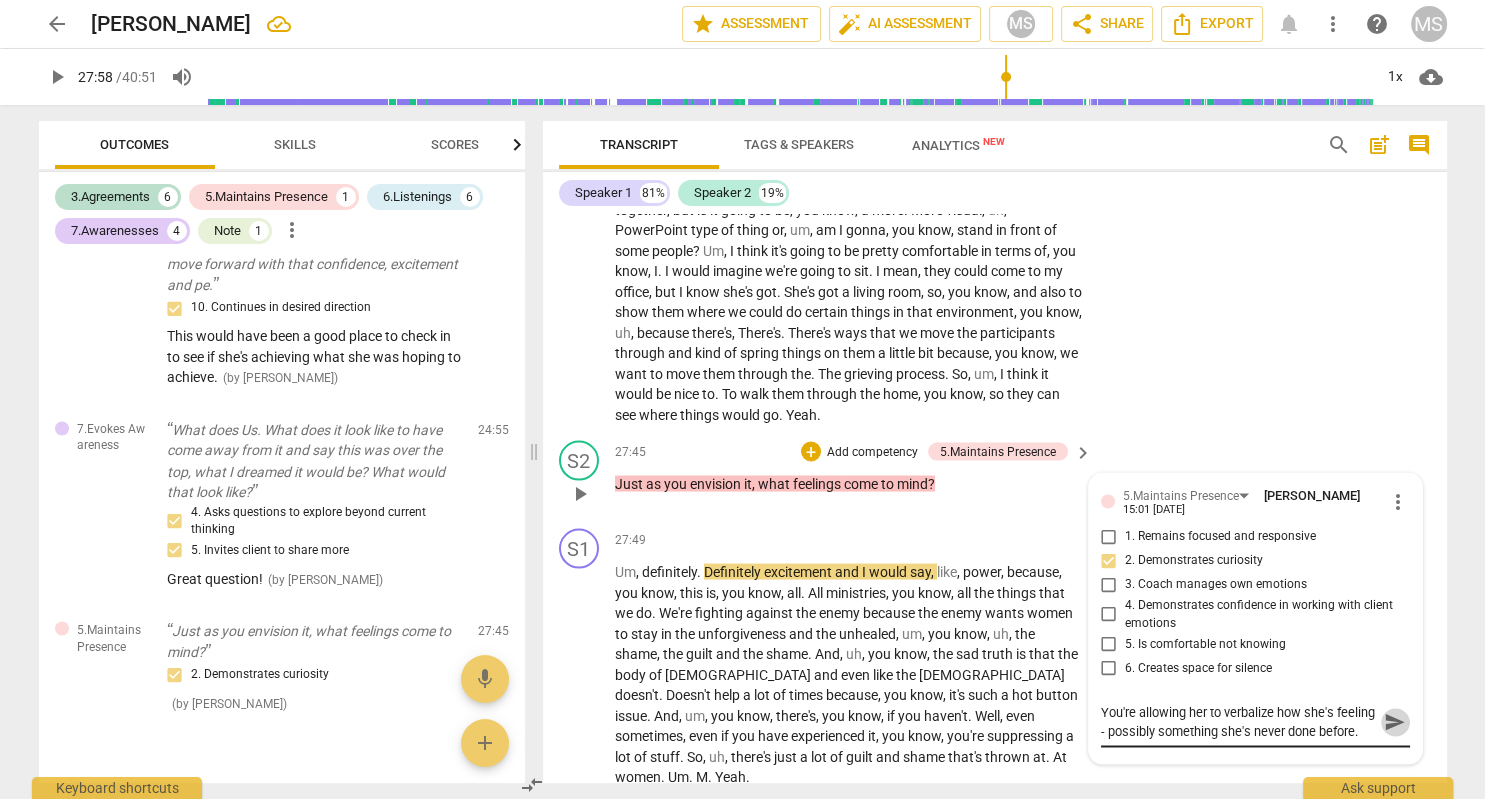 click on "send" at bounding box center [1395, 722] 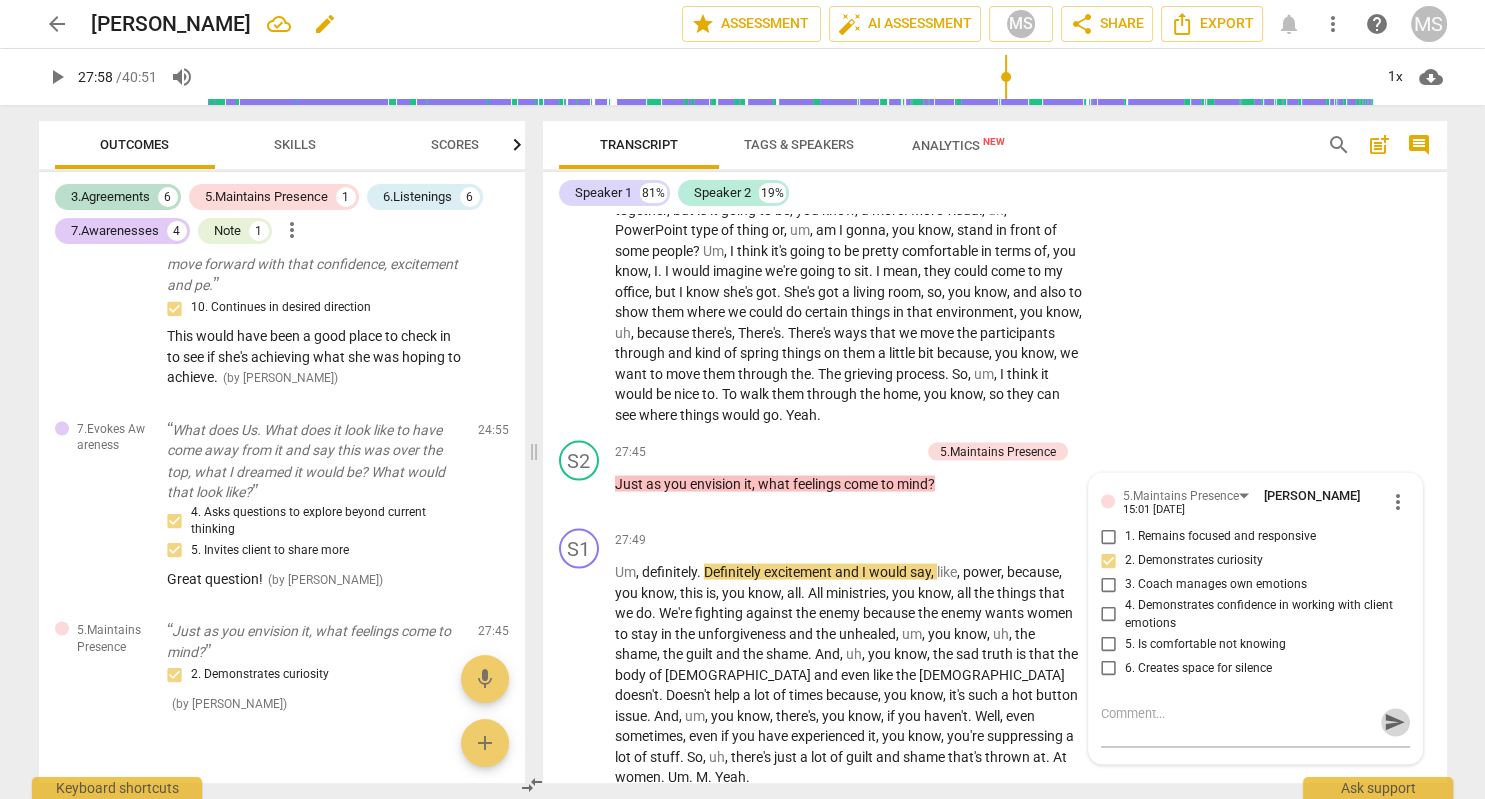 scroll, scrollTop: 0, scrollLeft: 0, axis: both 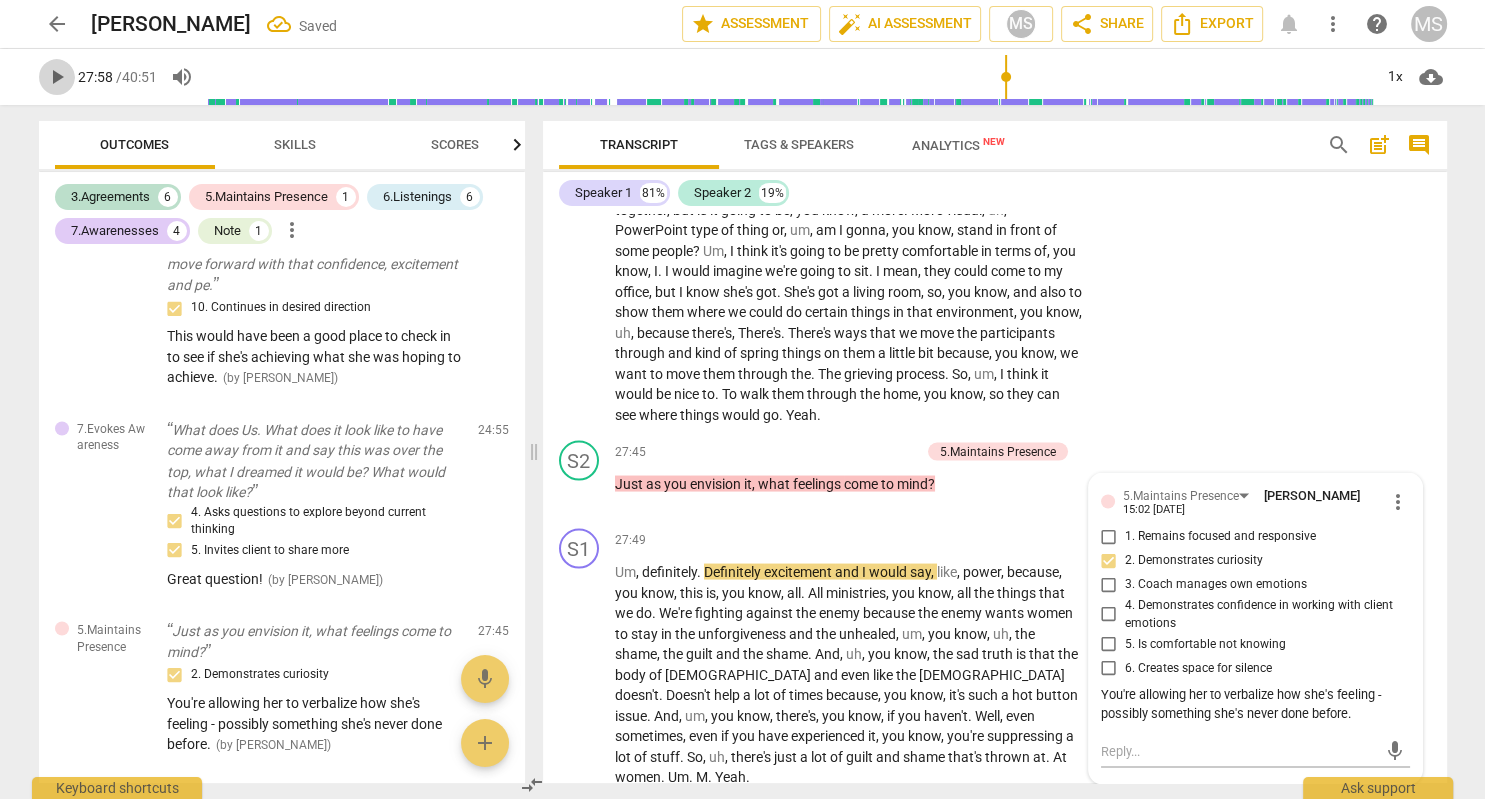 click on "play_arrow" at bounding box center (57, 77) 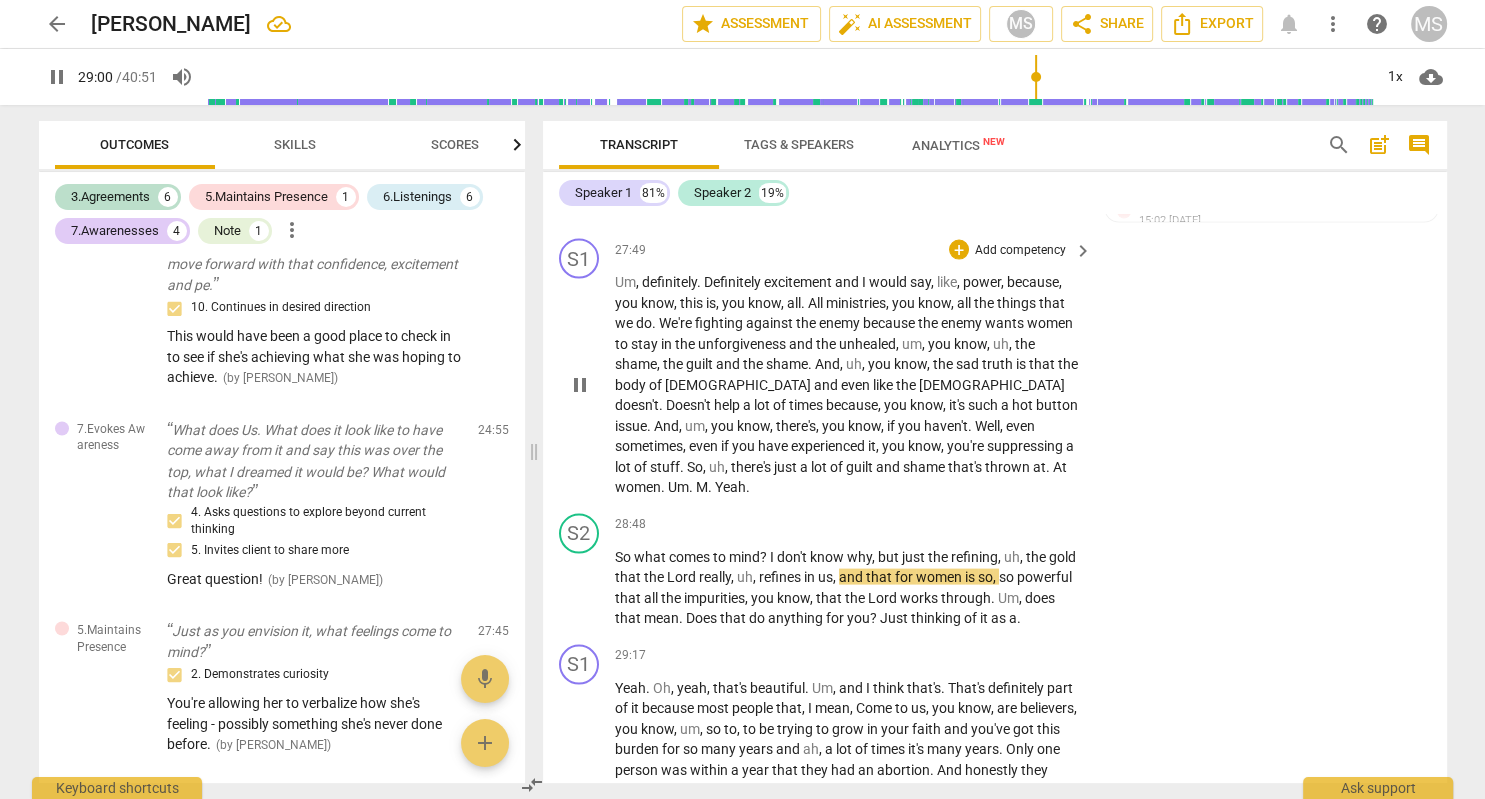scroll, scrollTop: 11589, scrollLeft: 0, axis: vertical 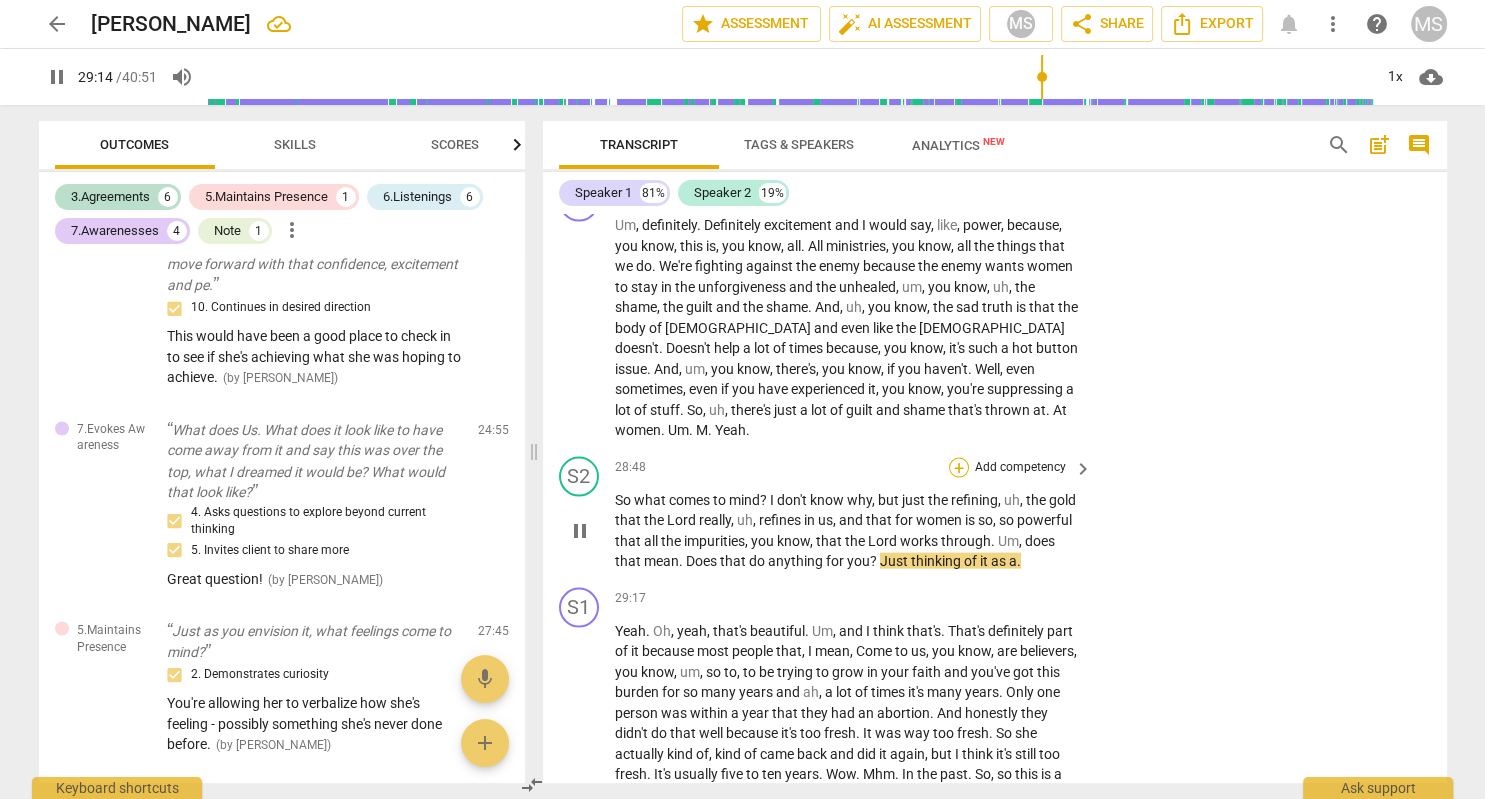 click on "+" at bounding box center (959, 468) 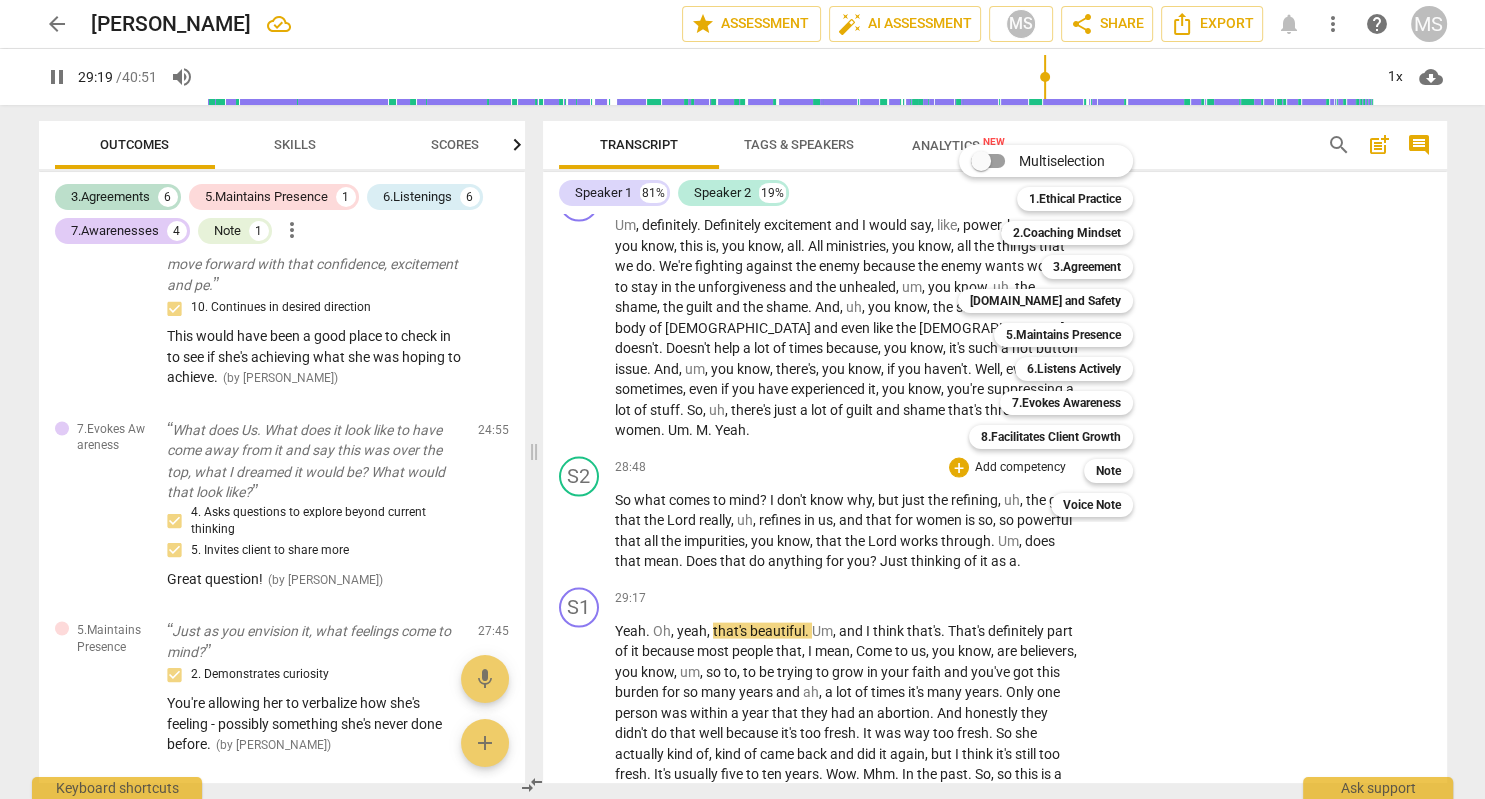 click at bounding box center [742, 399] 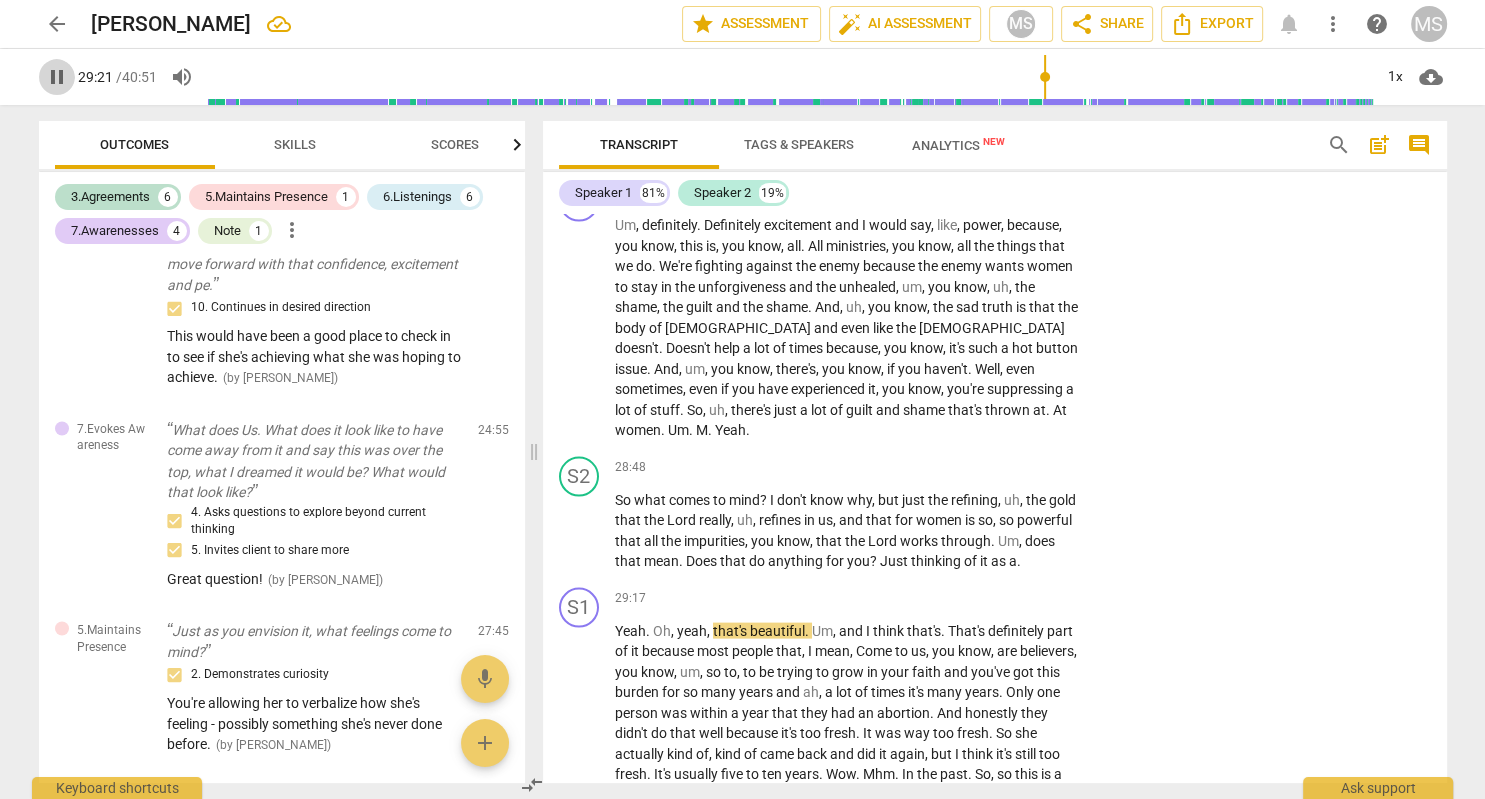 click on "pause" at bounding box center [57, 77] 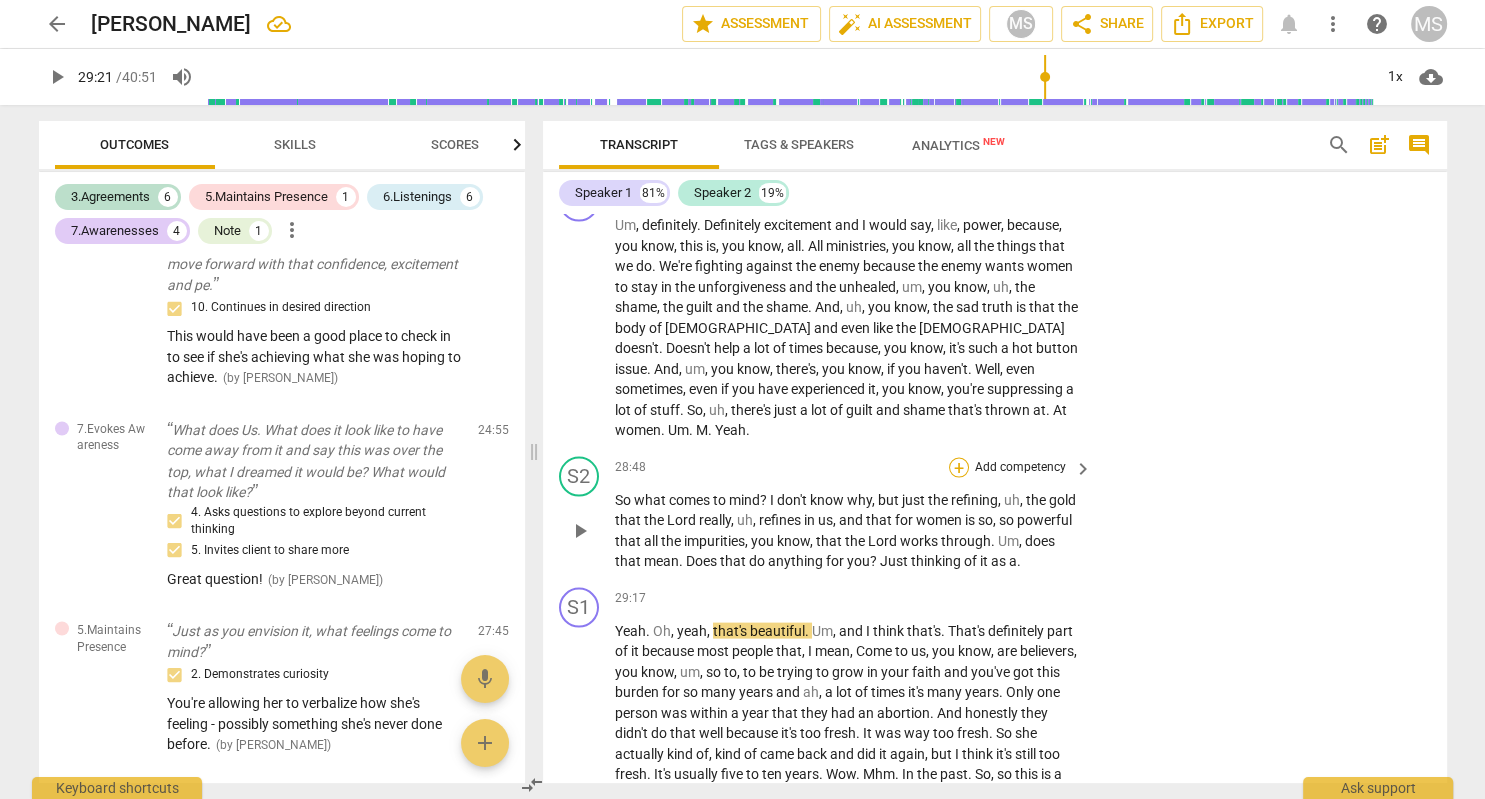 click on "+" at bounding box center (959, 468) 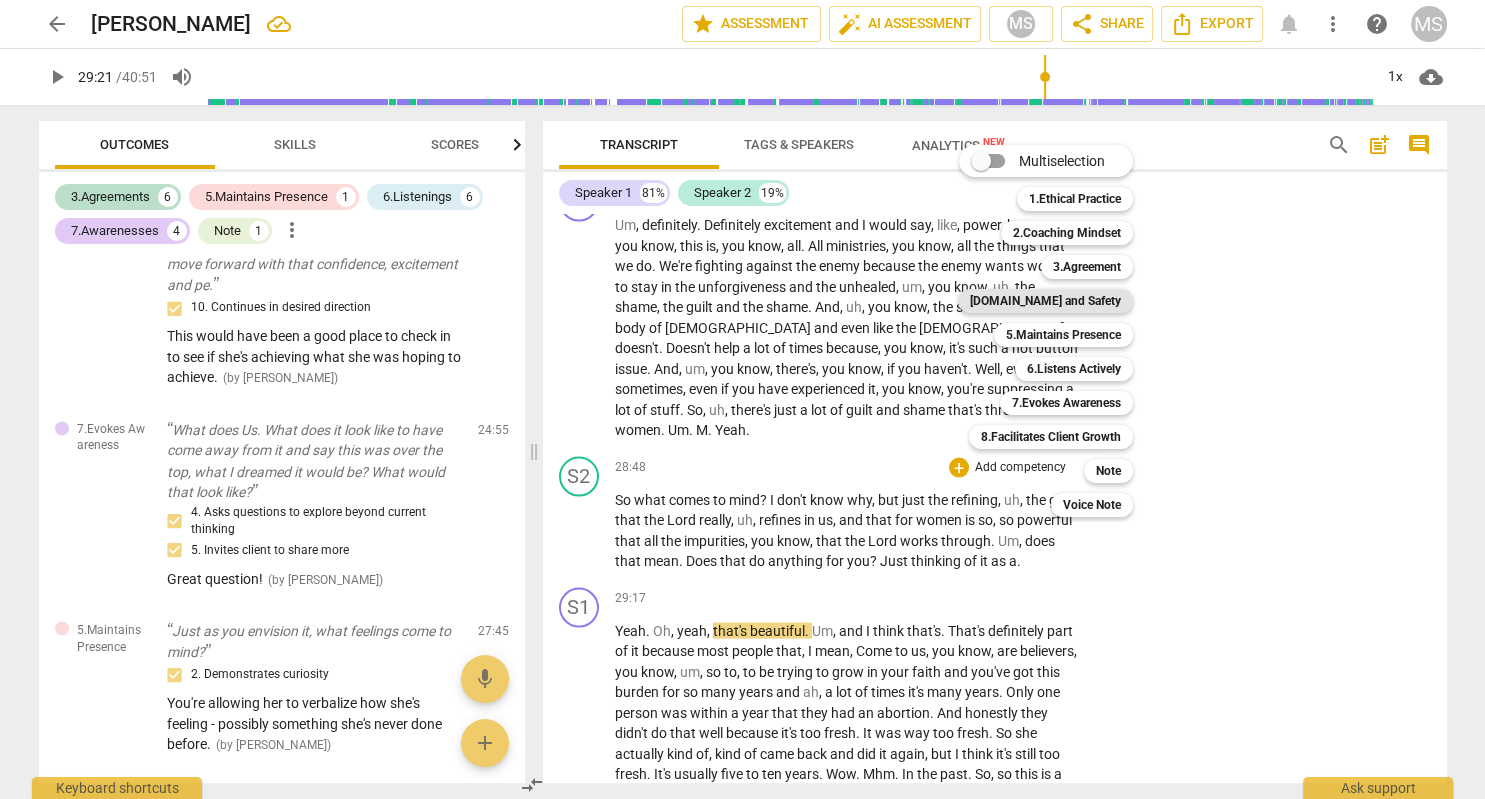 click on "[DOMAIN_NAME] and Safety" at bounding box center (1045, 301) 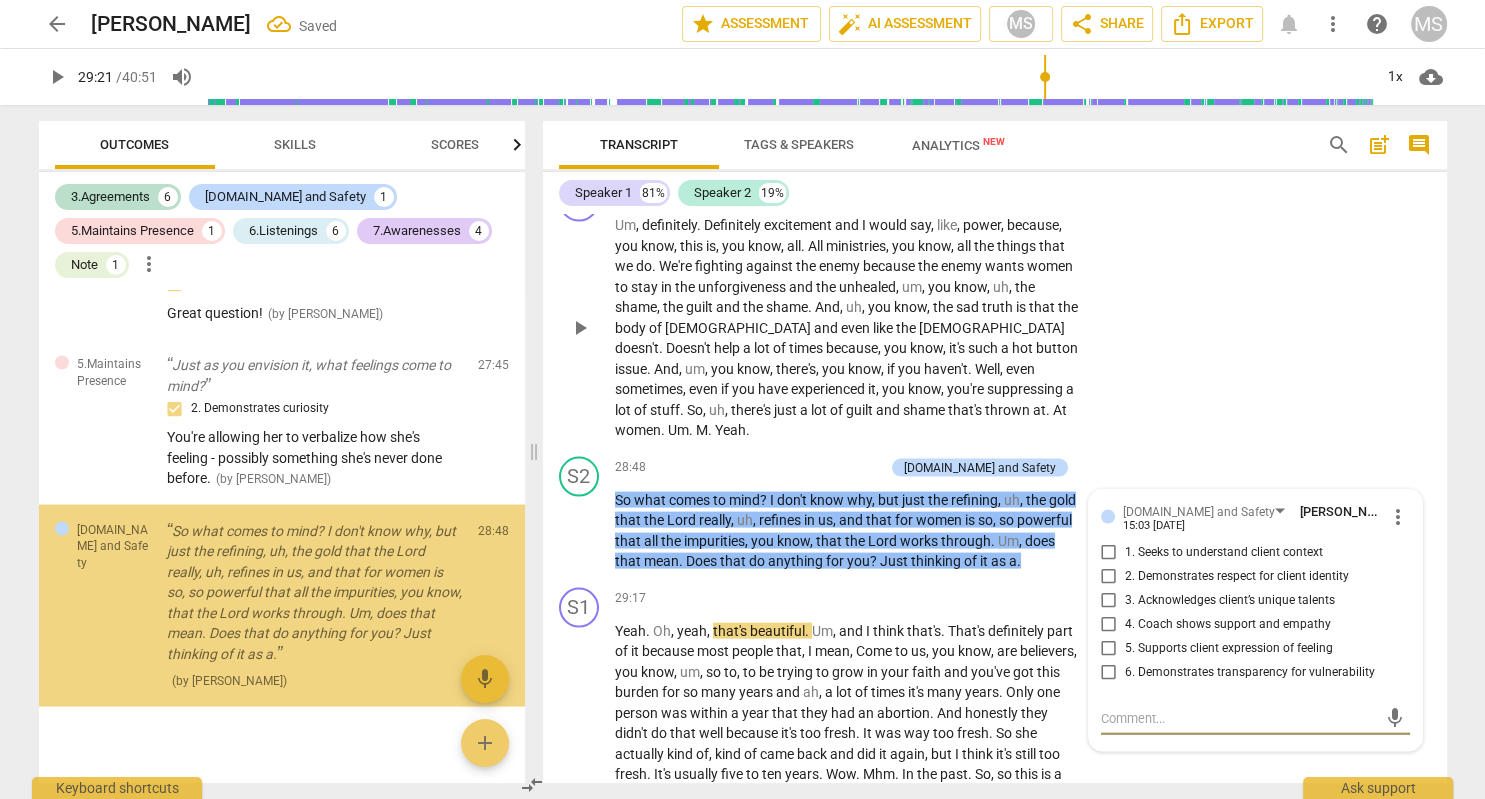 scroll, scrollTop: 3797, scrollLeft: 0, axis: vertical 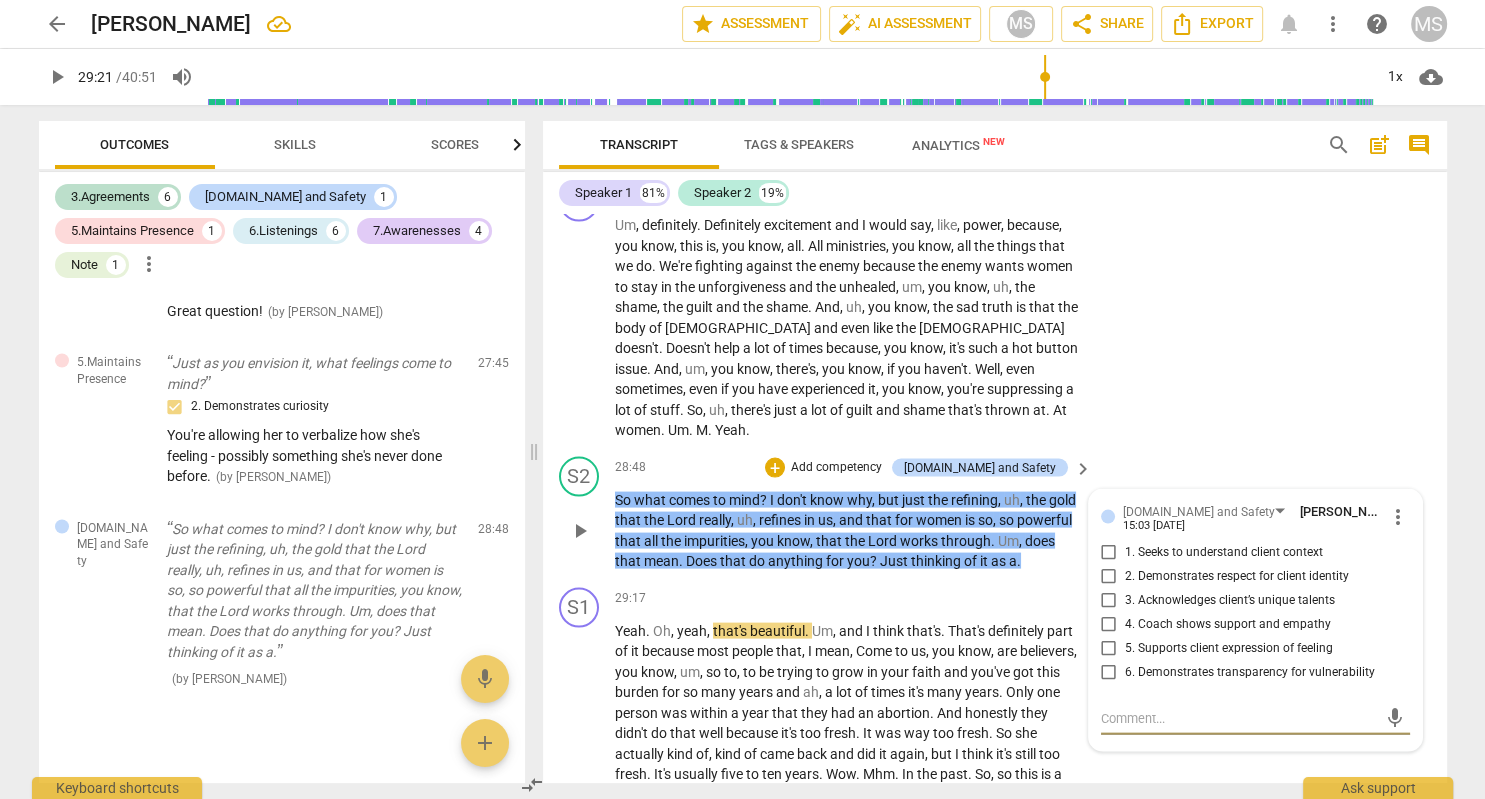 click at bounding box center (1239, 718) 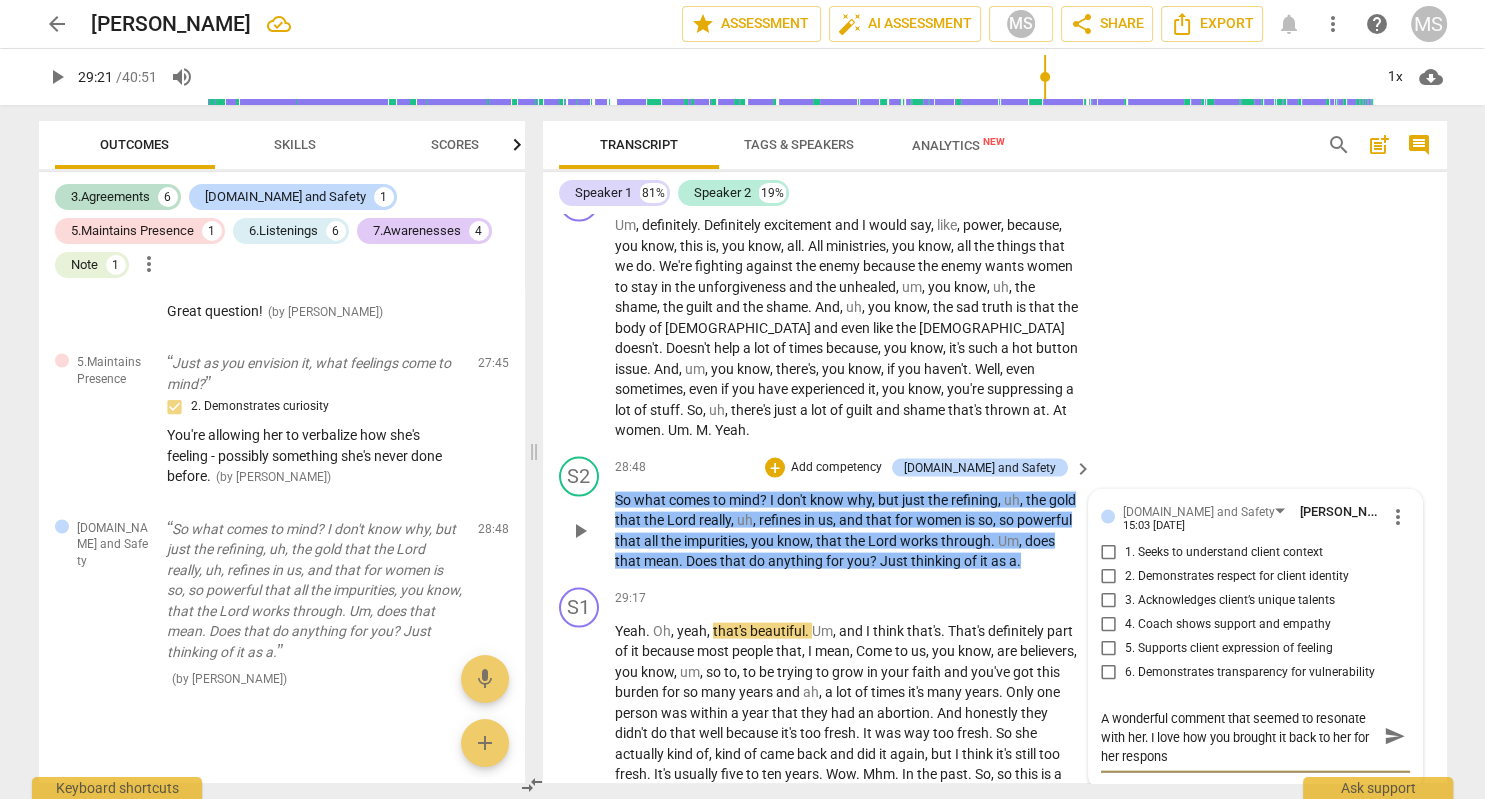 scroll, scrollTop: 0, scrollLeft: 0, axis: both 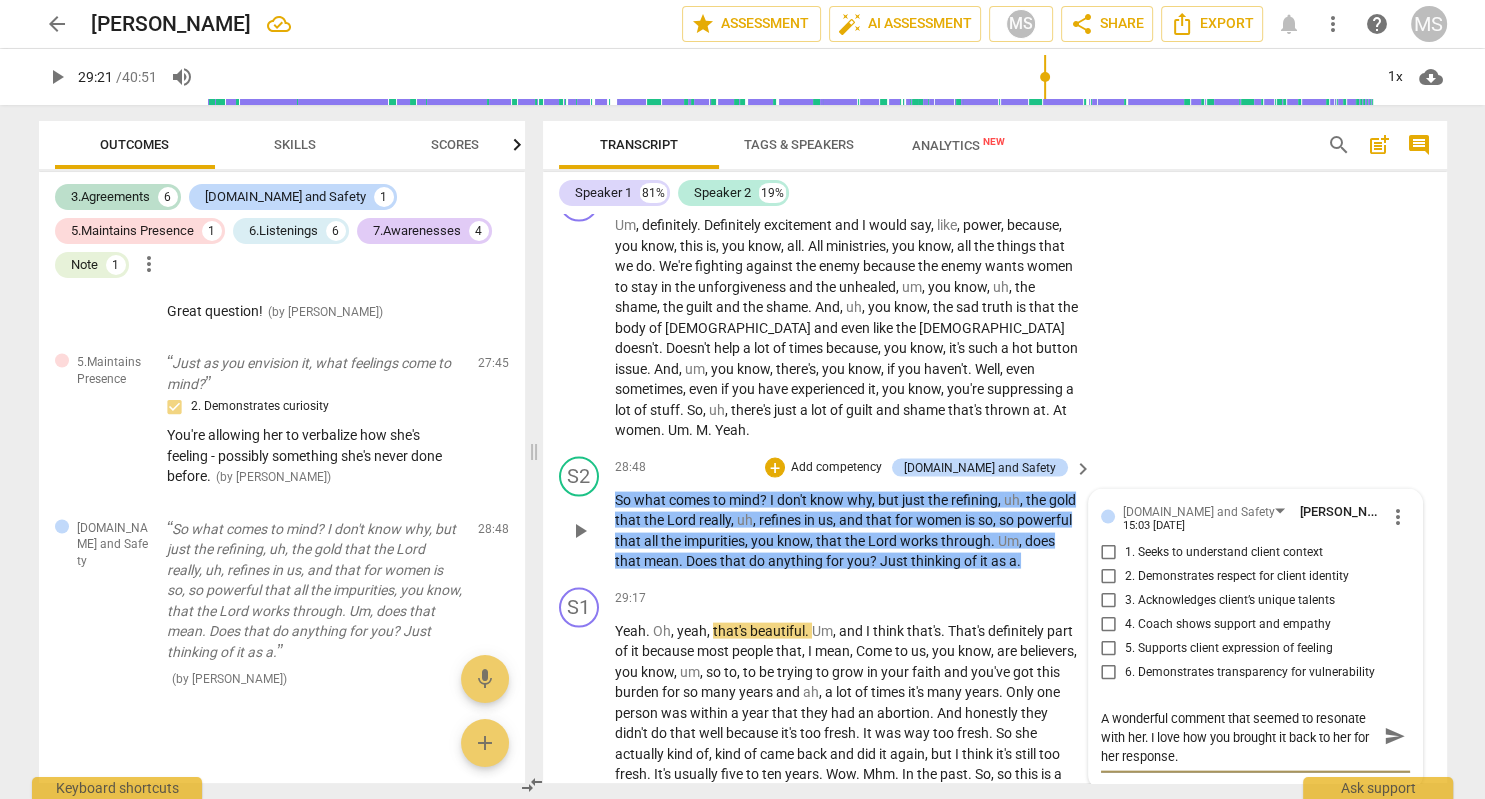 drag, startPoint x: 1390, startPoint y: 599, endPoint x: 1374, endPoint y: 591, distance: 17.888544 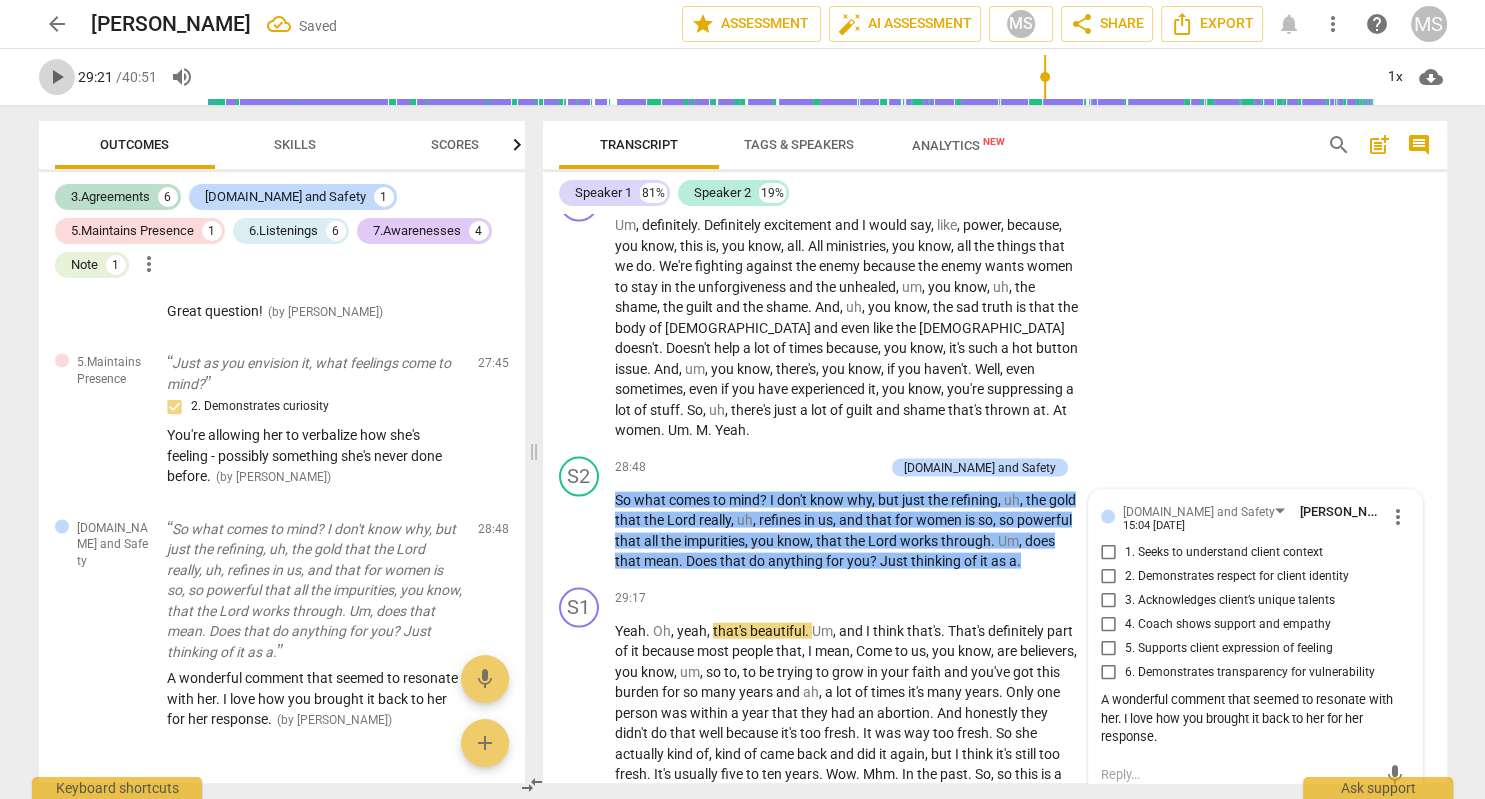 click on "play_arrow" at bounding box center (57, 77) 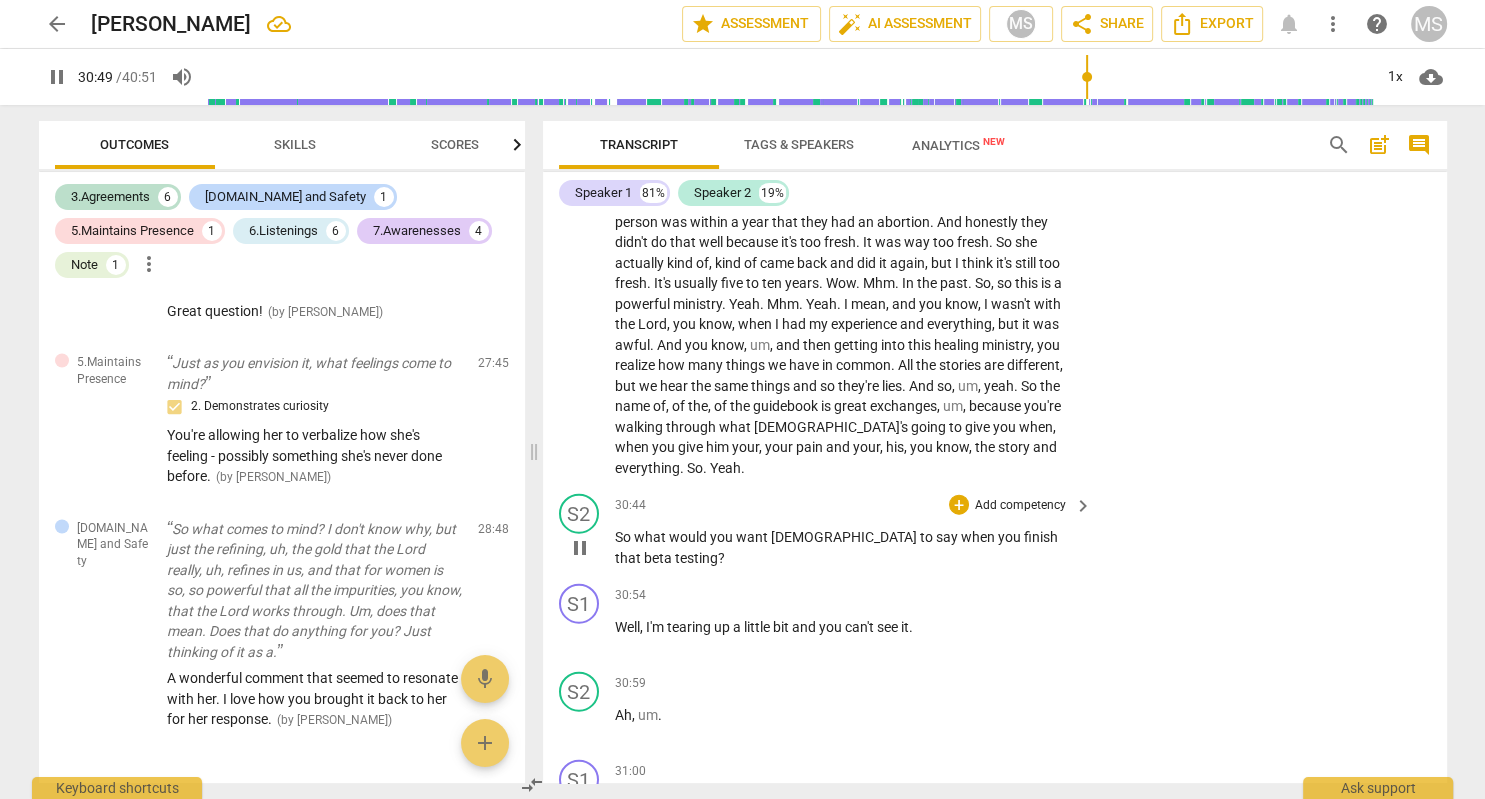 scroll, scrollTop: 12050, scrollLeft: 0, axis: vertical 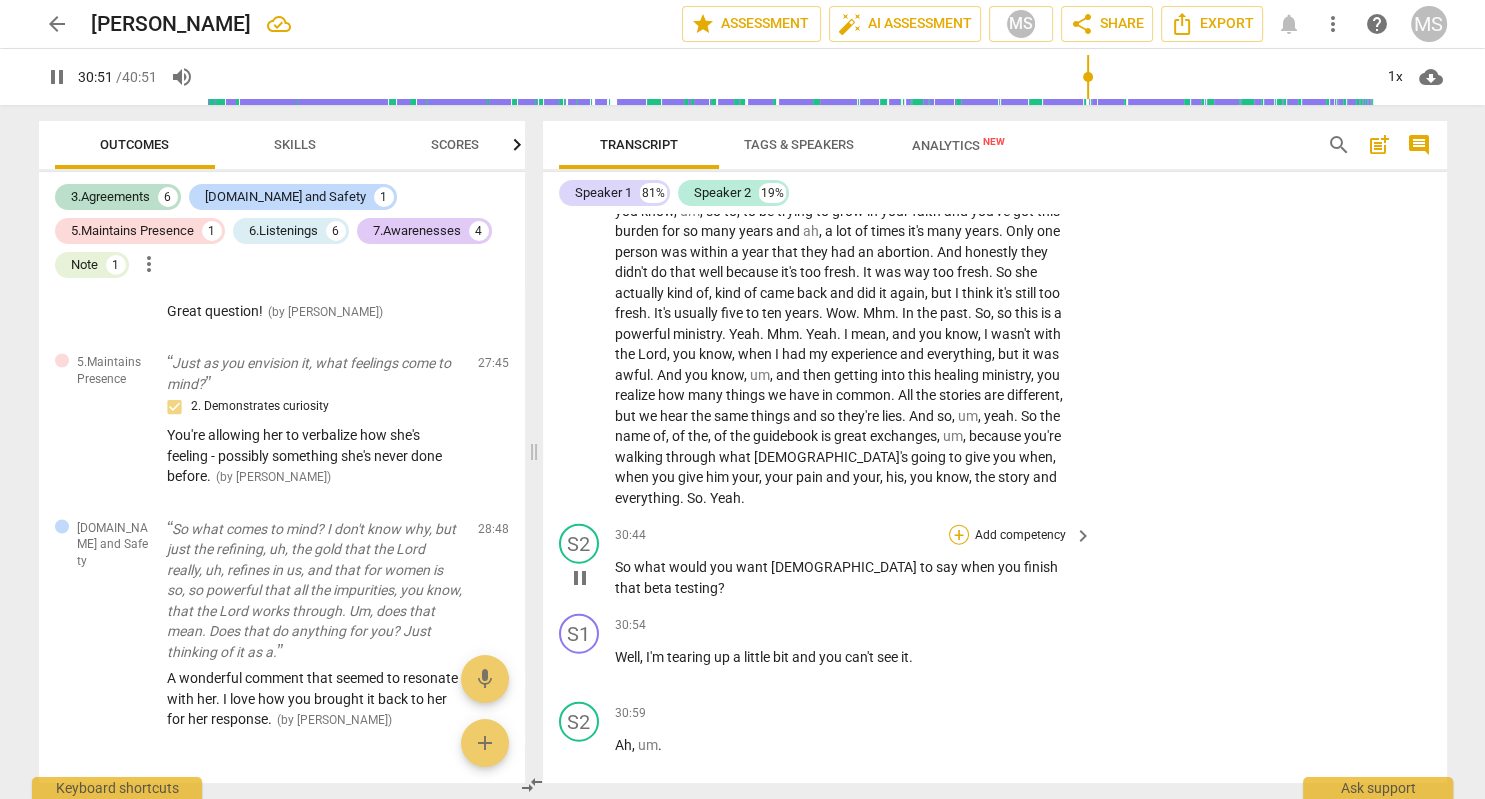 click on "+" at bounding box center (959, 535) 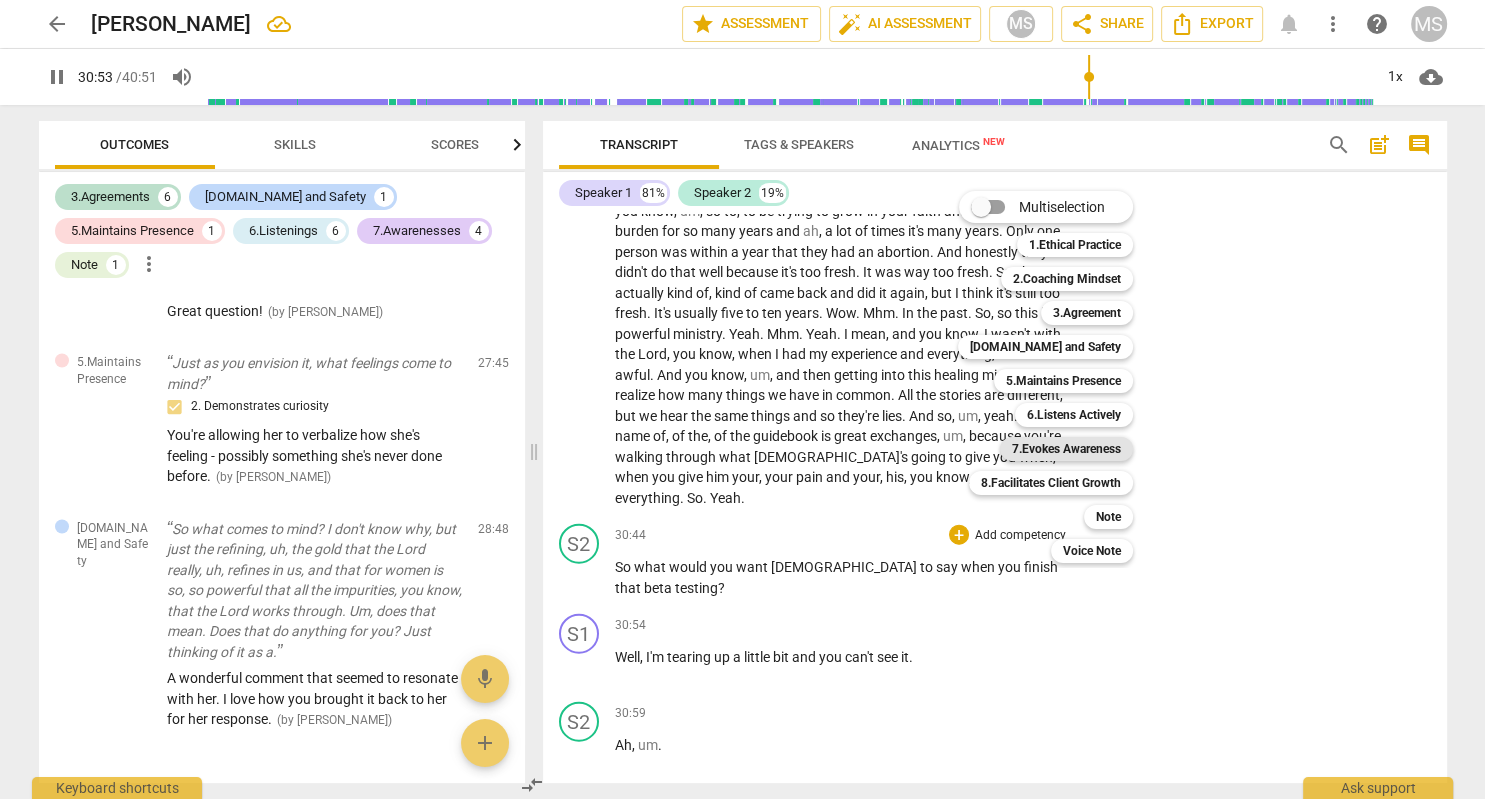 click on "7.Evokes Awareness" at bounding box center [1066, 449] 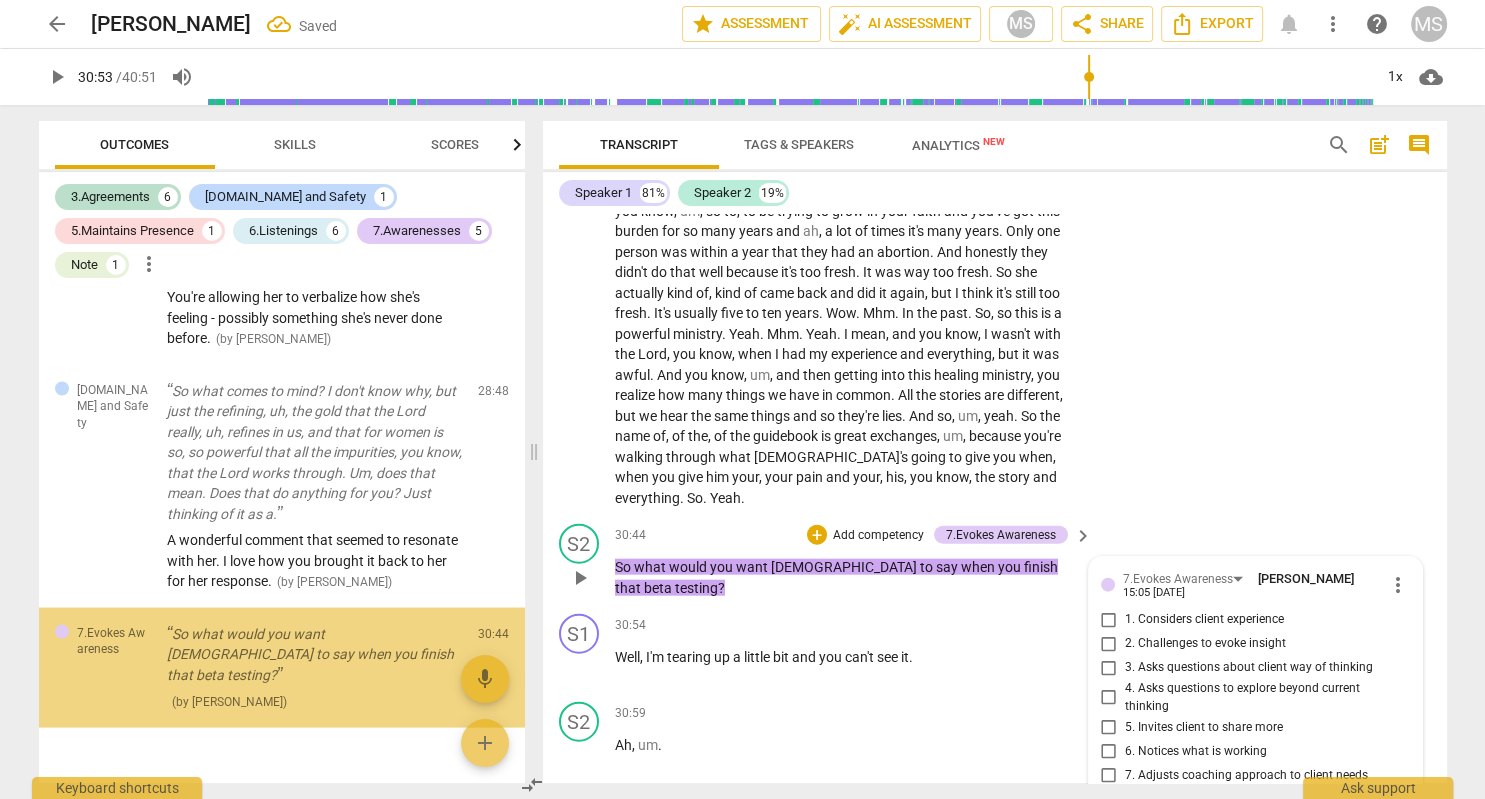 scroll, scrollTop: 3937, scrollLeft: 0, axis: vertical 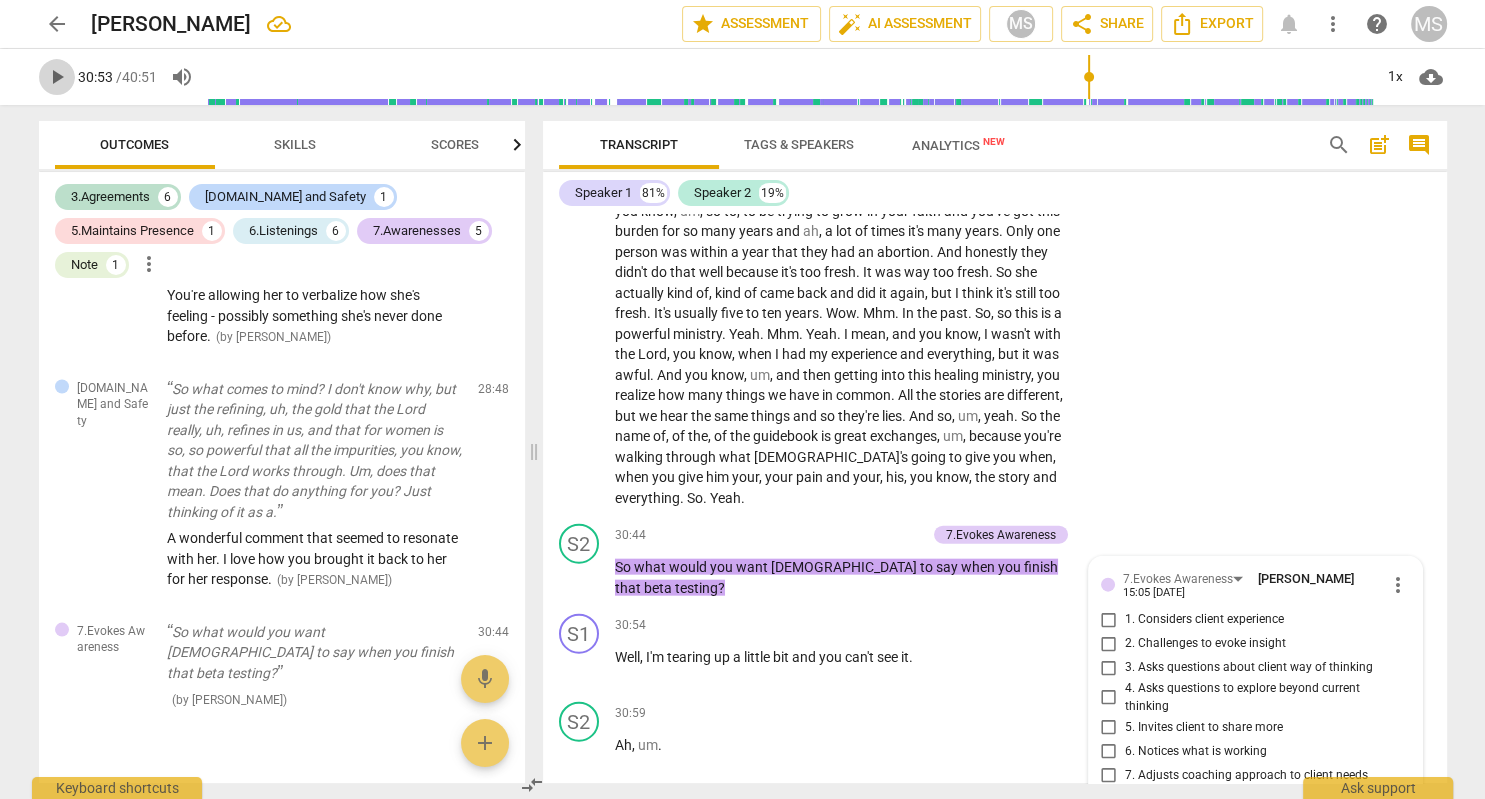 drag, startPoint x: 58, startPoint y: 79, endPoint x: 79, endPoint y: 84, distance: 21.587032 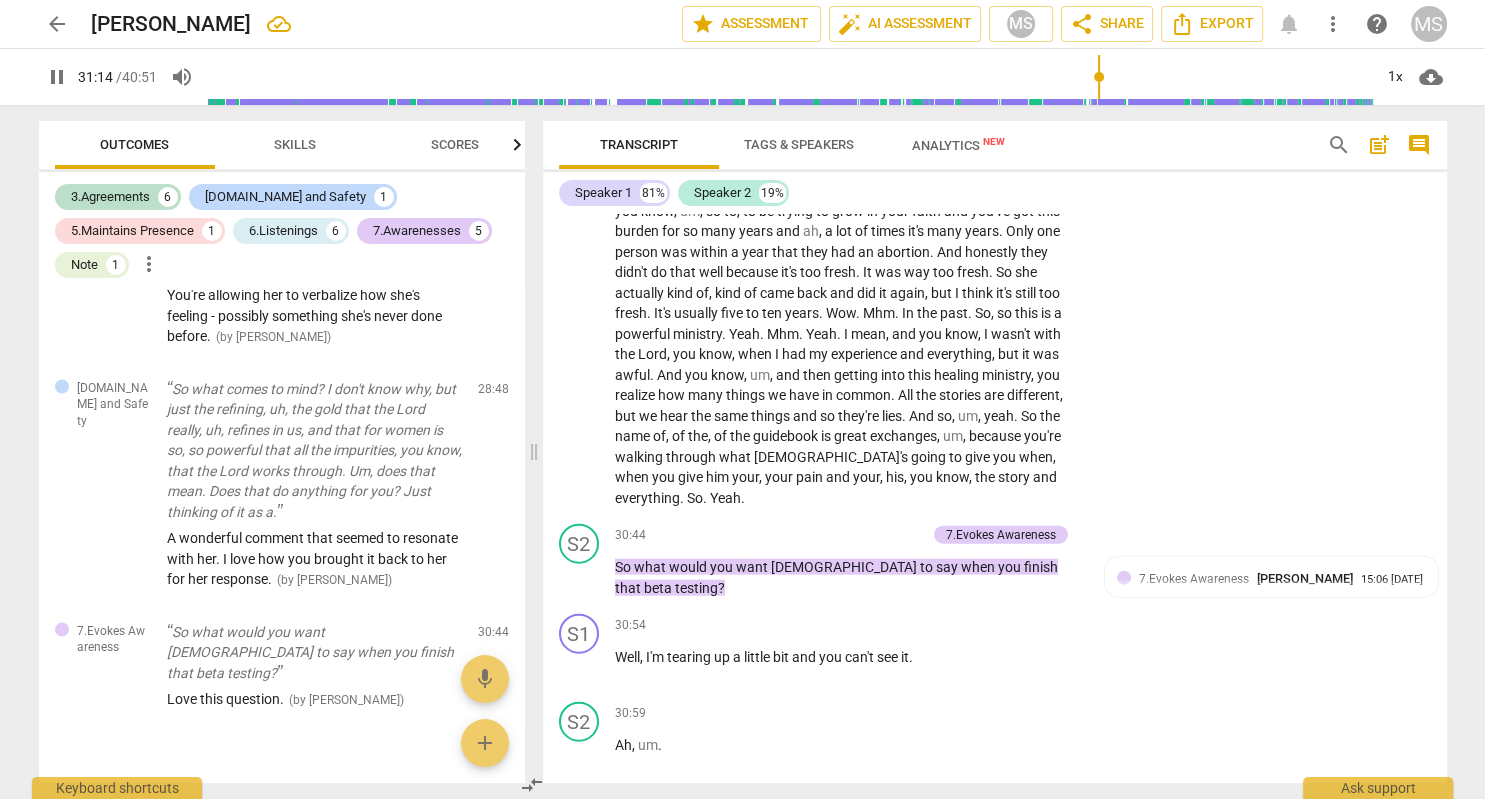scroll, scrollTop: 12694, scrollLeft: 0, axis: vertical 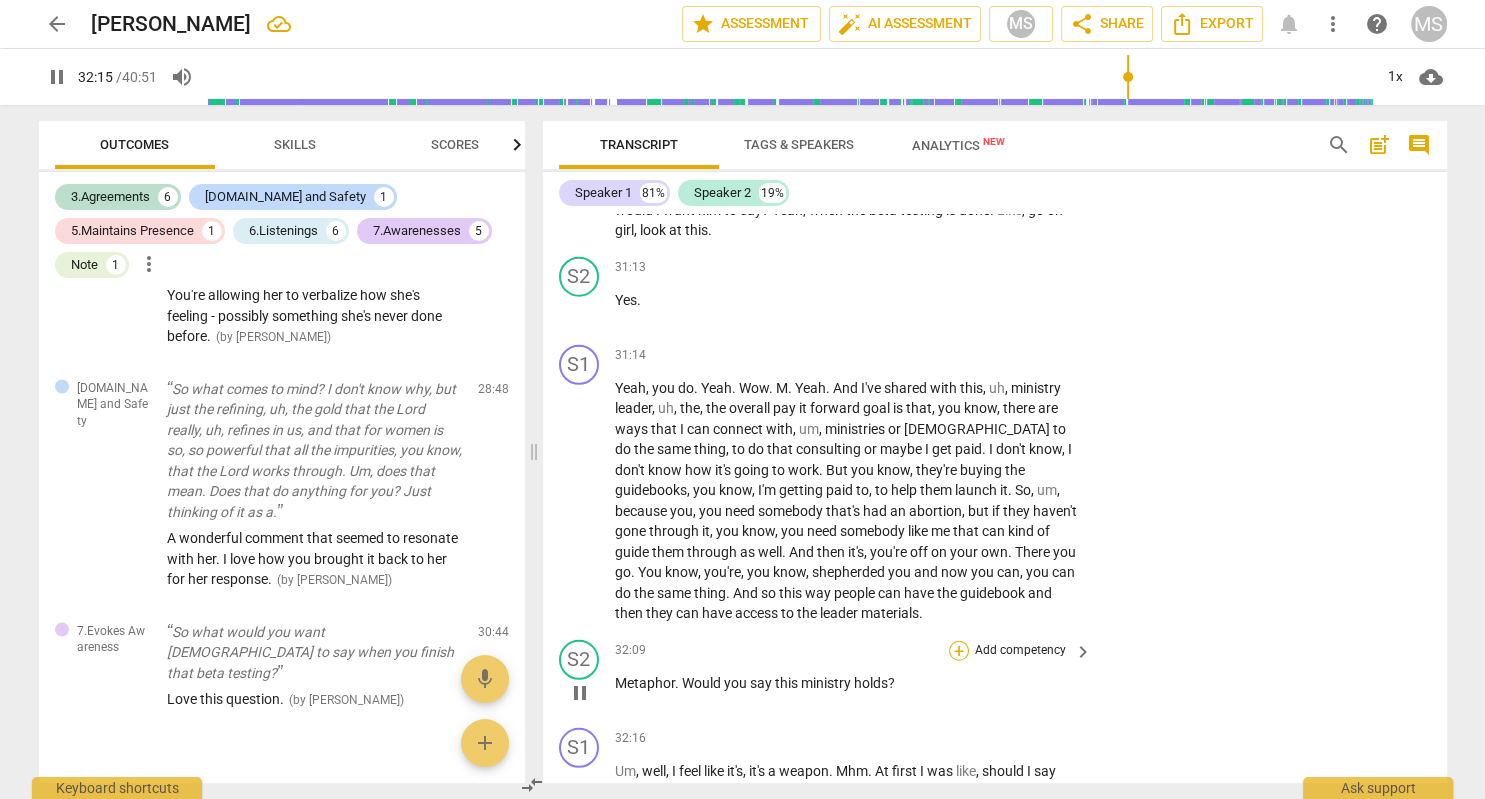 click on "+" at bounding box center (959, 651) 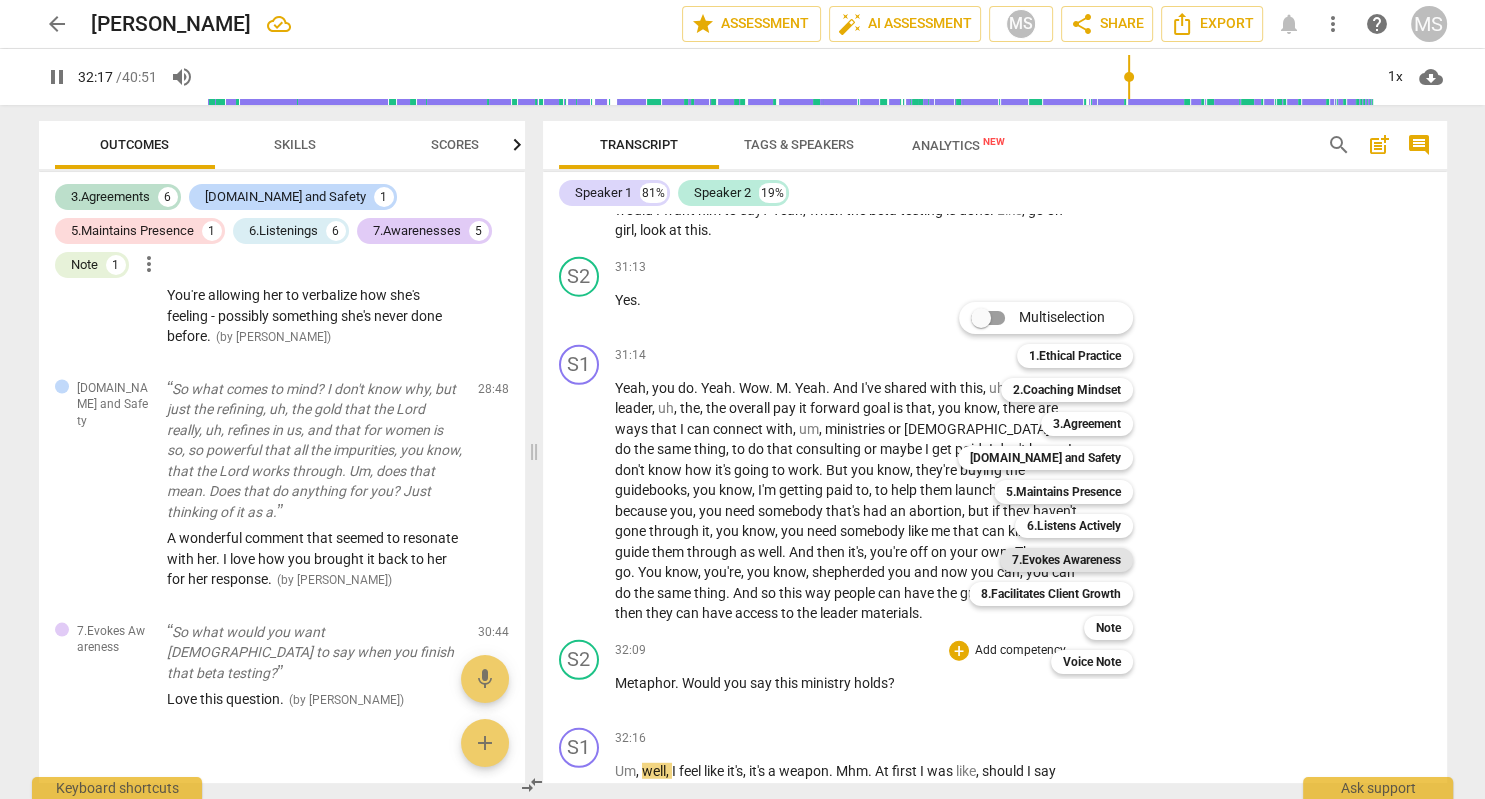 click on "7.Evokes Awareness" at bounding box center (1066, 560) 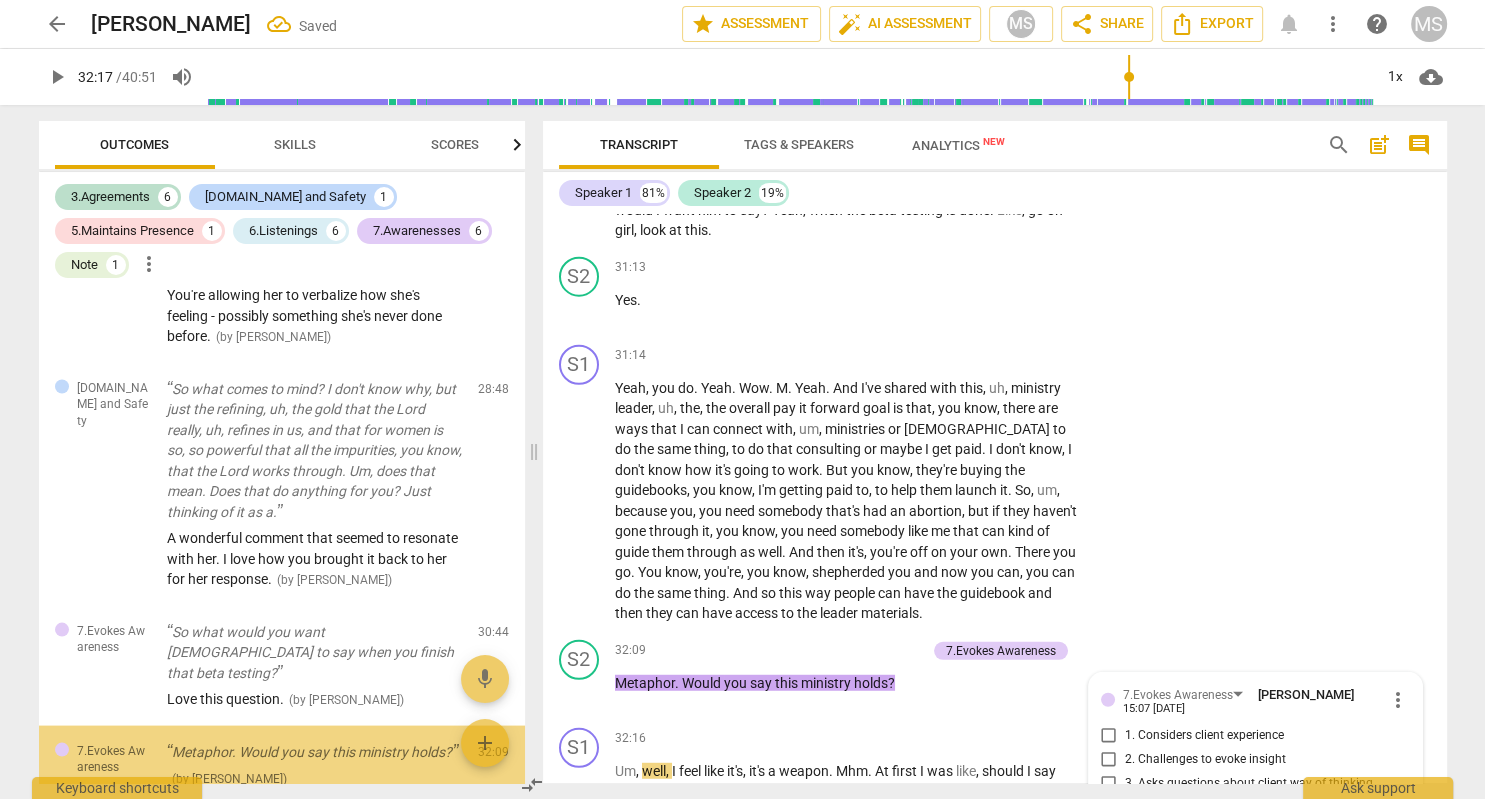 scroll, scrollTop: 13065, scrollLeft: 0, axis: vertical 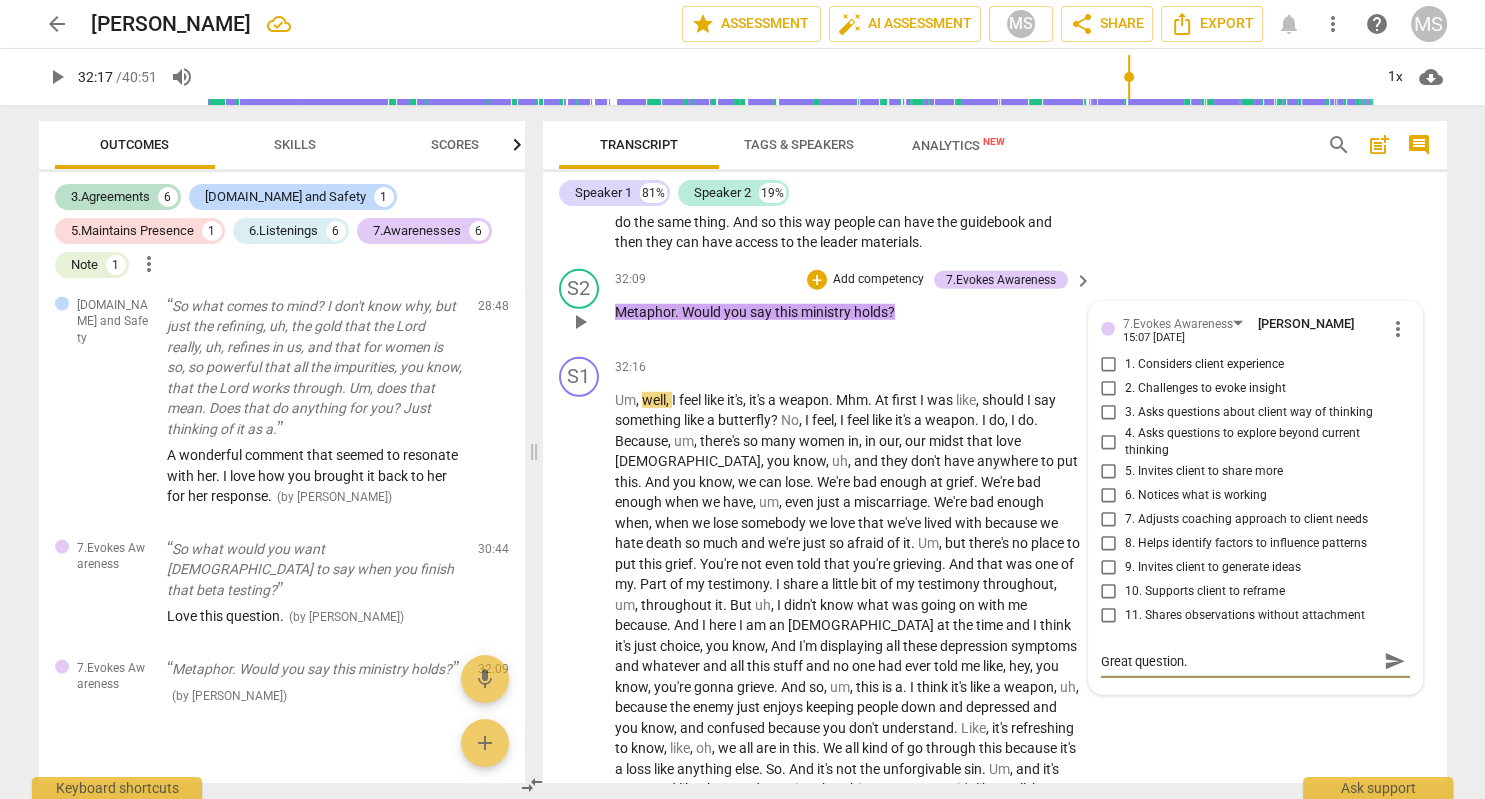 click on "send" at bounding box center [1395, 662] 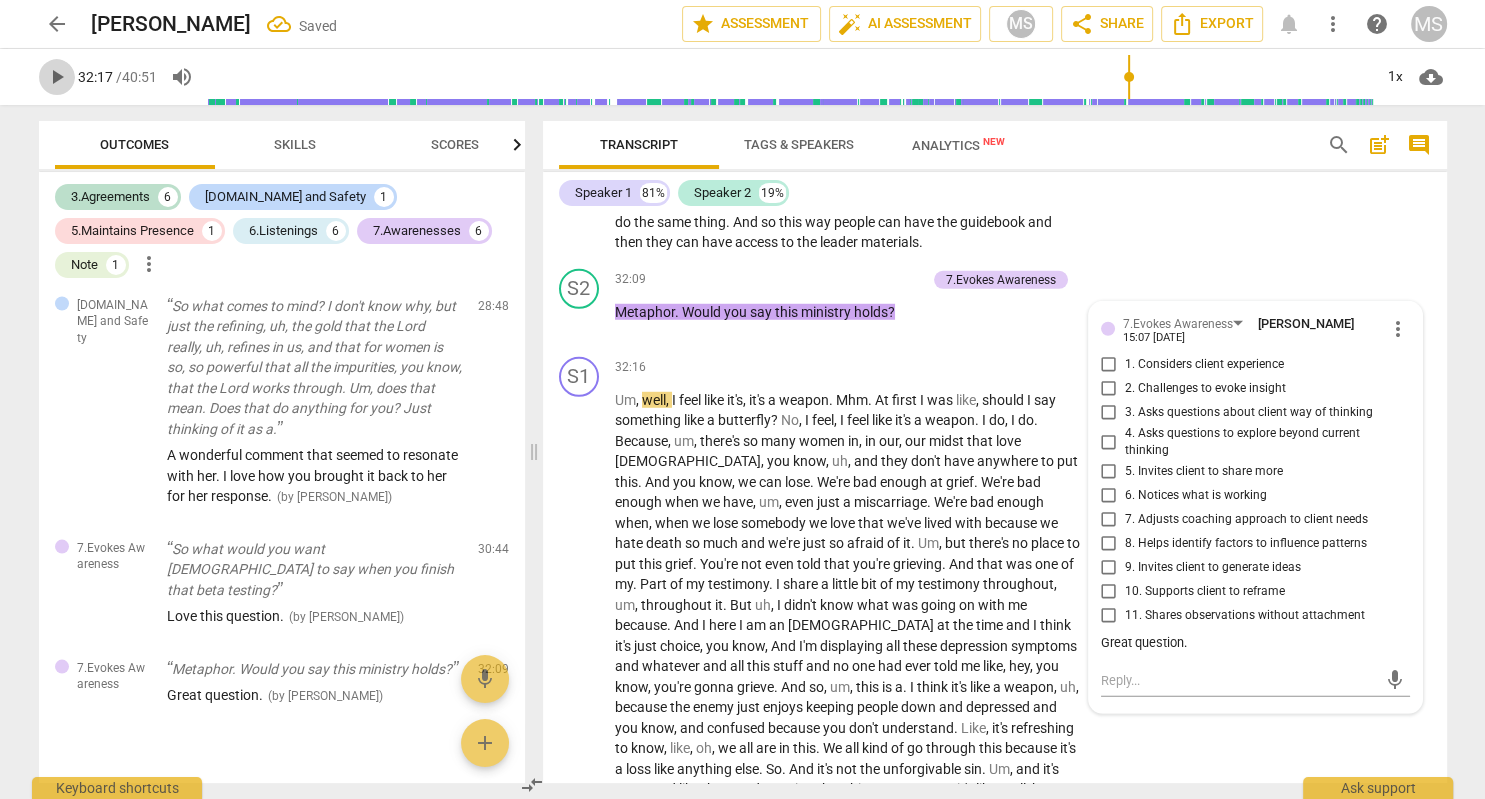 click on "play_arrow" at bounding box center [57, 77] 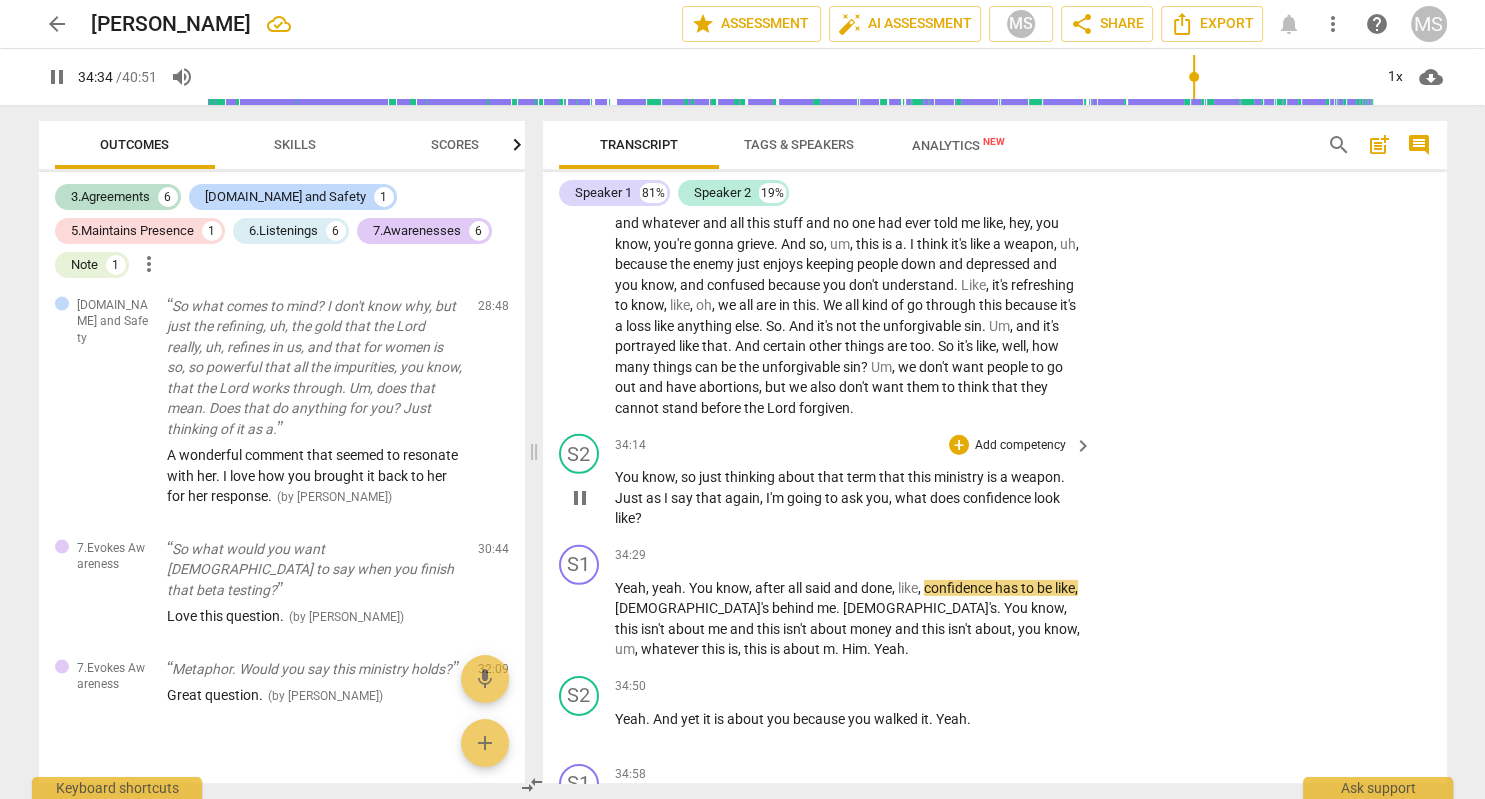 scroll, scrollTop: 13457, scrollLeft: 0, axis: vertical 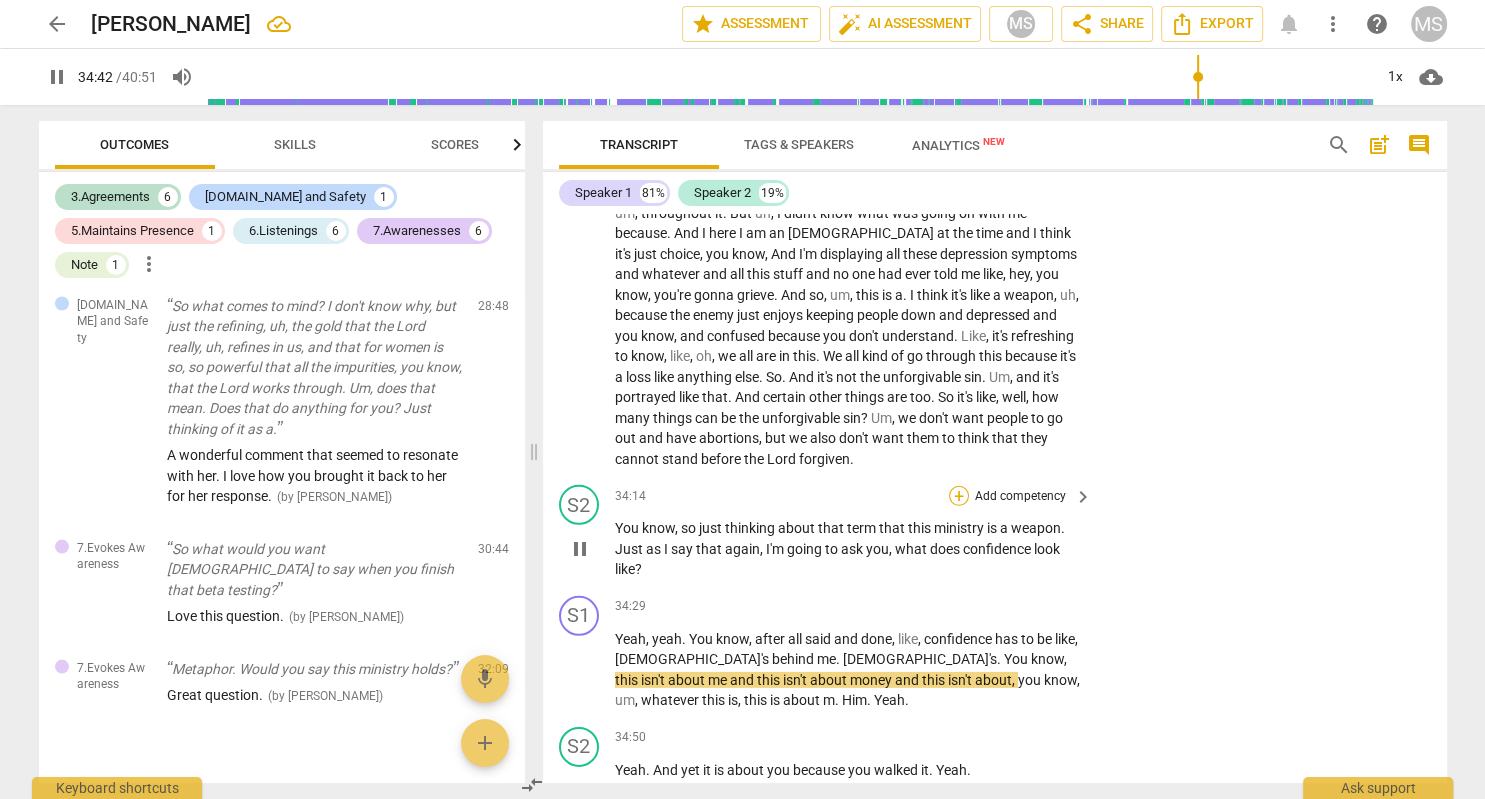 click on "+" at bounding box center (959, 496) 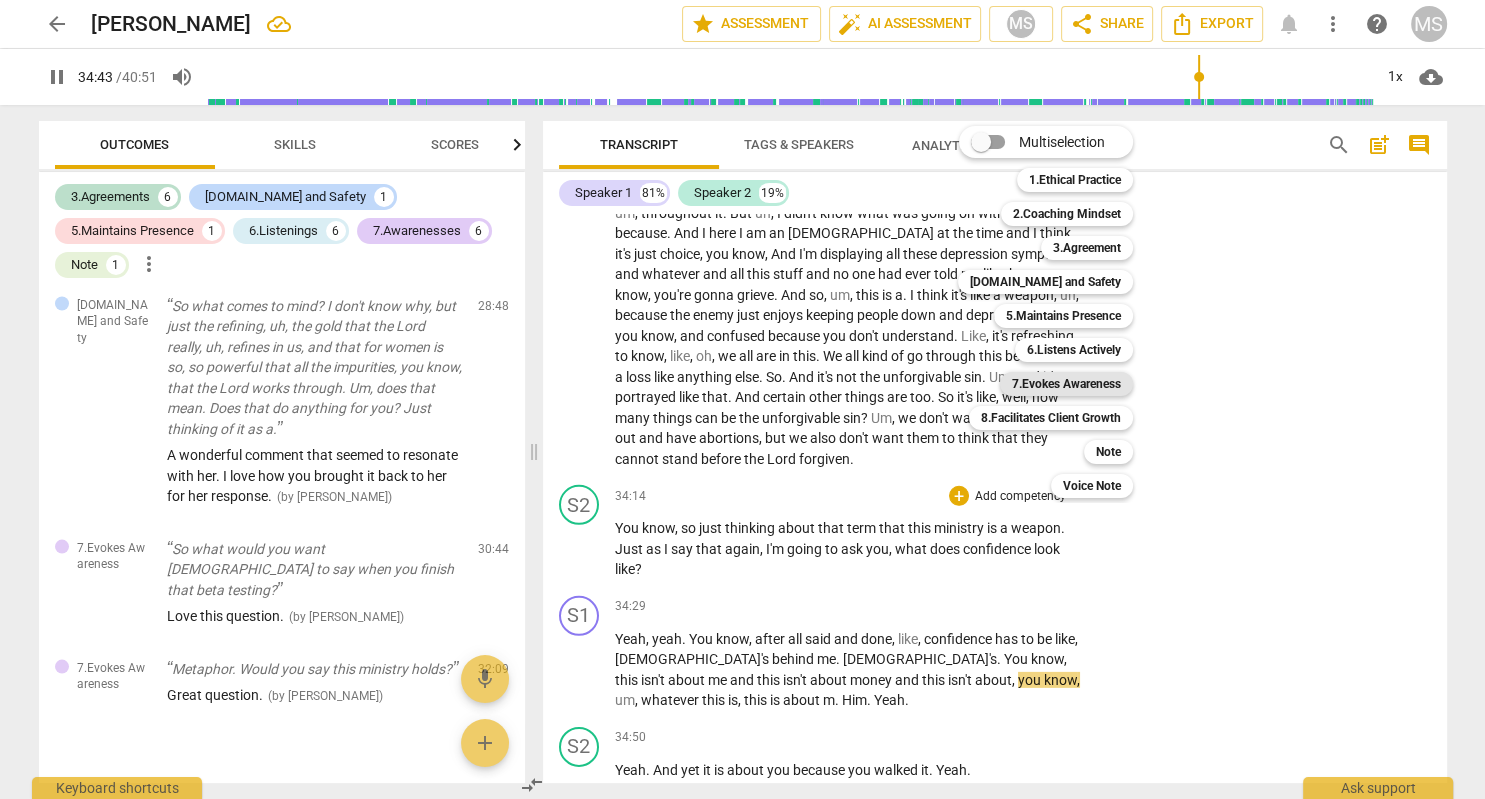 click on "7.Evokes Awareness" at bounding box center (1066, 384) 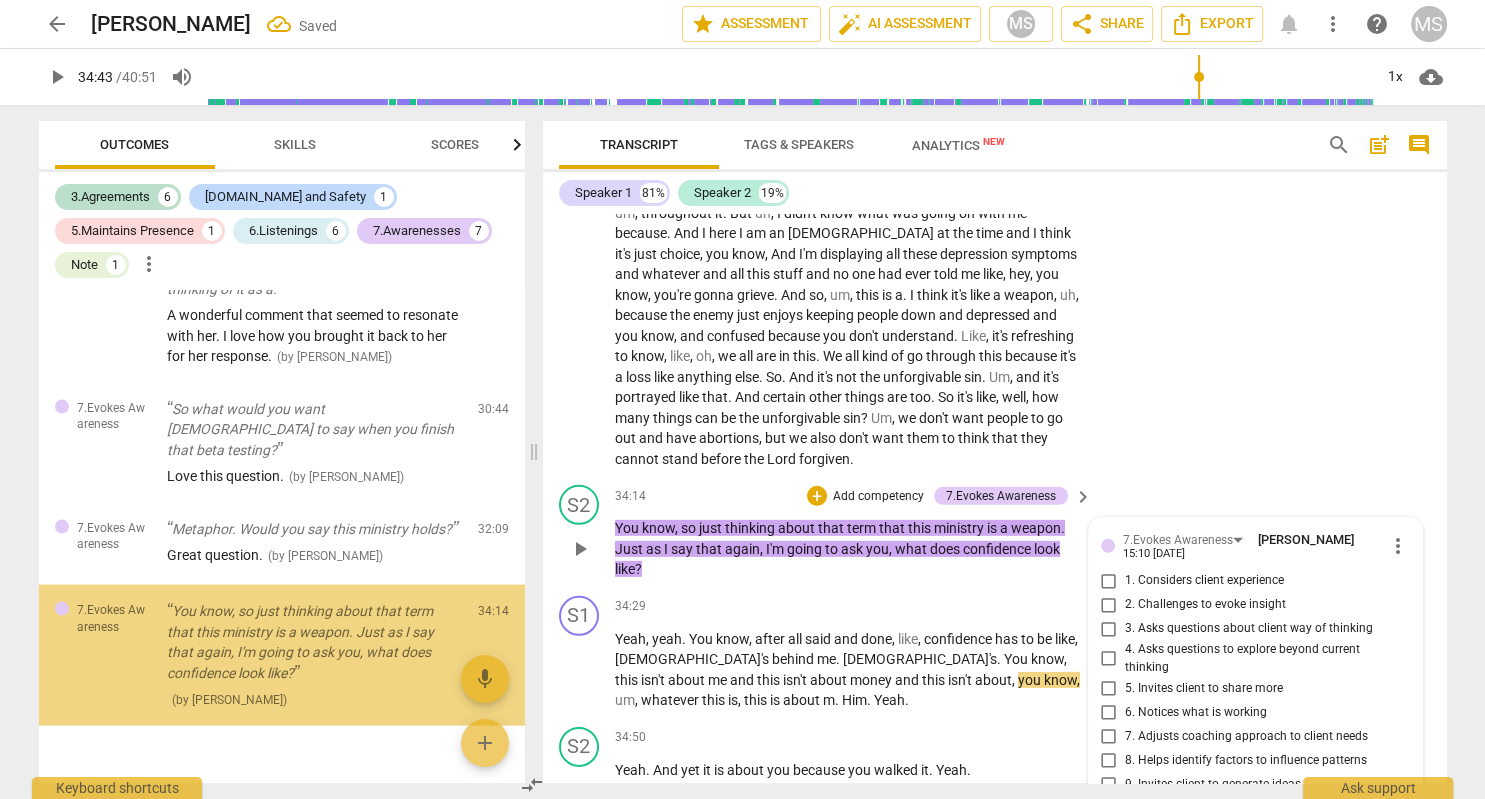 scroll, scrollTop: 4160, scrollLeft: 0, axis: vertical 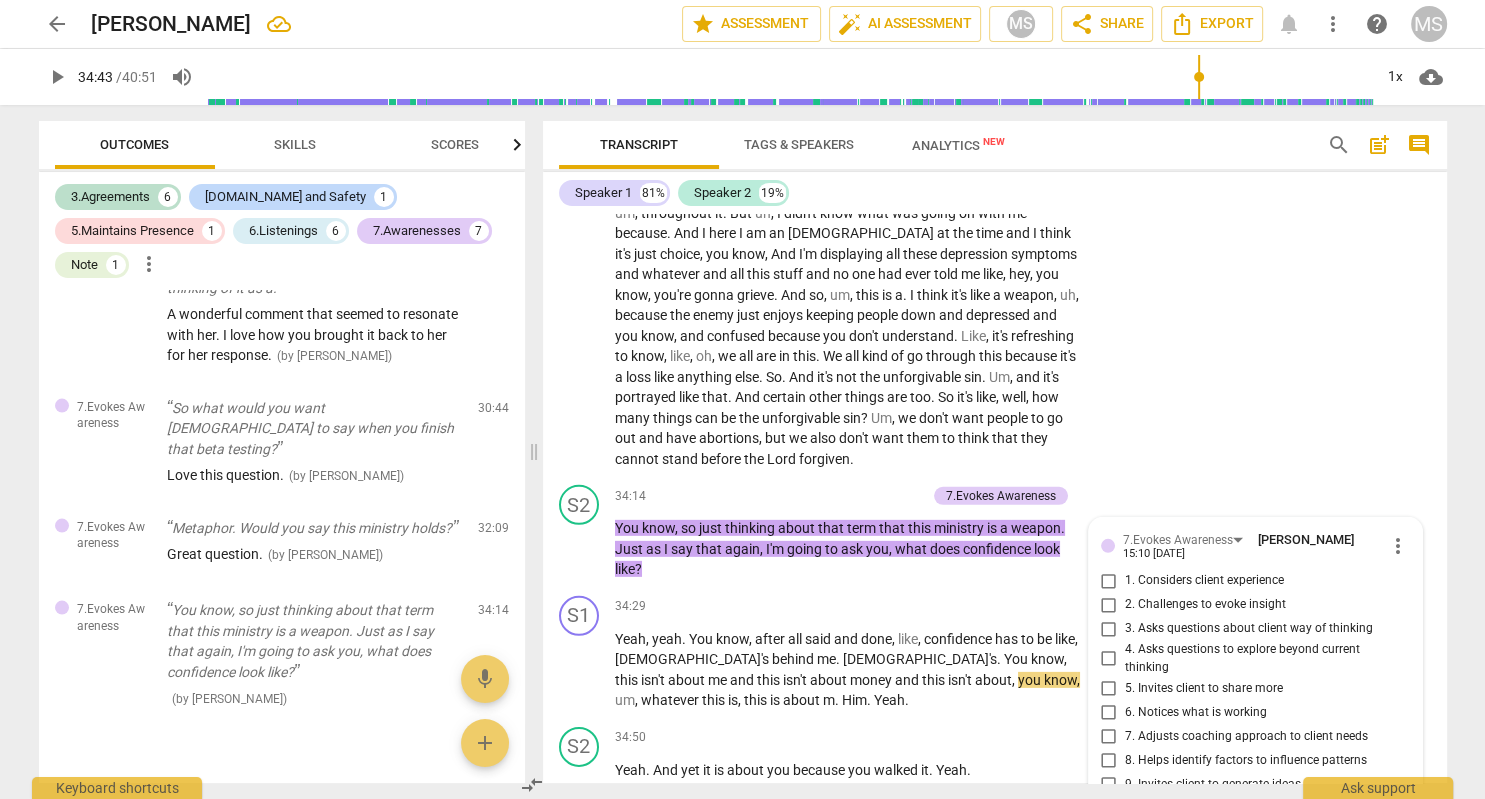 click on "play_arrow" at bounding box center (57, 77) 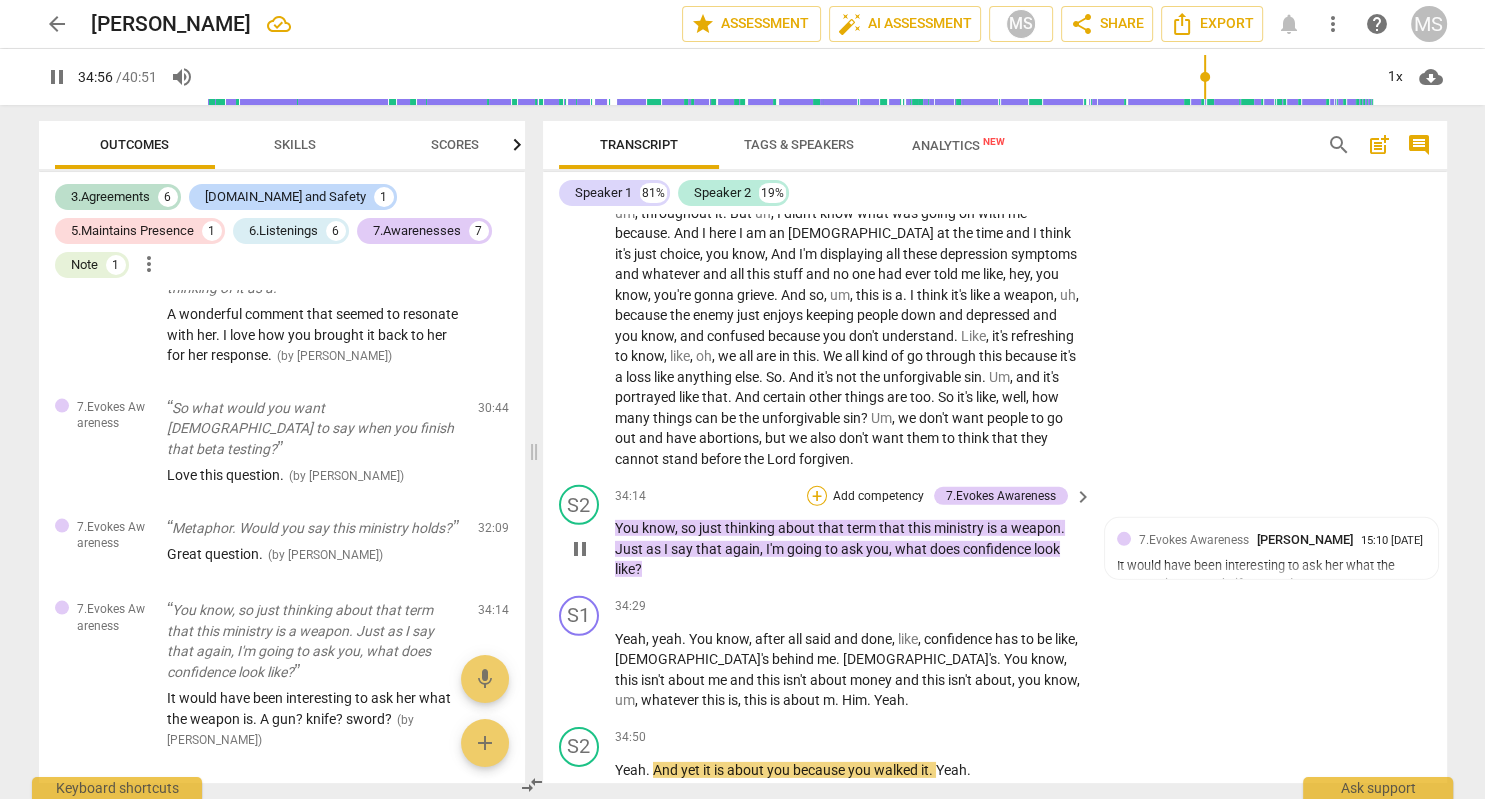 click on "+" at bounding box center (817, 496) 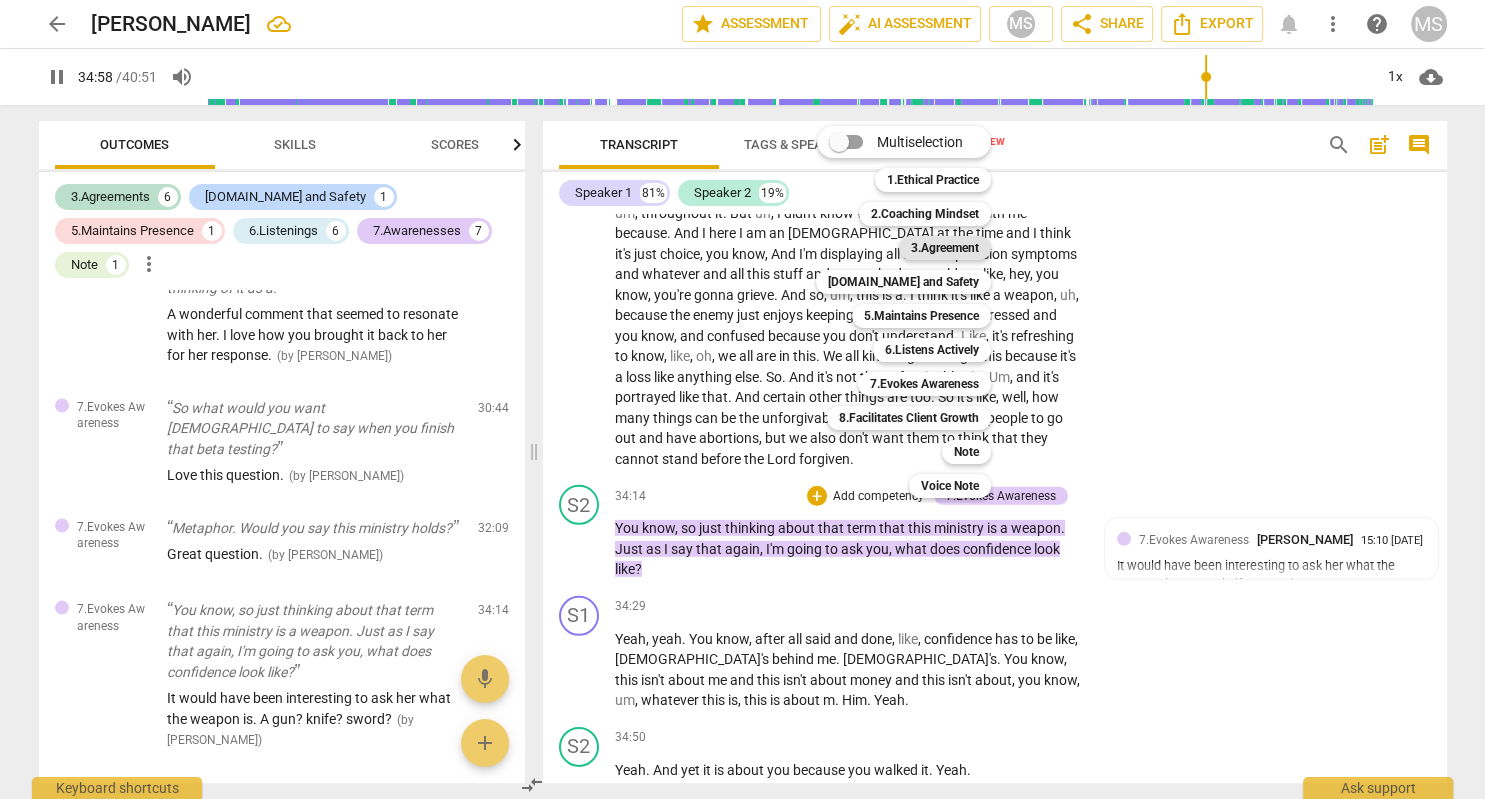 click on "3.Agreement" at bounding box center (945, 248) 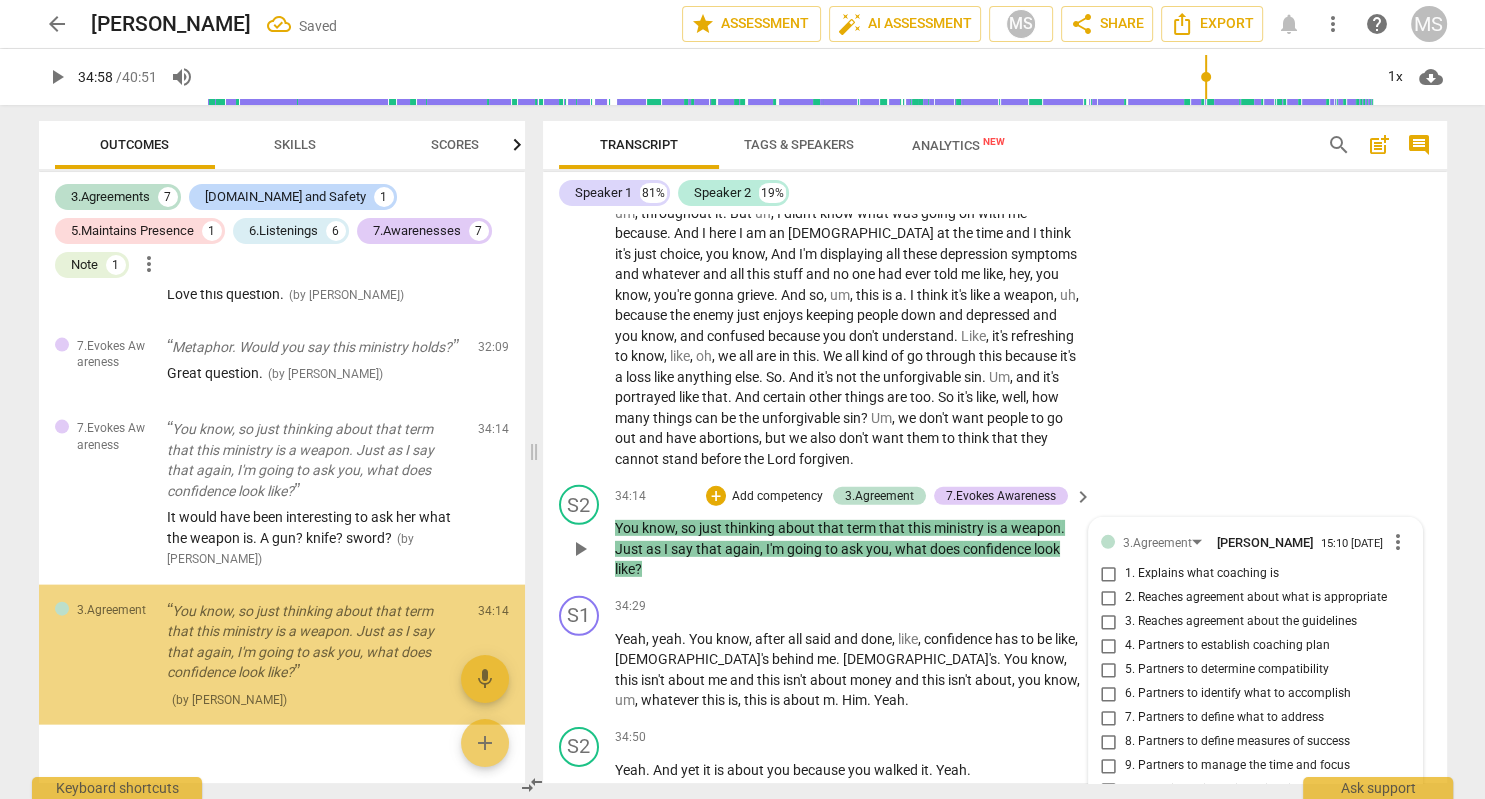 scroll, scrollTop: 4342, scrollLeft: 0, axis: vertical 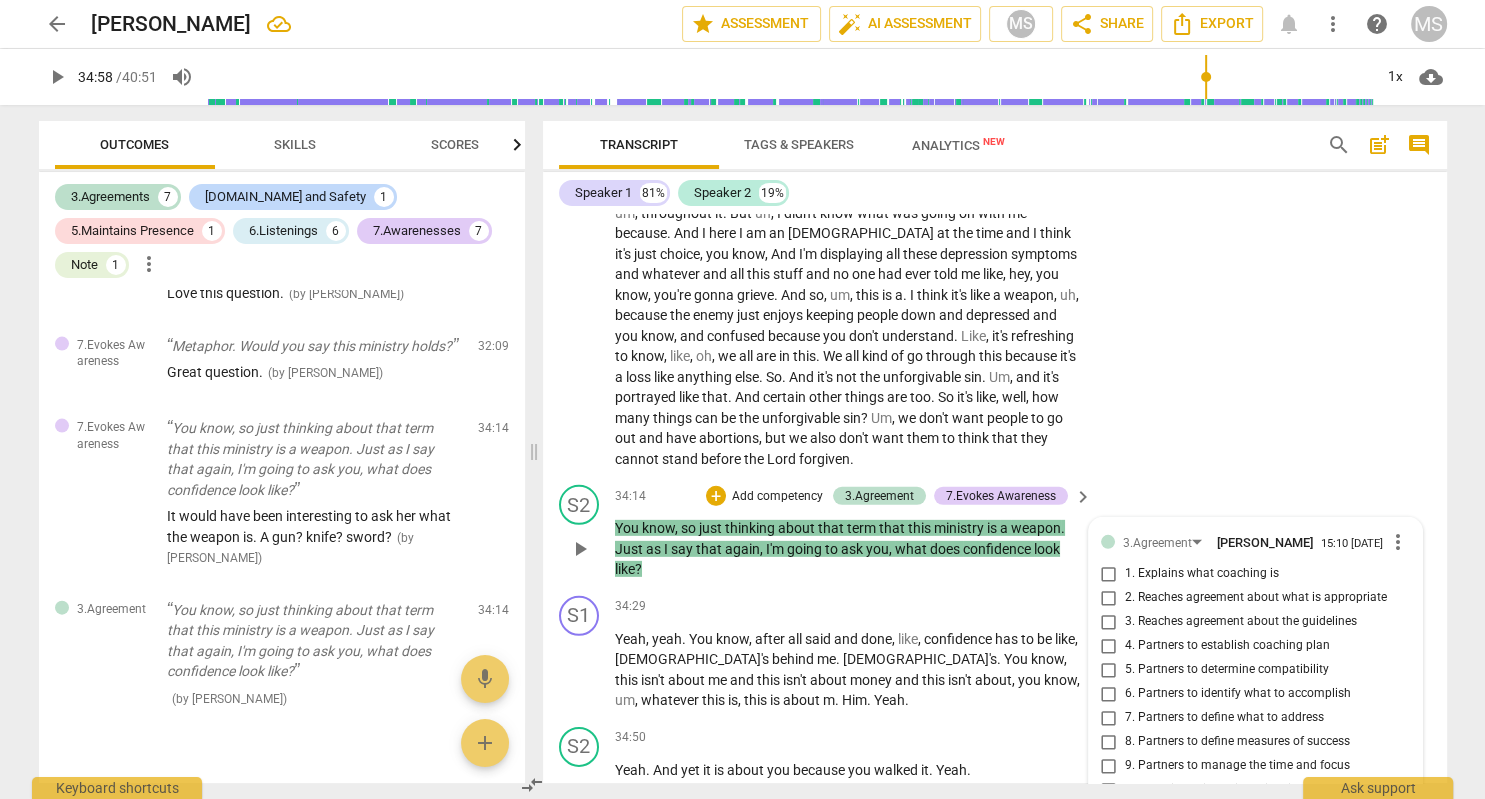 click on "8. Partners to define measures of success" at bounding box center [1109, 742] 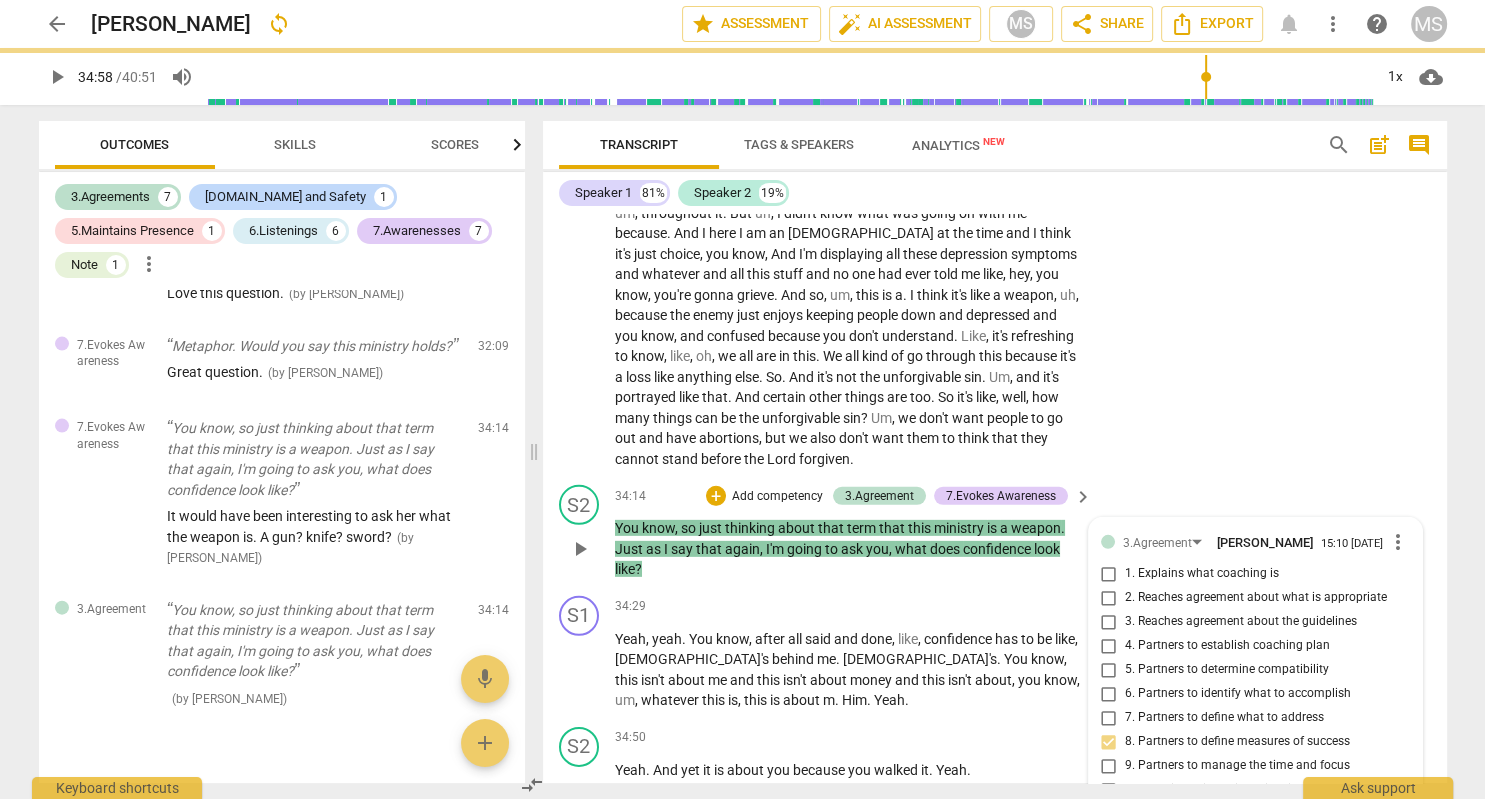 scroll, scrollTop: 0, scrollLeft: 0, axis: both 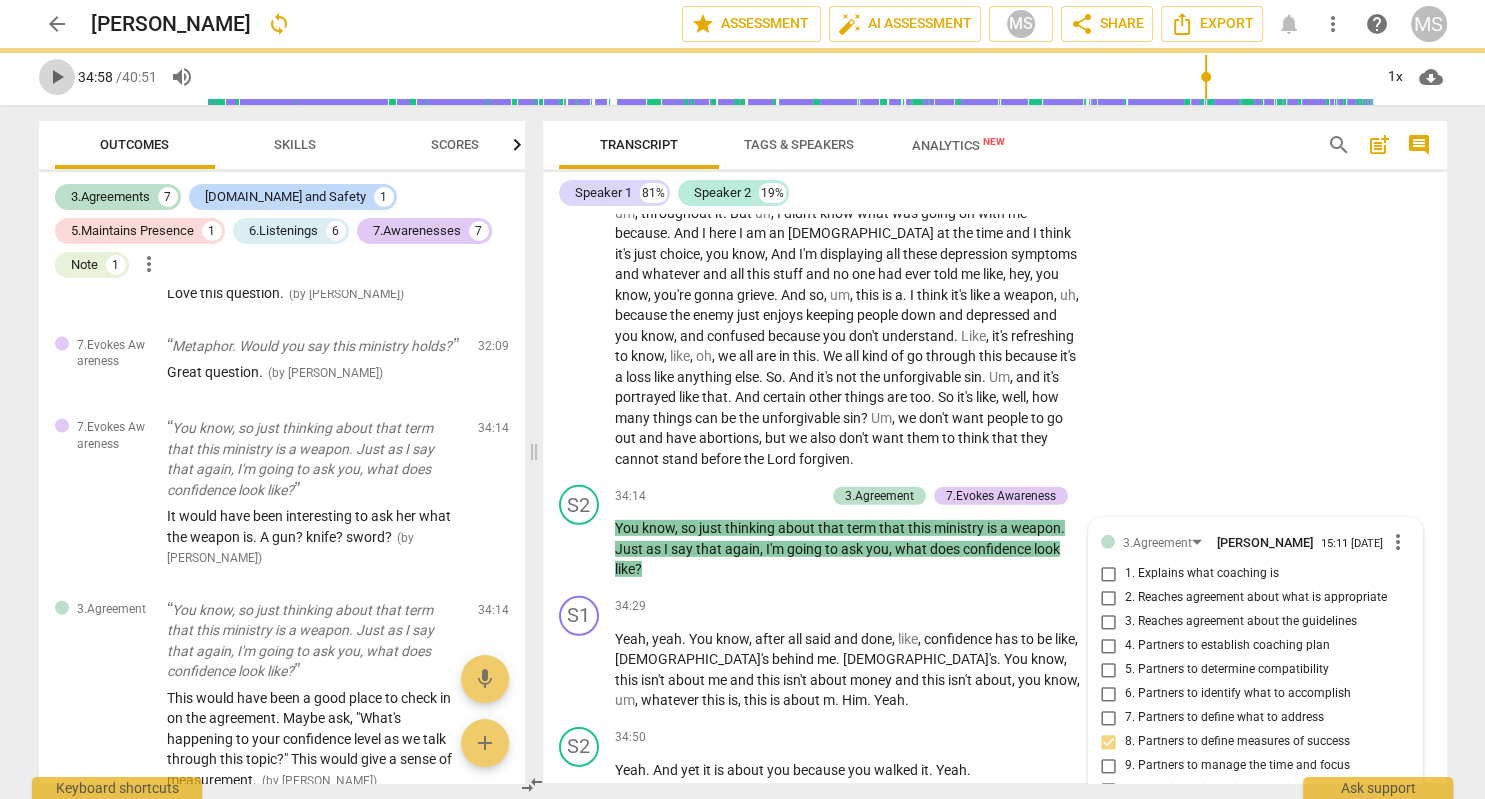 click on "play_arrow" at bounding box center (57, 77) 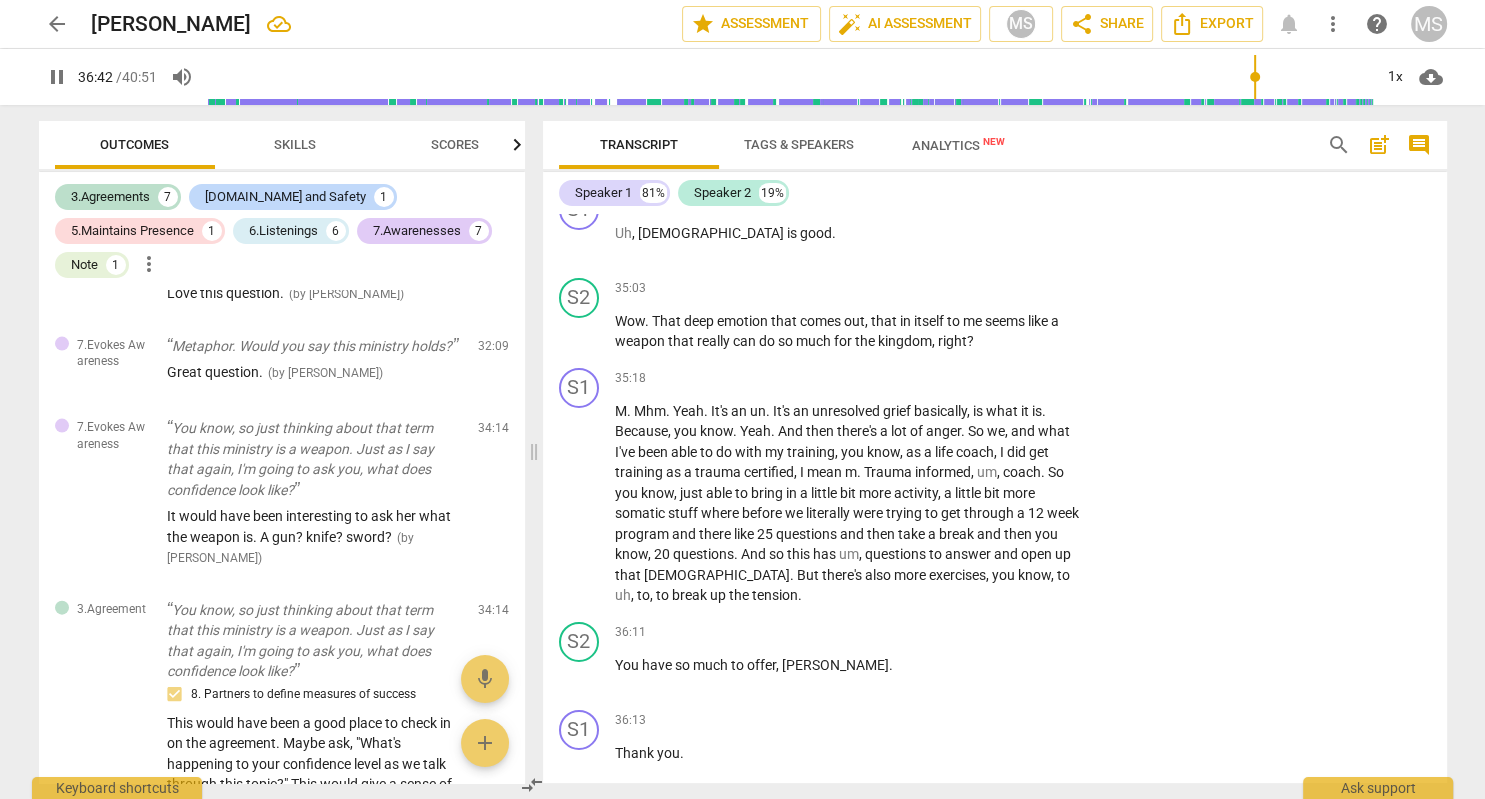 scroll, scrollTop: 14662, scrollLeft: 0, axis: vertical 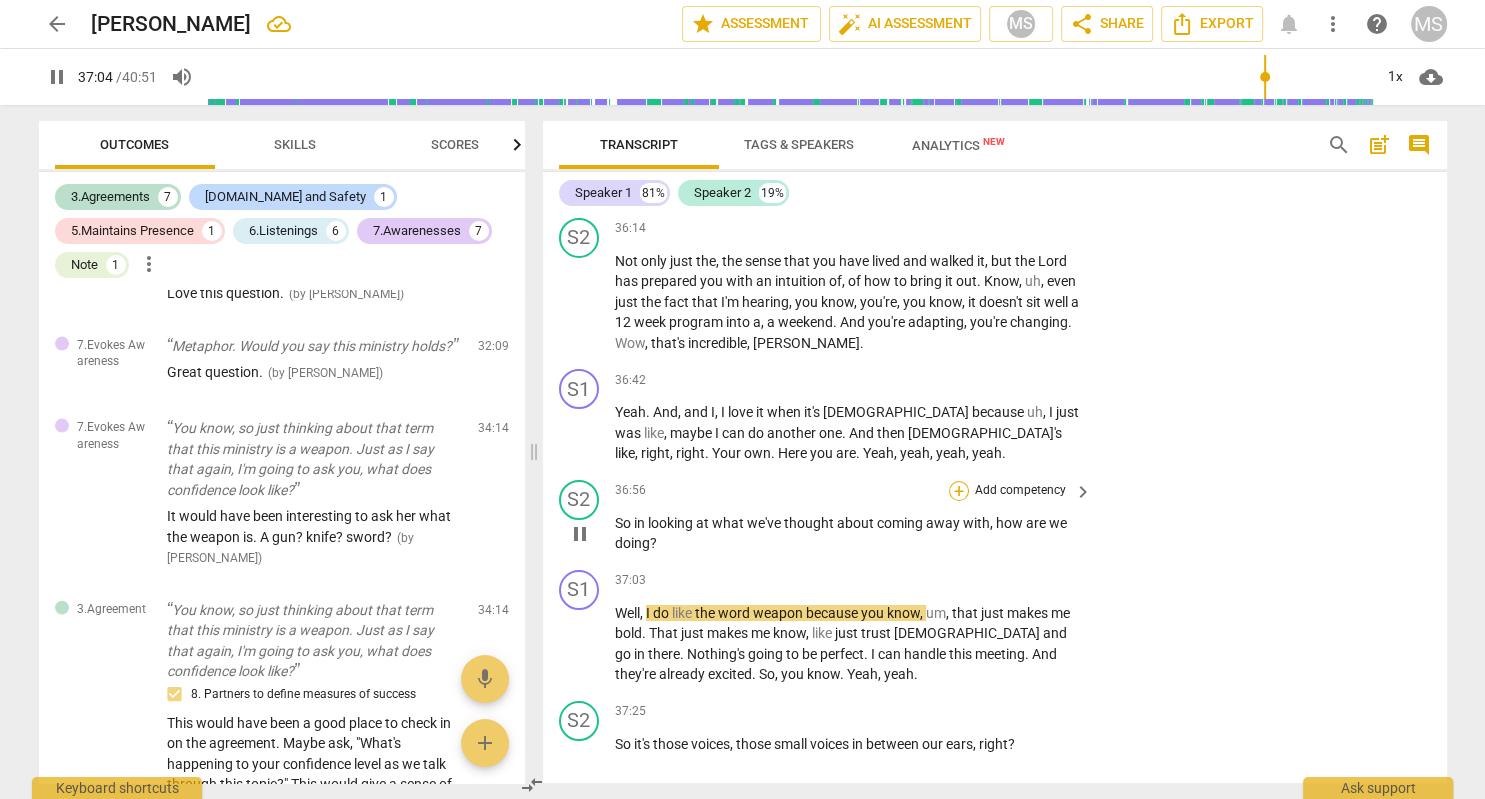 click on "+" at bounding box center [959, 491] 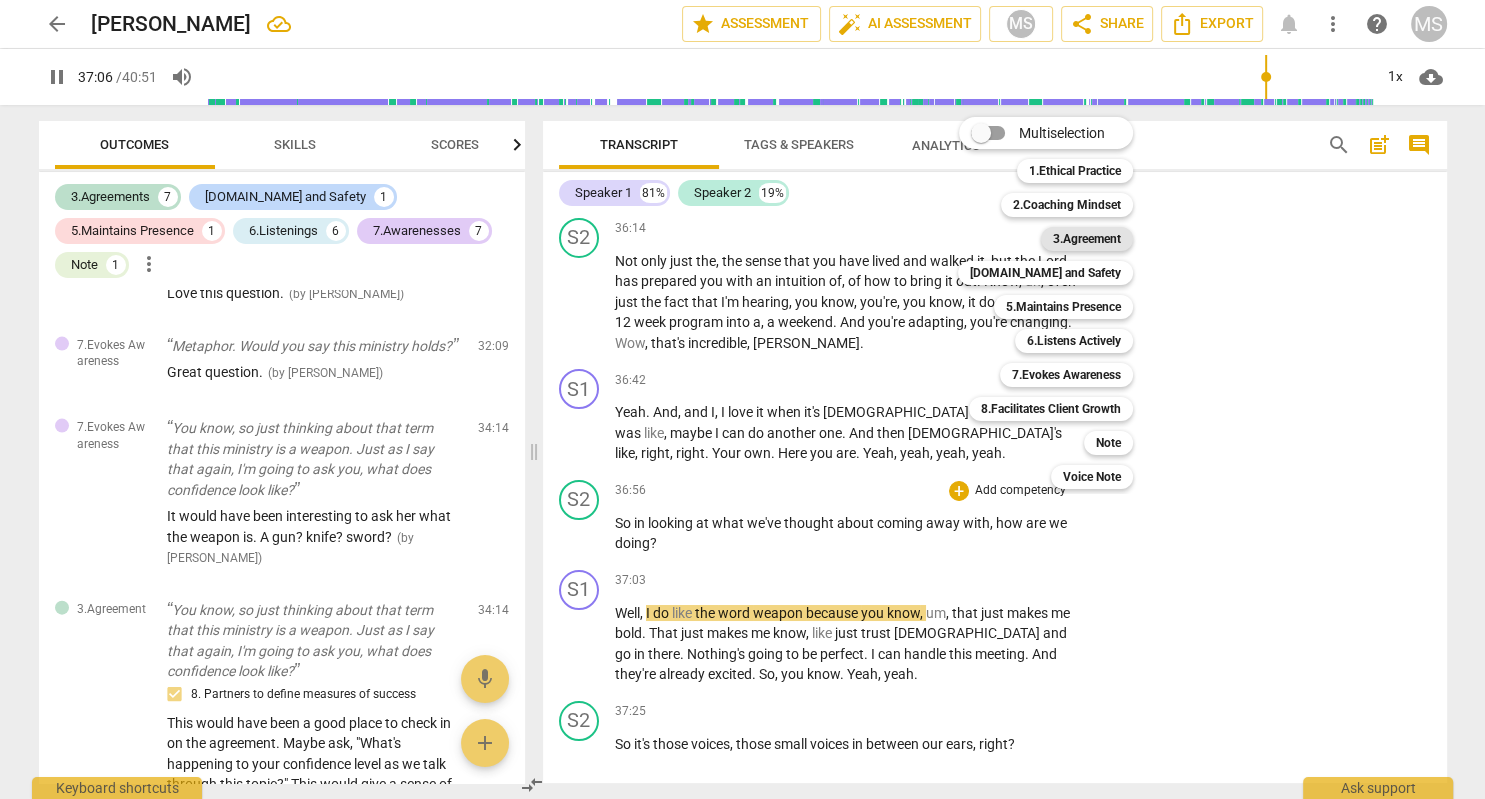 click on "3.Agreement" at bounding box center (1087, 239) 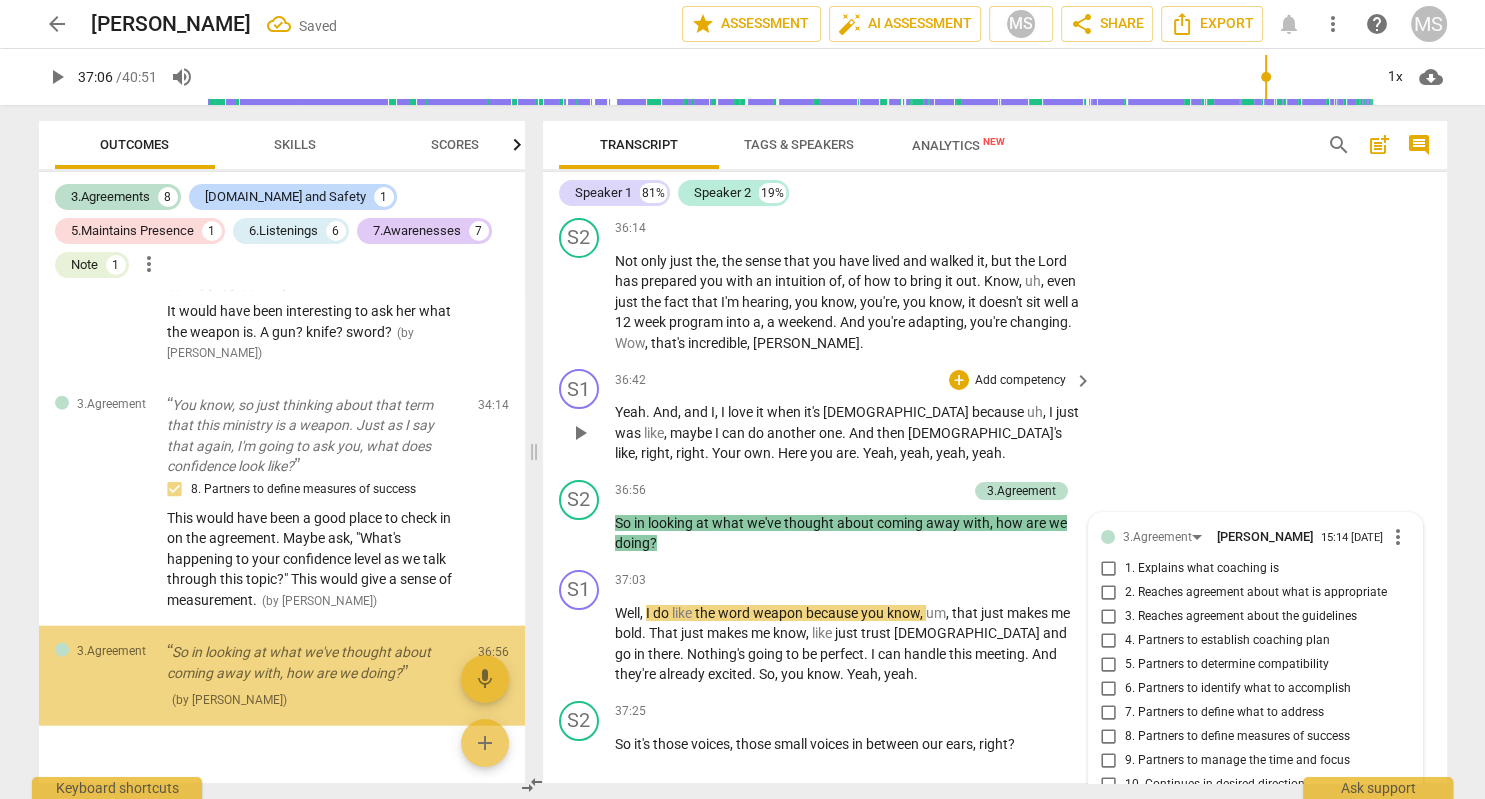 scroll, scrollTop: 4548, scrollLeft: 0, axis: vertical 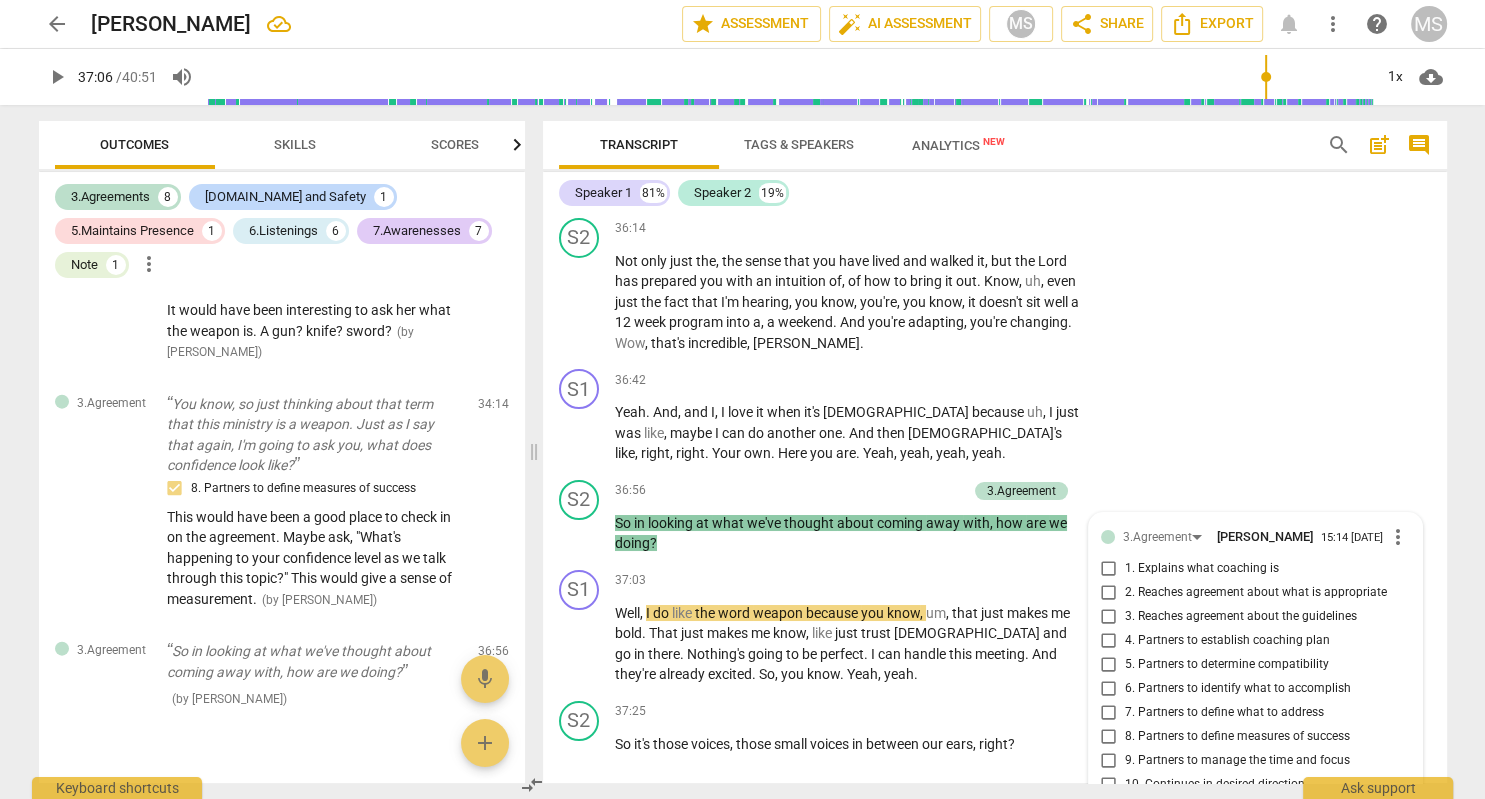 click on "play_arrow" at bounding box center [57, 77] 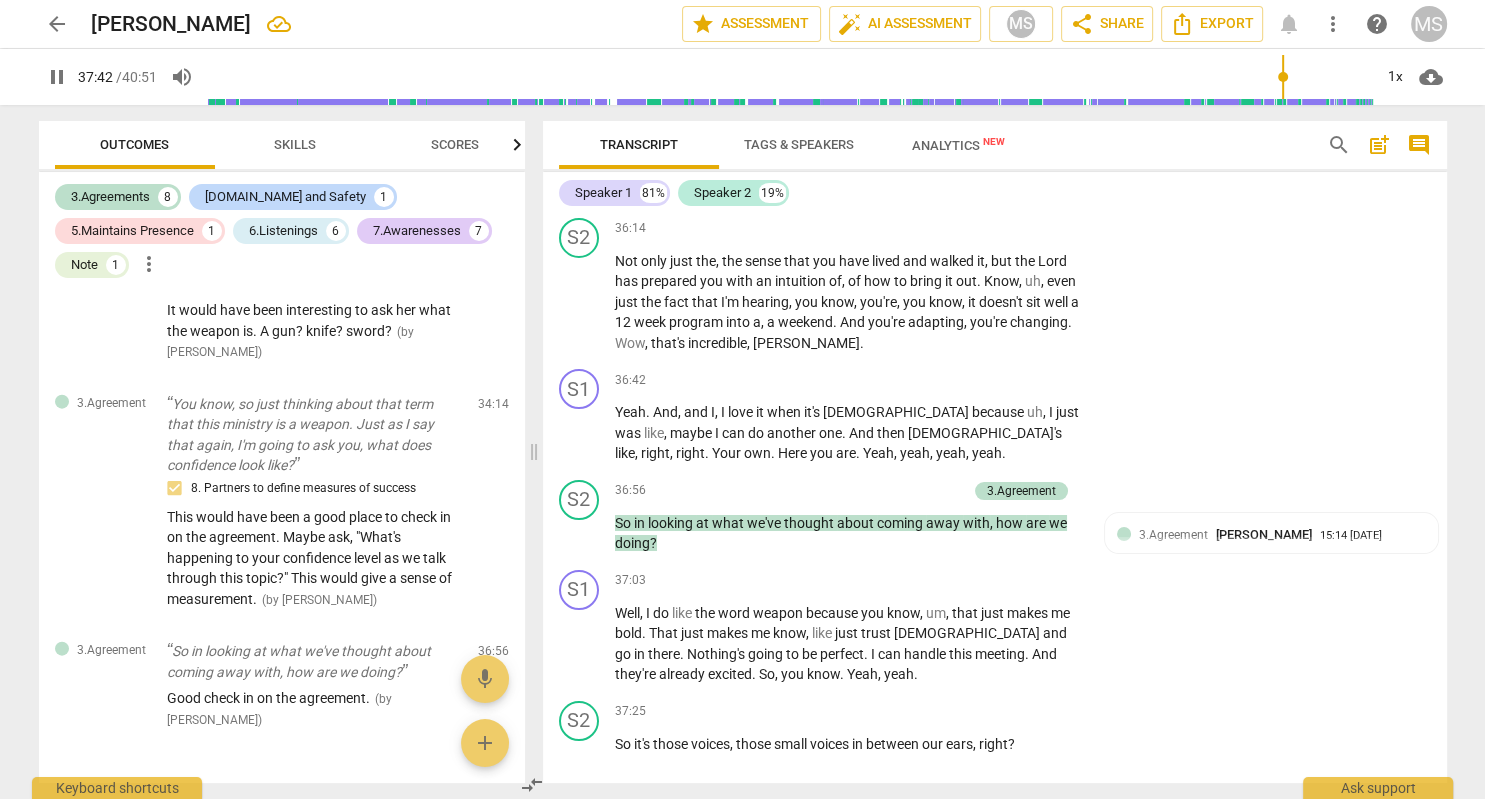 scroll, scrollTop: 15258, scrollLeft: 0, axis: vertical 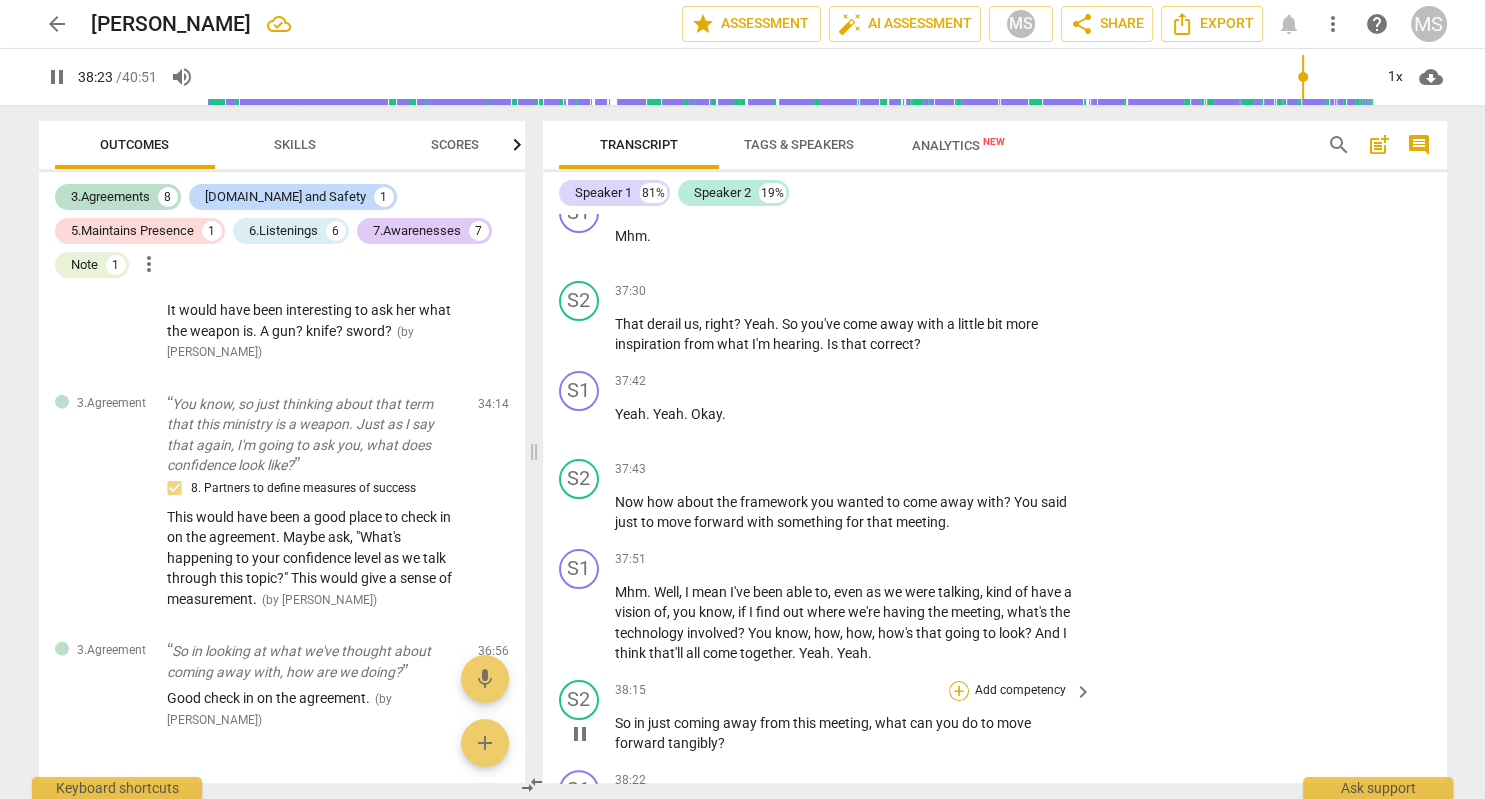 click on "+" at bounding box center (959, 691) 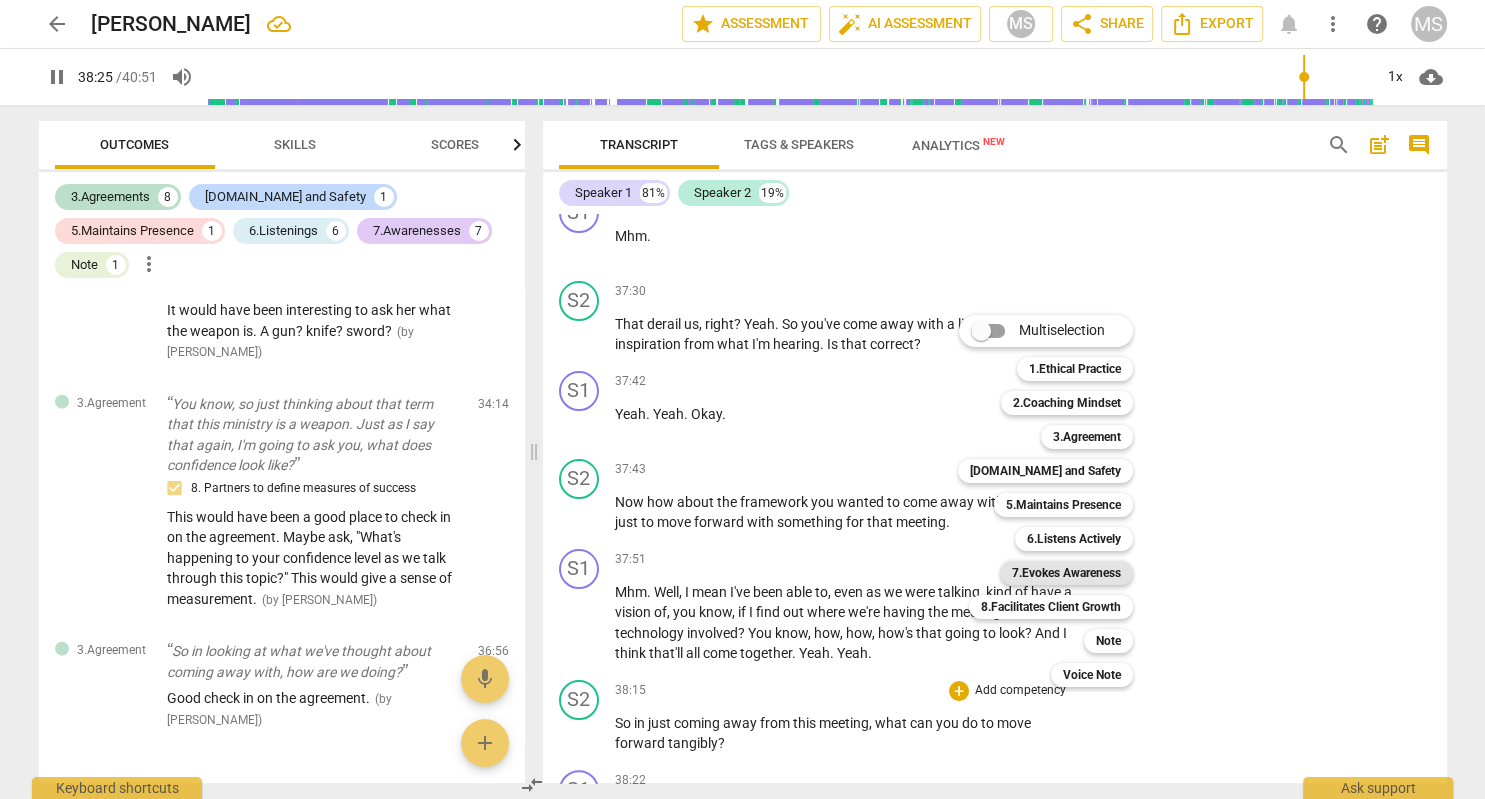 click on "7.Evokes Awareness" at bounding box center [1066, 573] 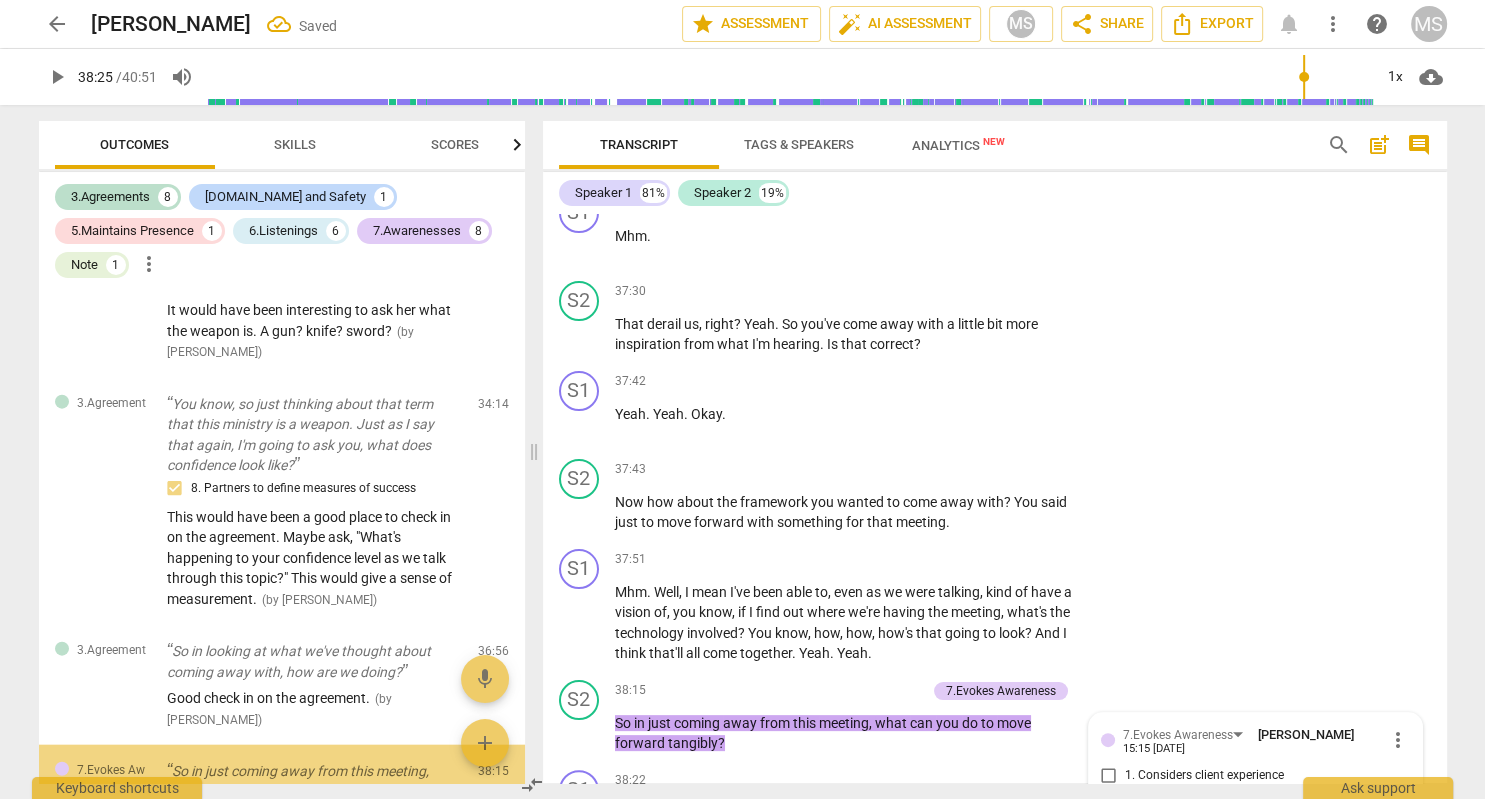 scroll, scrollTop: 15642, scrollLeft: 0, axis: vertical 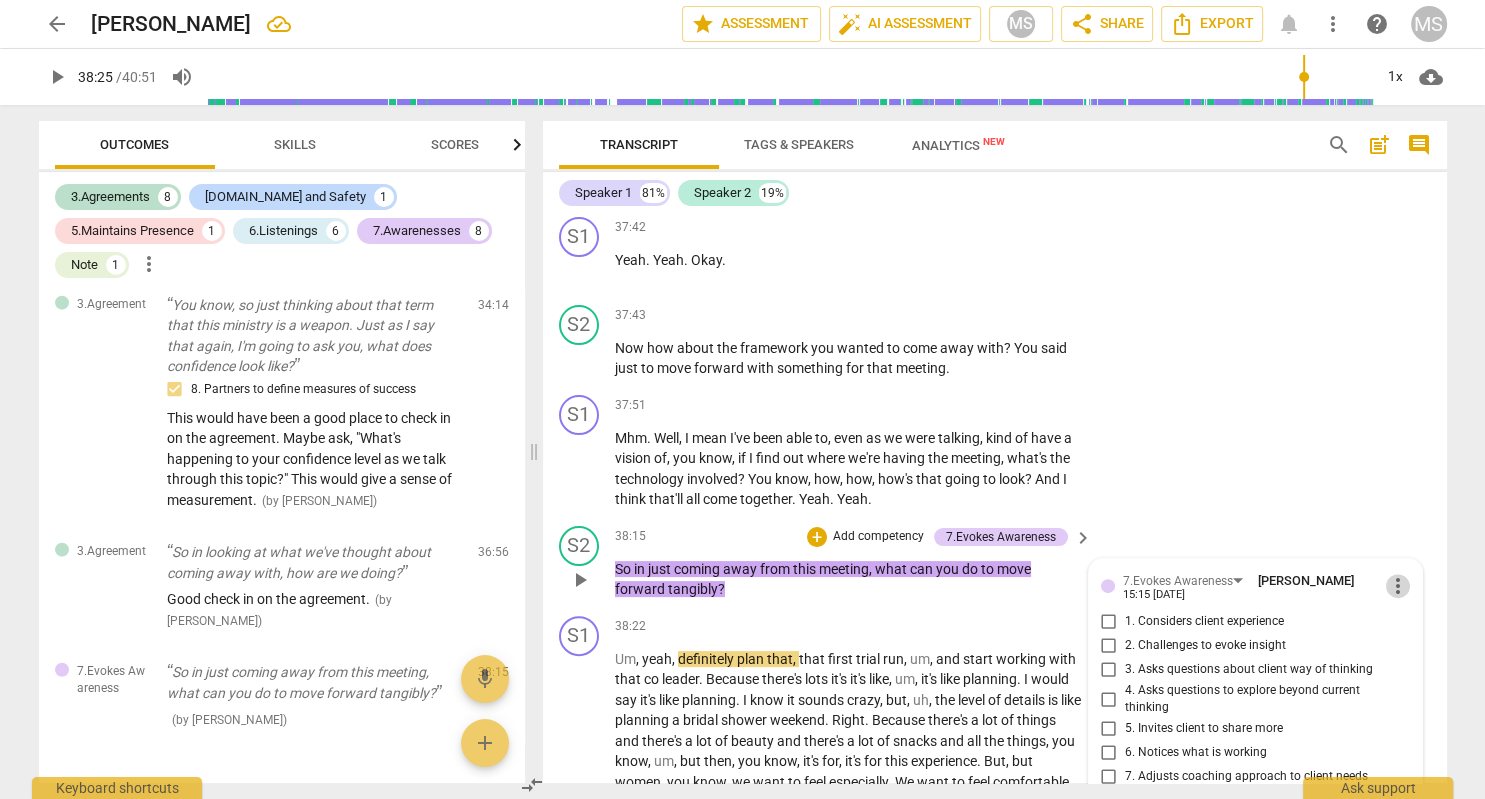 click on "more_vert" at bounding box center [1398, 586] 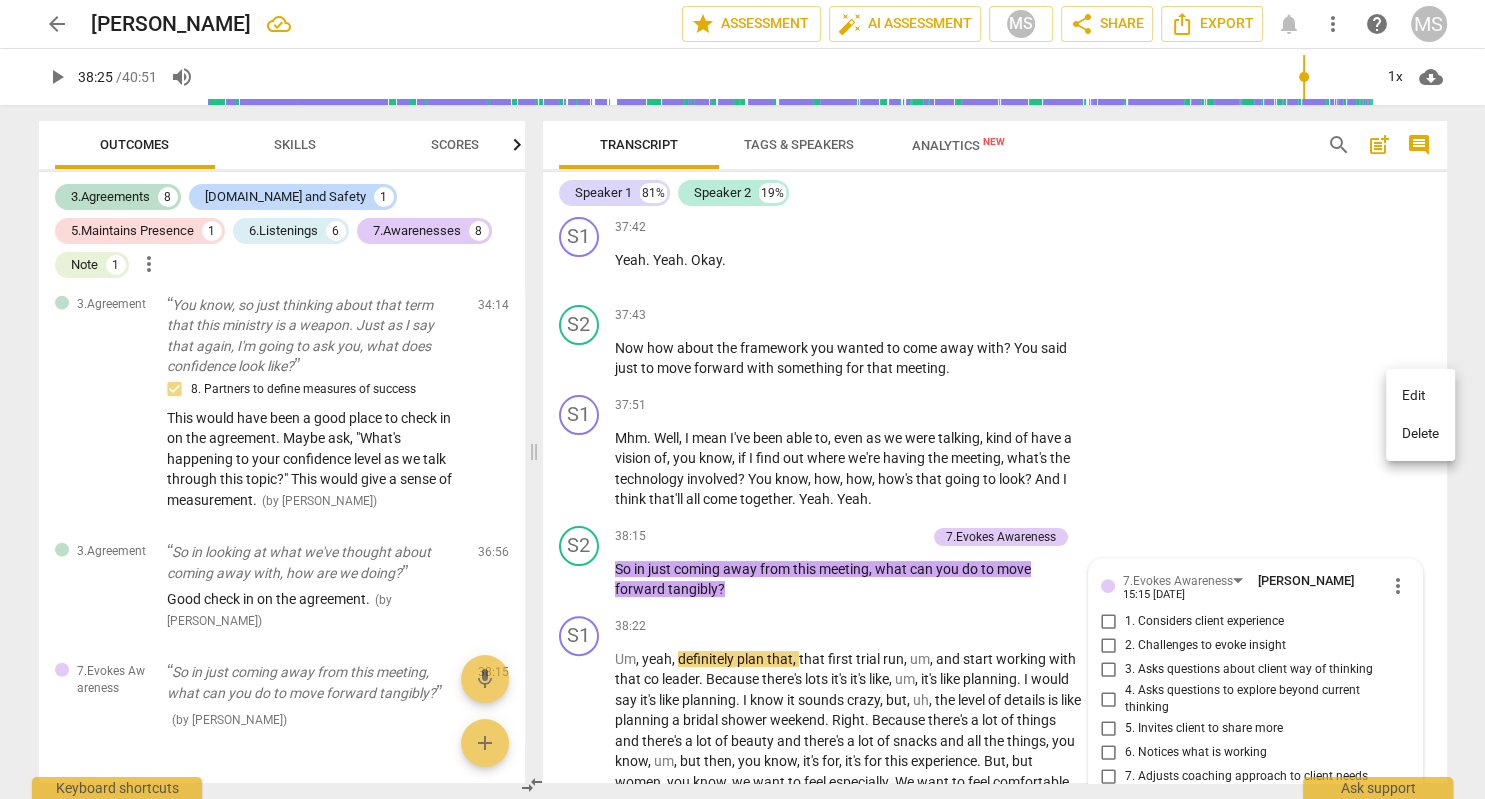 click on "Delete" at bounding box center (1420, 434) 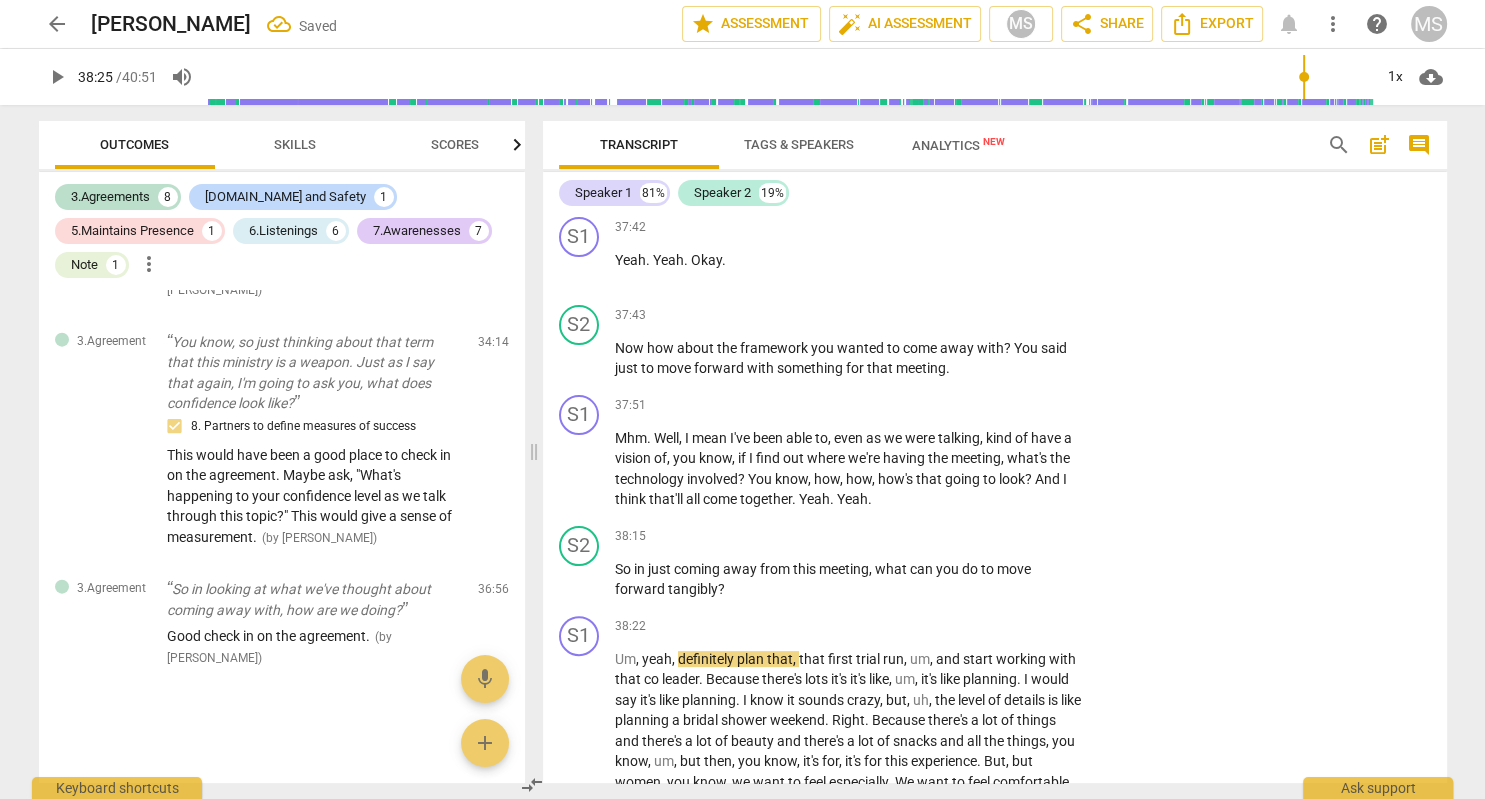 scroll, scrollTop: 4548, scrollLeft: 0, axis: vertical 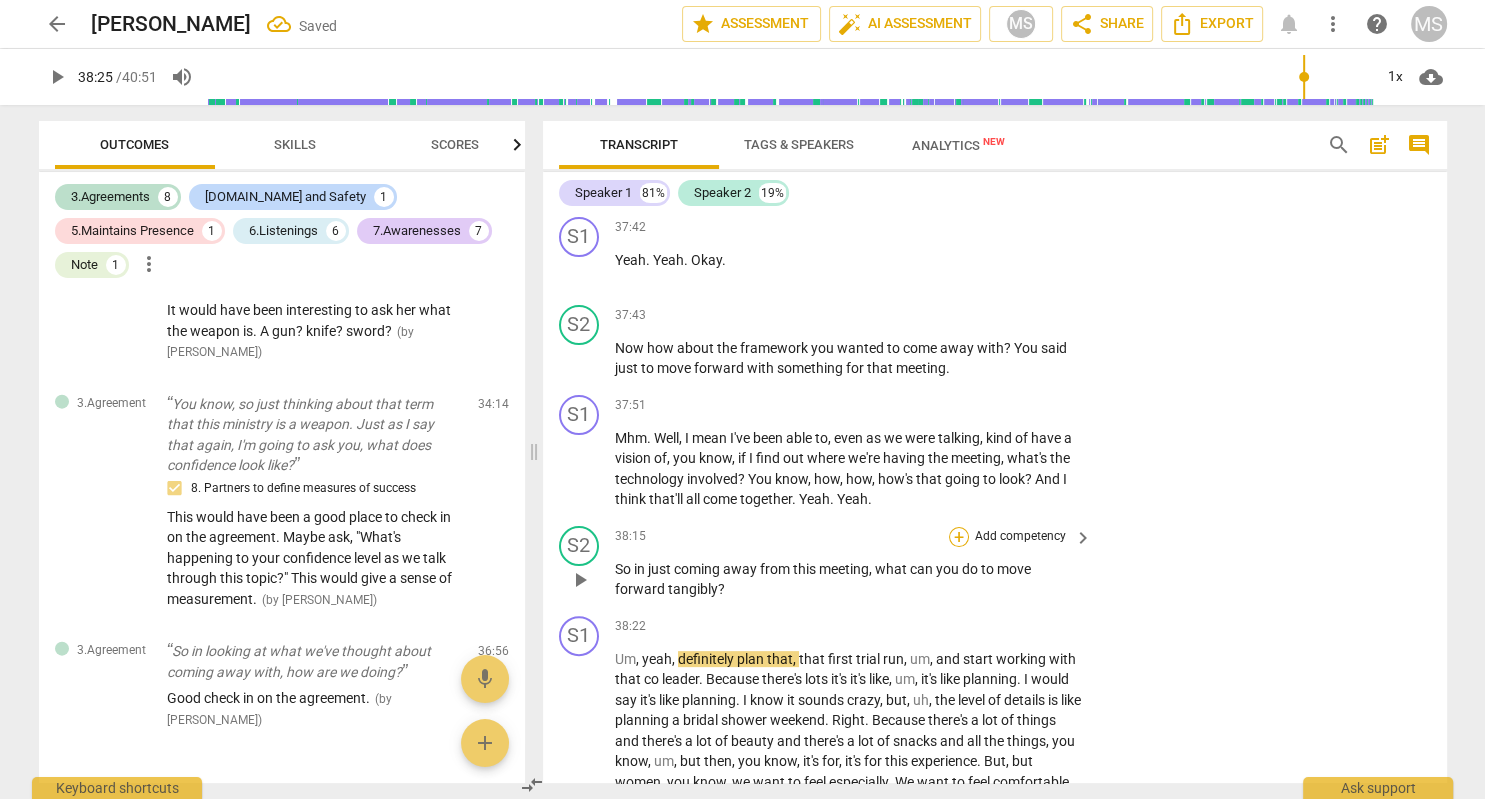click on "+" at bounding box center (959, 537) 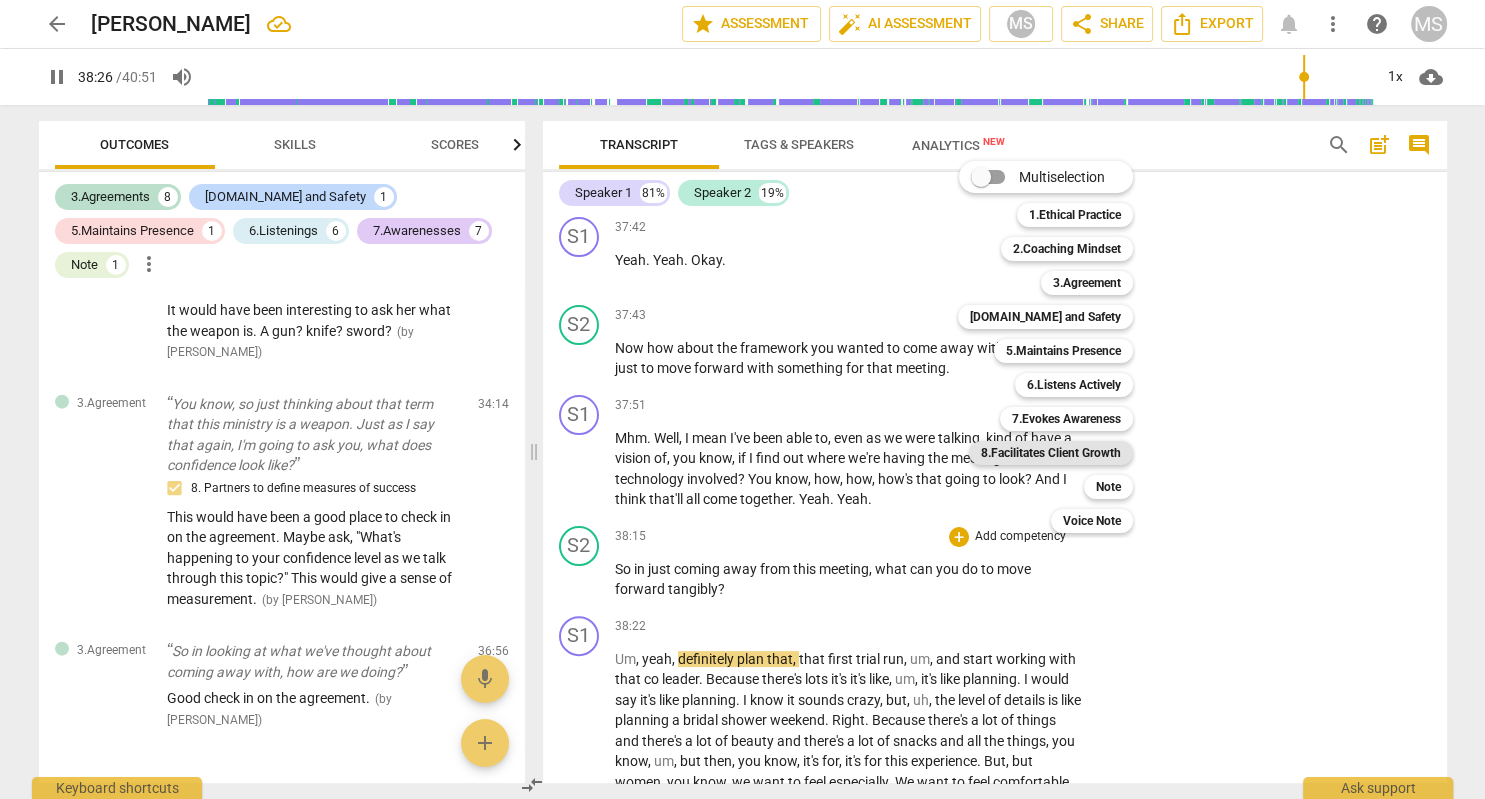 click on "8.Facilitates Client Growth" at bounding box center [1051, 453] 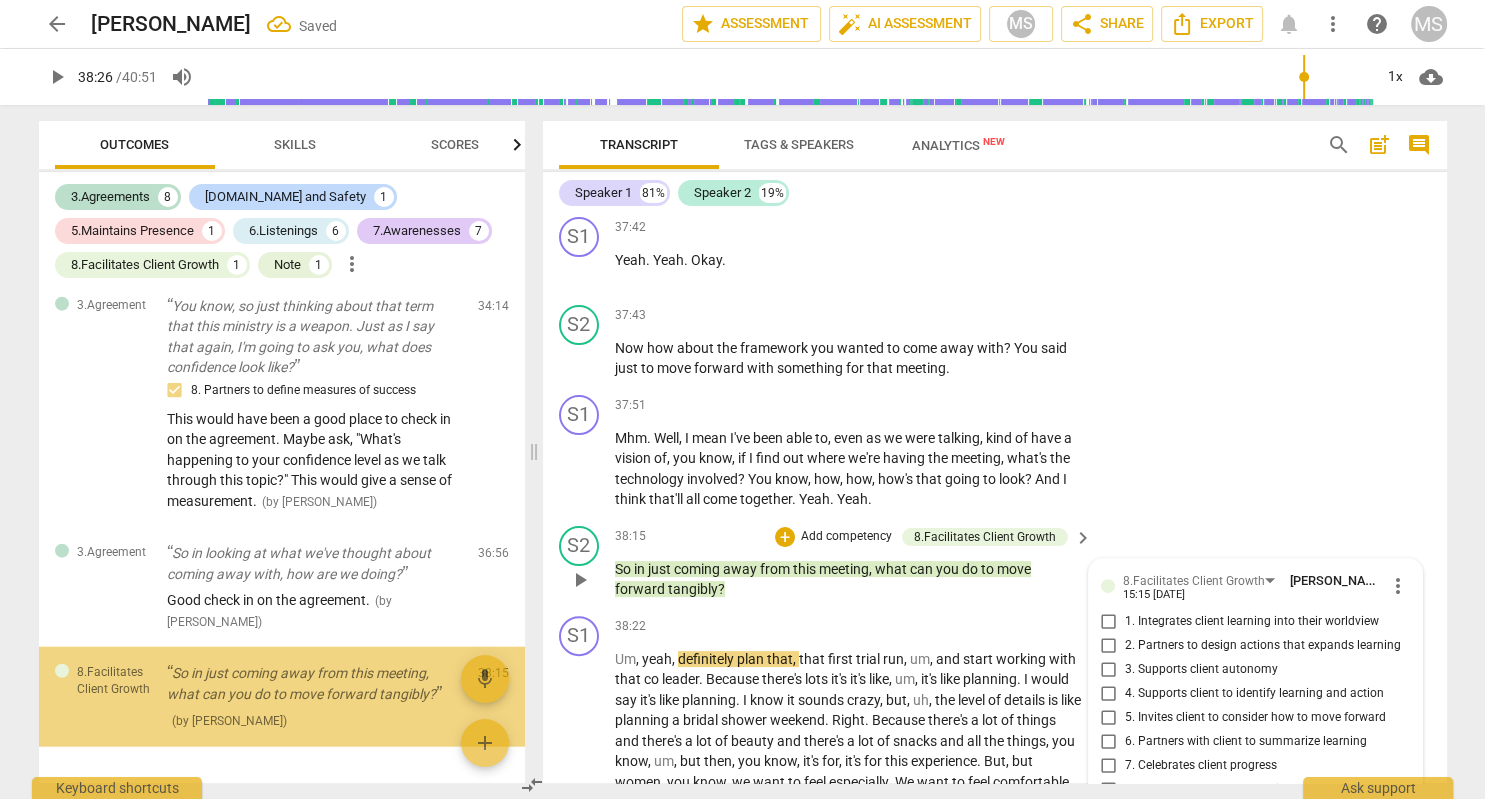 scroll, scrollTop: 4647, scrollLeft: 0, axis: vertical 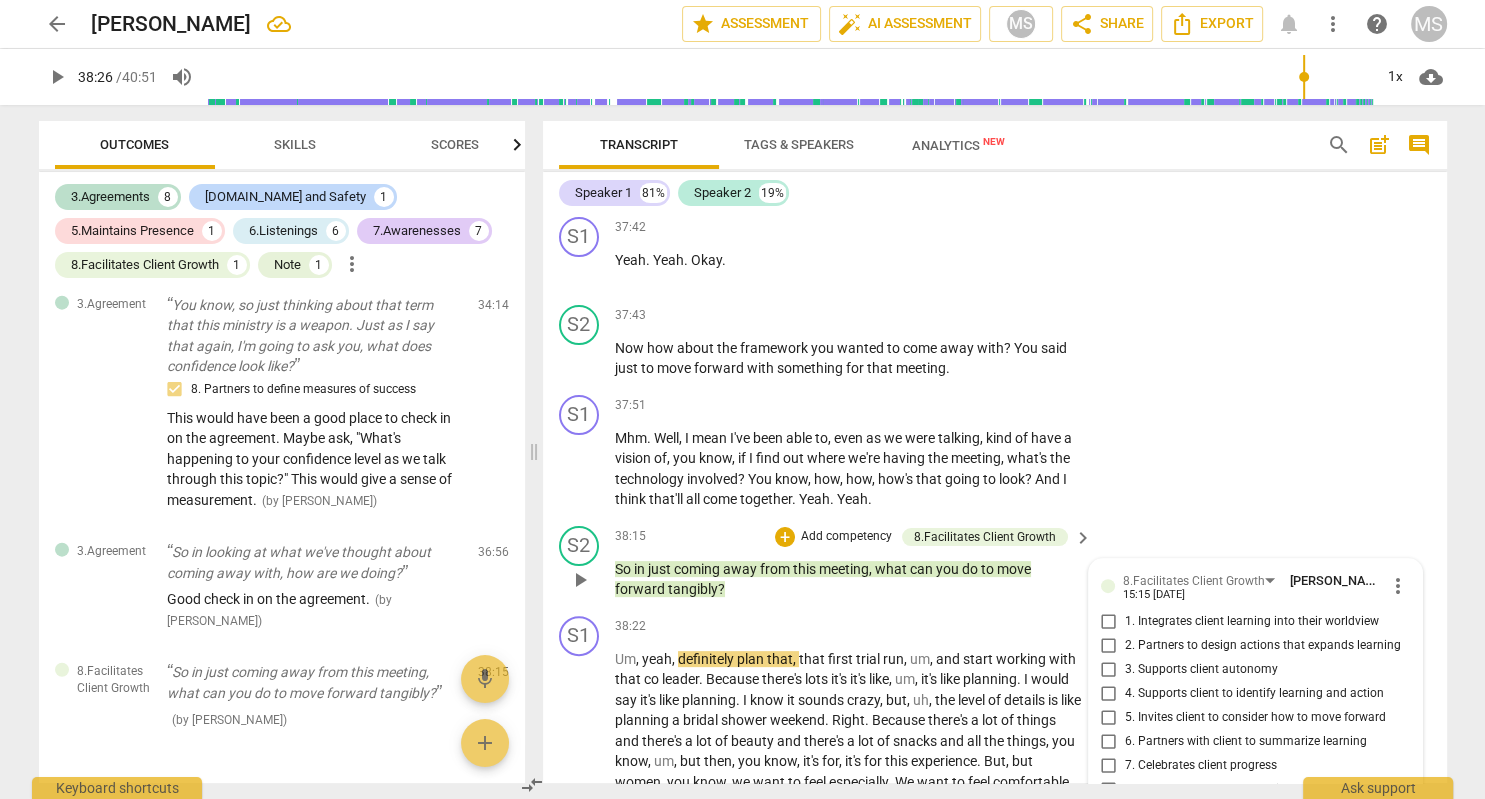 click on "5. Invites client to consider how to move forward" at bounding box center [1109, 718] 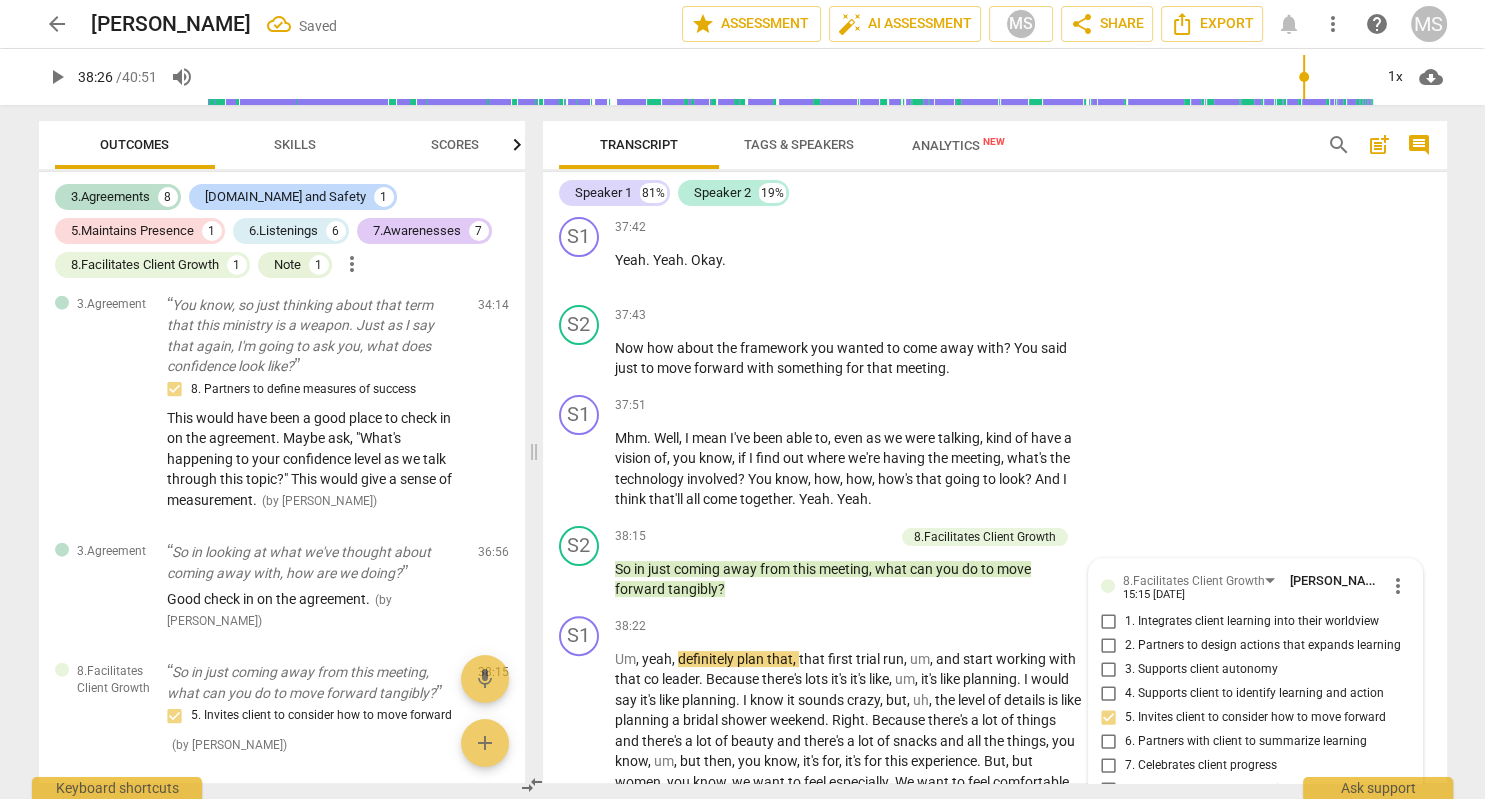 click on "play_arrow" at bounding box center [57, 77] 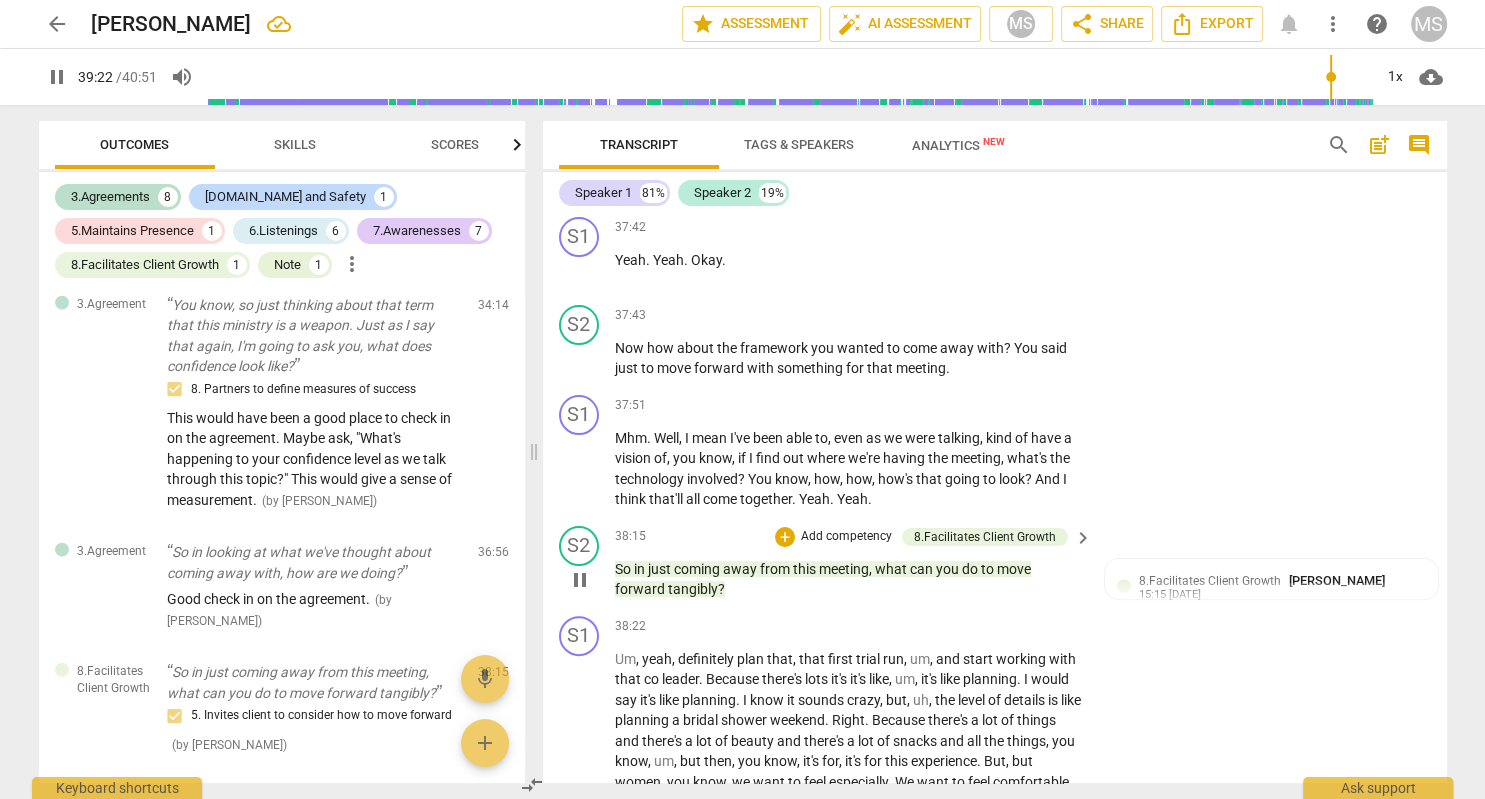 scroll, scrollTop: 15980, scrollLeft: 0, axis: vertical 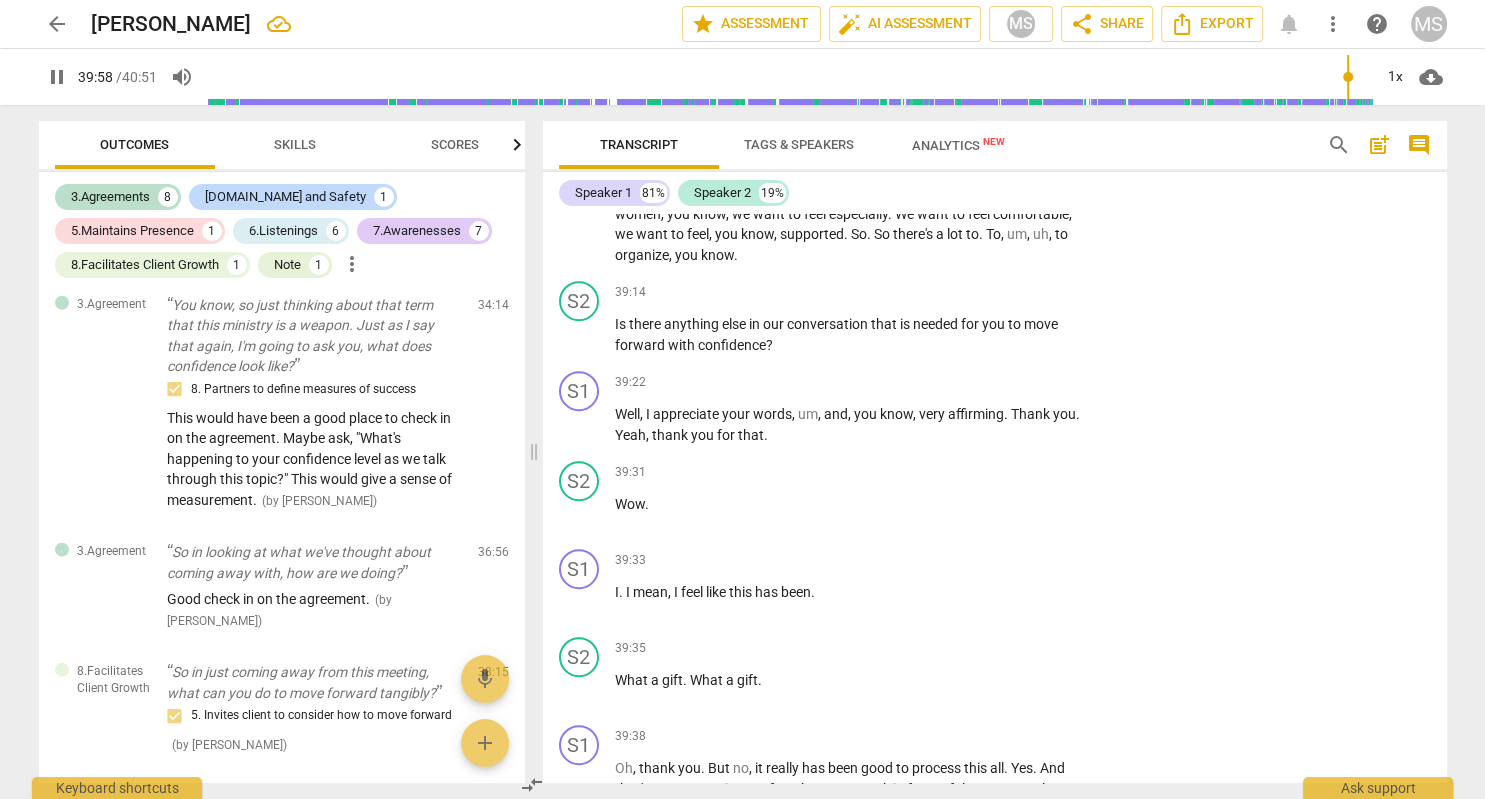 click on "+" at bounding box center (959, 826) 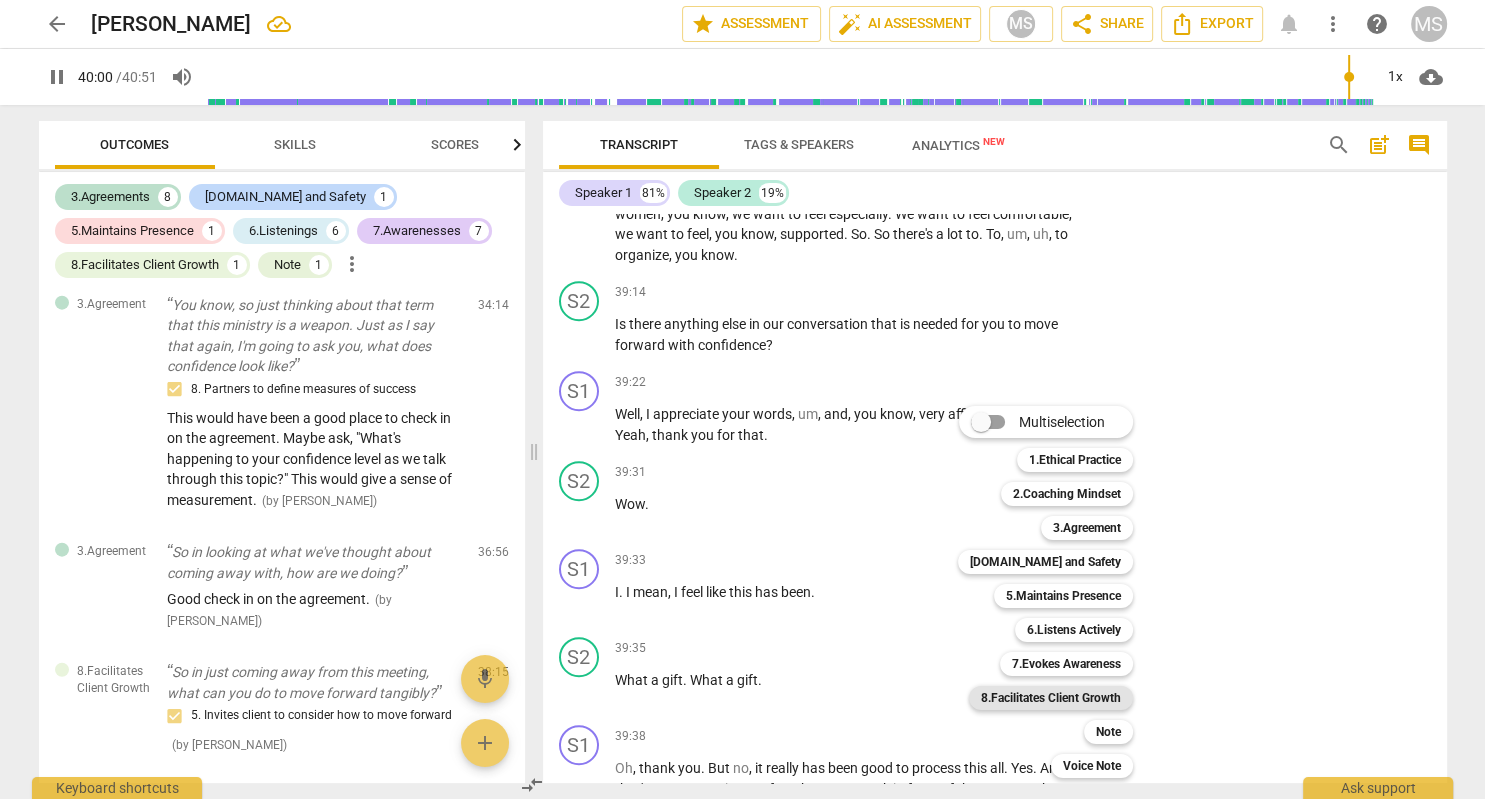 click on "8.Facilitates Client Growth" at bounding box center [1051, 698] 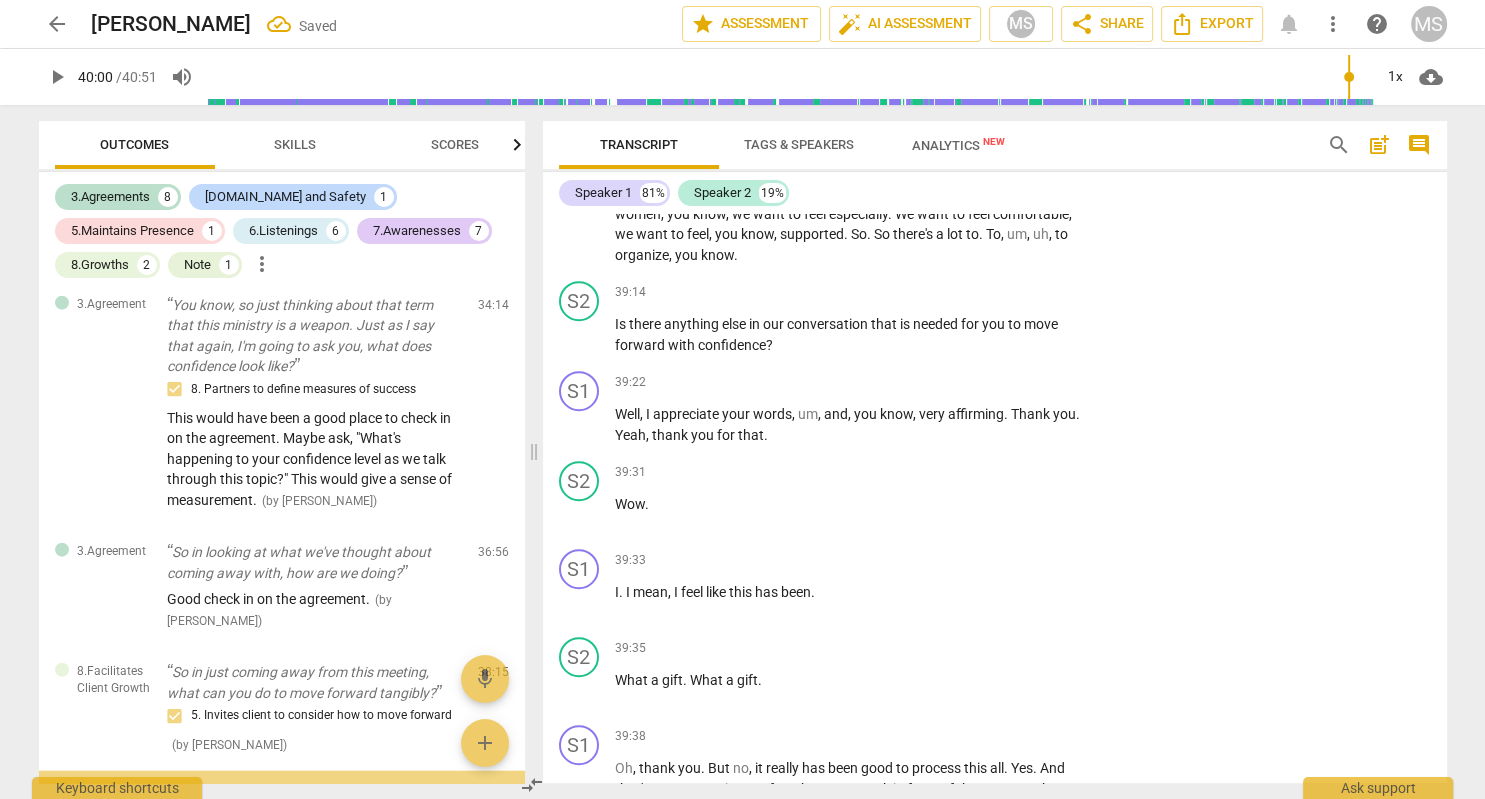 scroll, scrollTop: 16414, scrollLeft: 0, axis: vertical 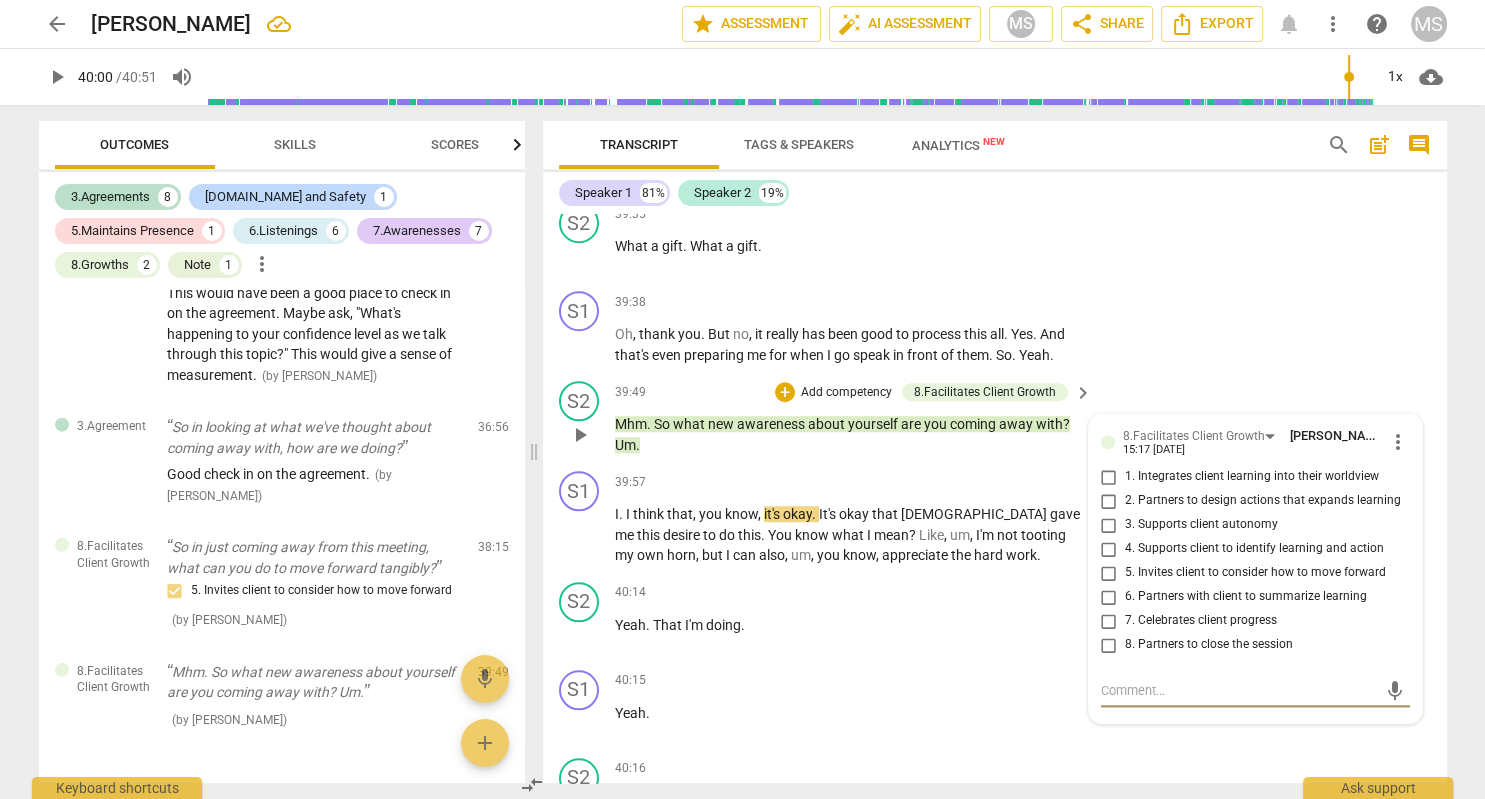 click on "6. Partners with client to summarize learning" at bounding box center (1109, 597) 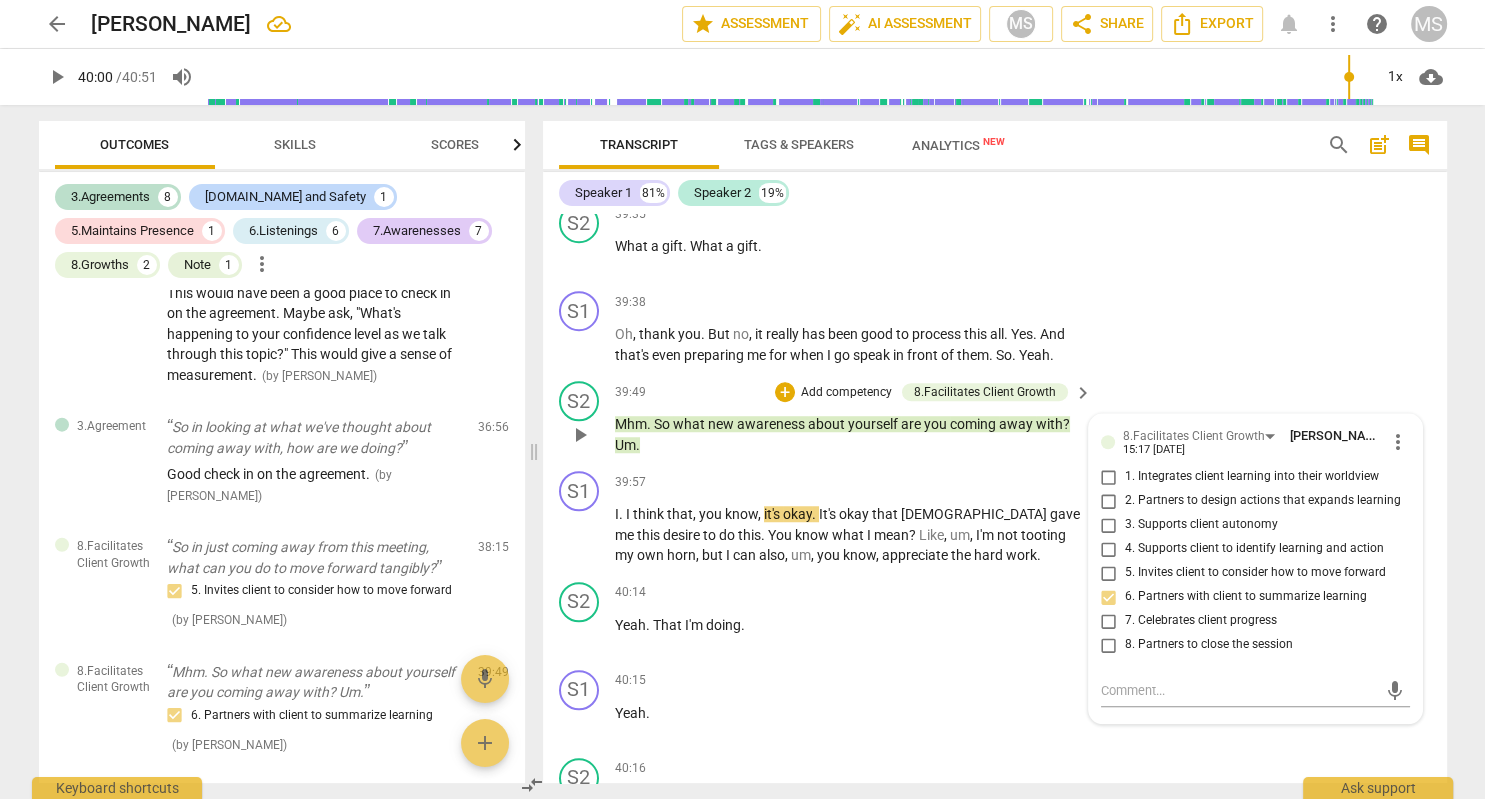 click on "6. Partners with client to summarize learning" at bounding box center [1109, 597] 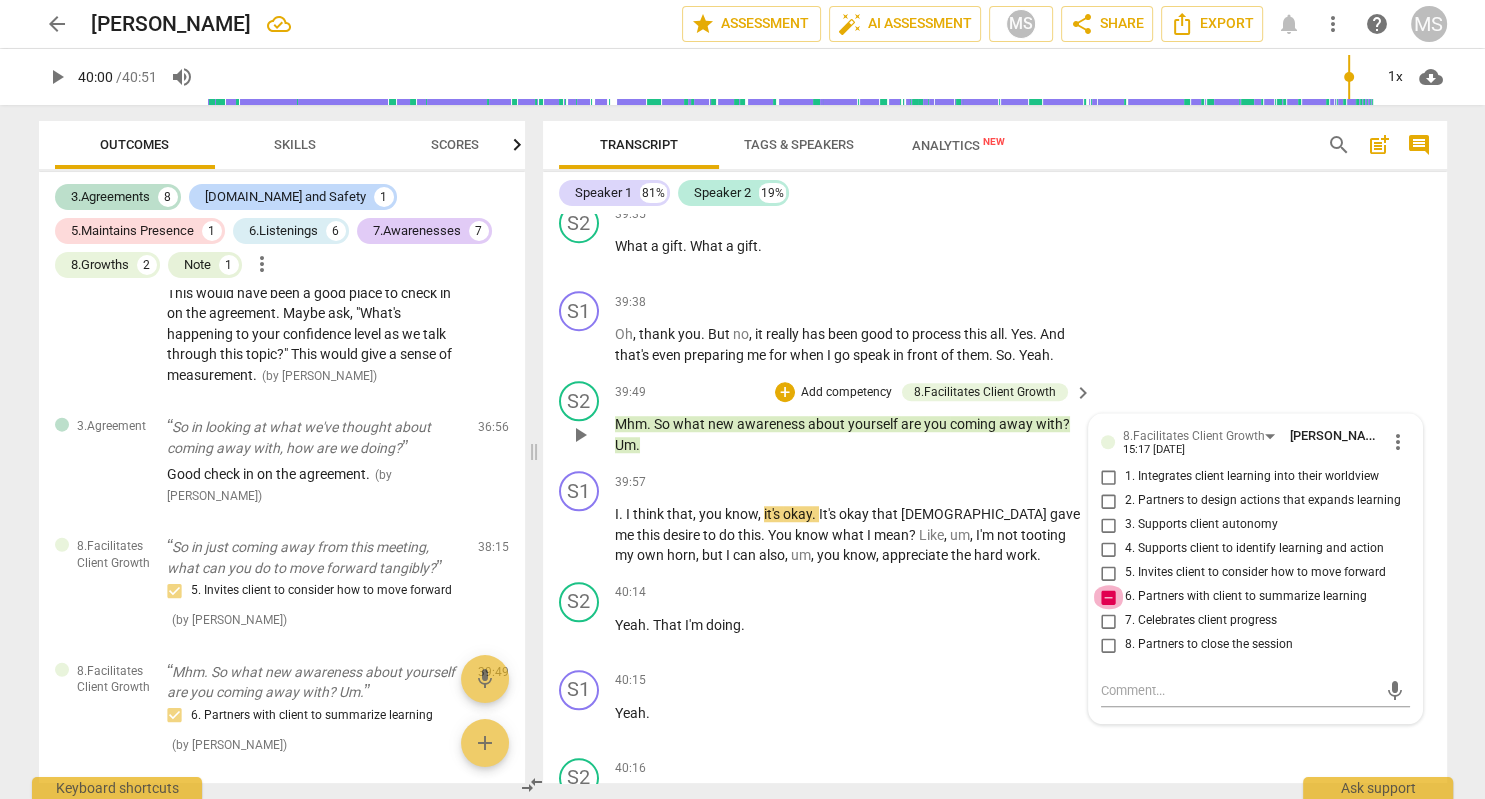 click on "6. Partners with client to summarize learning" at bounding box center [1109, 597] 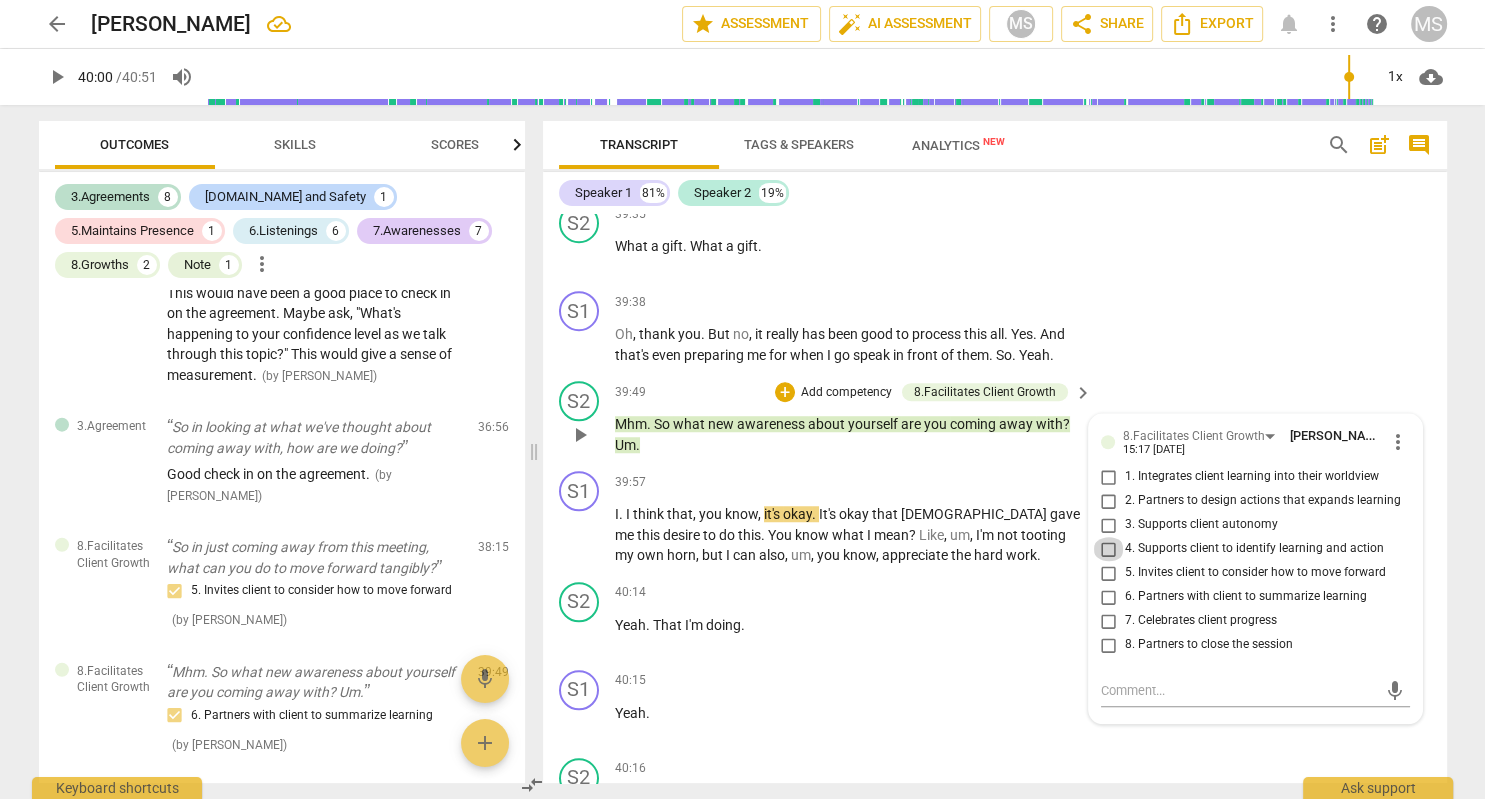 click on "4. Supports client to identify learning and action" at bounding box center (1109, 549) 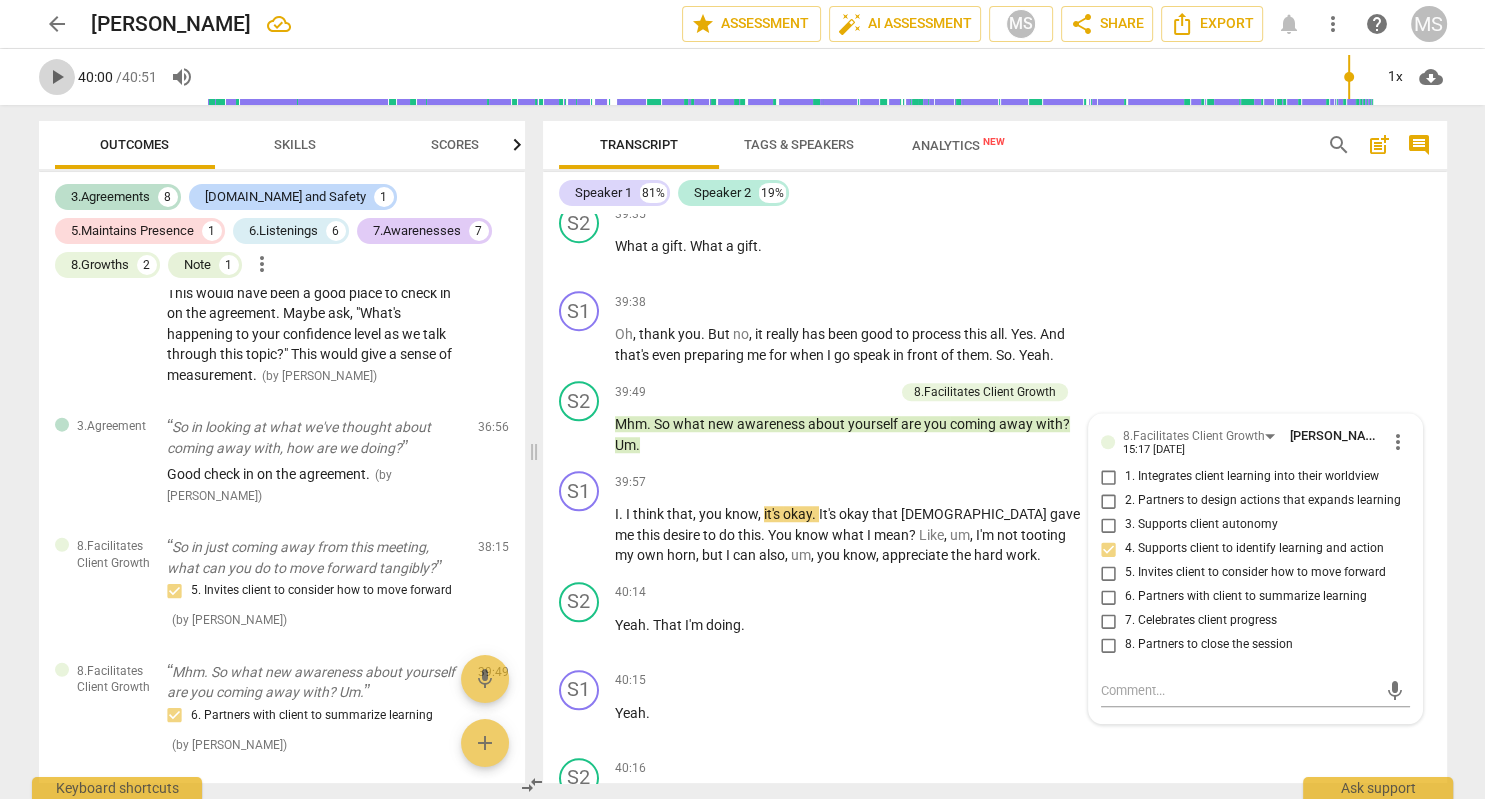 click on "play_arrow" at bounding box center (57, 77) 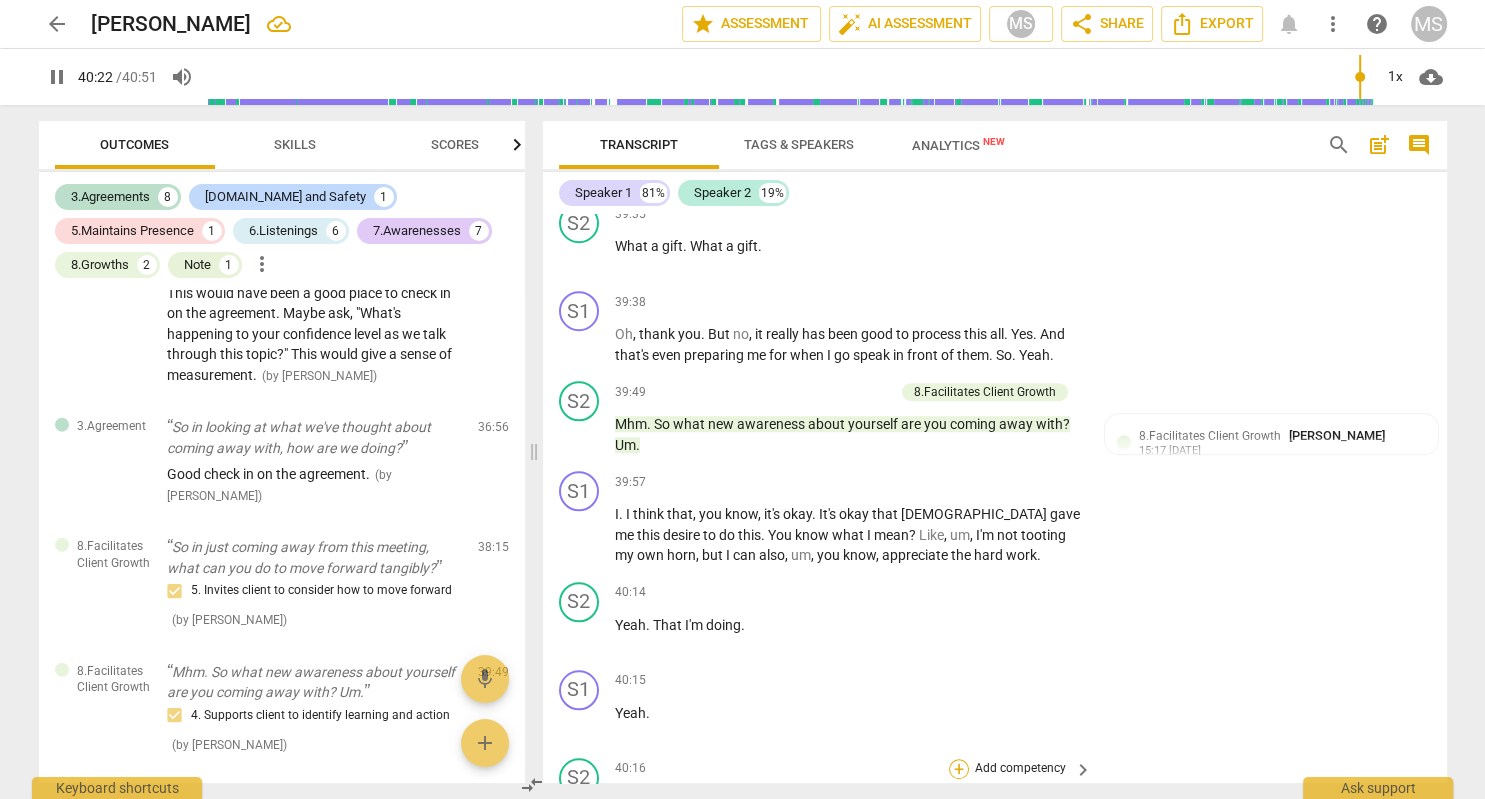 click on "+" at bounding box center [959, 769] 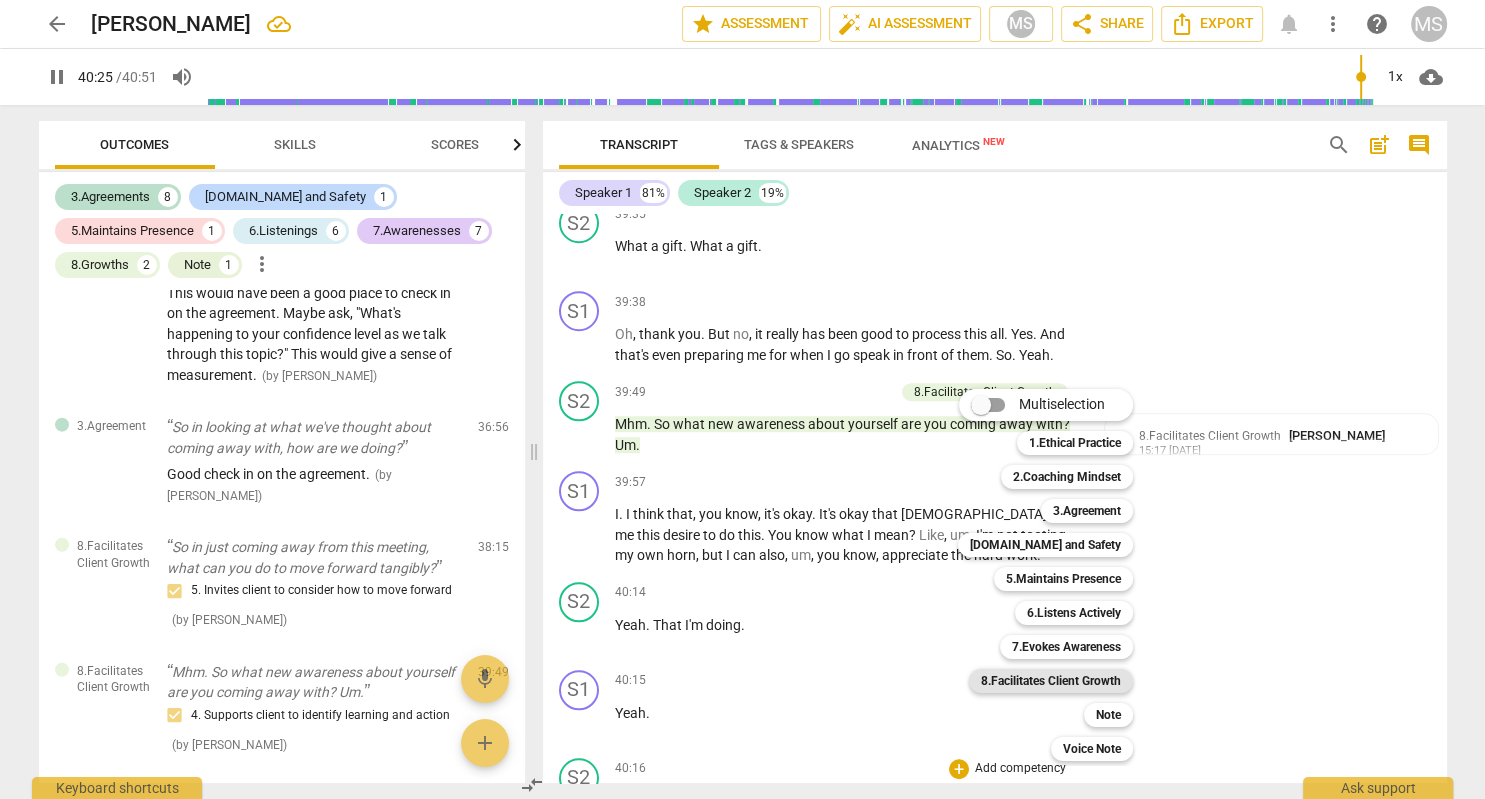 click on "8.Facilitates Client Growth" at bounding box center [1051, 681] 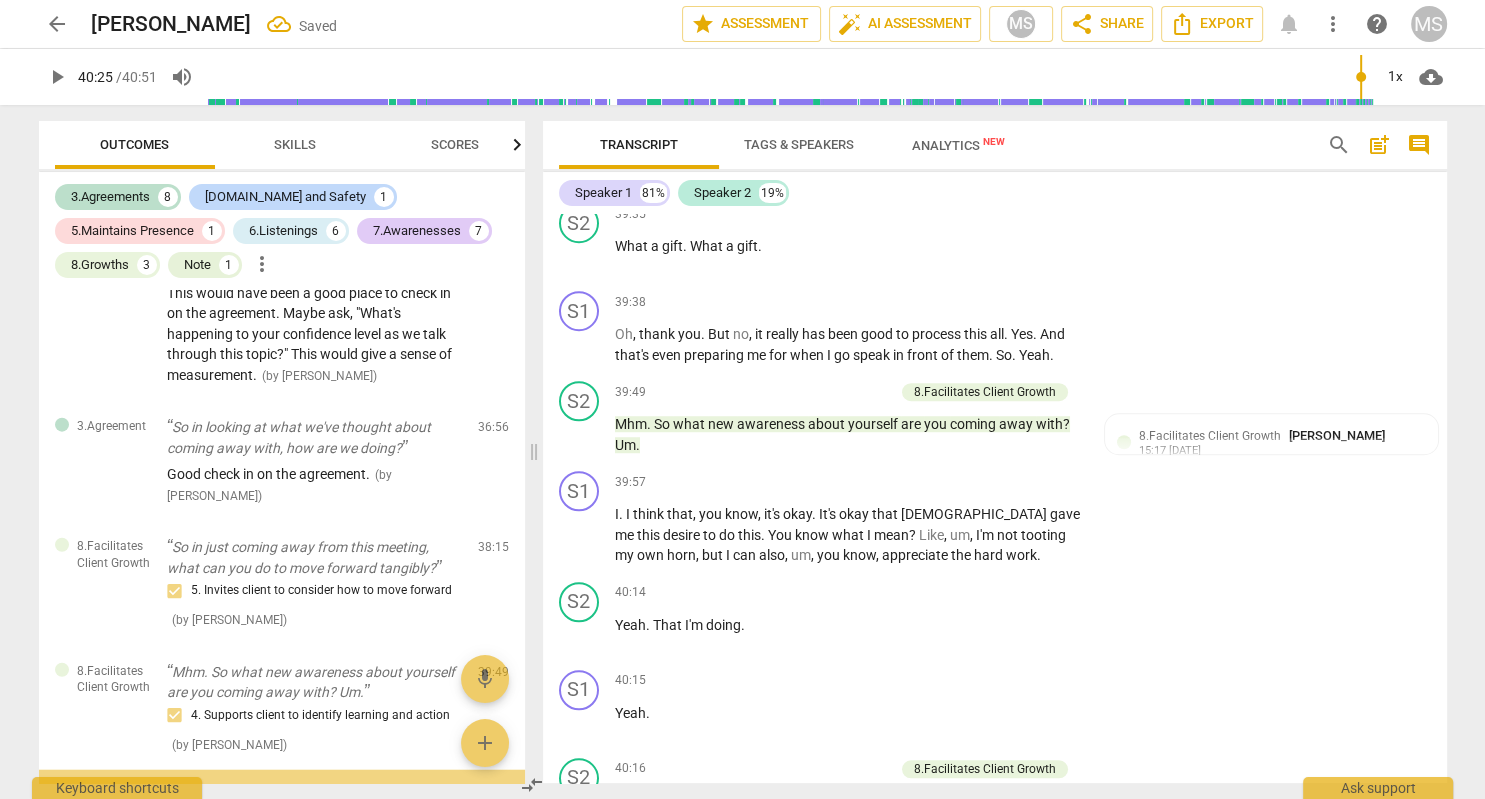 scroll, scrollTop: 16789, scrollLeft: 0, axis: vertical 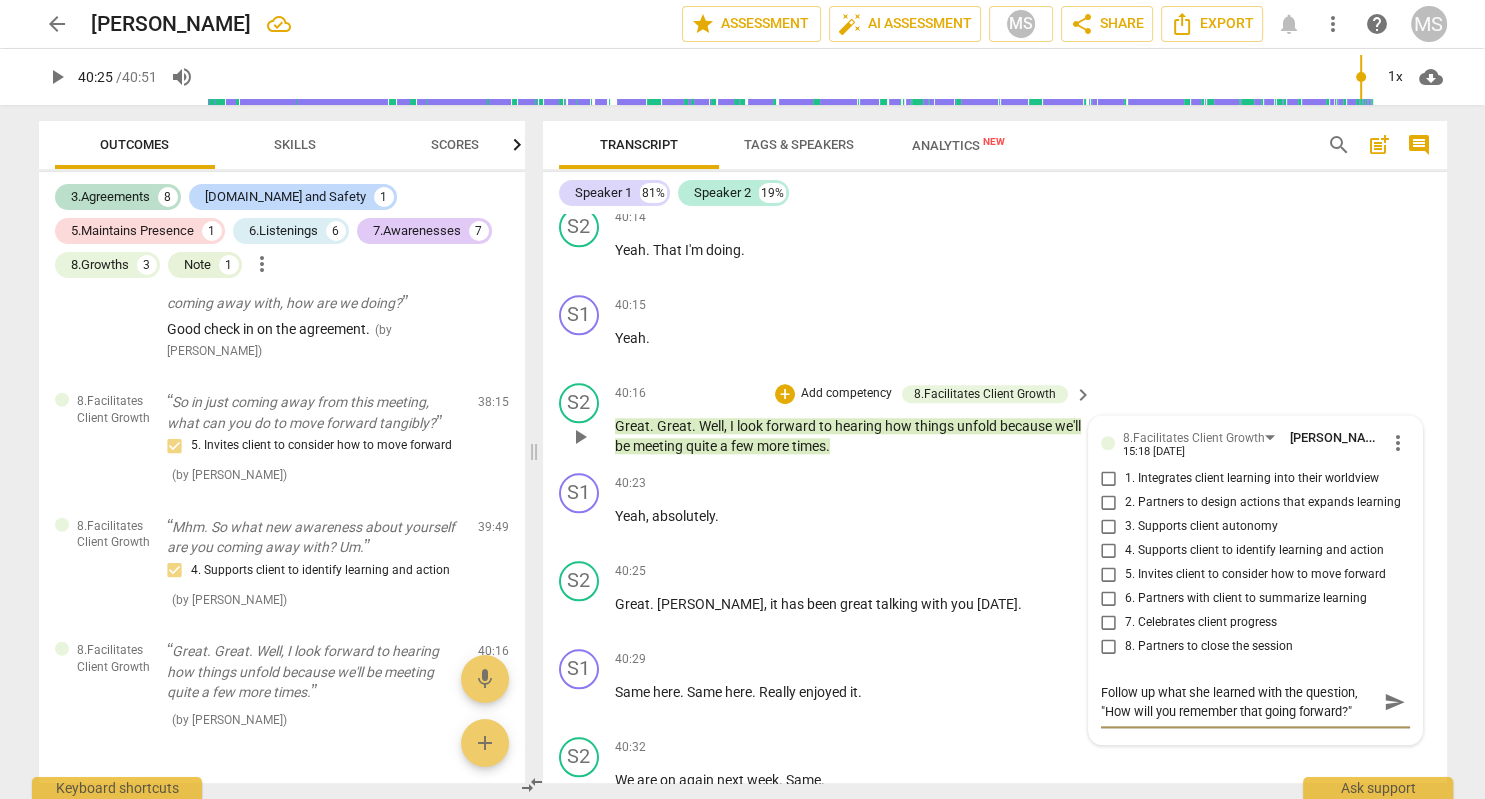 click on "send" at bounding box center (1395, 702) 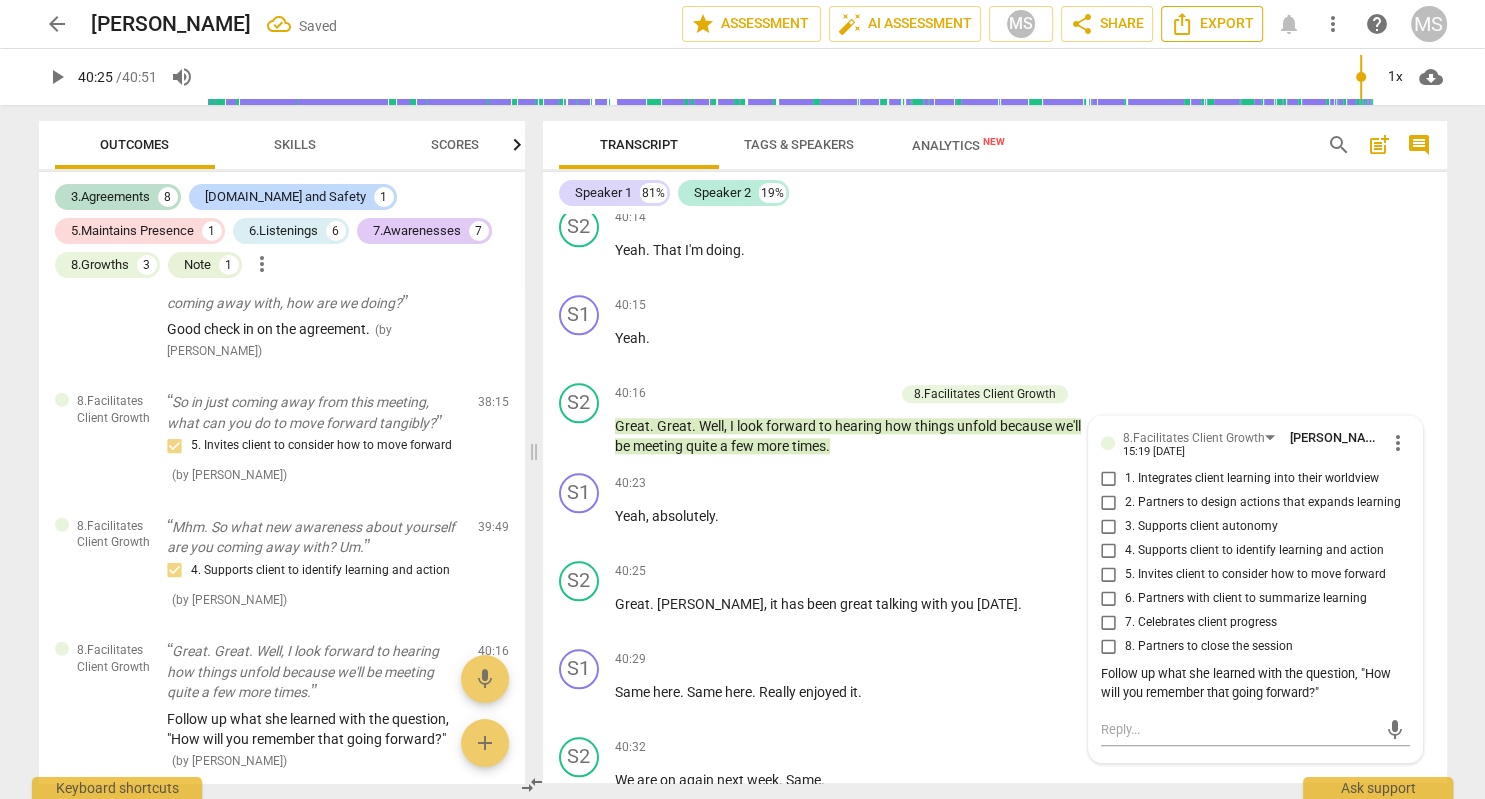 click on "Export" at bounding box center [1212, 24] 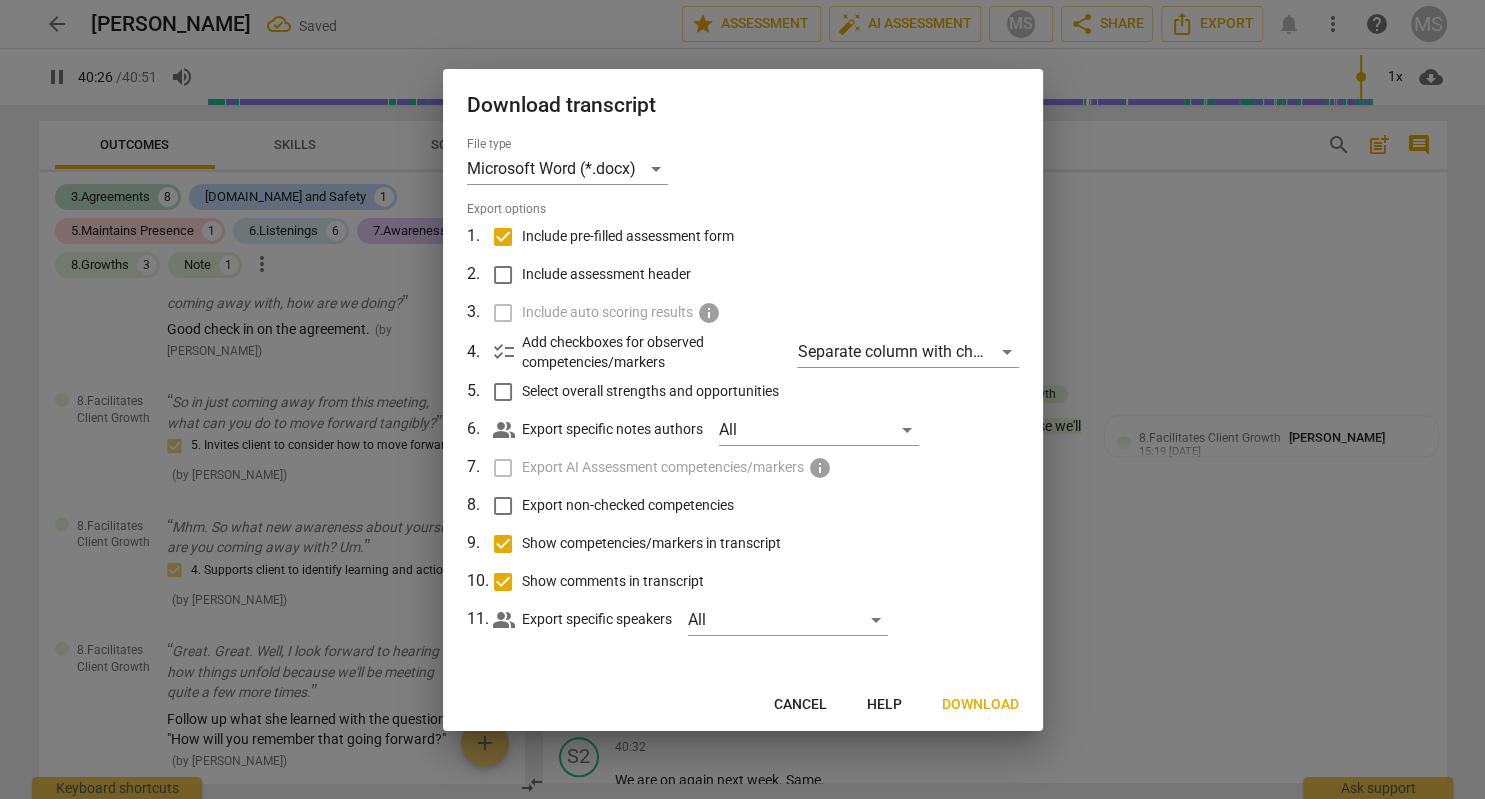 click on "Download" at bounding box center [980, 705] 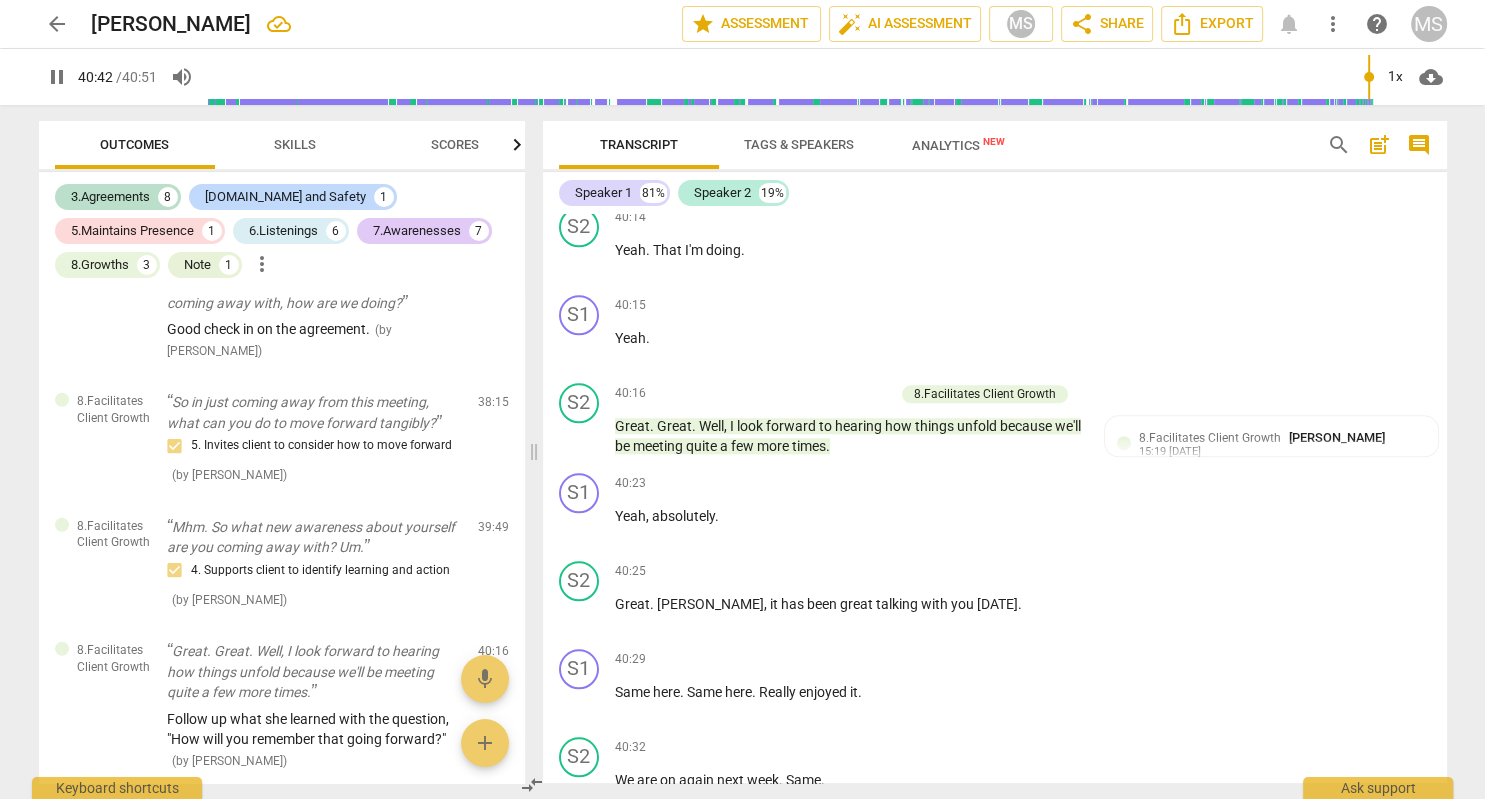 scroll, scrollTop: 17222, scrollLeft: 0, axis: vertical 